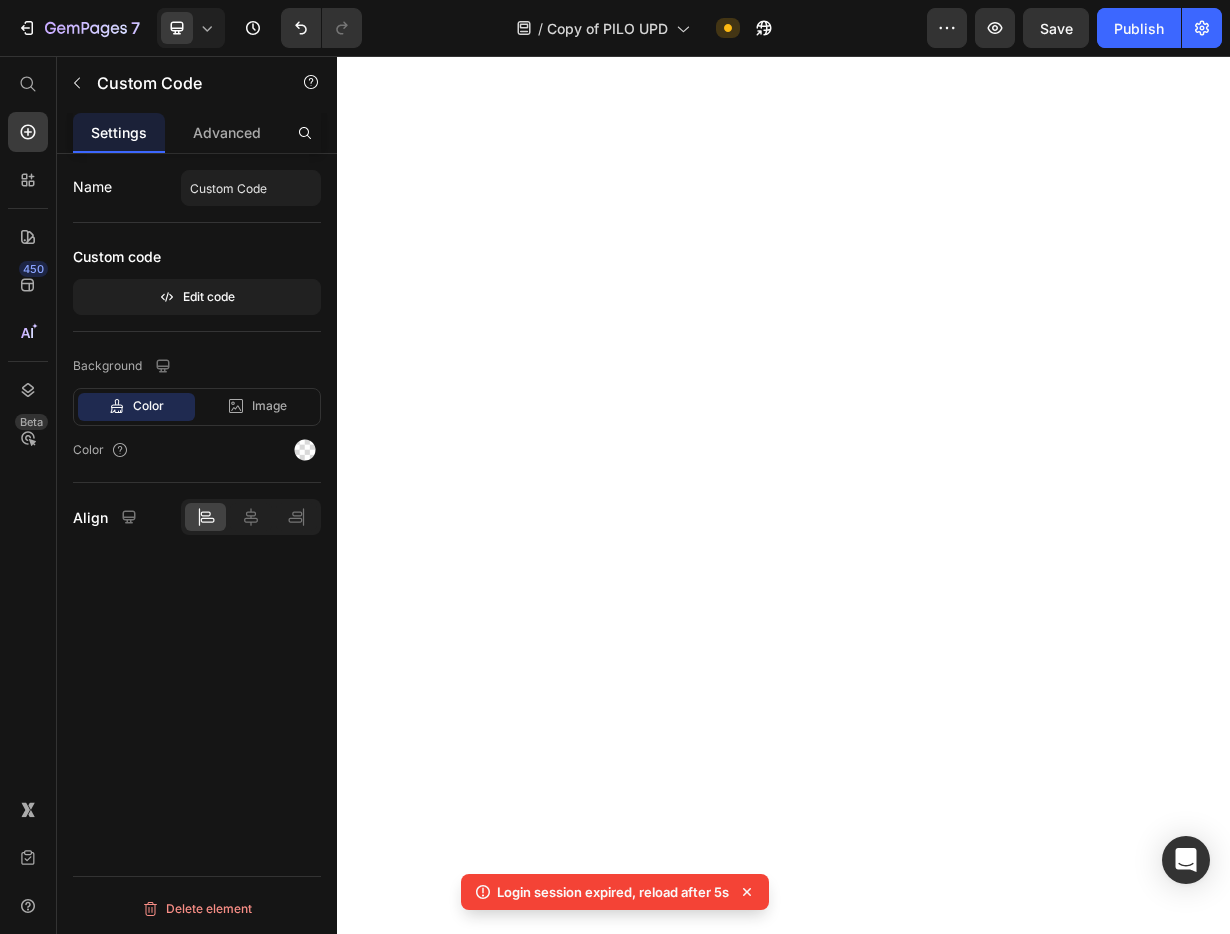 scroll, scrollTop: 0, scrollLeft: 0, axis: both 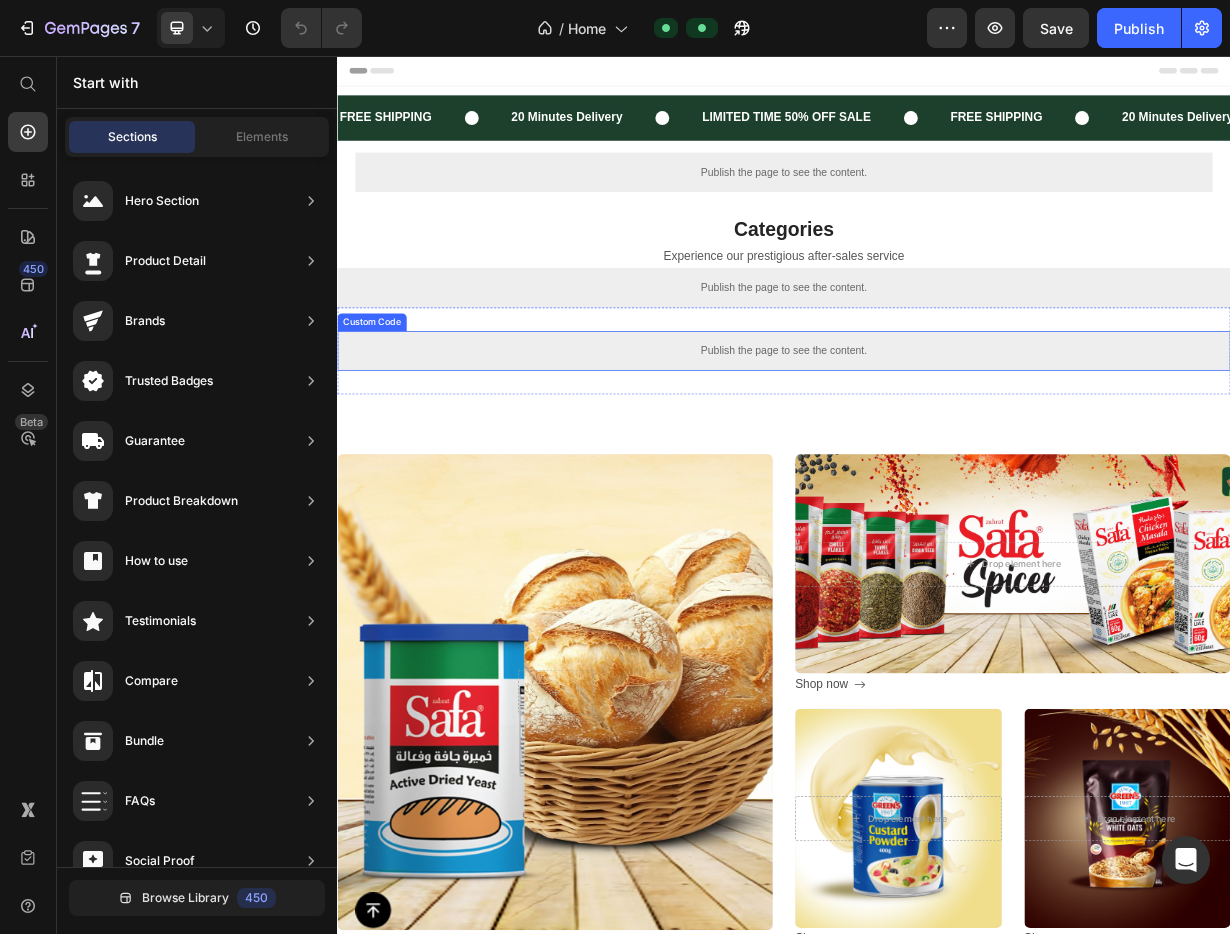 click on "Publish the page to see the content." at bounding box center [937, 452] 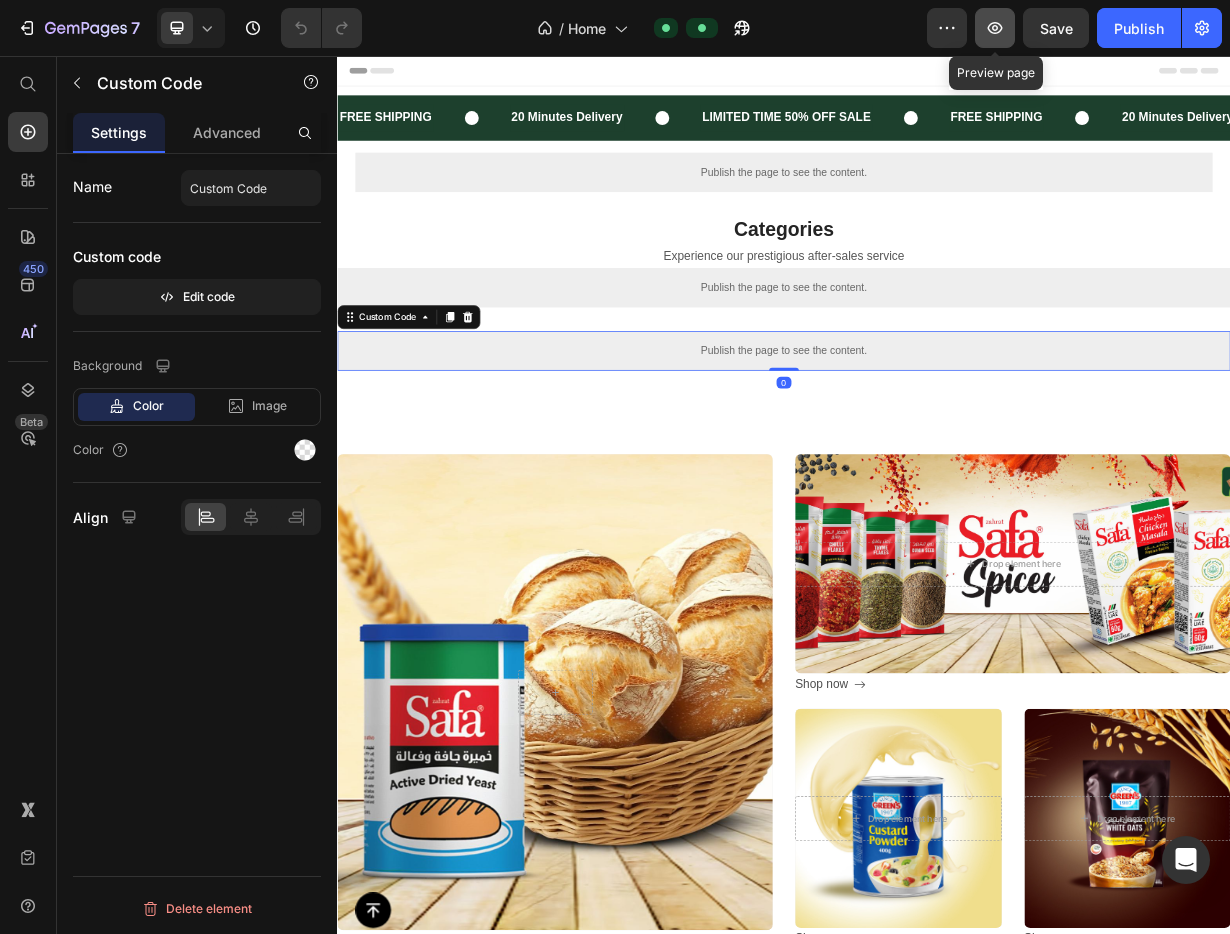 click 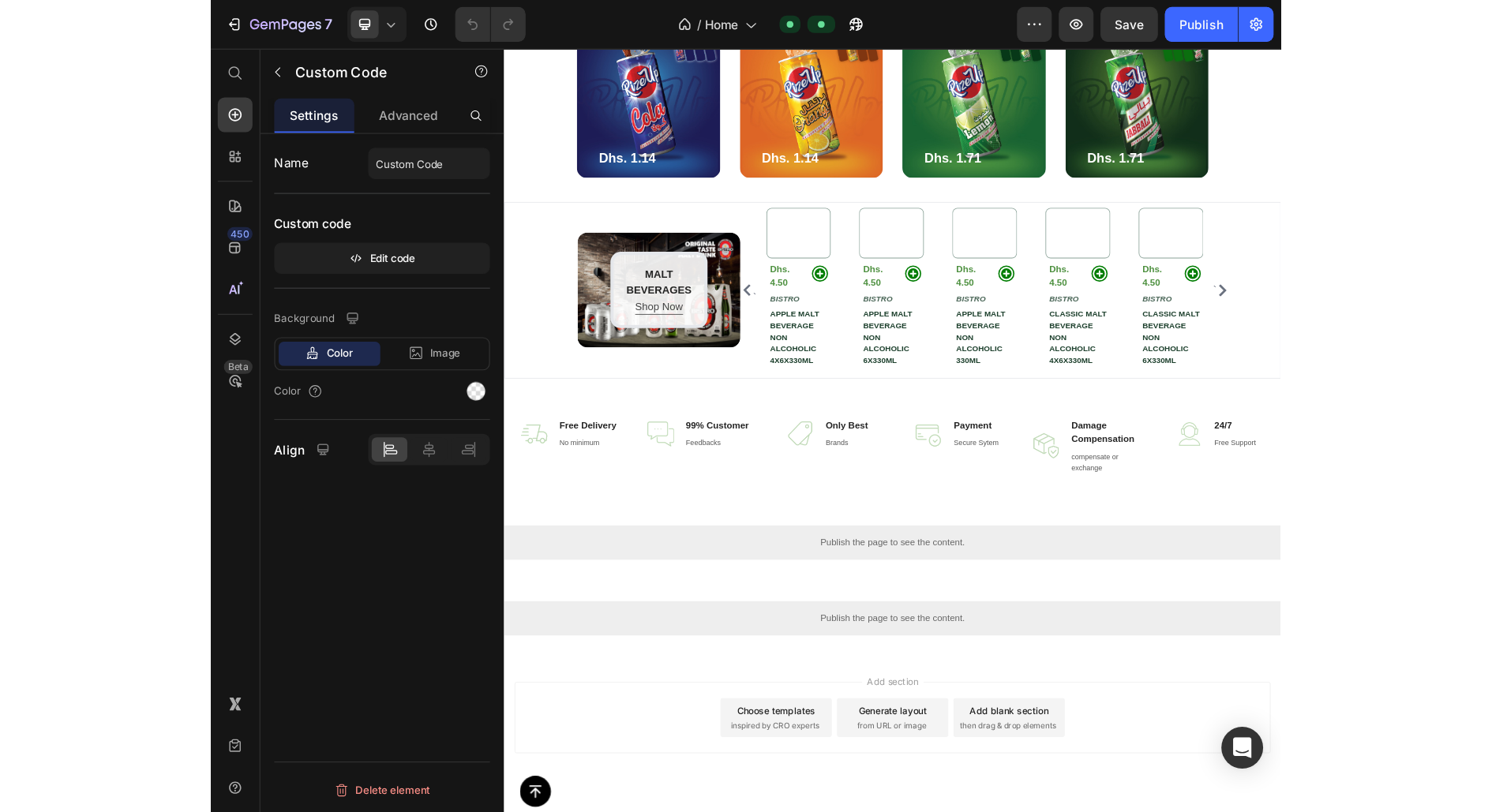 scroll, scrollTop: 2203, scrollLeft: 0, axis: vertical 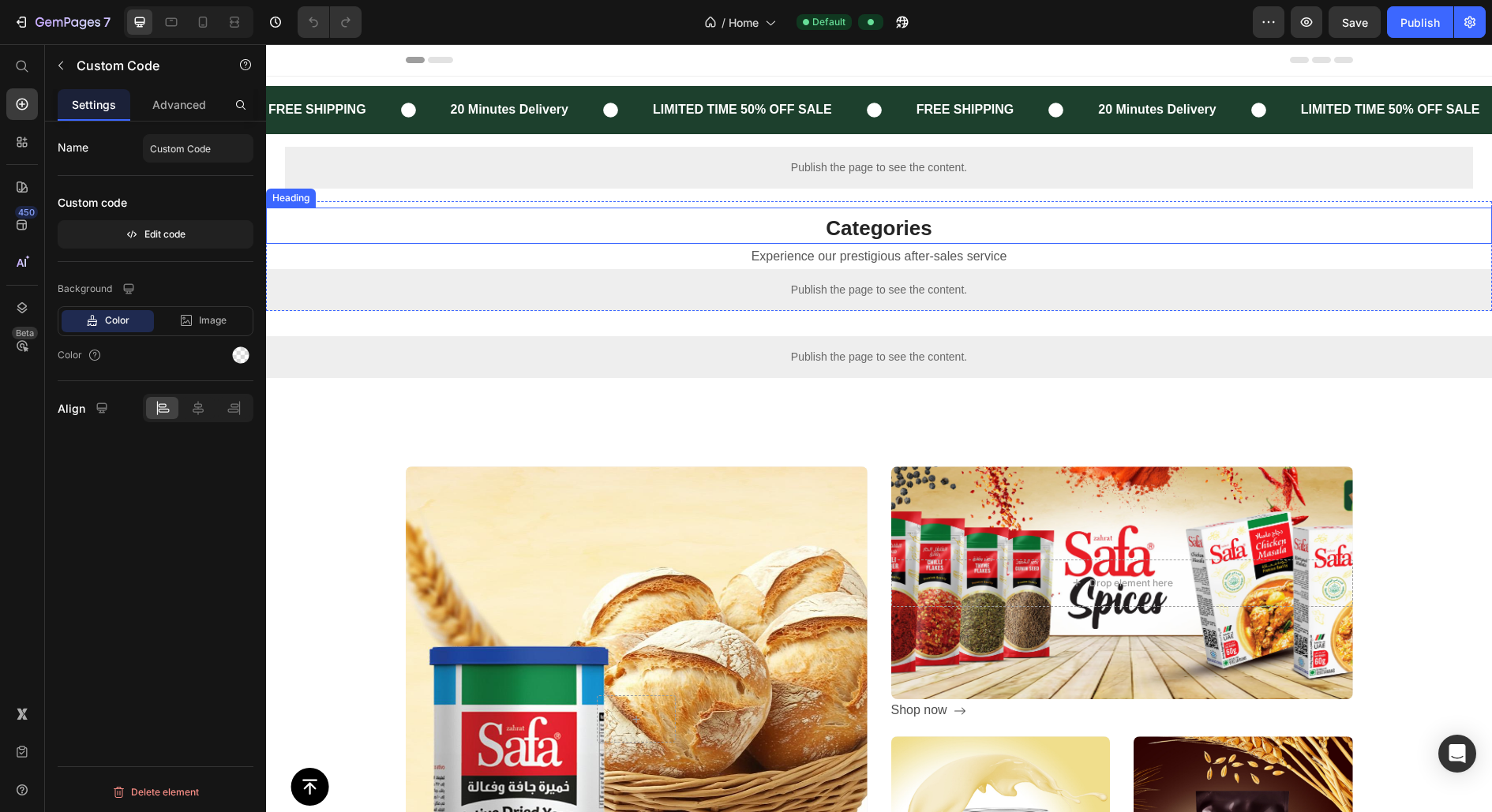 click on "Categories" at bounding box center [879, 229] 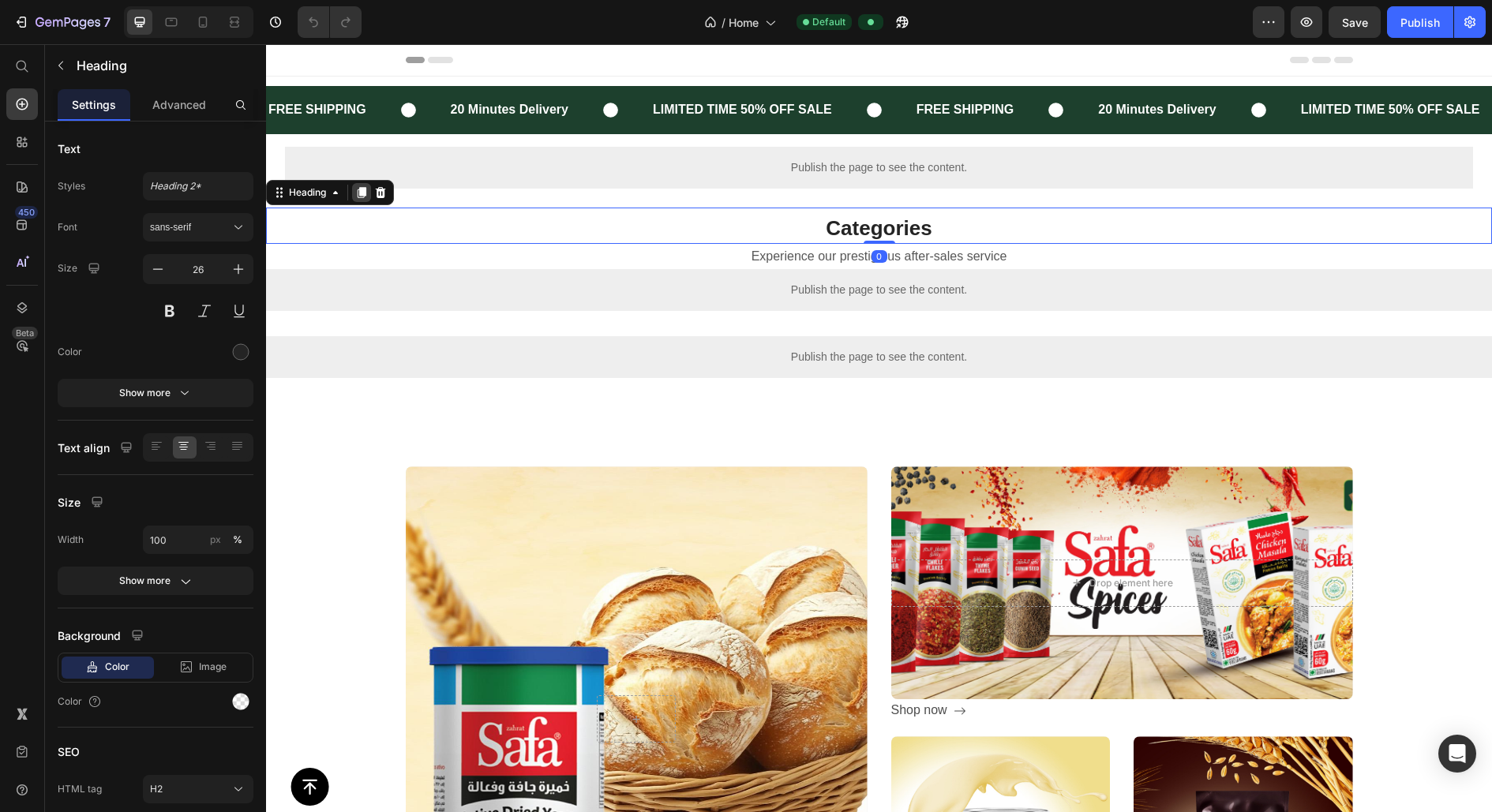 click 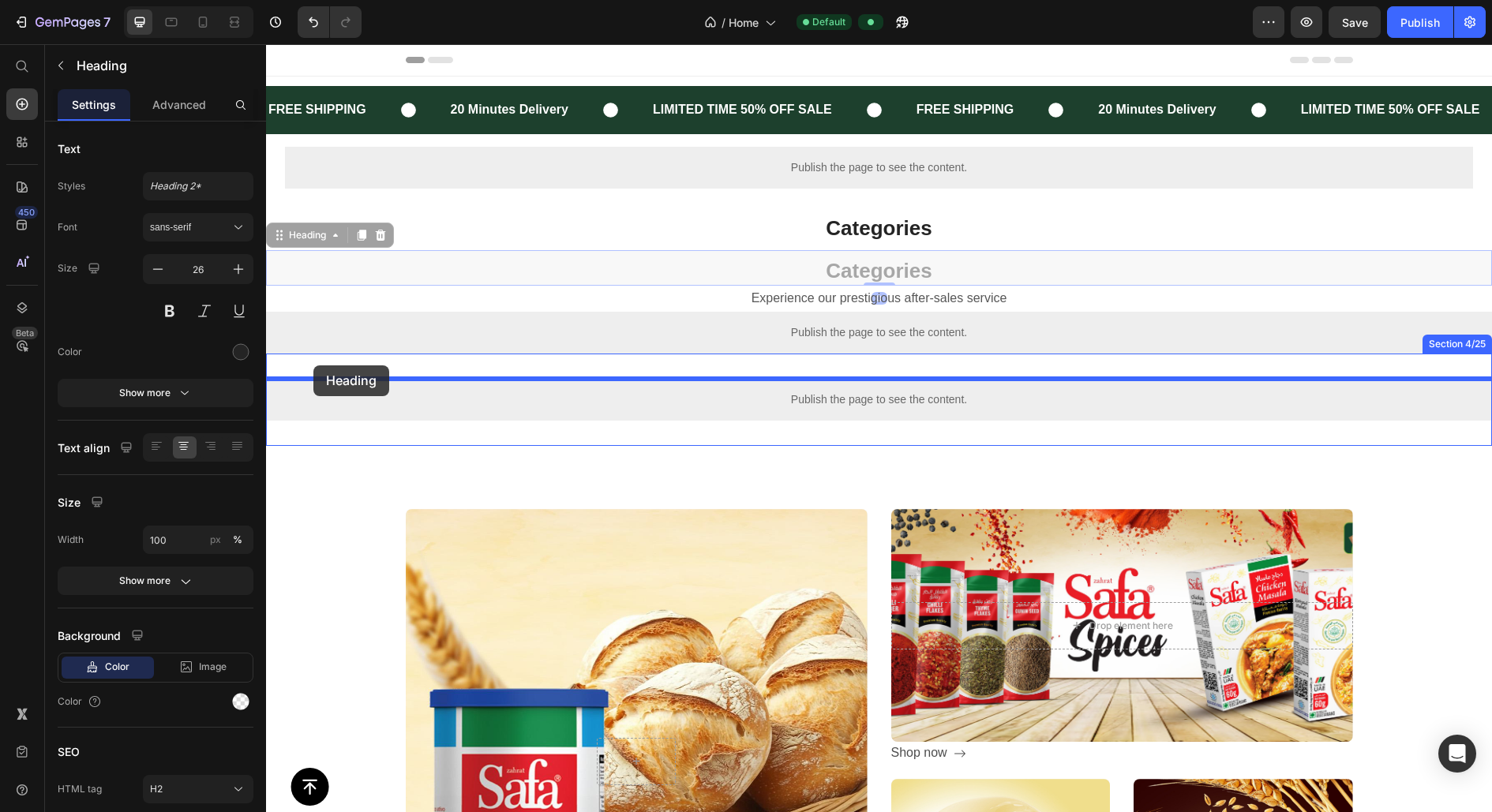 drag, startPoint x: 283, startPoint y: 237, endPoint x: 313, endPoint y: 365, distance: 131.46863 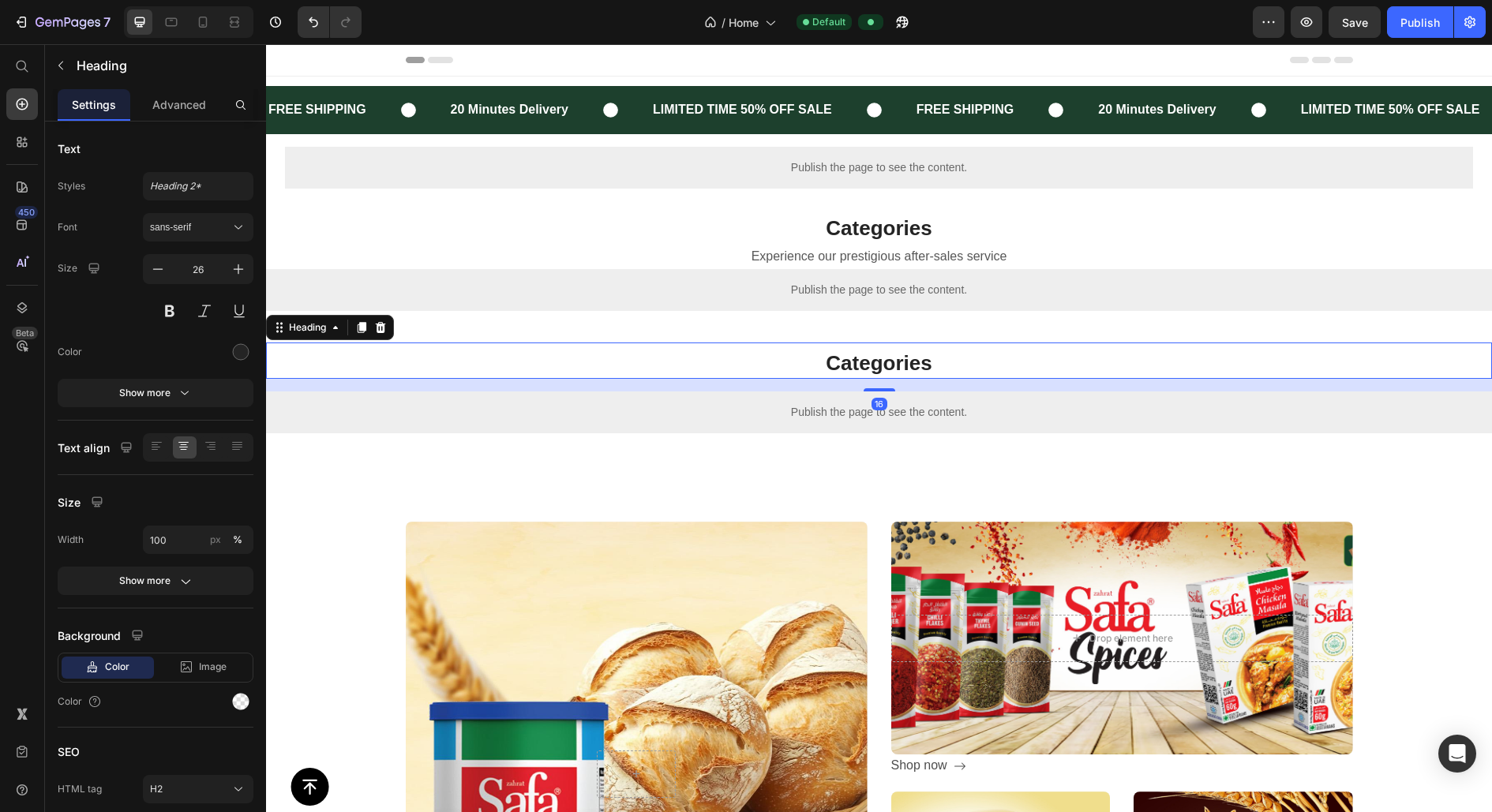 click on "Categories" at bounding box center [879, 364] 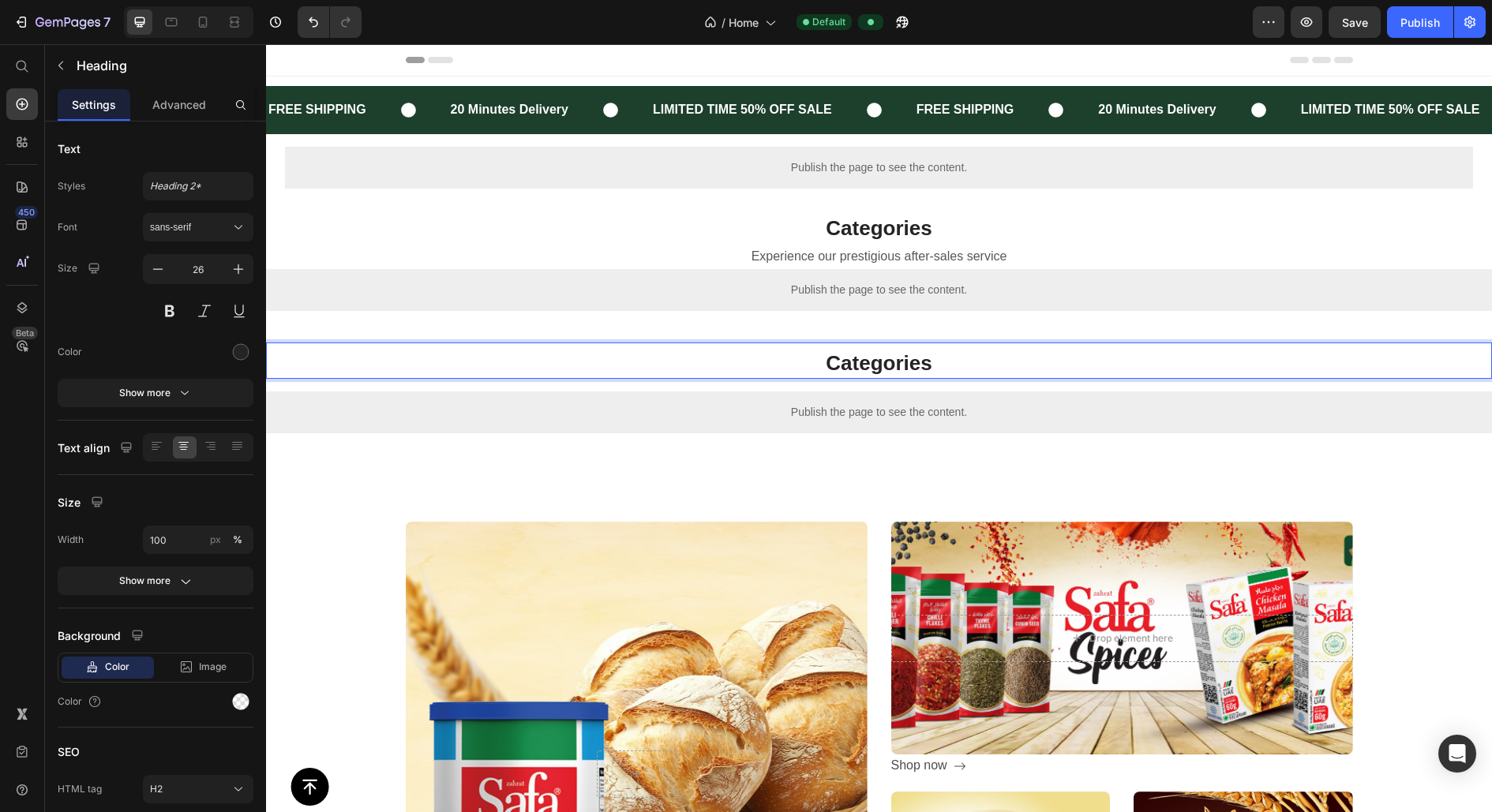 click on "Categories" at bounding box center (879, 364) 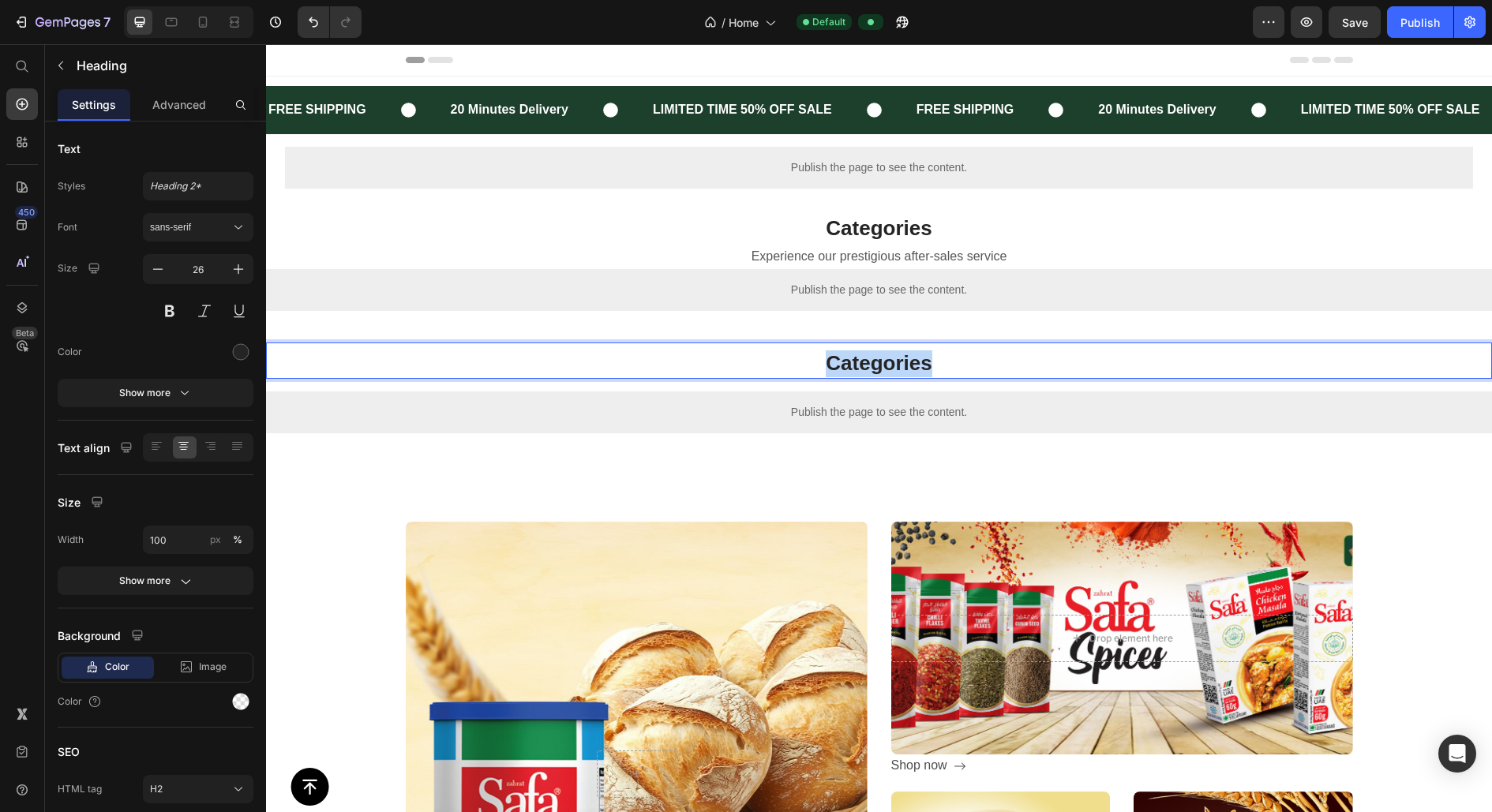 click on "Categories" at bounding box center (879, 364) 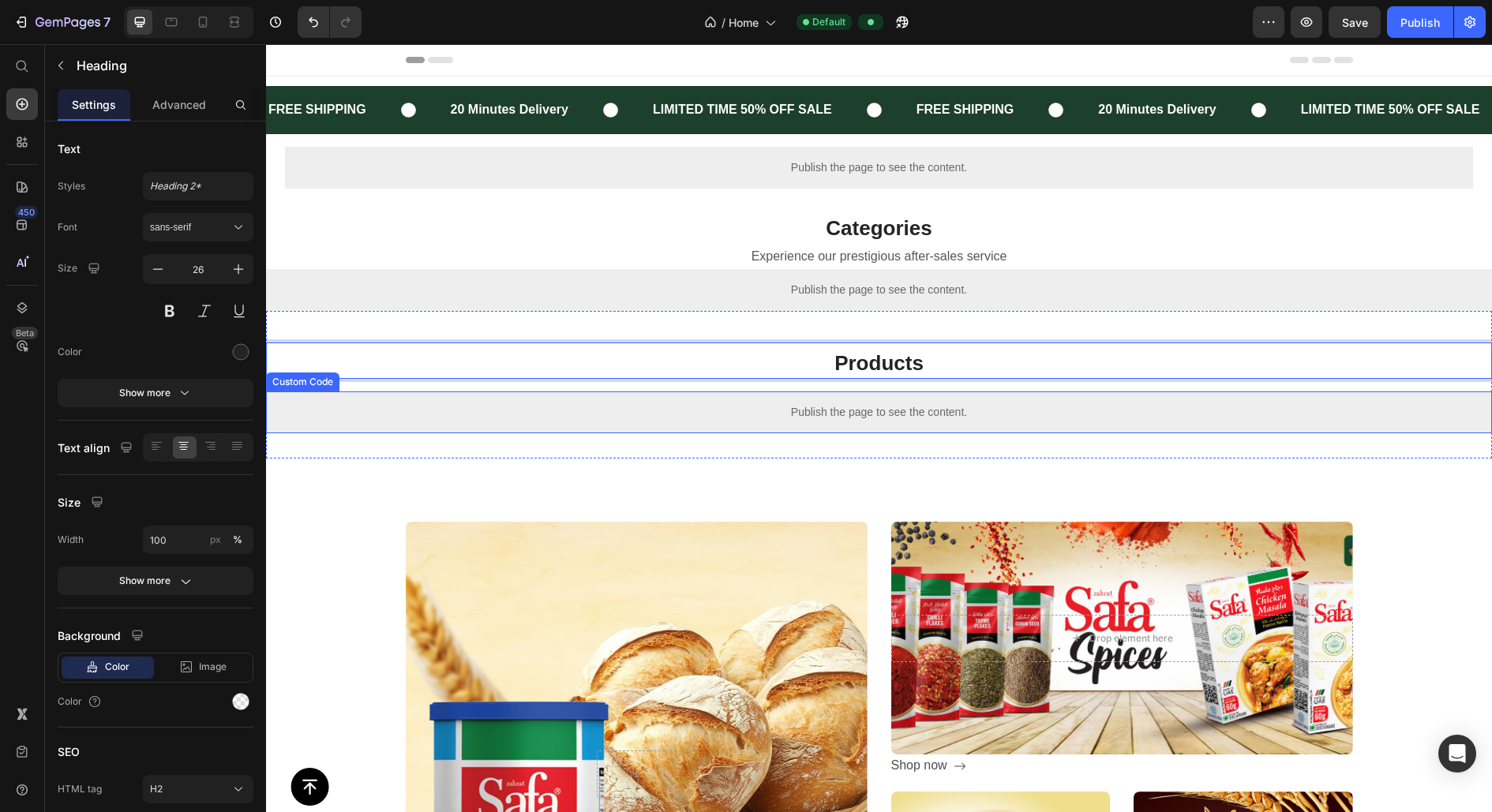 click on "Publish the page to see the content." at bounding box center (879, 412) 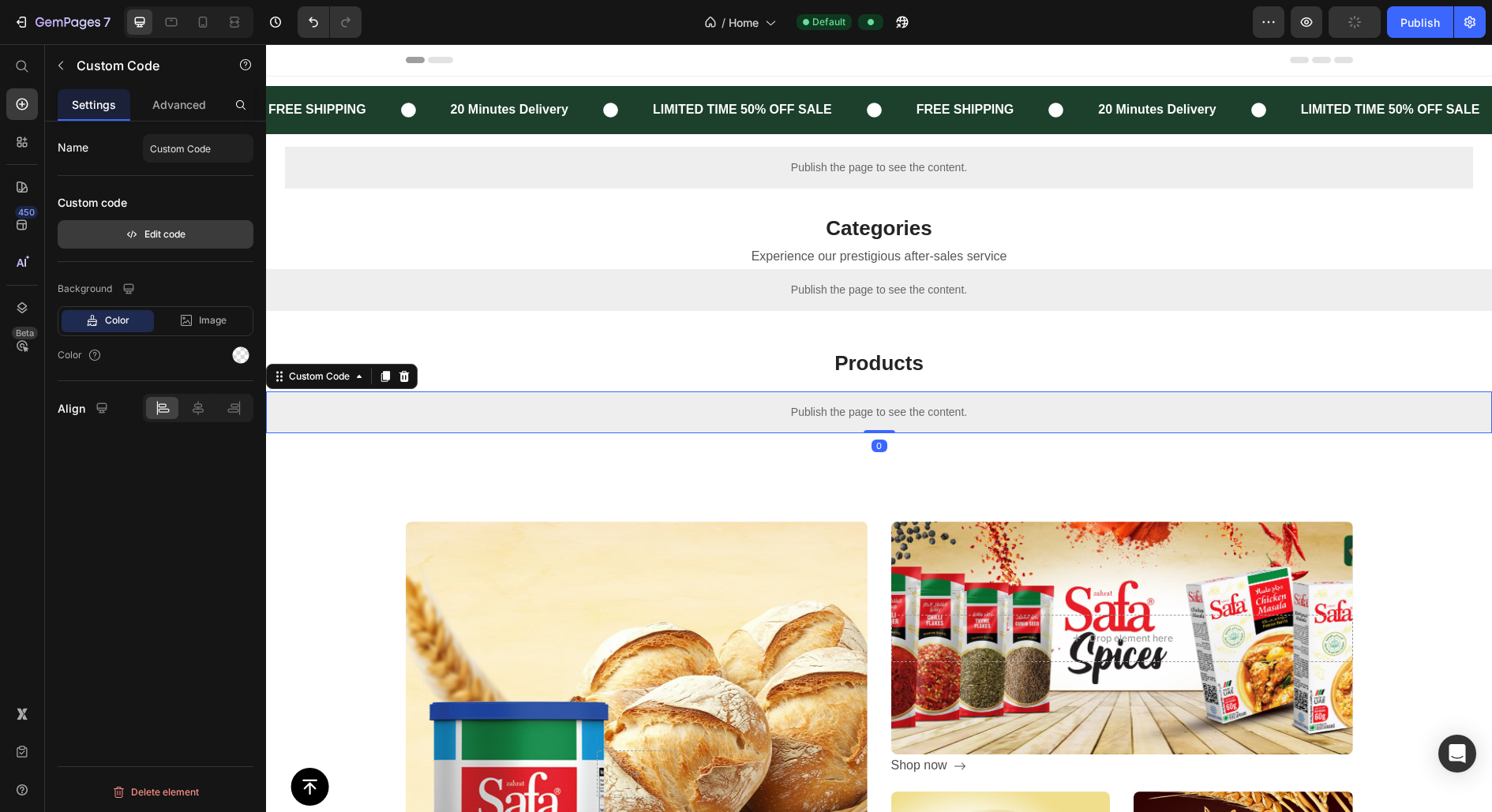 click on "Edit code" at bounding box center (156, 234) 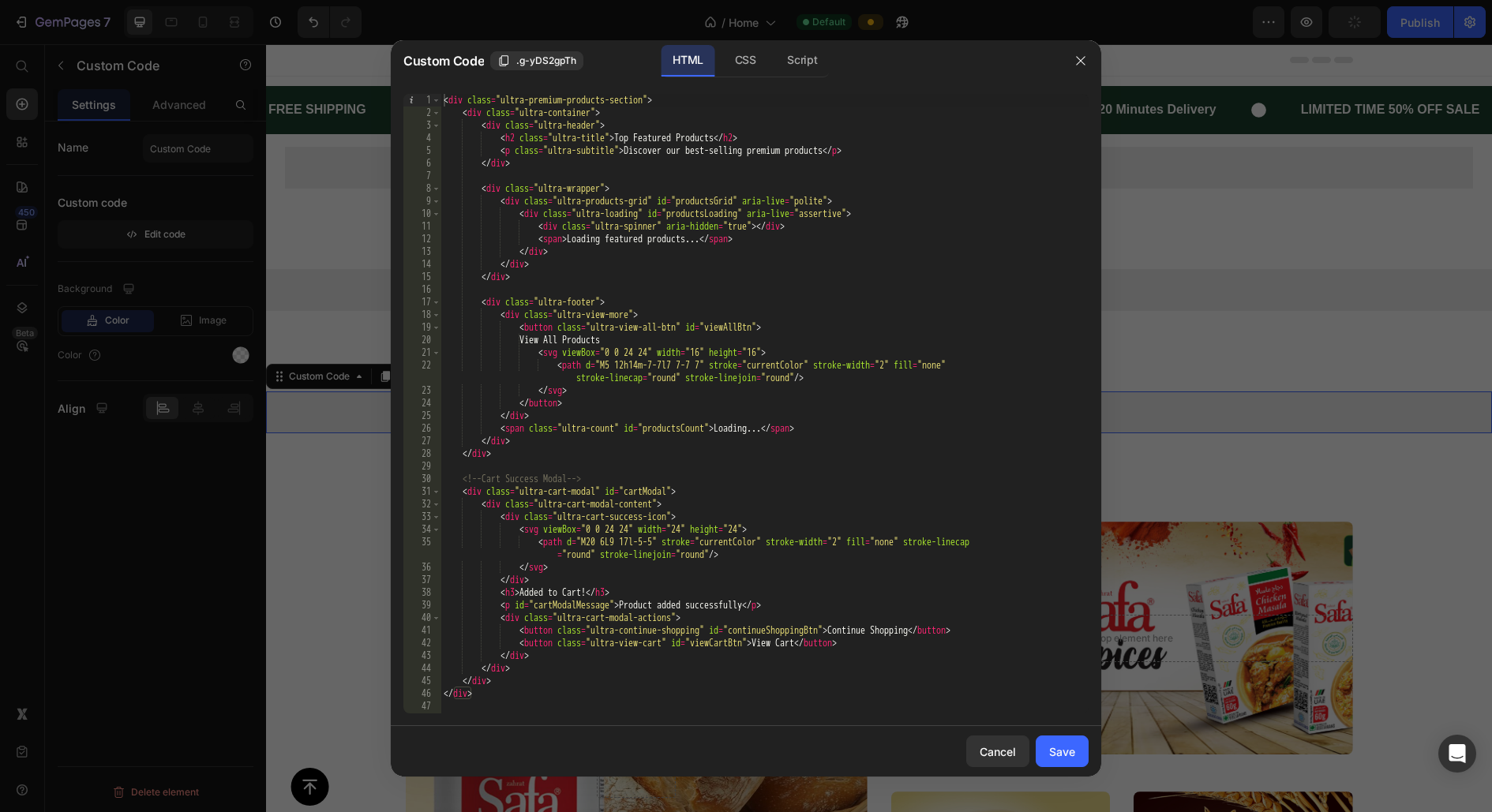 click on "< div   class = "ultra-premium-products-section" >      < div   class = "ultra-container" >           < div   class = "ultra-header" >                < h2   class = "ultra-title" > Top Featured Products </ h2 >                < p   class = "ultra-subtitle" > Discover our best-selling premium products </ p >           </ div >                     < div   class = "ultra-wrapper" >                < div   class = "ultra-products-grid"   id = "productsGrid"   aria-live = "polite" >                     < div   class = "ultra-loading"   id = "productsLoading"   aria-live = "assertive" >                          < div   class = "ultra-spinner"   aria-hidden = "true" > </ div >                          < span > Loading featured products... </ span >                     </ div >                </ div >           </ div >                     < div   class = "ultra-footer" >                < div   class = "ultra-view-more" >                     < button   class = "ultra-view-all-btn"   id = "viewAllBtn" >" at bounding box center (764, 416) 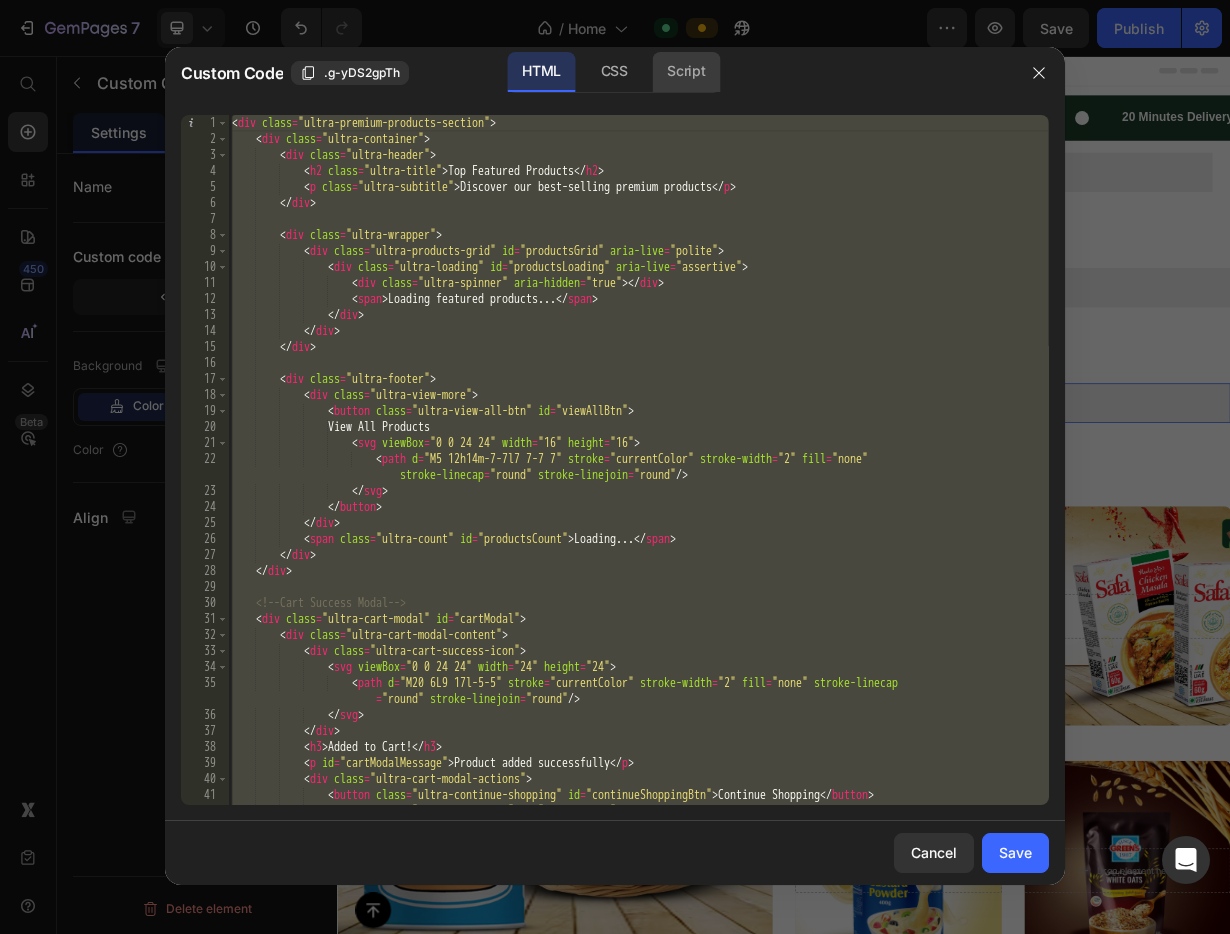 click on "Script" 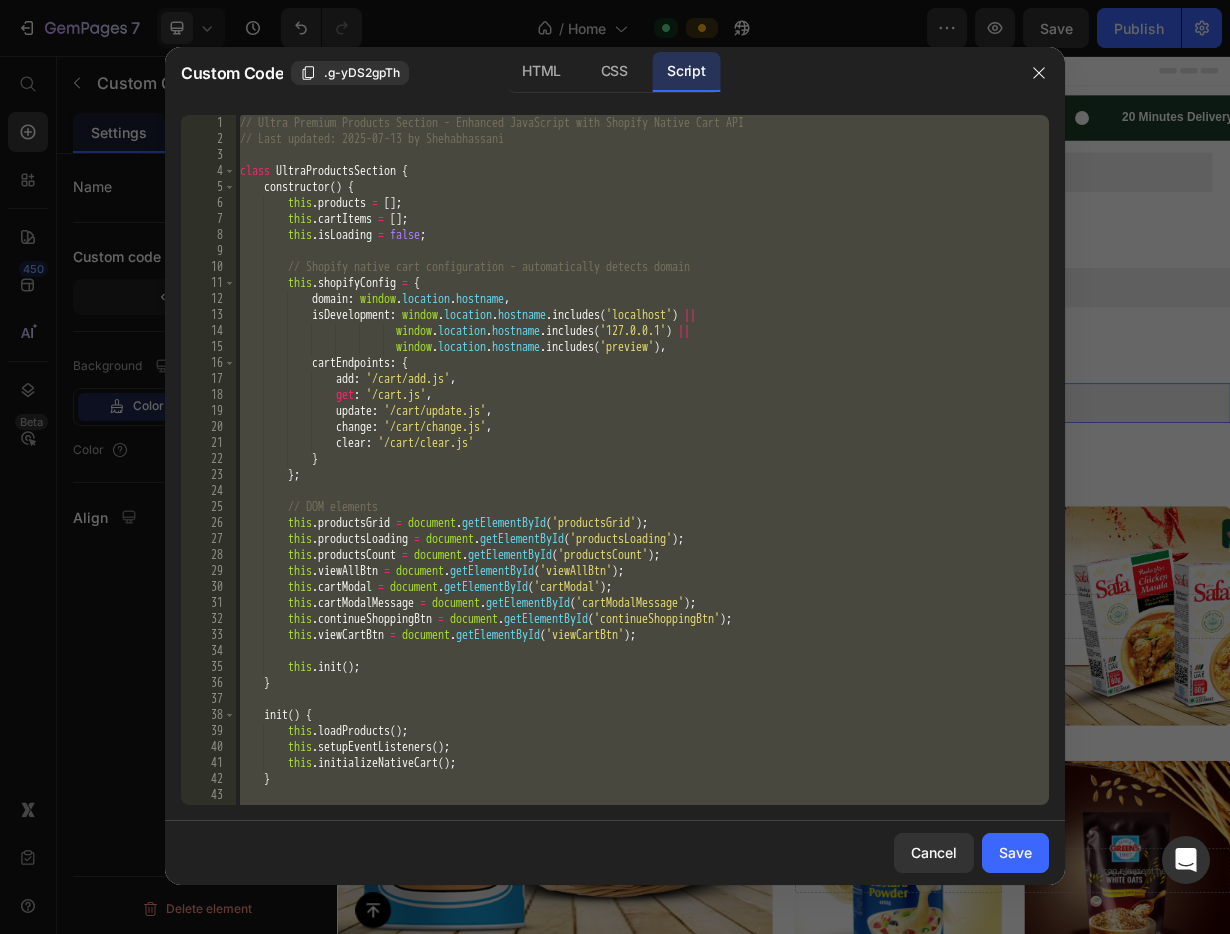click on "// Ultra Premium Products Section - Enhanced JavaScript with Shopify Native Cart API // Last updated: 2025-07-13 by Shehabhassani class   UltraProductsSection   {      constructor ( )   {           this . products   =   [ ] ;           this . cartItems   =   [ ] ;           this . isLoading   =   false ;                     // Shopify native cart configuration - automatically detects domain           this . shopifyConfig   =   {                domain :   window . location . hostname ,                isDevelopment :   window . location . hostname . includes ( 'localhost' )   ||                                    window . location . hostname . includes ( '127.0.0.1' )   ||                                    window . location . hostname . includes ( 'preview' ) ,                cartEndpoints :   {                     add :   '/cart/add.js' ,                     get :   '/cart.js' ,                     update :   '/cart/update.js' ,                     change :   '/cart/change.js' ,                     clear :" at bounding box center (642, 476) 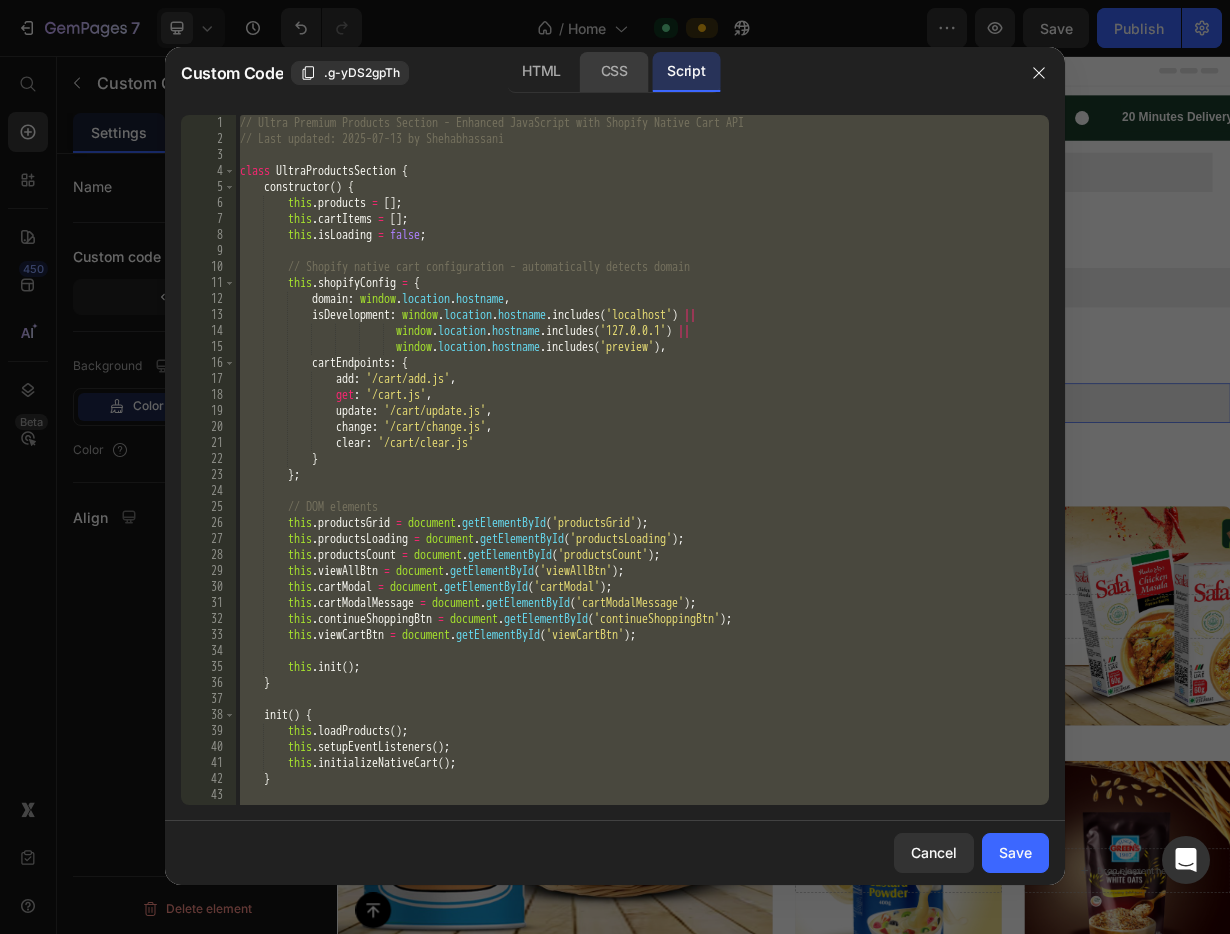 click on "CSS" 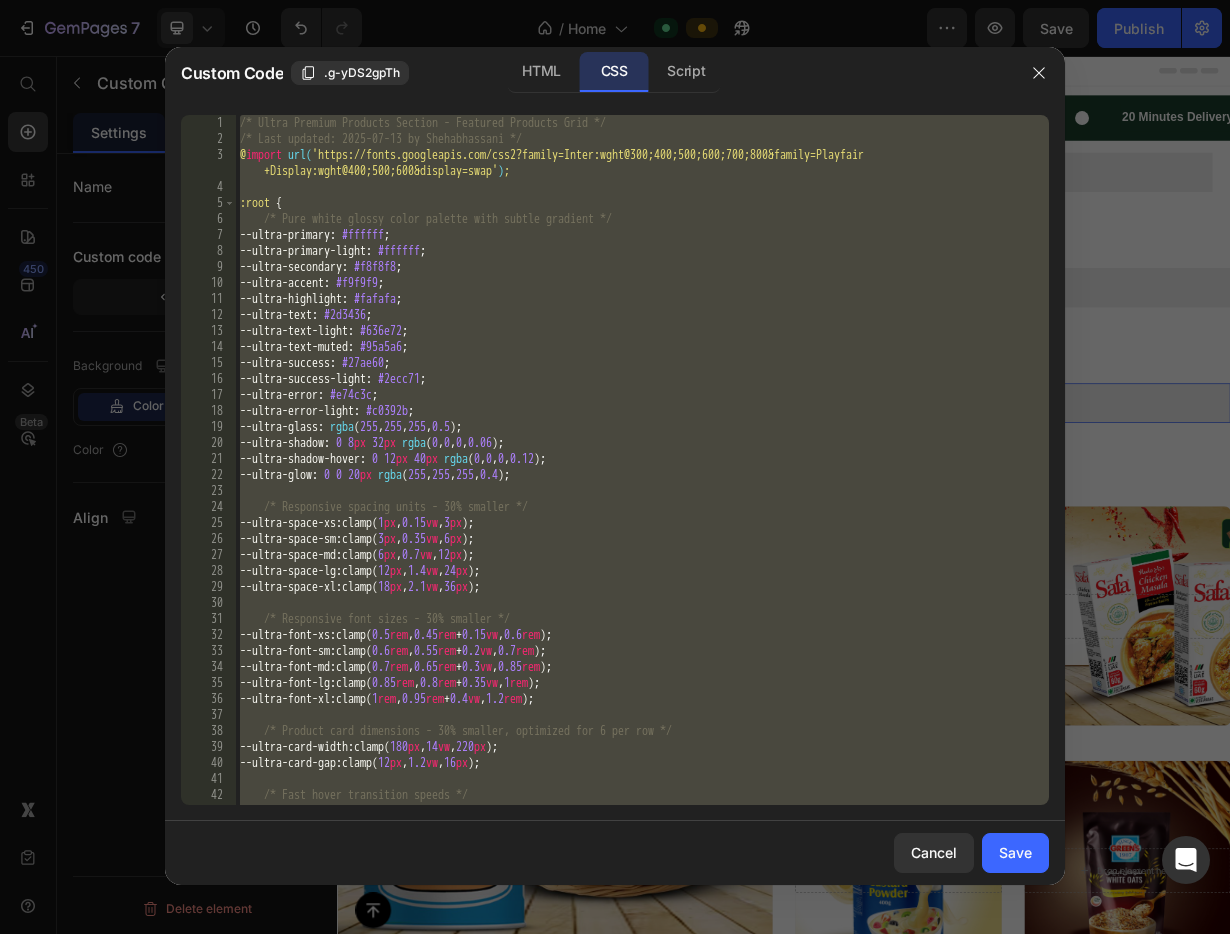 click on "/* Ultra Premium Products Section - Featured Products Grid */ /* Last updated: 2025-07-13 by Shehabhassani */ @ import   url( 'https://fonts.googleapis.com/css2?family=Inter:wght@300;400;500;600;700;800&family=Playfair      +Display:wght@400;500;600&display=swap' ) ; :root   {      /* Pure white glossy color palette with subtle gradient */     --ultra-primary :   #ffffff ;     --ultra-primary-light :   #ffffff ;     --ultra-secondary :   #f8f8f8 ;     --ultra-accent :   #f9f9f9 ;     --ultra-highlight :   #fafafa ;     --ultra-text :   #2d3436 ;     --ultra-text-light :   #636e72 ;     --ultra-text-muted :   #95a5a6 ;     --ultra-success :   #27ae60 ;     --ultra-success-light :   #2ecc71 ;     --ultra-error :   #e74c3c ;     --ultra-error-light :   #c0392b ;     --ultra-glass :   rgba ( 255 ,  255 ,  255 ,  0.5 ) ;     --ultra-shadow :   0   8 px   32 px   rgba ( 0 ,  0 ,  0 ,  0.06 ) ;     --ultra-shadow-hover :   0   12 px   40 px   rgba ( 0 ,  0 ,  0 ,  0.12 ) ;     --ultra-glow :   0   0   20 px   (" at bounding box center (642, 476) 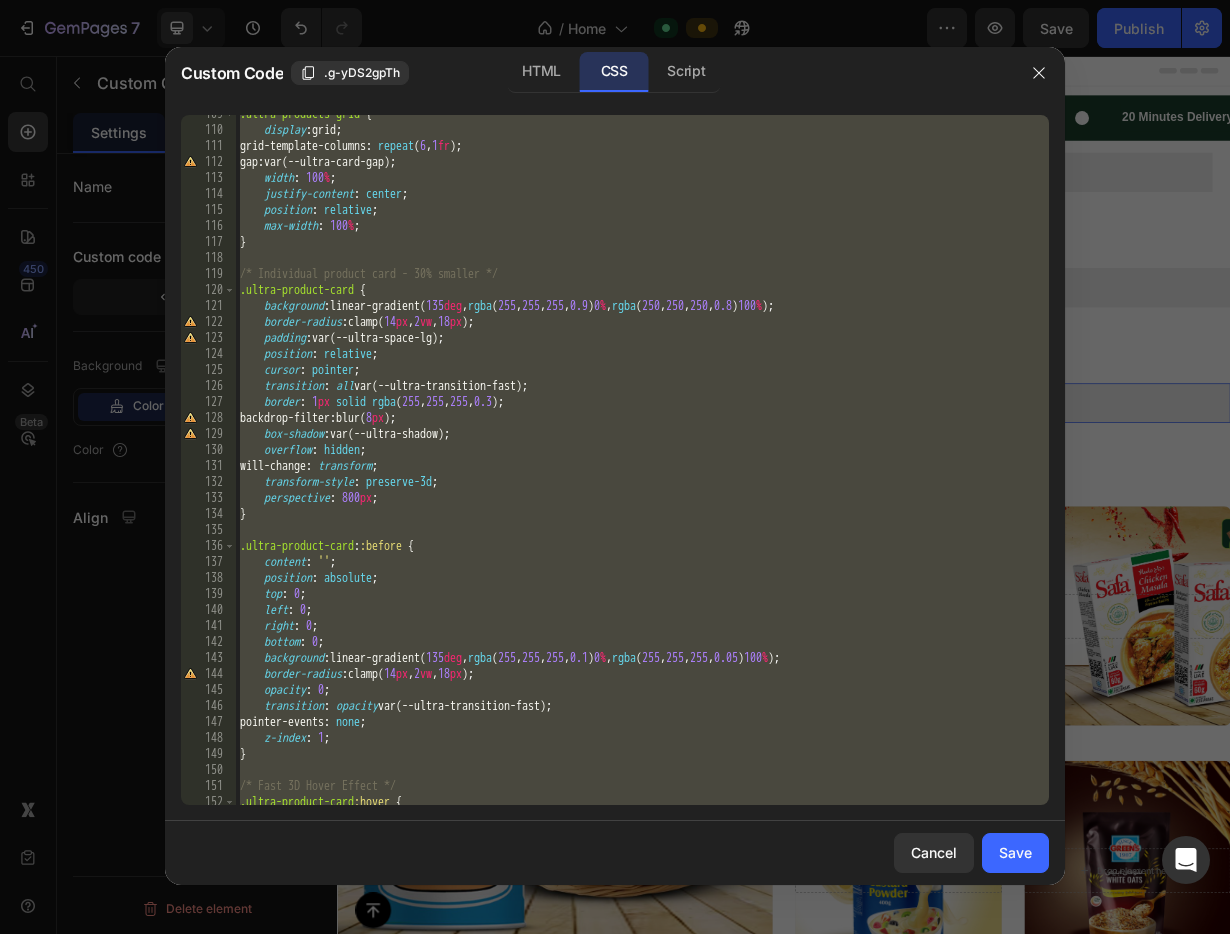 scroll, scrollTop: 1761, scrollLeft: 0, axis: vertical 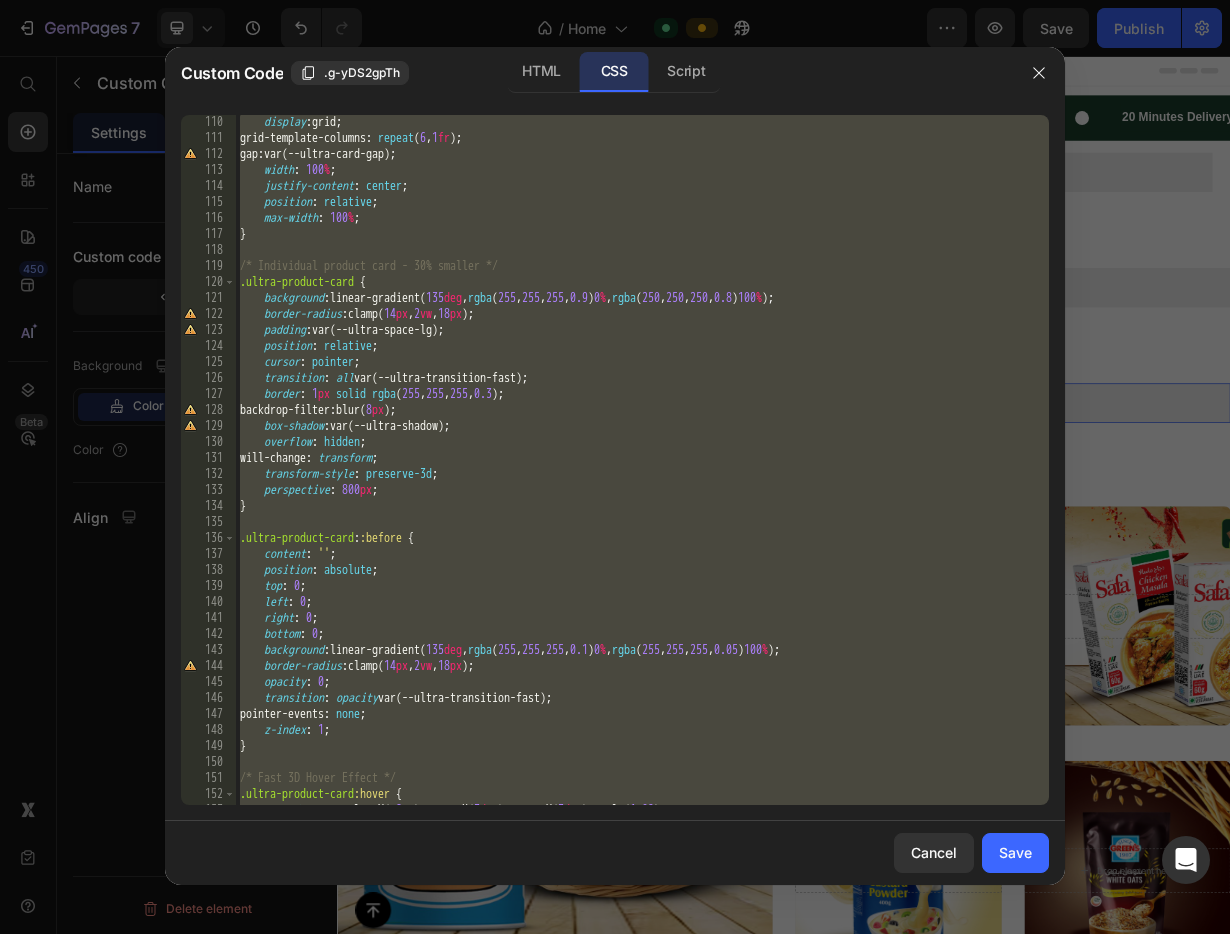 click on "display :  grid ;     grid-template-columns :   repeat ( 6 ,  1 fr ) ;     gap :  var(--ultra-card-gap) ;      width :   100 % ;      justify-content :   center ;      position :   relative ;      max-width :   100 % ; } /* Individual product card - 30% smaller */ .ultra-product-card   {      background :  linear-gradient( 135 deg ,  rgba ( 255 ,  255 ,  255 ,  0.9 )  0 % ,  rgba ( 250 ,  250 ,  250 ,  0.8 )  100 % ) ;      border-radius :  clamp( 14 px ,  2 vw ,  18 px ) ;      padding :  var(--ultra-space-lg) ;      position :   relative ;      cursor :   pointer ;      transition :   all  var(--ultra-transition-fast) ;      border :   1 px   solid   rgba ( 255 ,  255 ,  255 ,  0.3 ) ;     backdrop-filter :  blur( 8 px ) ;      box-shadow :  var(--ultra-shadow) ;      overflow :   hidden ;     will-change :   transform ;      transform-style :   preserve-3d ;      perspective :   800 px ; } .ultra-product-card : :before   {      content :   ' ' ;      position :   absolute ;      top :   0 ;      left" at bounding box center (642, 475) 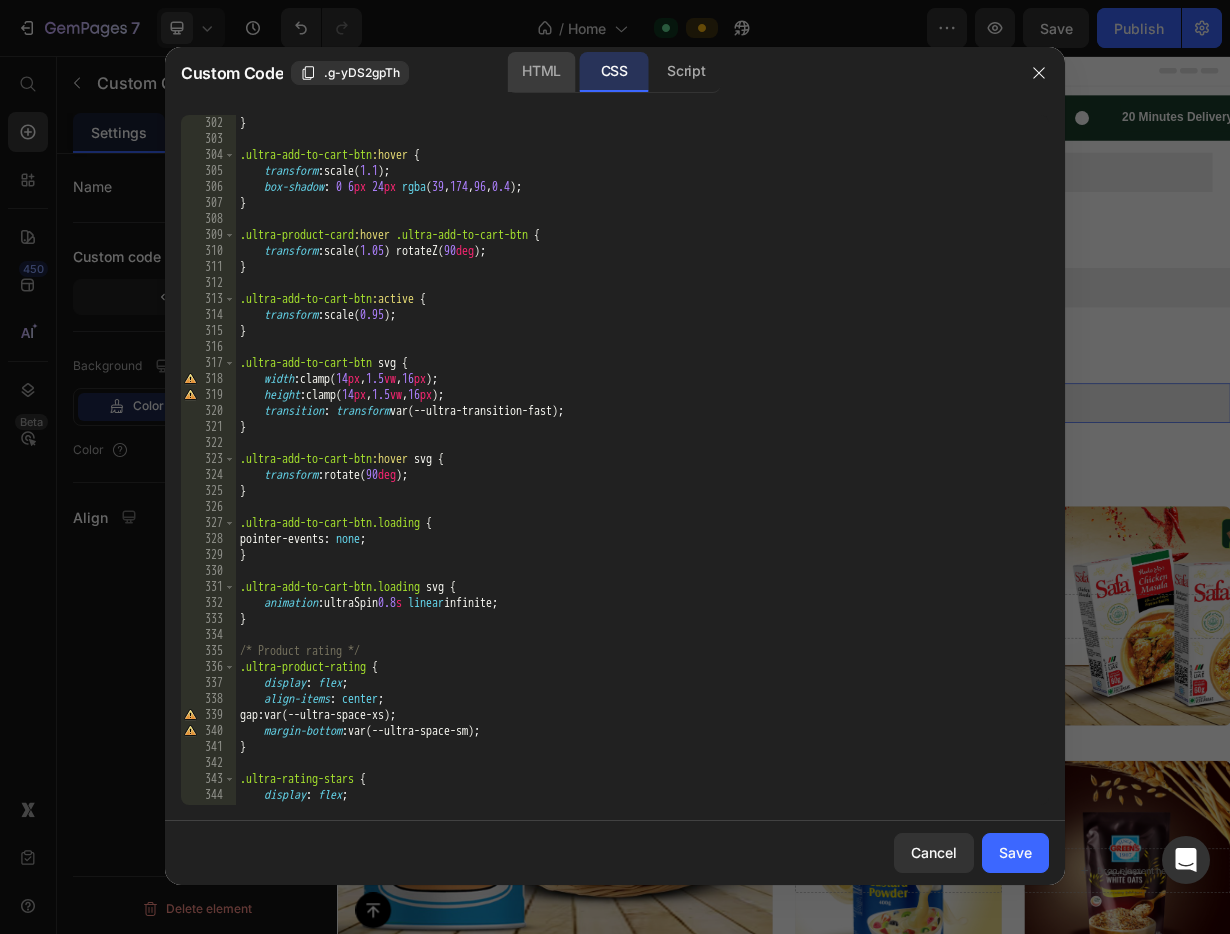 click on "HTML" 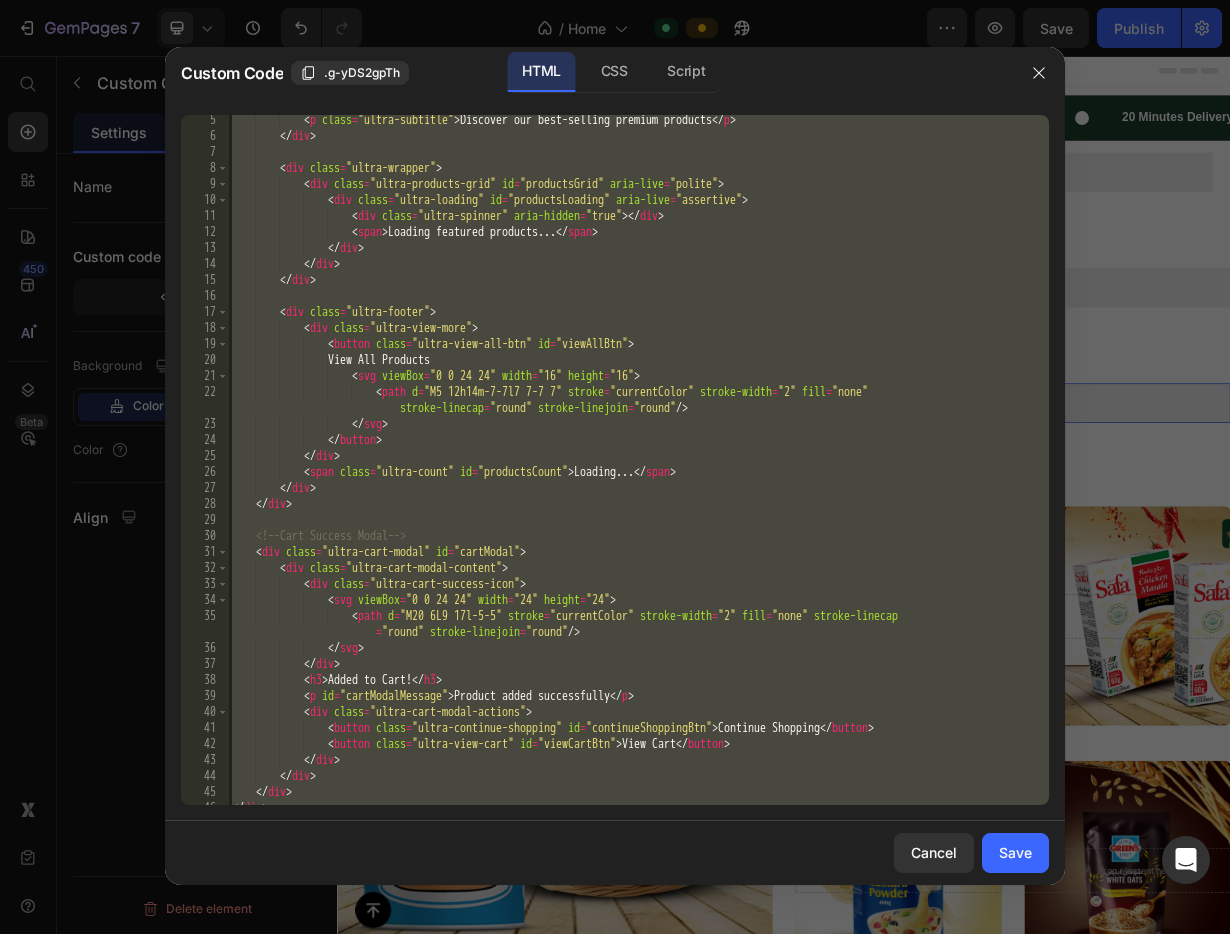 scroll, scrollTop: 0, scrollLeft: 0, axis: both 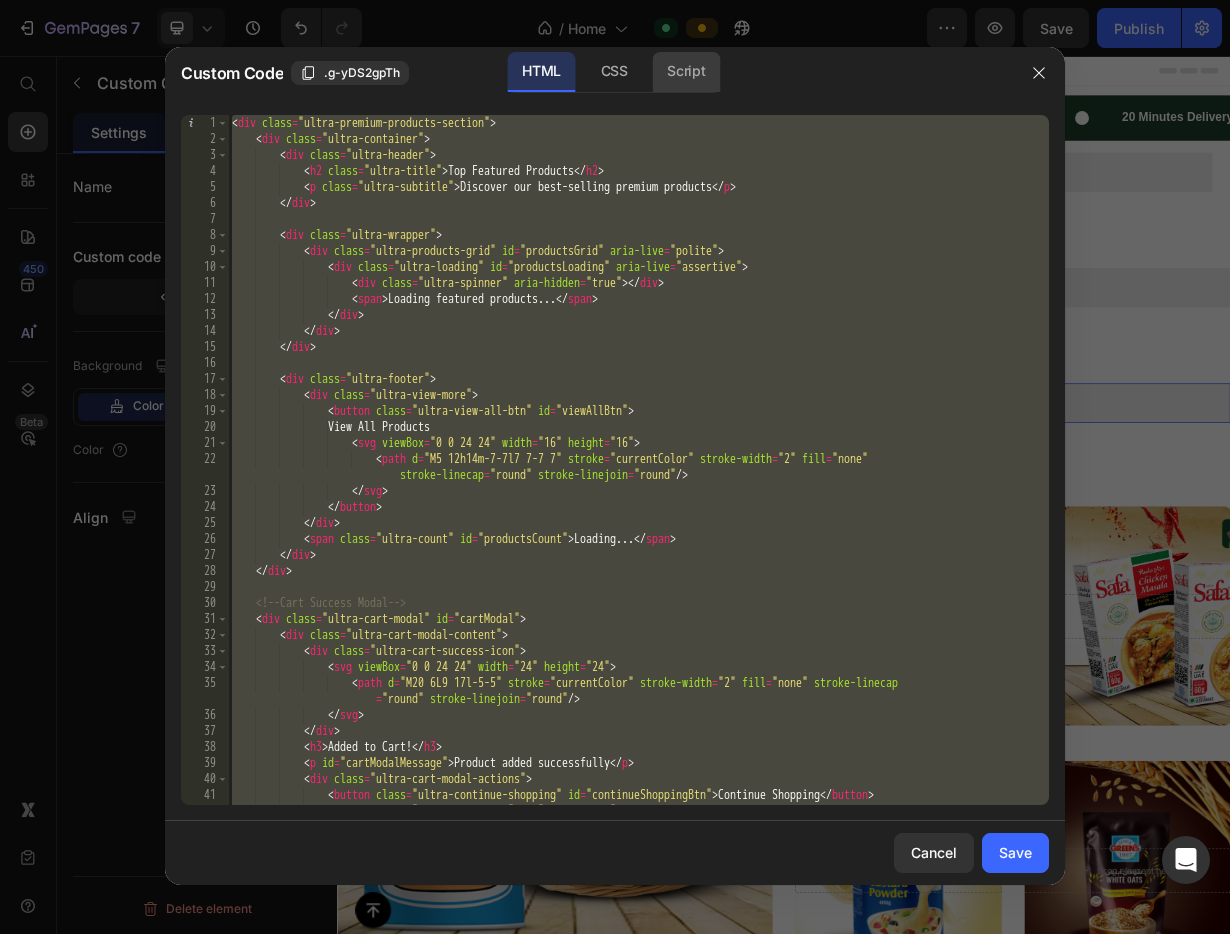 click on "Script" 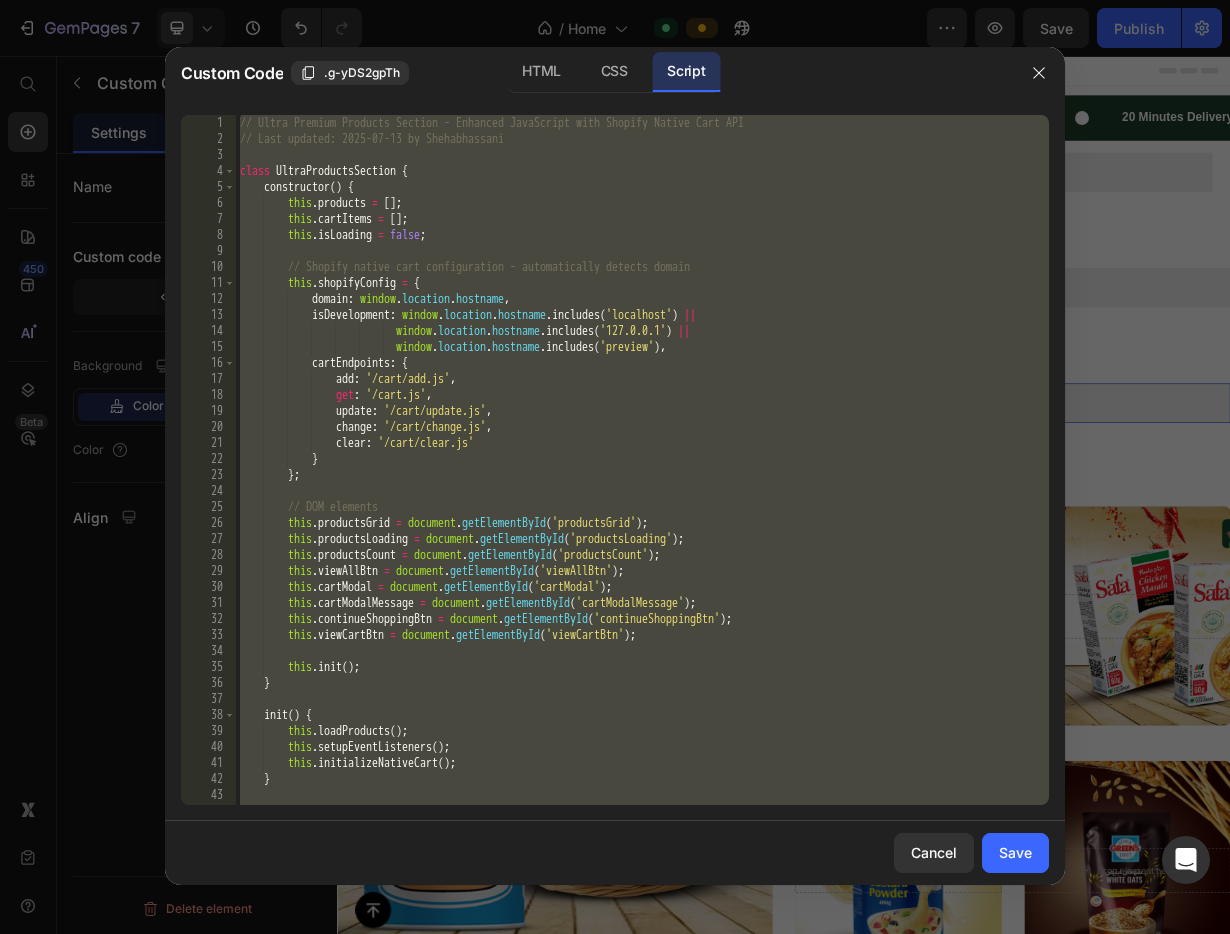 click on "// Ultra Premium Products Section - Enhanced JavaScript with Shopify Native Cart API // Last updated: 2025-07-13 by Shehabhassani class   UltraProductsSection   {      constructor ( )   {           this . products   =   [ ] ;           this . cartItems   =   [ ] ;           this . isLoading   =   false ;                     // Shopify native cart configuration - automatically detects domain           this . shopifyConfig   =   {                domain :   window . location . hostname ,                isDevelopment :   window . location . hostname . includes ( 'localhost' )   ||                                    window . location . hostname . includes ( '127.0.0.1' )   ||                                    window . location . hostname . includes ( 'preview' ) ,                cartEndpoints :   {                     add :   '/cart/add.js' ,                     get :   '/cart.js' ,                     update :   '/cart/update.js' ,                     change :   '/cart/change.js' ,                     clear :" at bounding box center [642, 476] 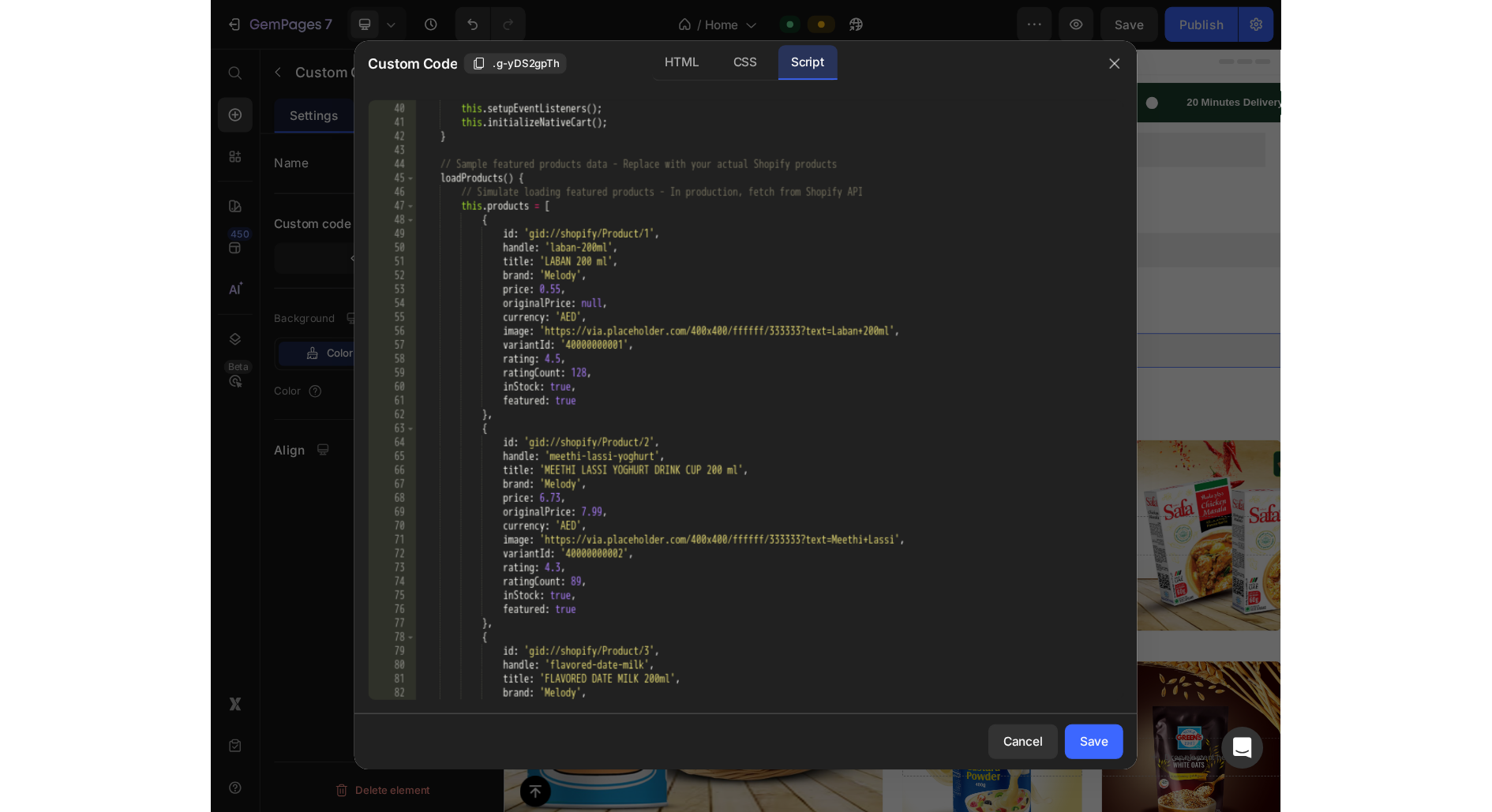 scroll, scrollTop: 512, scrollLeft: 0, axis: vertical 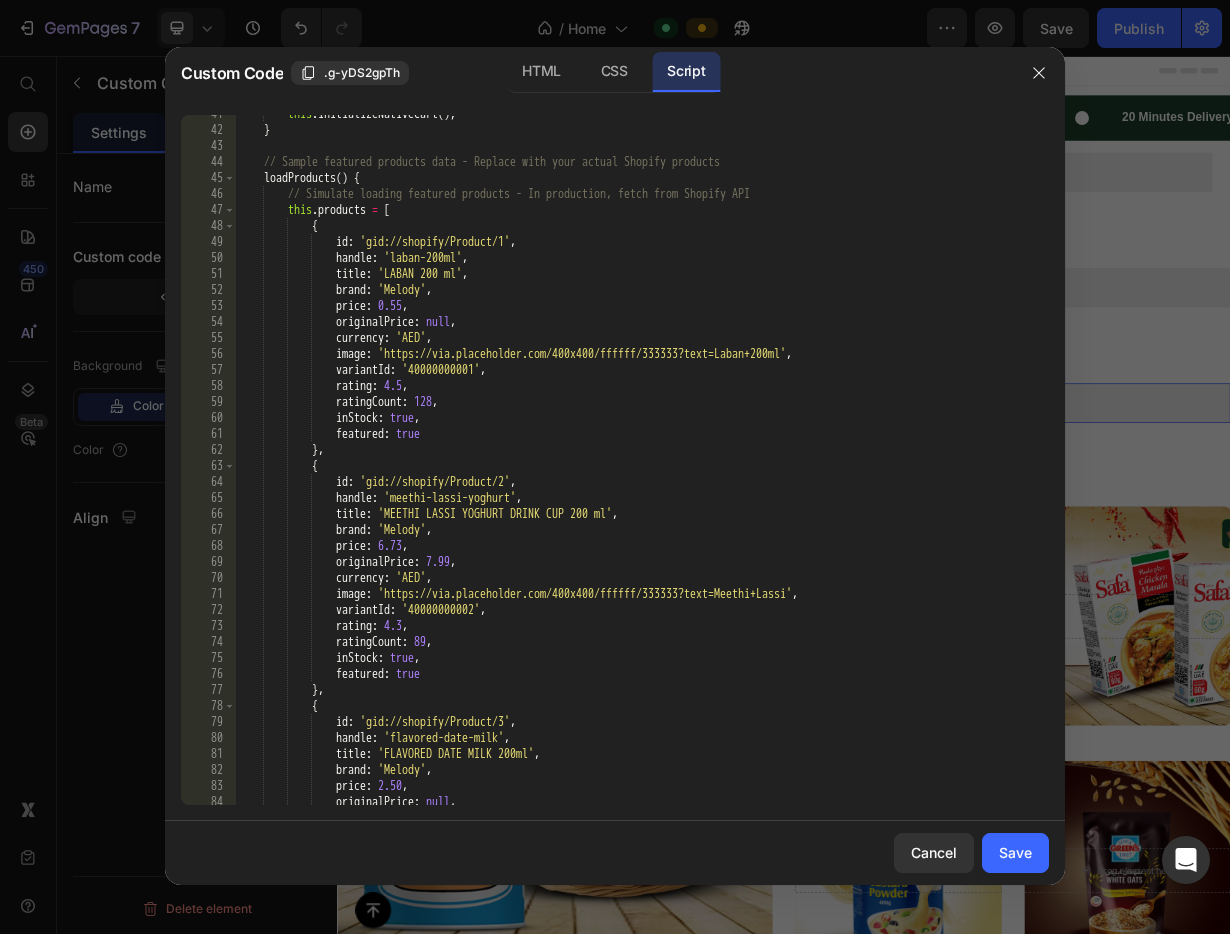 click on "this . initializeNativeCart ( ) ;      }           // Sample featured products data - Replace with your actual Shopify products      loadProducts ( )   {           // Simulate loading featured products - In production, fetch from Shopify API           this . products   =   [                {                     id :   'gid://shopify/Product/1' ,                     handle :   'laban-200ml' ,                     title :   'LABAN 200 ml' ,                     brand :   'Melody' ,                     price :   0.55 ,                     originalPrice :   null ,                     currency :   'AED' ,                     image :   'https://via.placeholder.com/400x400/ffffff/333333?text=Laban+200ml' ,                     variantId :   '40000000001' ,                     rating :   4.5 ,                     ratingCount :   128 ,                     inStock :   true ,                     featured :   true                } ,                {                     id :   'gid://shopify/Product/2' ," at bounding box center (642, 467) 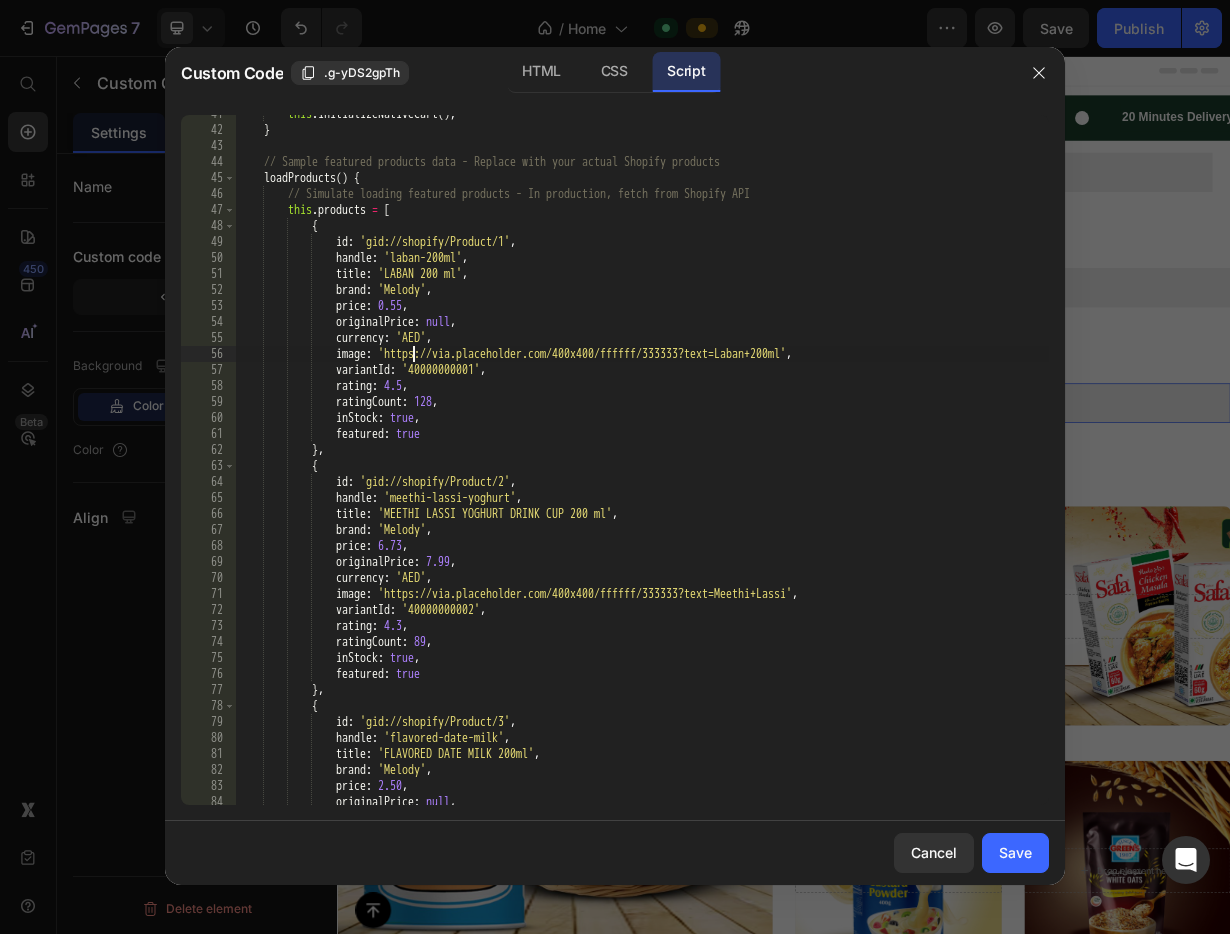 click on "this . initializeNativeCart ( ) ;      }           // Sample featured products data - Replace with your actual Shopify products      loadProducts ( )   {           // Simulate loading featured products - In production, fetch from Shopify API           this . products   =   [                {                     id :   'gid://shopify/Product/1' ,                     handle :   'laban-200ml' ,                     title :   'LABAN 200 ml' ,                     brand :   'Melody' ,                     price :   0.55 ,                     originalPrice :   null ,                     currency :   'AED' ,                     image :   'https://via.placeholder.com/400x400/ffffff/333333?text=Laban+200ml' ,                     variantId :   '40000000001' ,                     rating :   4.5 ,                     ratingCount :   128 ,                     inStock :   true ,                     featured :   true                } ,                {                     id :   'gid://shopify/Product/2' ," at bounding box center (642, 467) 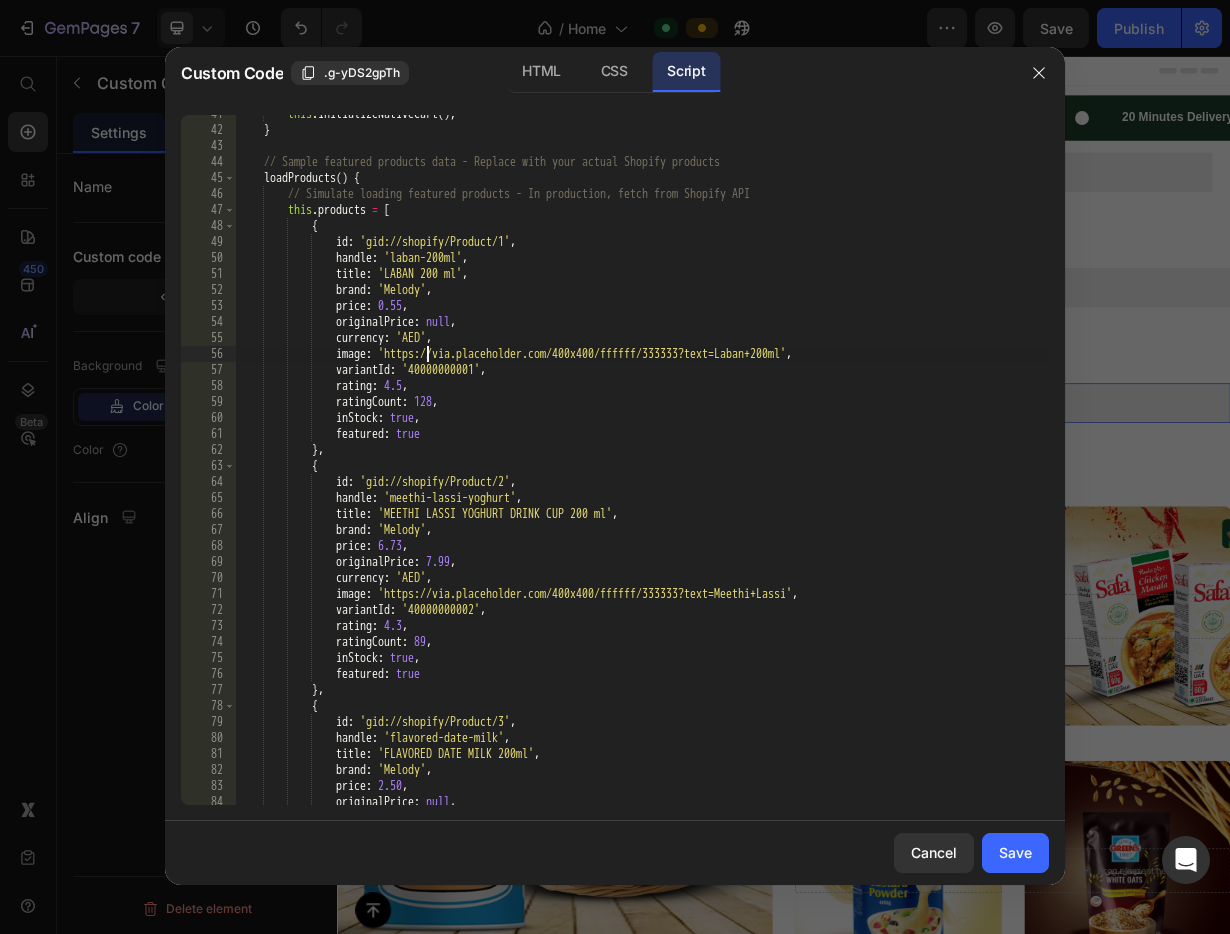 click on "this . initializeNativeCart ( ) ;      }           // Sample featured products data - Replace with your actual Shopify products      loadProducts ( )   {           // Simulate loading featured products - In production, fetch from Shopify API           this . products   =   [                {                     id :   'gid://shopify/Product/1' ,                     handle :   'laban-200ml' ,                     title :   'LABAN 200 ml' ,                     brand :   'Melody' ,                     price :   0.55 ,                     originalPrice :   null ,                     currency :   'AED' ,                     image :   'https://via.placeholder.com/400x400/ffffff/333333?text=Laban+200ml' ,                     variantId :   '40000000001' ,                     rating :   4.5 ,                     ratingCount :   128 ,                     inStock :   true ,                     featured :   true                } ,                {                     id :   'gid://shopify/Product/2' ," at bounding box center (642, 467) 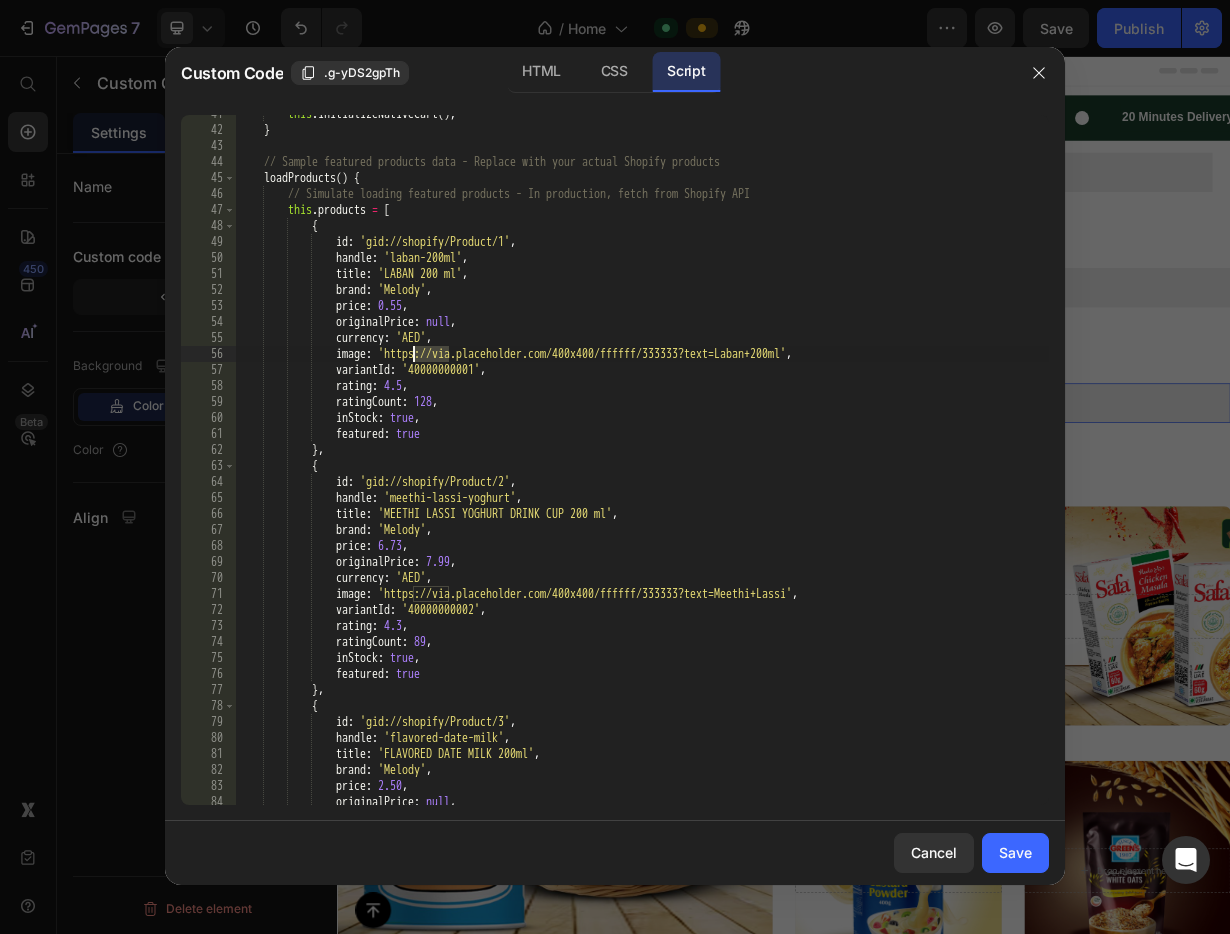 click on "this . initializeNativeCart ( ) ;      }           // Sample featured products data - Replace with your actual Shopify products      loadProducts ( )   {           // Simulate loading featured products - In production, fetch from Shopify API           this . products   =   [                {                     id :   'gid://shopify/Product/1' ,                     handle :   'laban-200ml' ,                     title :   'LABAN 200 ml' ,                     brand :   'Melody' ,                     price :   0.55 ,                     originalPrice :   null ,                     currency :   'AED' ,                     image :   'https://via.placeholder.com/400x400/ffffff/333333?text=Laban+200ml' ,                     variantId :   '40000000001' ,                     rating :   4.5 ,                     ratingCount :   128 ,                     inStock :   true ,                     featured :   true                } ,                {                     id :   'gid://shopify/Product/2' ," at bounding box center [642, 467] 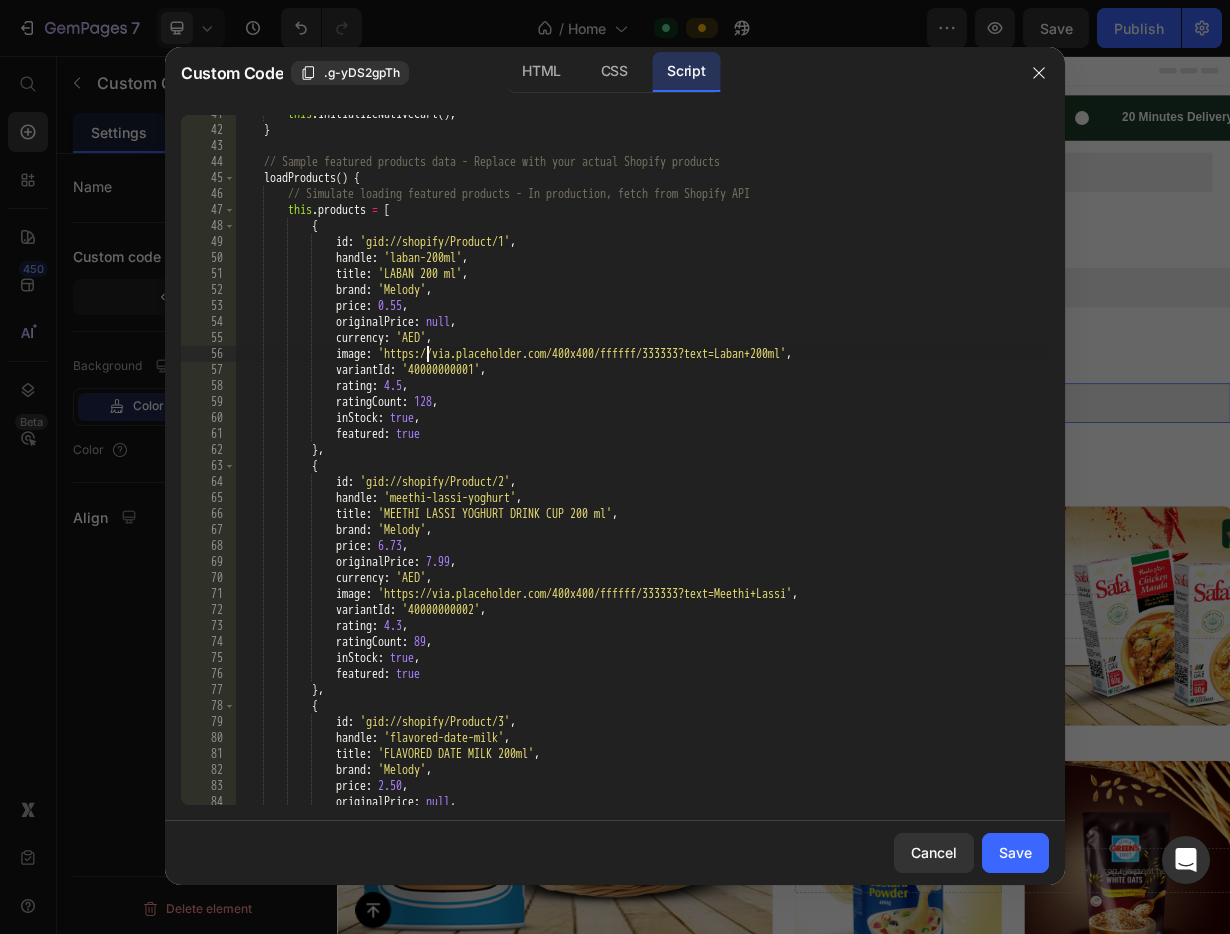 click on "this . initializeNativeCart ( ) ;      }           // Sample featured products data - Replace with your actual Shopify products      loadProducts ( )   {           // Simulate loading featured products - In production, fetch from Shopify API           this . products   =   [                {                     id :   'gid://shopify/Product/1' ,                     handle :   'laban-200ml' ,                     title :   'LABAN 200 ml' ,                     brand :   'Melody' ,                     price :   0.55 ,                     originalPrice :   null ,                     currency :   'AED' ,                     image :   'https://via.placeholder.com/400x400/ffffff/333333?text=Laban+200ml' ,                     variantId :   '40000000001' ,                     rating :   4.5 ,                     ratingCount :   128 ,                     inStock :   true ,                     featured :   true                } ,                {                     id :   'gid://shopify/Product/2' ," at bounding box center (642, 467) 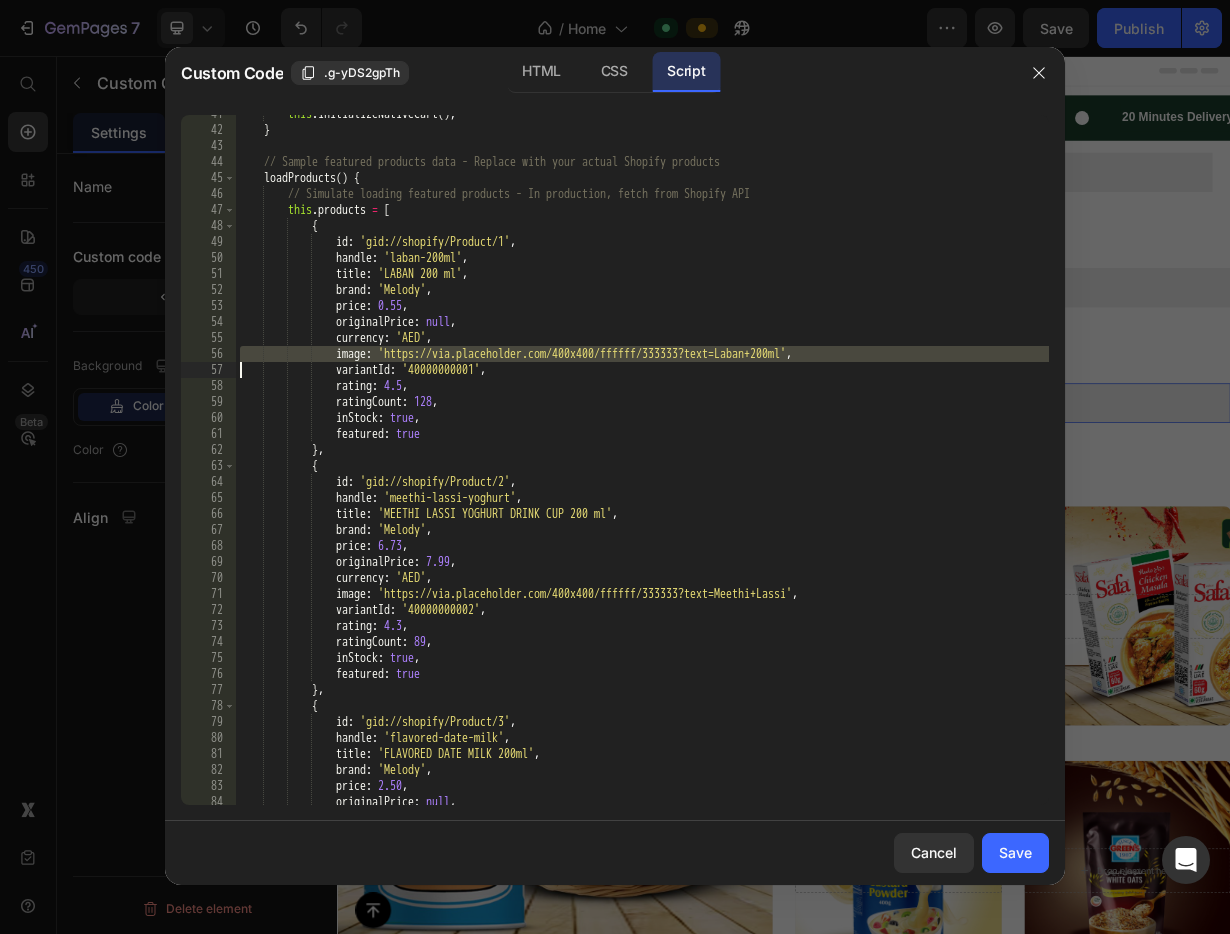 click on "this . initializeNativeCart ( ) ;      }           // Sample featured products data - Replace with your actual Shopify products      loadProducts ( )   {           // Simulate loading featured products - In production, fetch from Shopify API           this . products   =   [                {                     id :   'gid://shopify/Product/1' ,                     handle :   'laban-200ml' ,                     title :   'LABAN 200 ml' ,                     brand :   'Melody' ,                     price :   0.55 ,                     originalPrice :   null ,                     currency :   'AED' ,                     image :   'https://via.placeholder.com/400x400/ffffff/333333?text=Laban+200ml' ,                     variantId :   '40000000001' ,                     rating :   4.5 ,                     ratingCount :   128 ,                     inStock :   true ,                     featured :   true                } ,                {                     id :   'gid://shopify/Product/2' ," at bounding box center (642, 467) 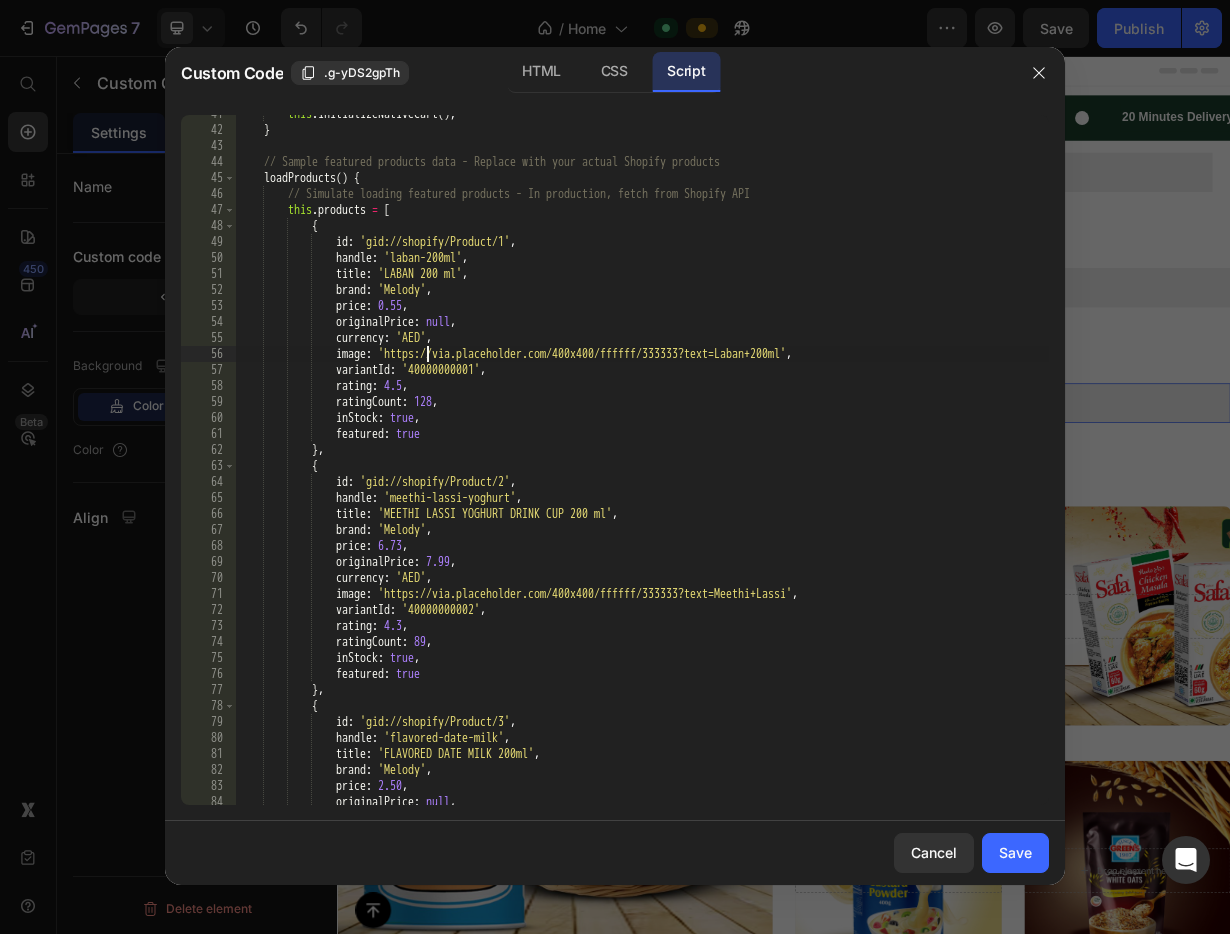 click on "this . initializeNativeCart ( ) ;      }           // Sample featured products data - Replace with your actual Shopify products      loadProducts ( )   {           // Simulate loading featured products - In production, fetch from Shopify API           this . products   =   [                {                     id :   'gid://shopify/Product/1' ,                     handle :   'laban-200ml' ,                     title :   'LABAN 200 ml' ,                     brand :   'Melody' ,                     price :   0.55 ,                     originalPrice :   null ,                     currency :   'AED' ,                     image :   'https://via.placeholder.com/400x400/ffffff/333333?text=Laban+200ml' ,                     variantId :   '40000000001' ,                     rating :   4.5 ,                     ratingCount :   128 ,                     inStock :   true ,                     featured :   true                } ,                {                     id :   'gid://shopify/Product/2' ," at bounding box center [642, 467] 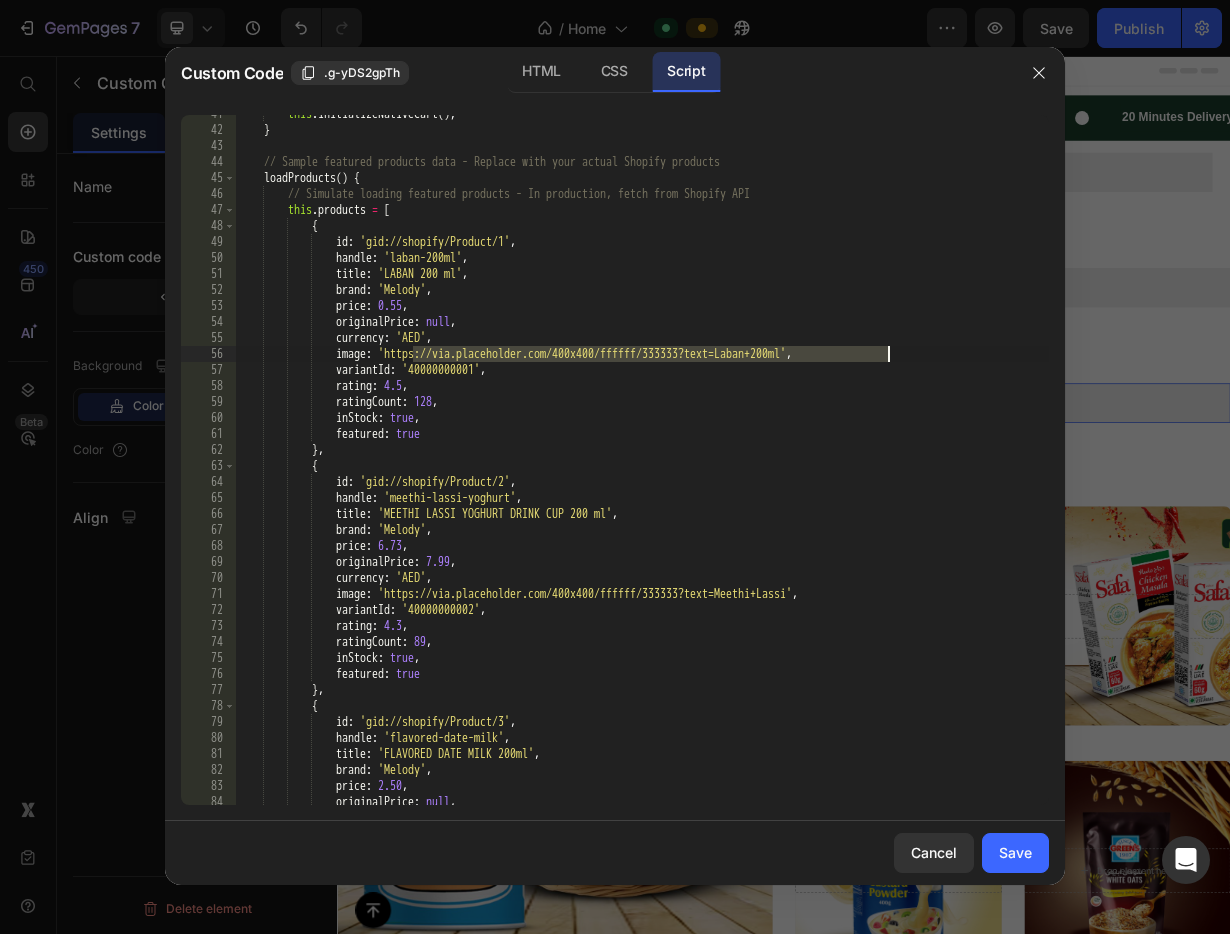 paste on "areednow.com/cdn/shop/files/MELODYLABAN200ML_1.png?v=1743602712&width=713" 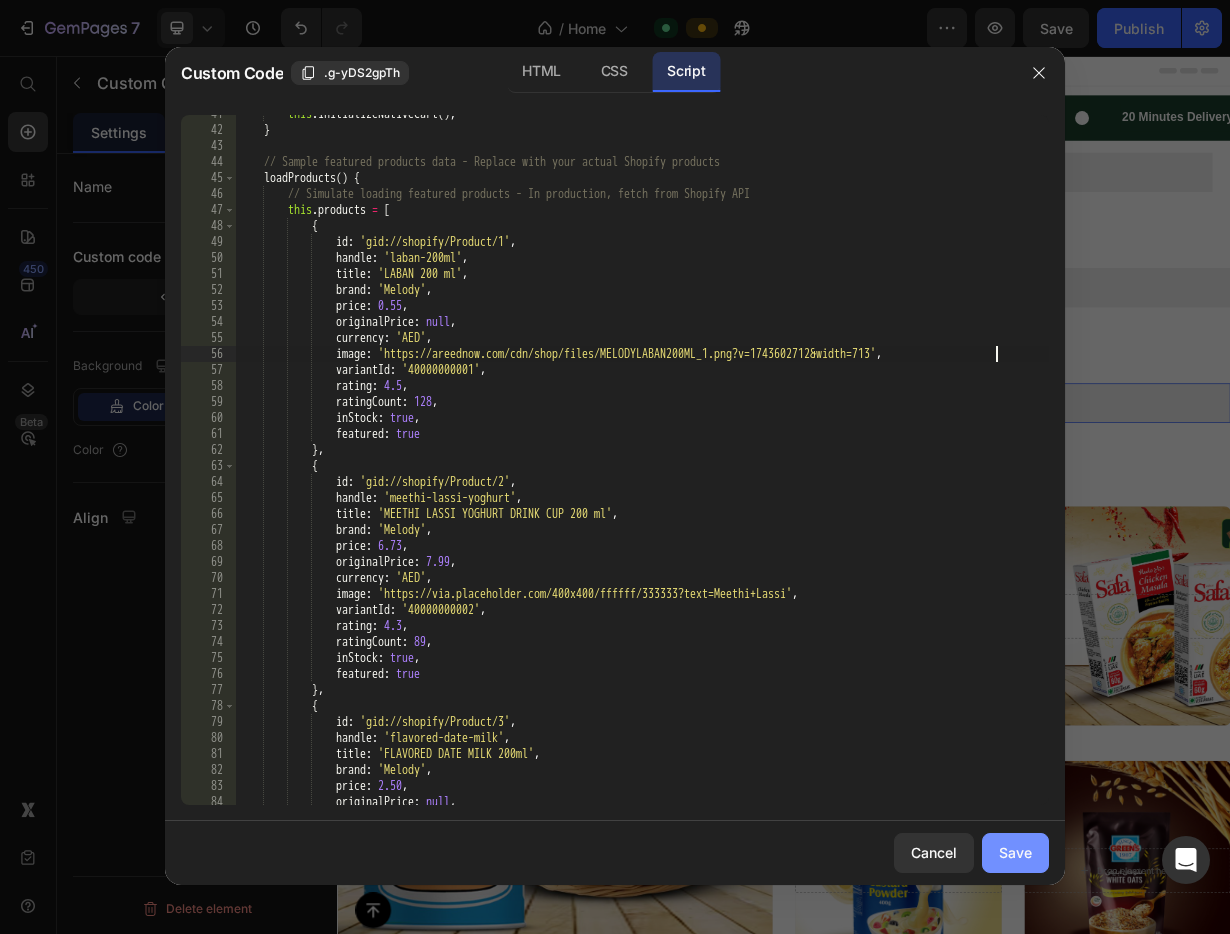 click on "Save" at bounding box center (1015, 852) 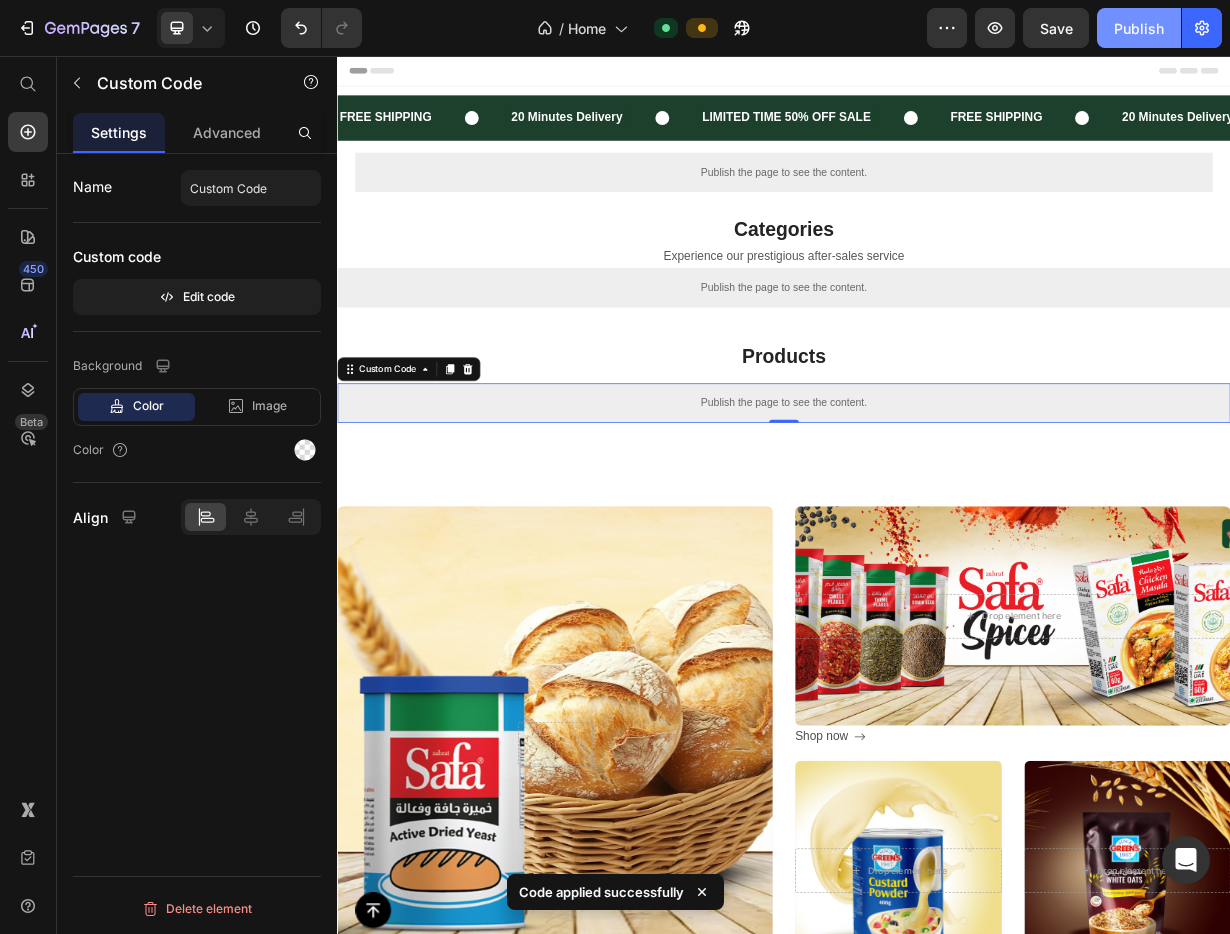 click on "Publish" 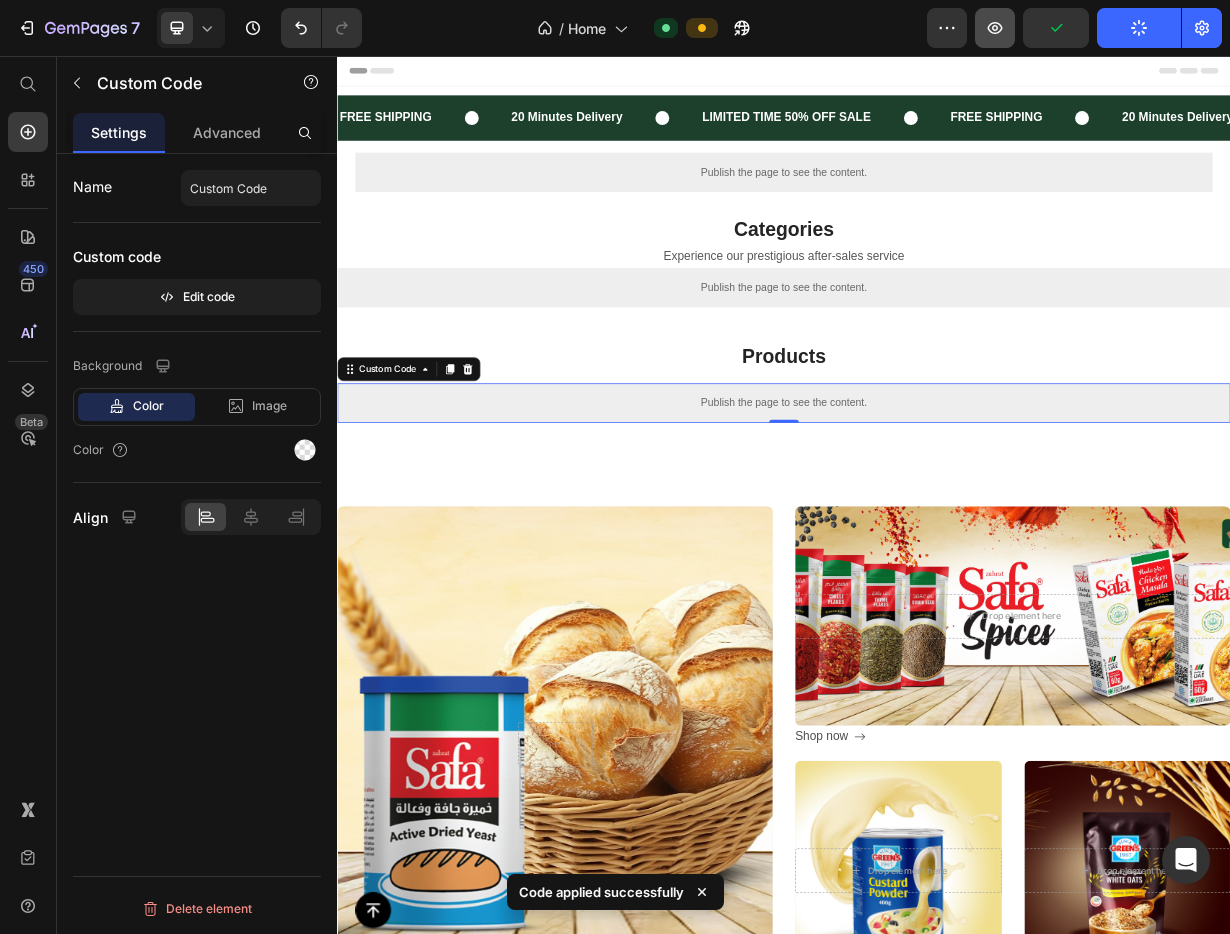 click 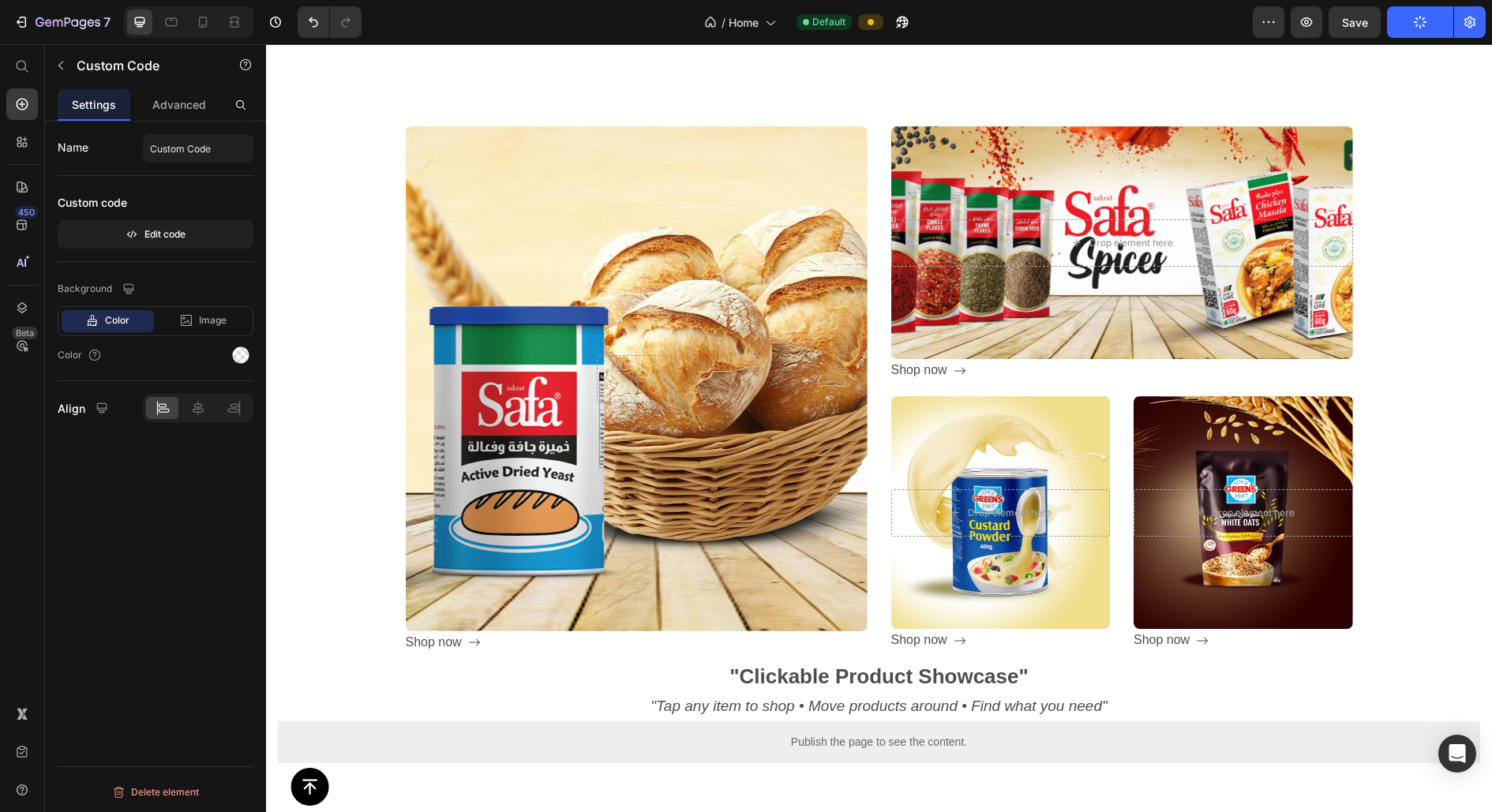 scroll, scrollTop: 396, scrollLeft: 0, axis: vertical 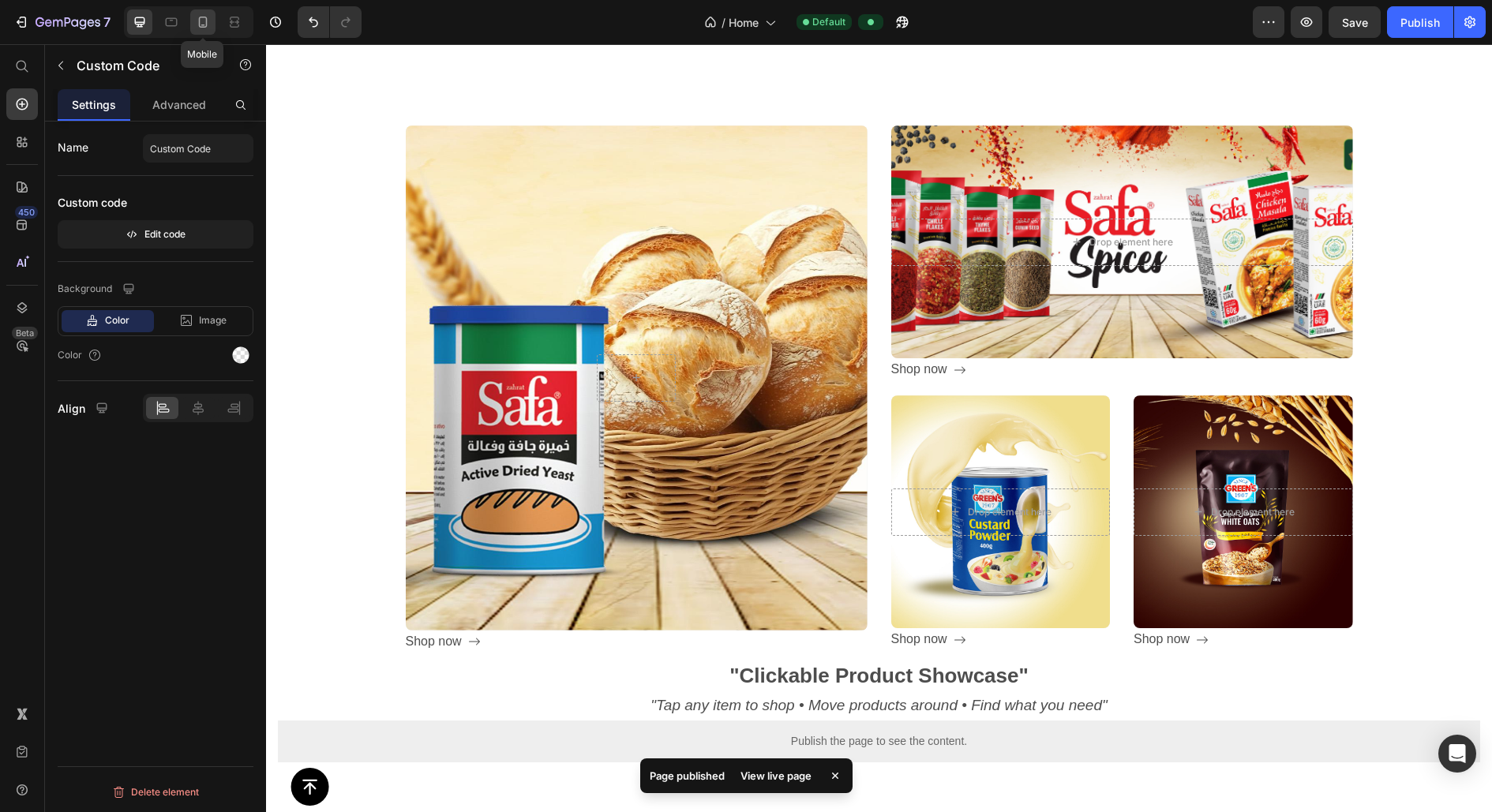 click 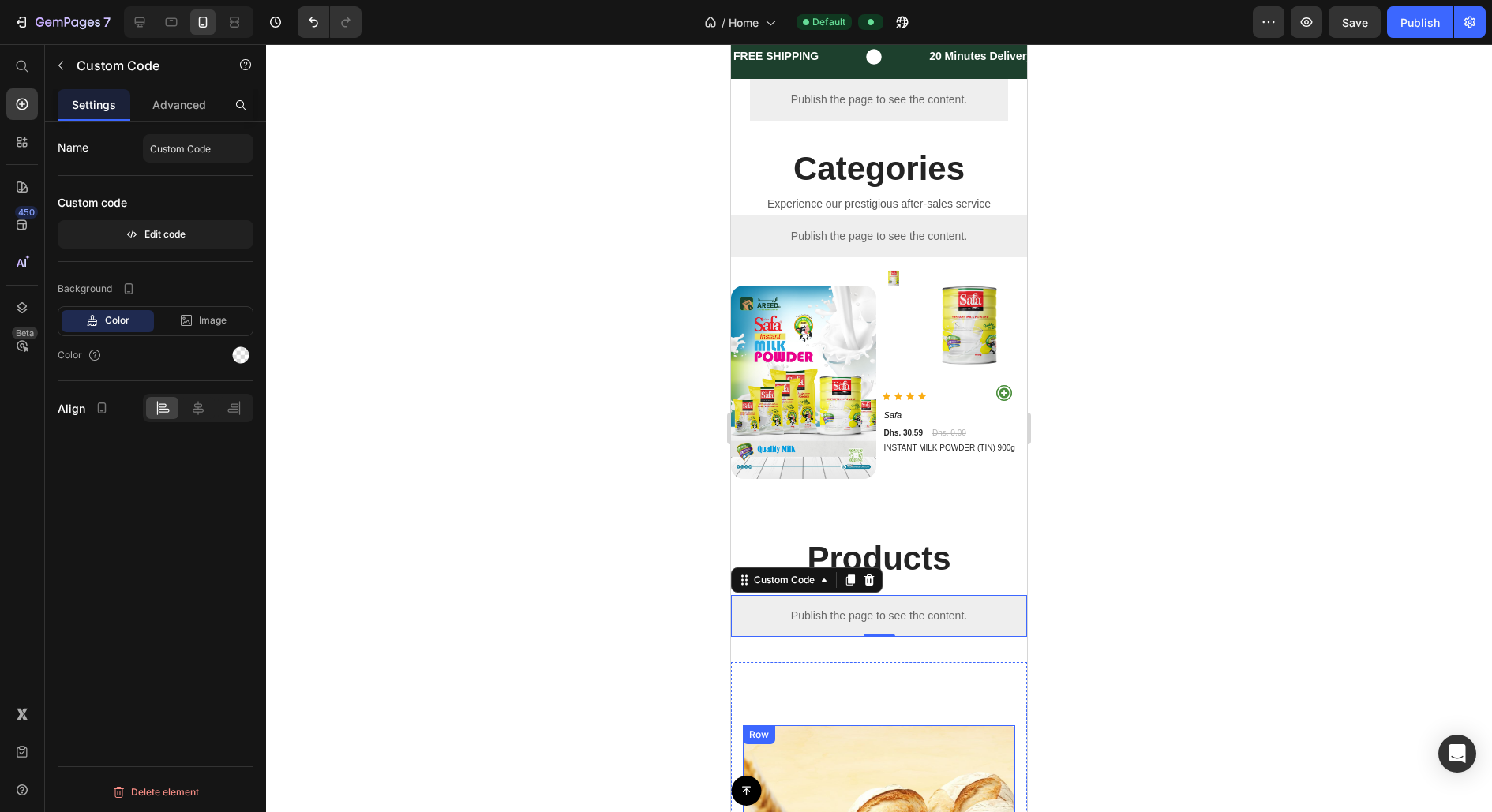 scroll, scrollTop: 0, scrollLeft: 0, axis: both 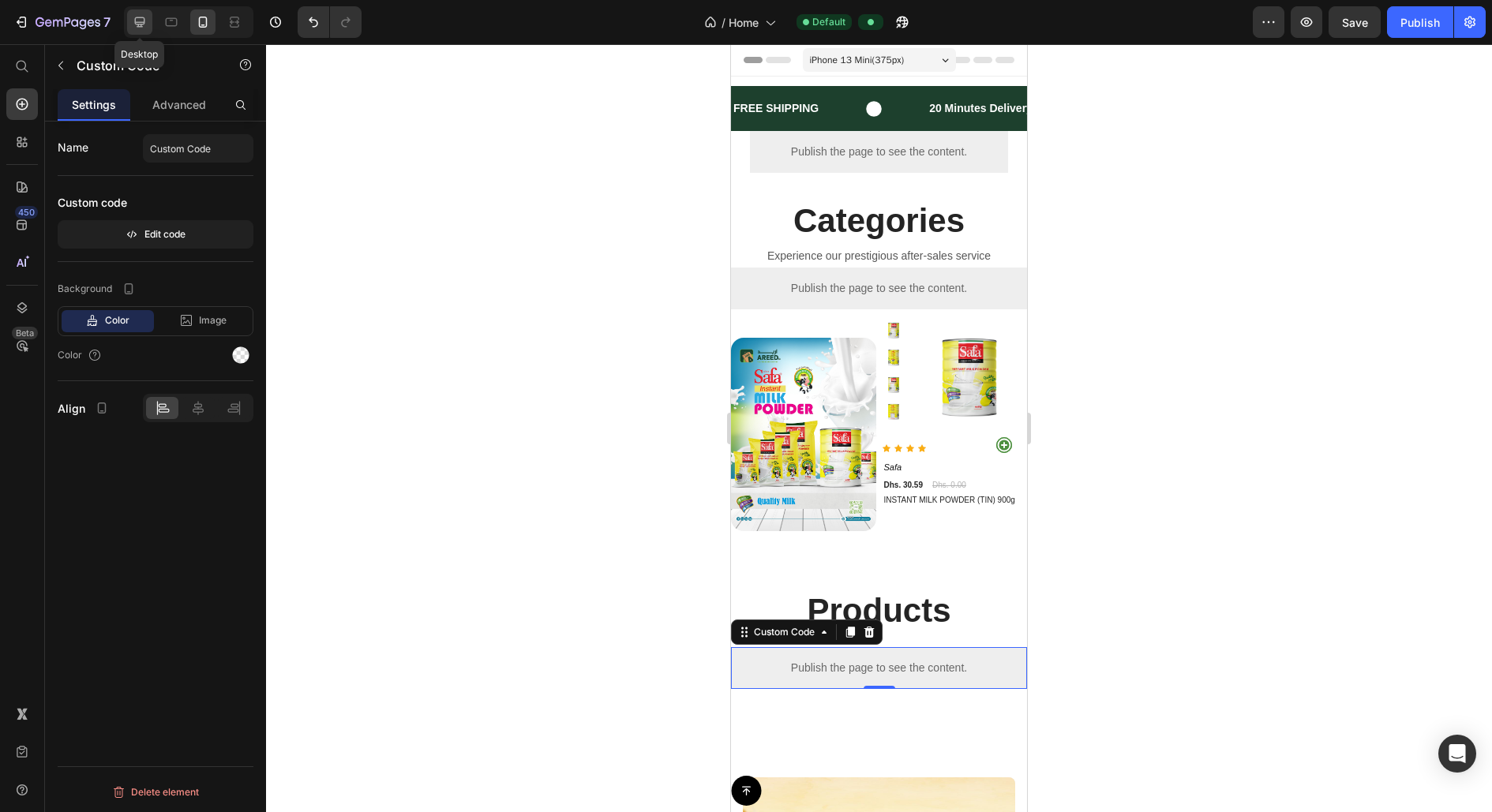 click 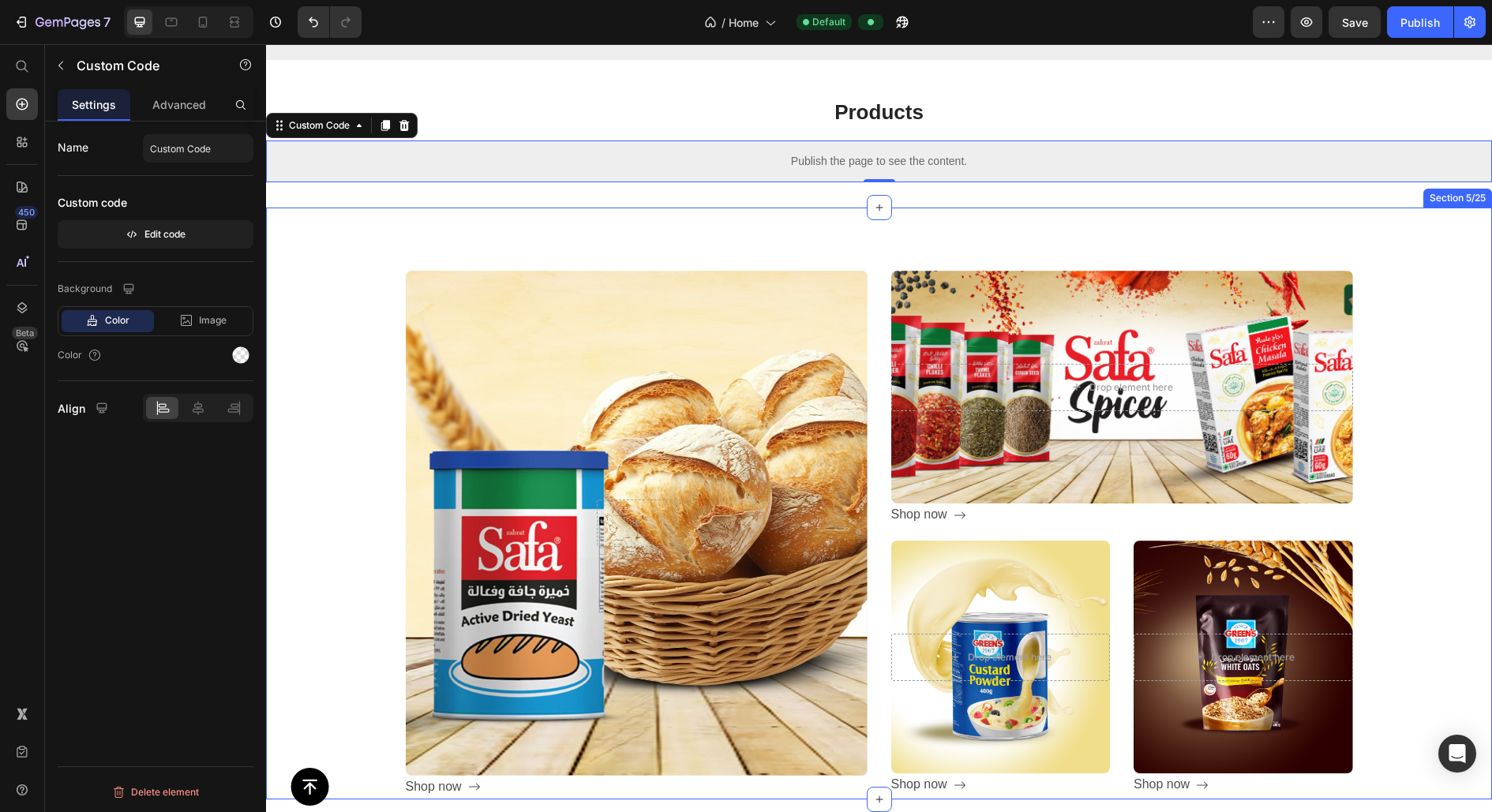 scroll, scrollTop: 291, scrollLeft: 0, axis: vertical 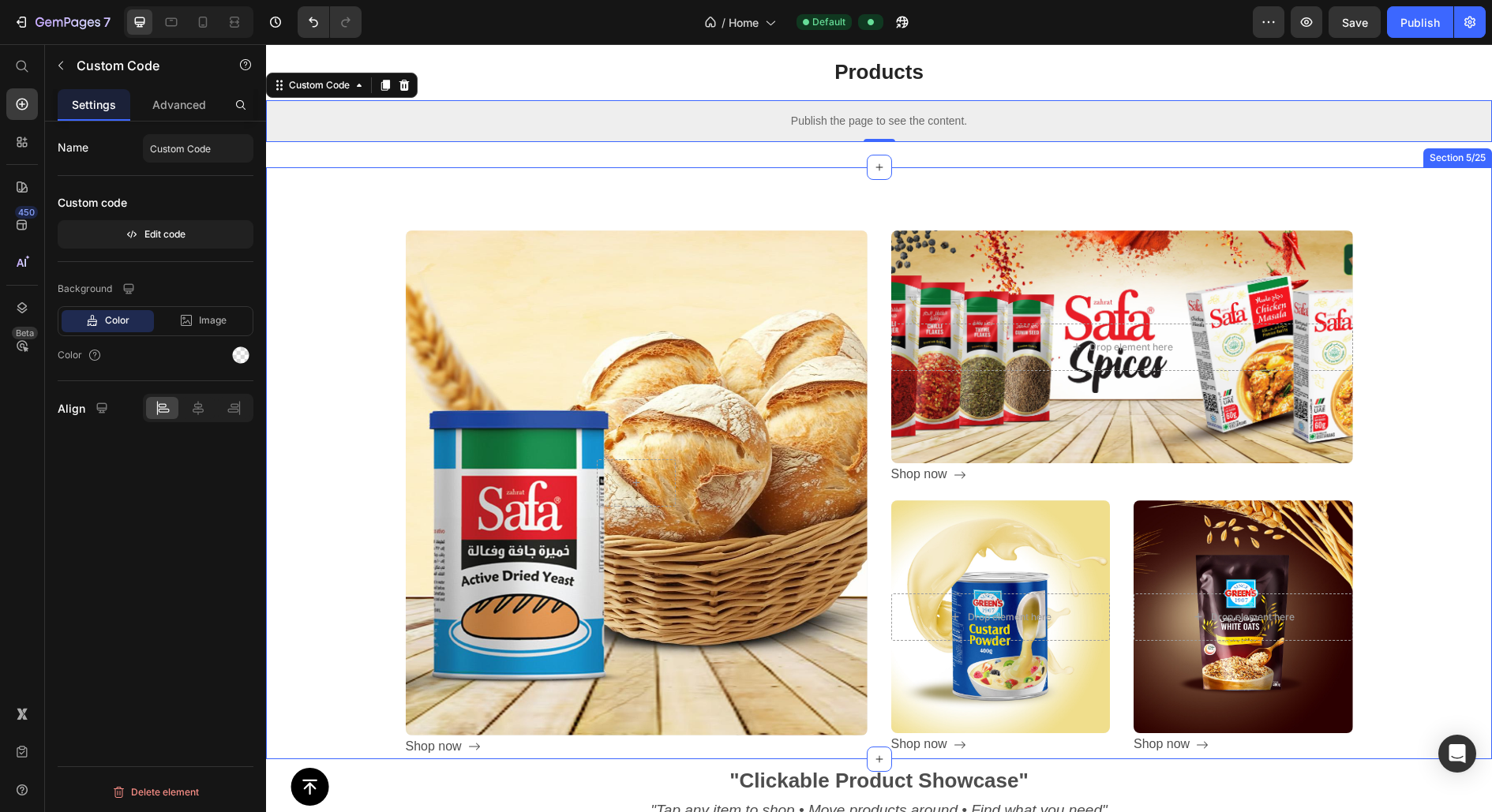 click on "Hero Banner
Shop now Button
Drop element here Hero Banner
Shop now Button
Drop element here Hero Banner
Shop now Button
Drop element here Hero Banner
Shop now Button Row Row Section 5/25" at bounding box center (879, 463) 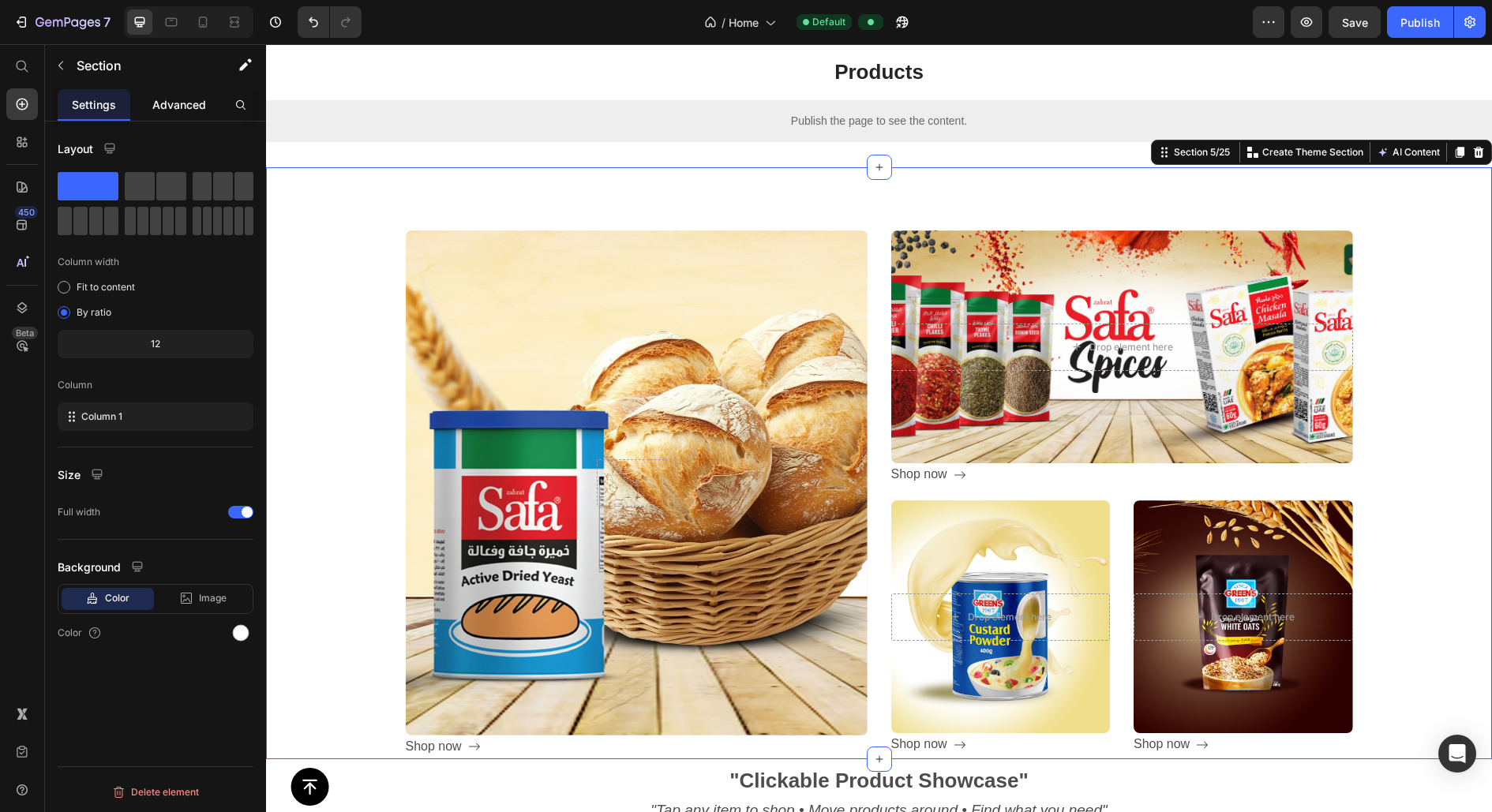 click on "Advanced" at bounding box center (179, 104) 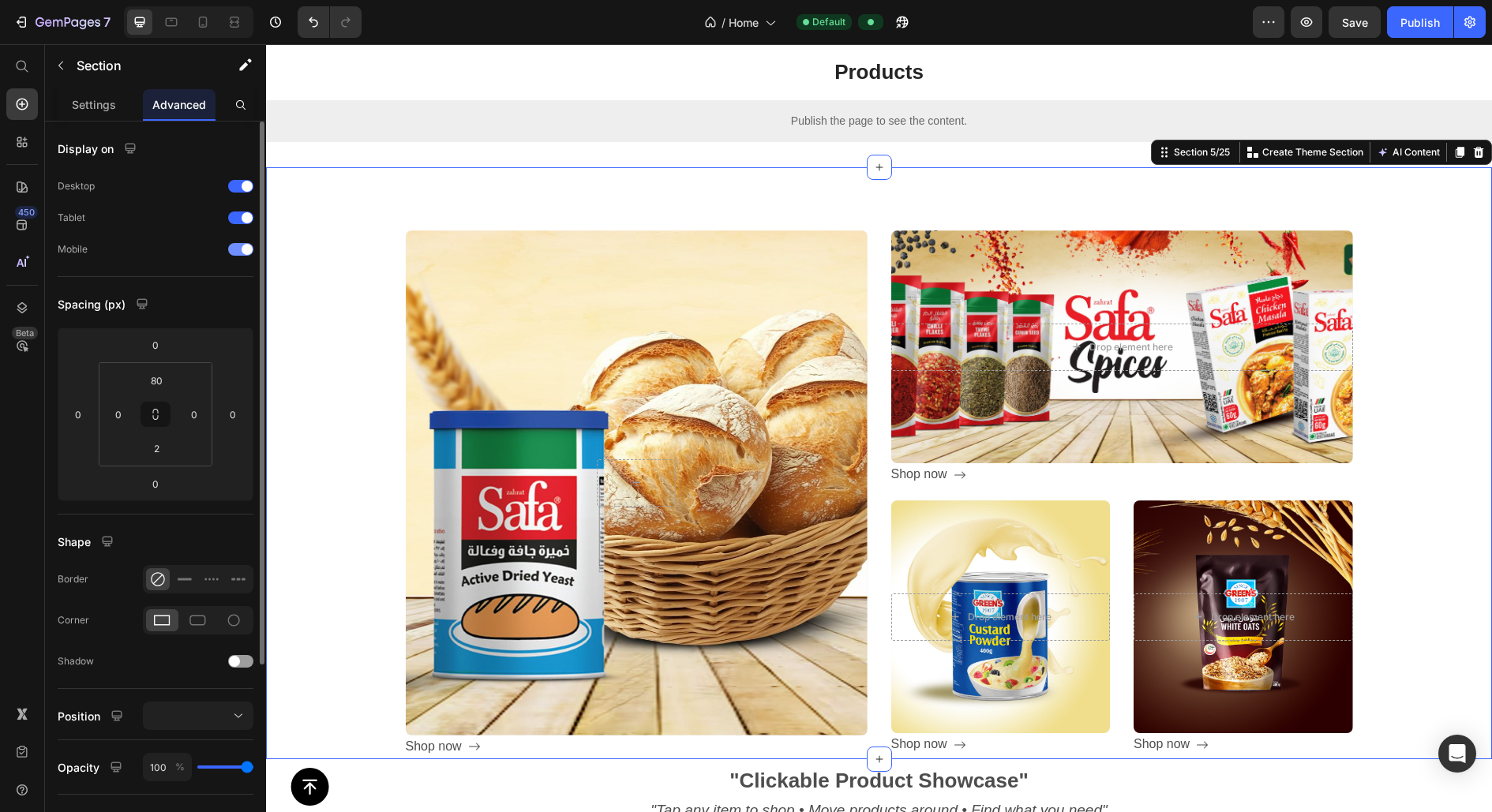click at bounding box center [241, 249] 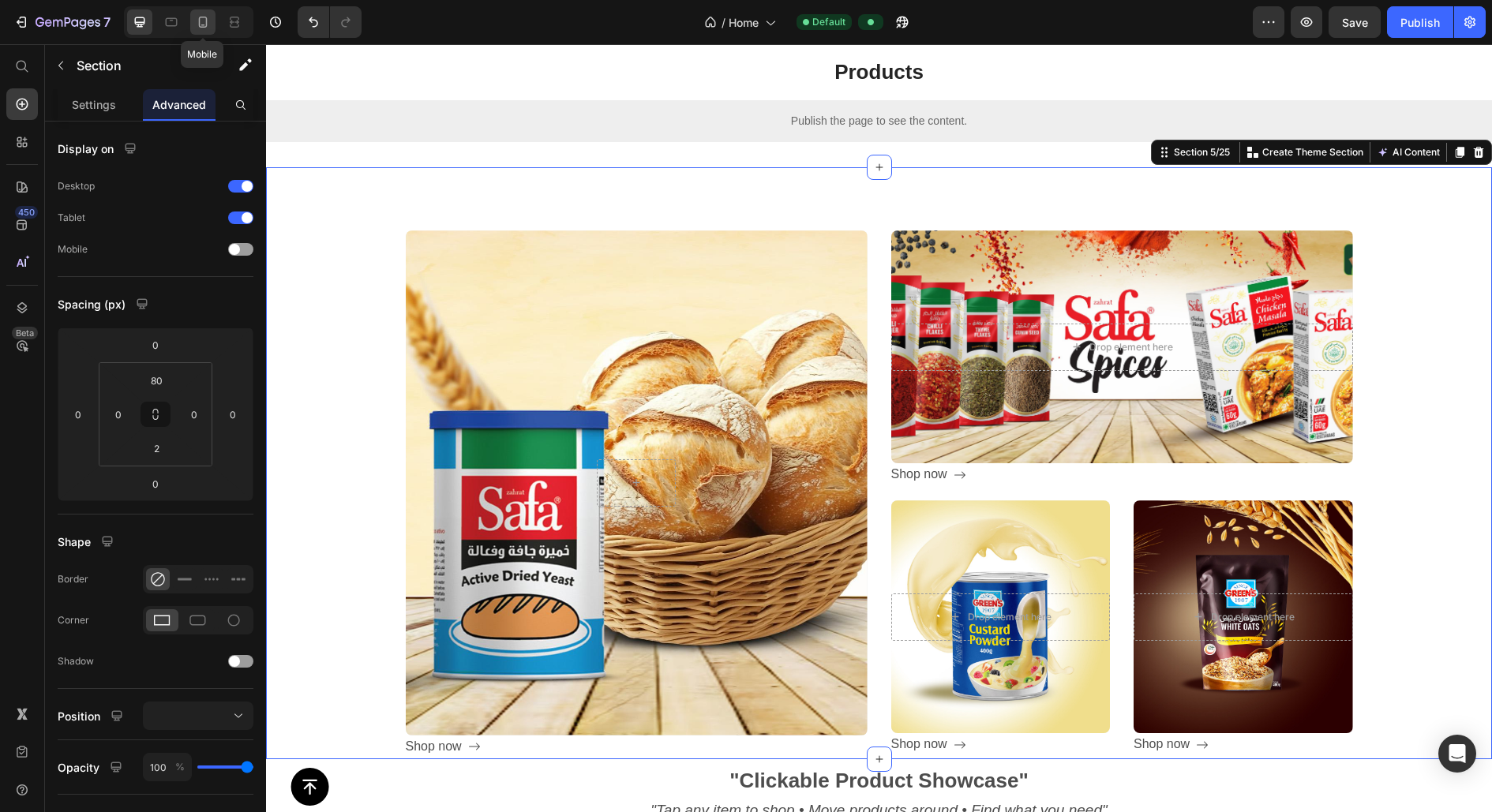 click 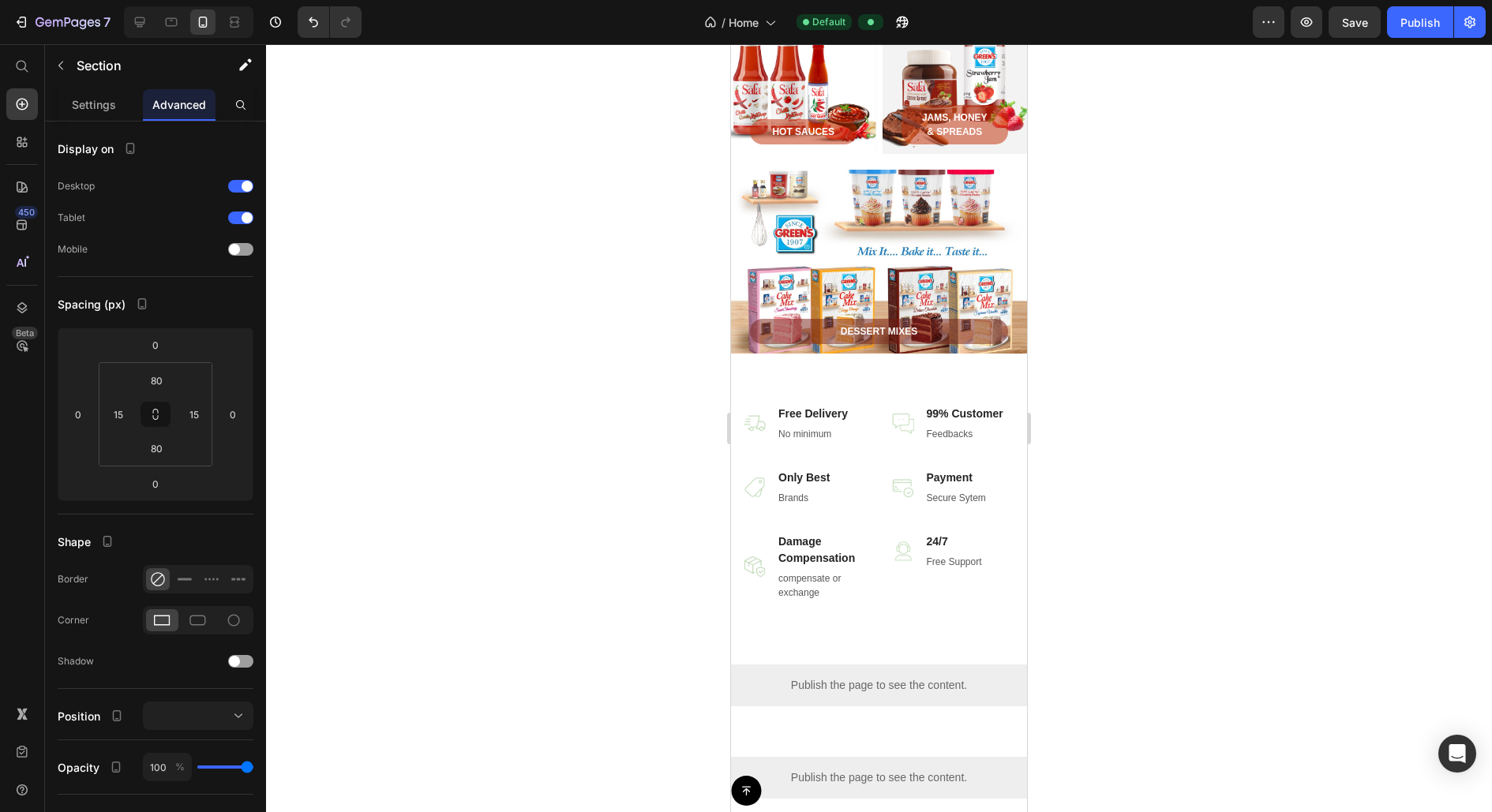 scroll, scrollTop: 6395, scrollLeft: 0, axis: vertical 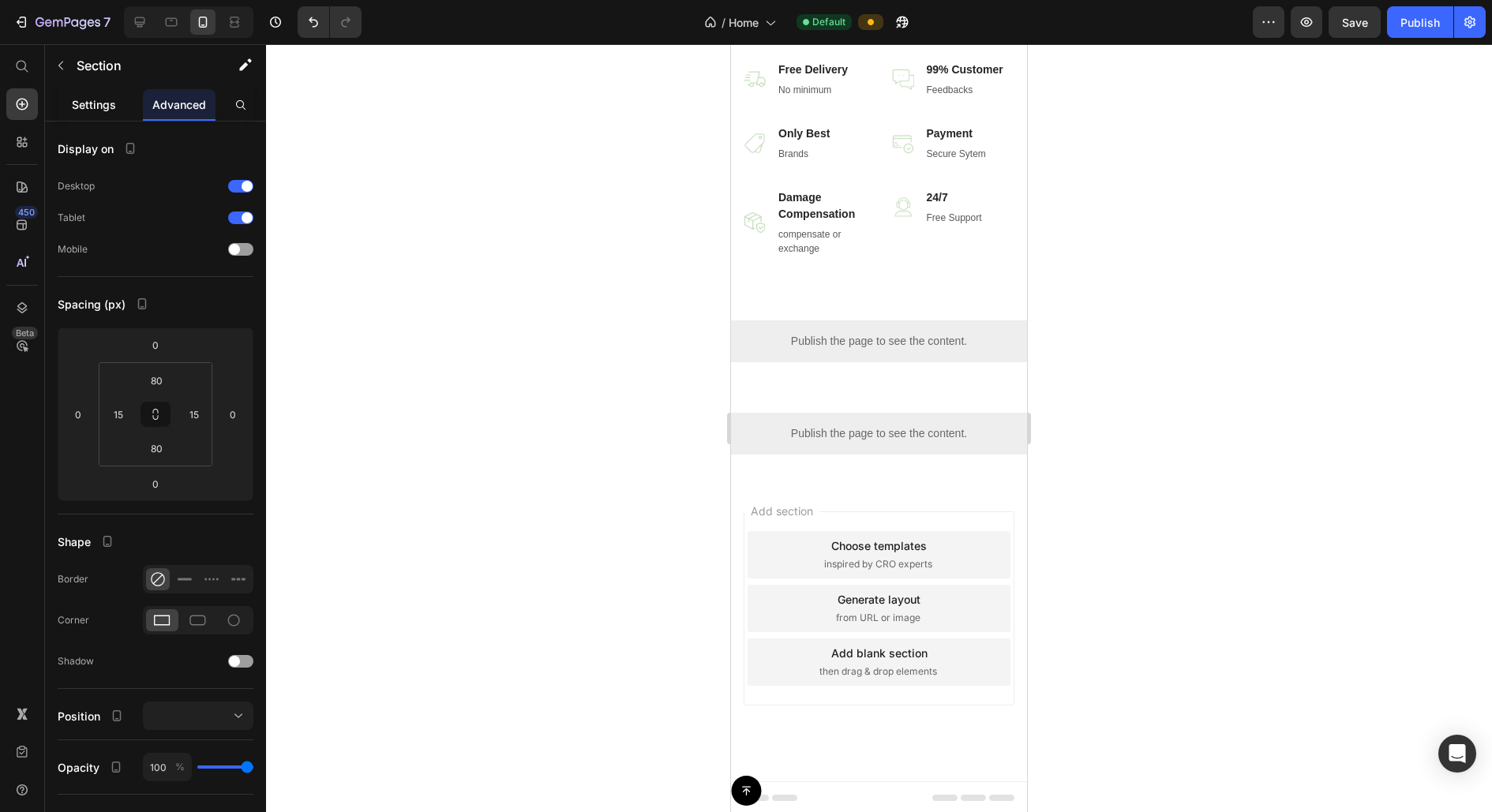 click on "Settings" at bounding box center [94, 104] 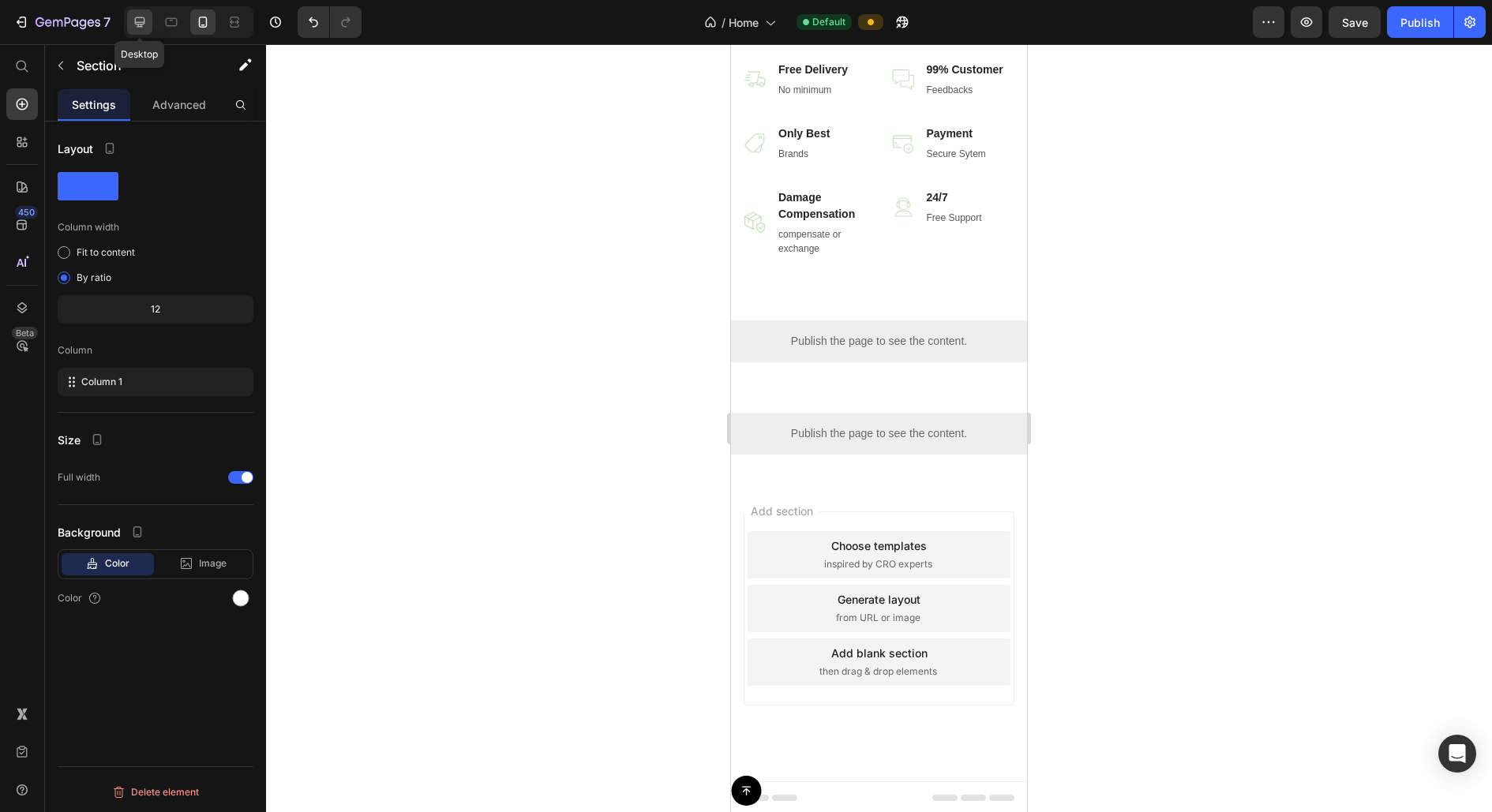 click 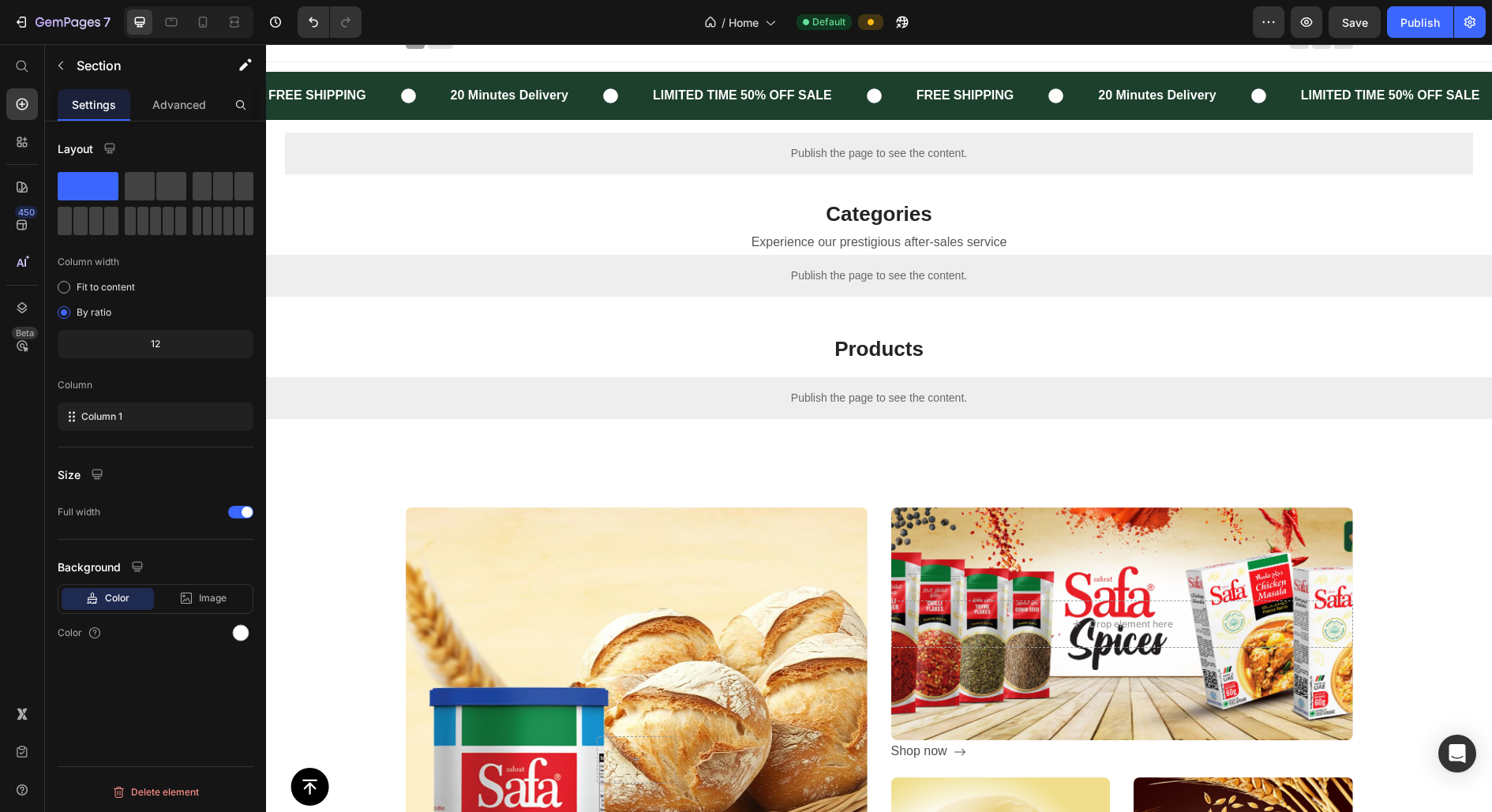 scroll, scrollTop: 0, scrollLeft: 0, axis: both 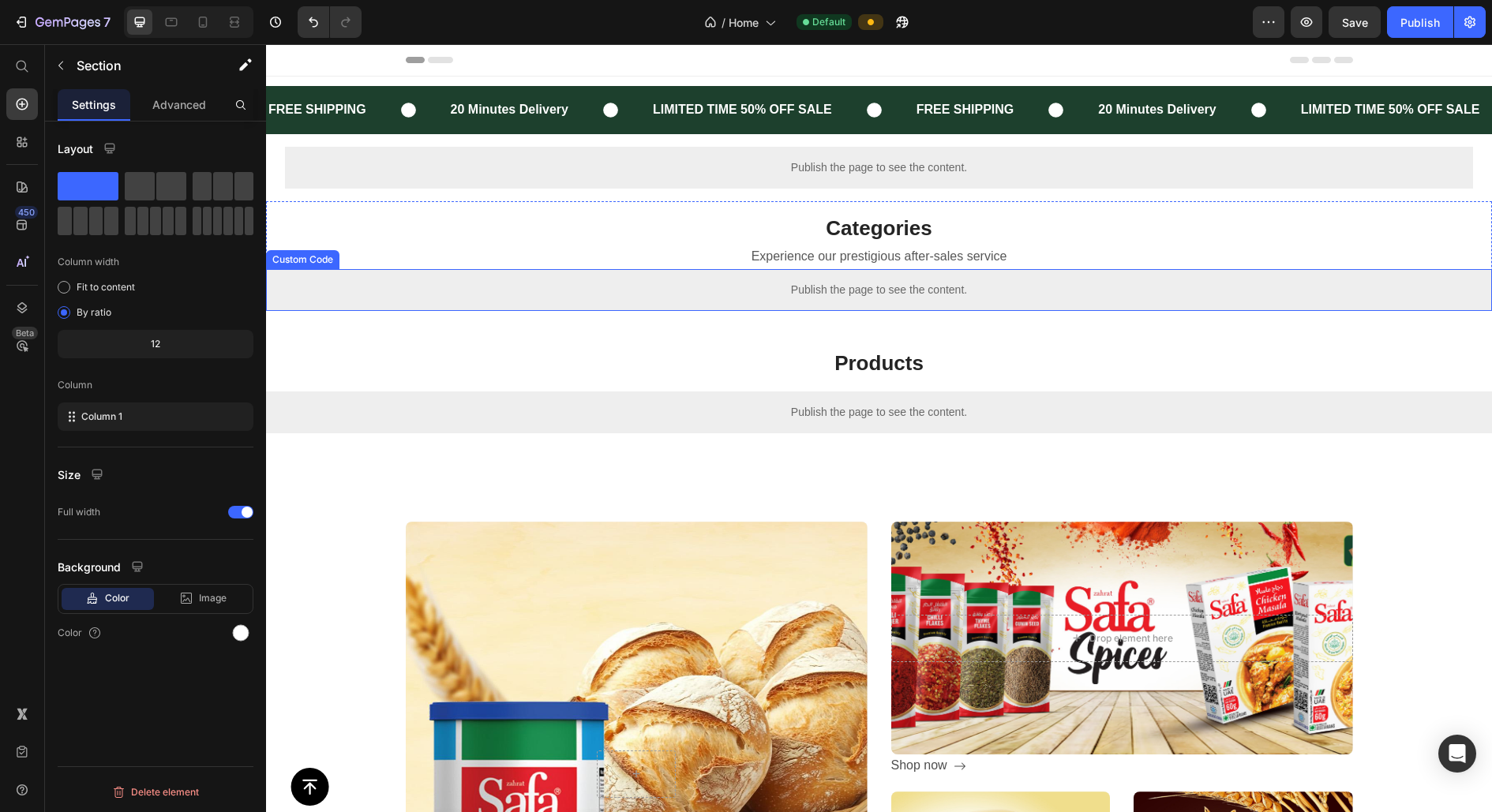 click on "Publish the page to see the content." at bounding box center (879, 290) 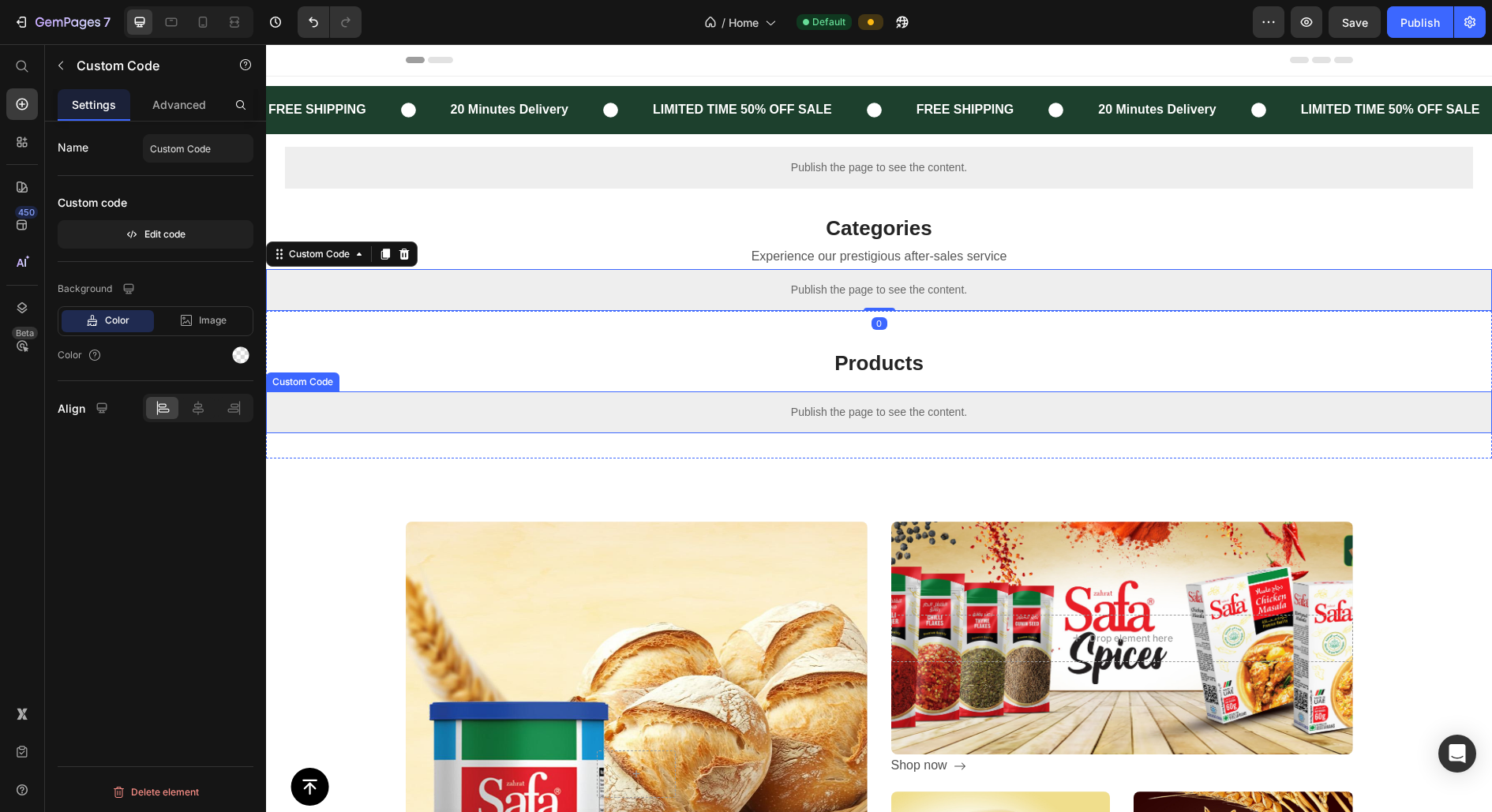 click on "Publish the page to see the content." at bounding box center [879, 412] 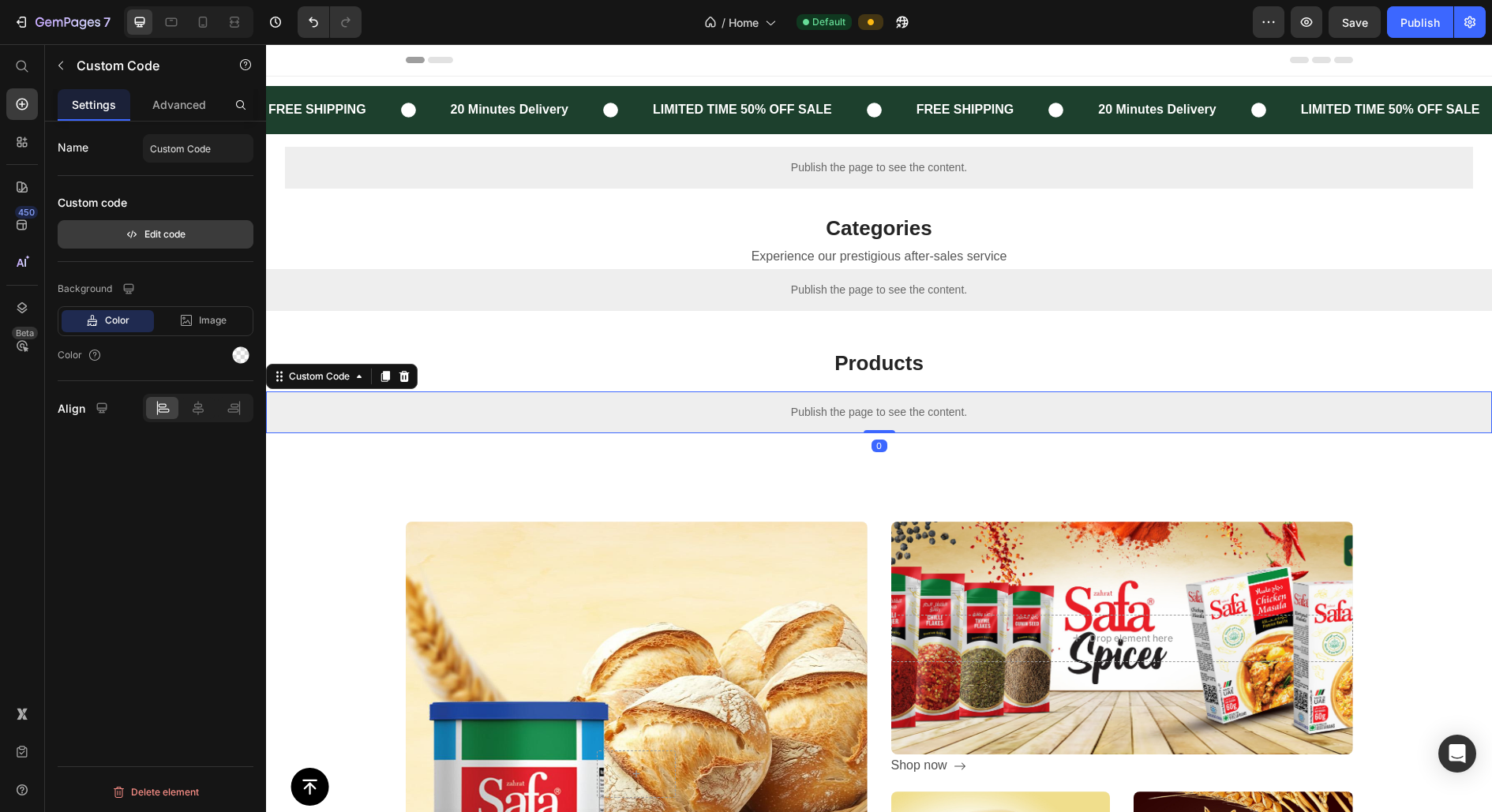 click on "Edit code" at bounding box center (156, 234) 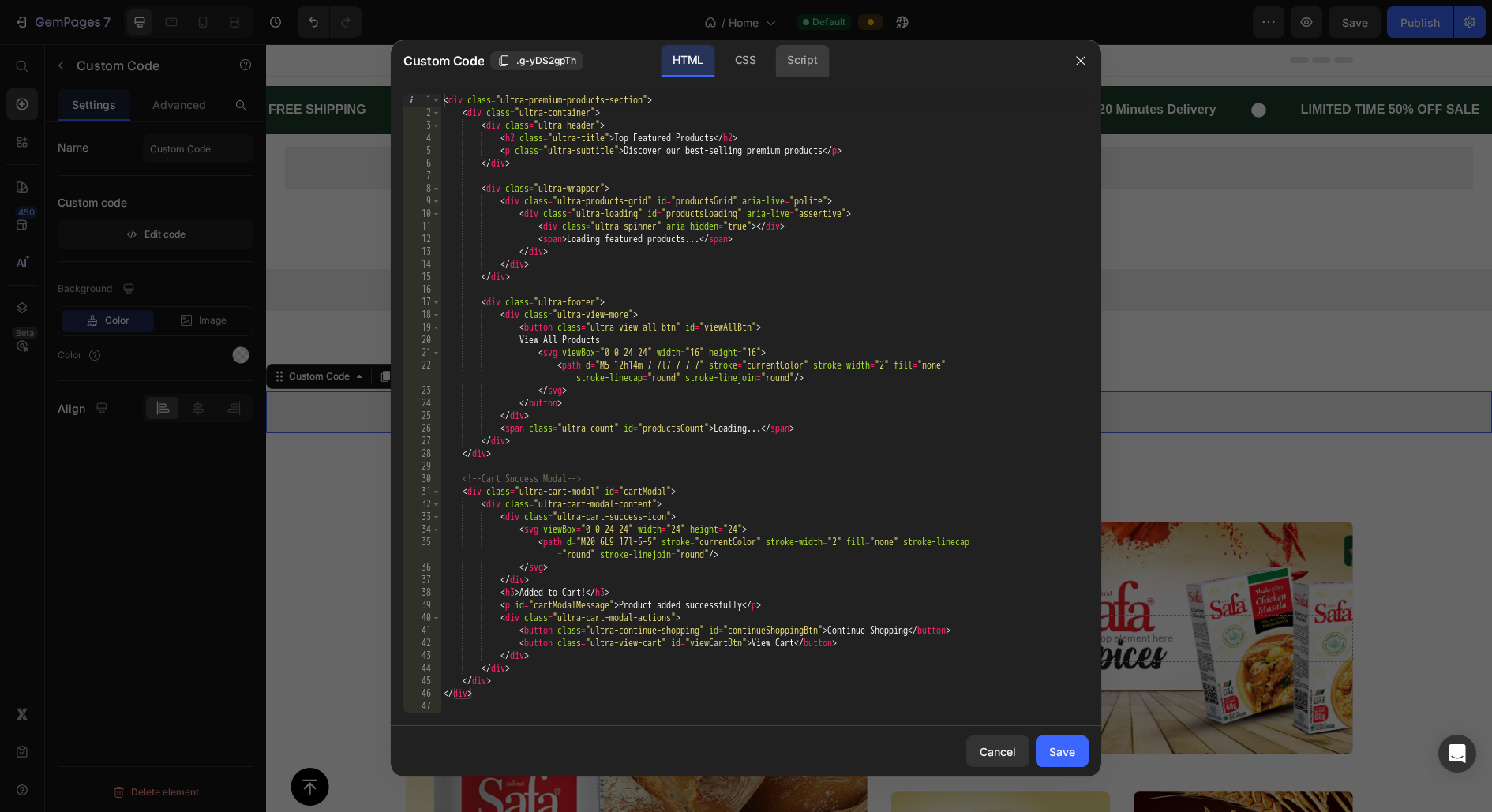 click on "Script" 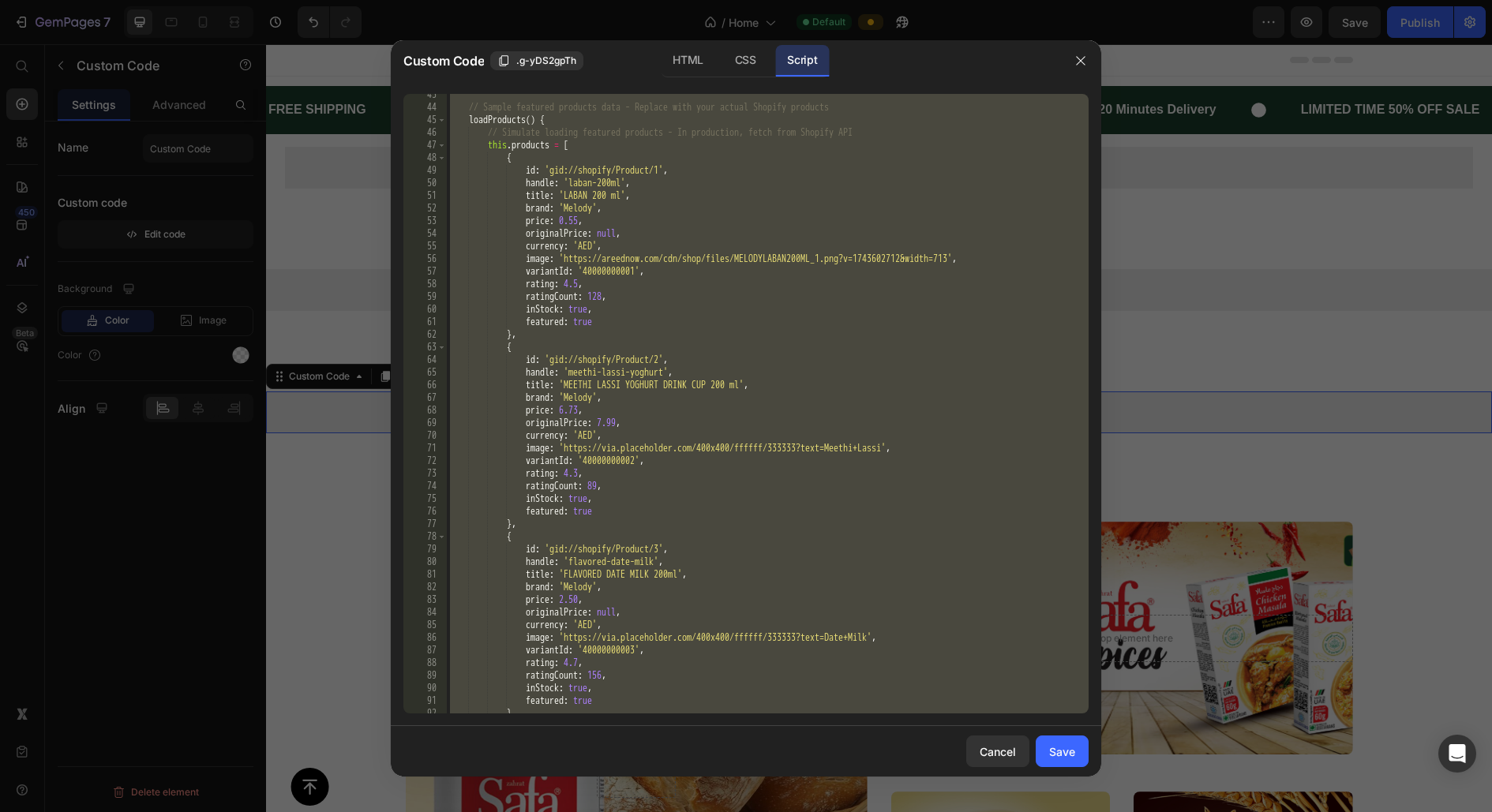 scroll, scrollTop: 541, scrollLeft: 0, axis: vertical 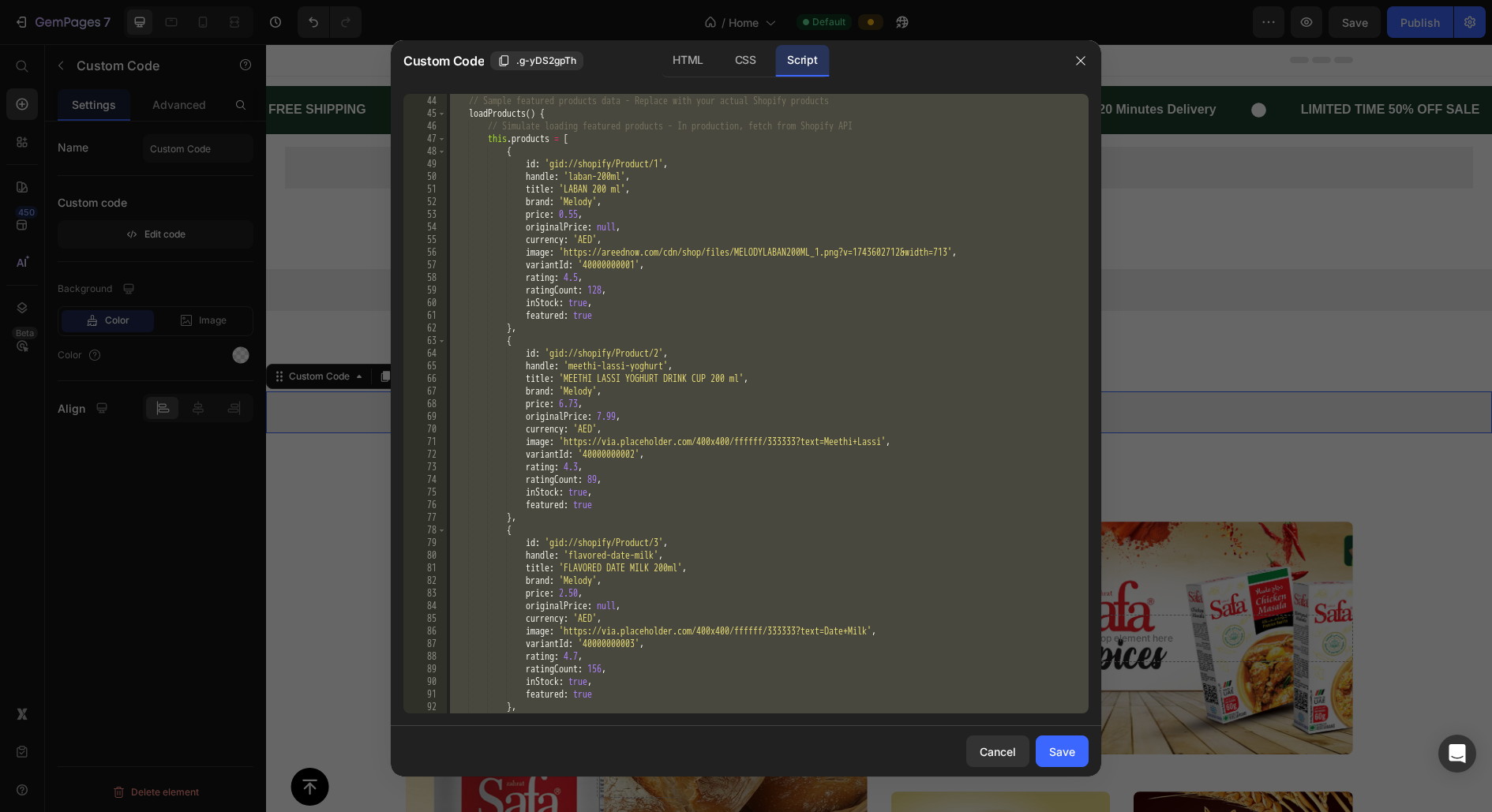 click on "// Sample featured products data - Replace with your actual Shopify products      loadProducts ( )   {           // Simulate loading featured products - In production, fetch from Shopify API           this . products   =   [                {                     id :   'gid://shopify/Product/1' ,                     handle :   'laban-200ml' ,                     title :   'LABAN 200 ml' ,                     brand :   'Melody' ,                     price :   0.55 ,                     originalPrice :   null ,                     currency :   'AED' ,                     image :   'https://areednow.com/cdn/shop/files/MELODYLABAN200ML_1.png?v=1743602712&width=713' ,                     variantId :   '40000000001' ,                     rating :   4.5 ,                     ratingCount :   128 ,                     inStock :   true ,                     featured :   true                } ,                {                     id :   'gid://shopify/Product/2' ,                     handle :   ,           :" at bounding box center (767, 404) 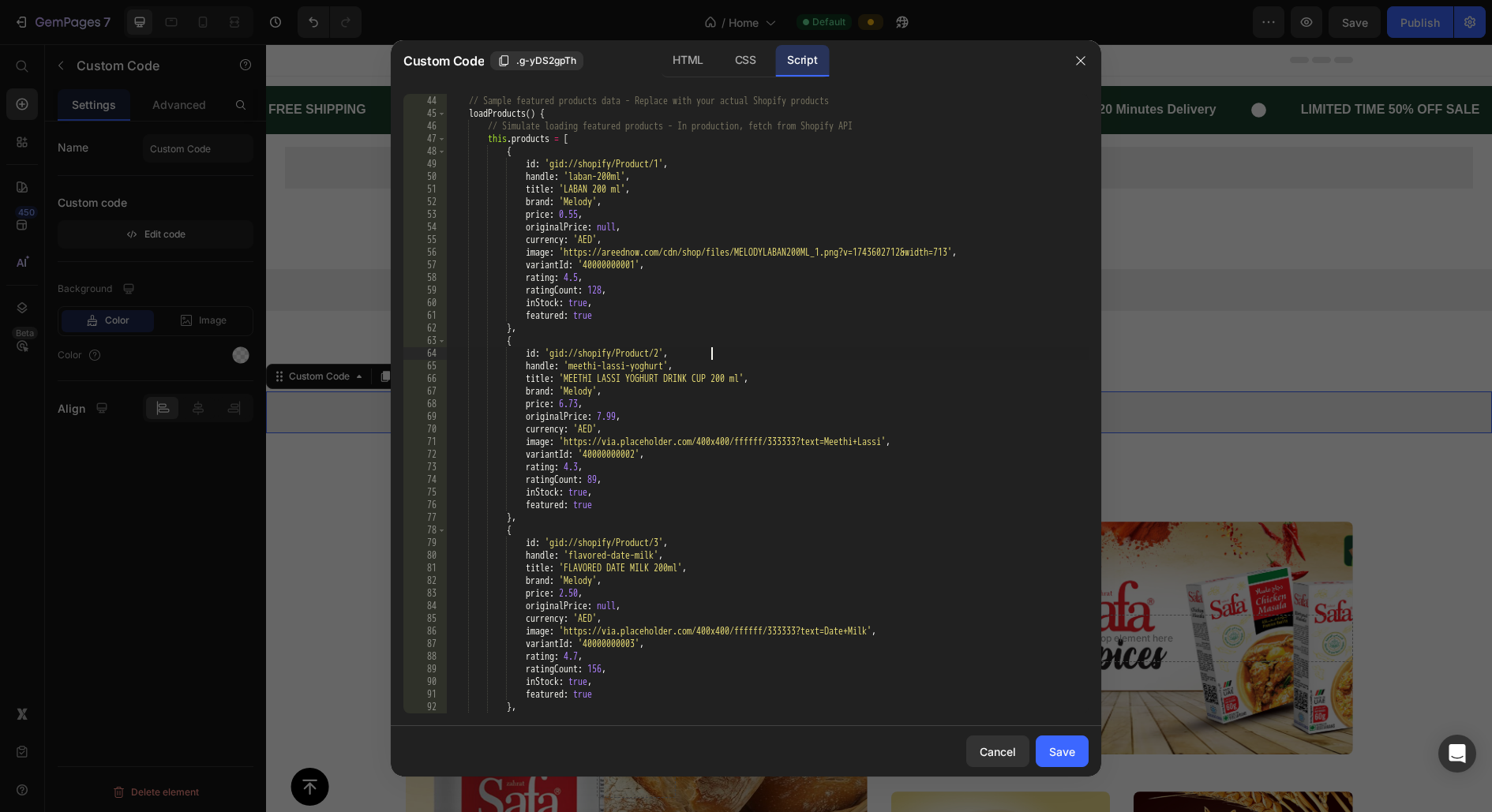 click on "// Sample featured products data - Replace with your actual Shopify products      loadProducts ( )   {           // Simulate loading featured products - In production, fetch from Shopify API           this . products   =   [                {                     id :   'gid://shopify/Product/1' ,                     handle :   'laban-200ml' ,                     title :   'LABAN 200 ml' ,                     brand :   'Melody' ,                     price :   0.55 ,                     originalPrice :   null ,                     currency :   'AED' ,                     image :   'https://areednow.com/cdn/shop/files/MELODYLABAN200ML_1.png?v=1743602712&width=713' ,                     variantId :   '40000000001' ,                     rating :   4.5 ,                     ratingCount :   128 ,                     inStock :   true ,                     featured :   true                } ,                {                     id :   'gid://shopify/Product/2' ,                     handle :   ,           :" at bounding box center [767, 404] 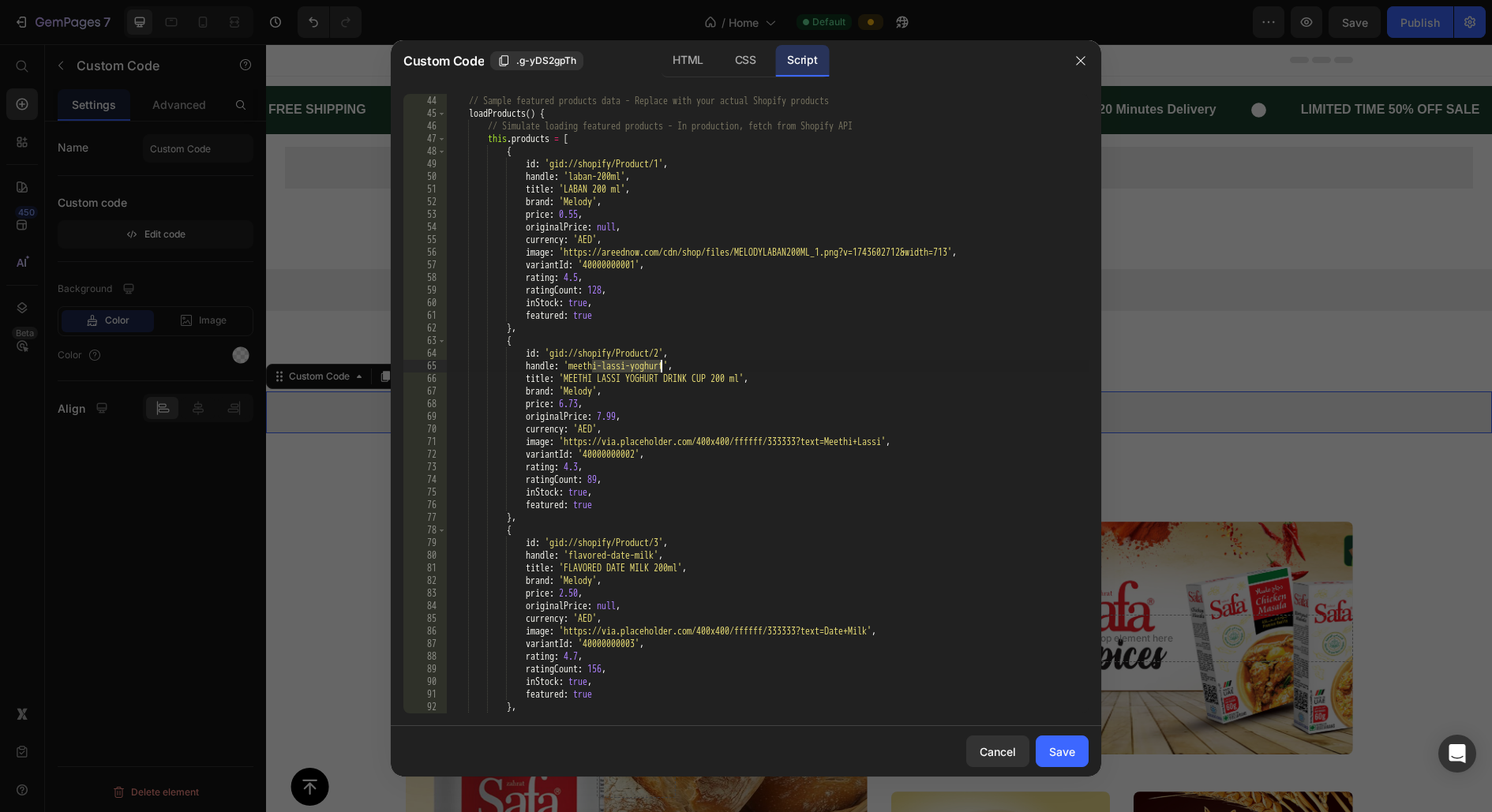 drag, startPoint x: 608, startPoint y: 367, endPoint x: 641, endPoint y: 364, distance: 33.136083 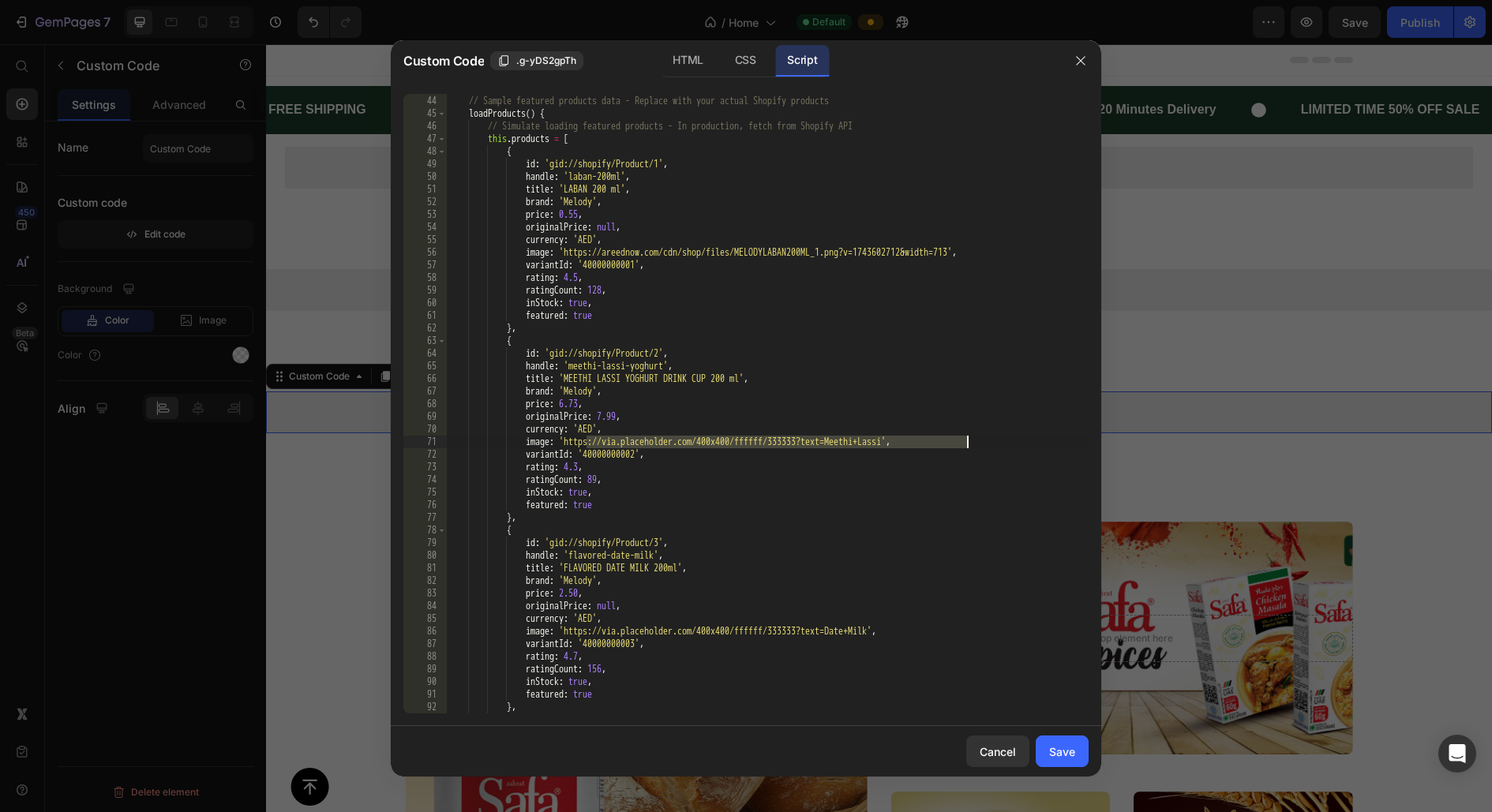 drag, startPoint x: 585, startPoint y: 442, endPoint x: 966, endPoint y: 440, distance: 381.0052 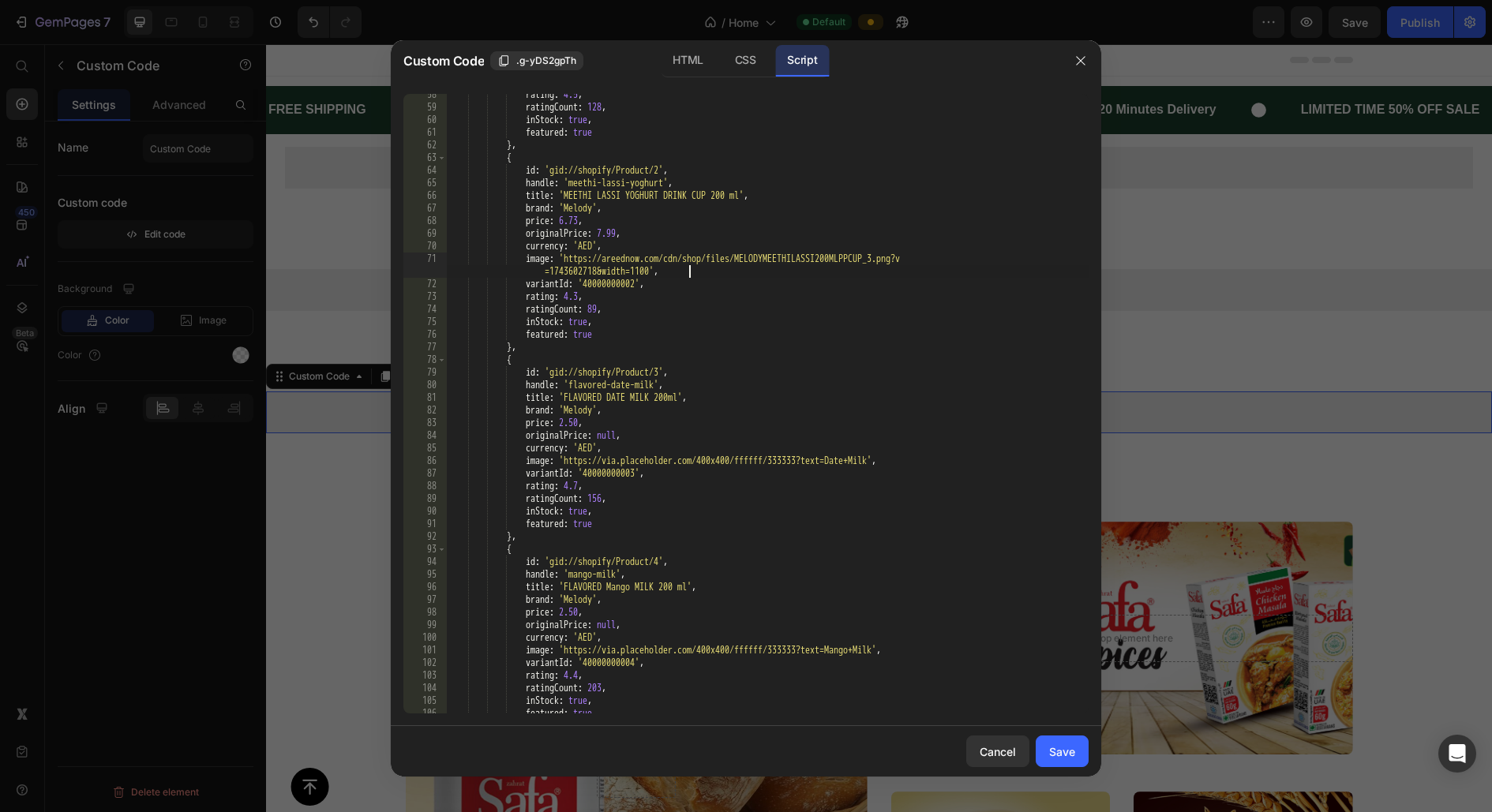 scroll, scrollTop: 728, scrollLeft: 0, axis: vertical 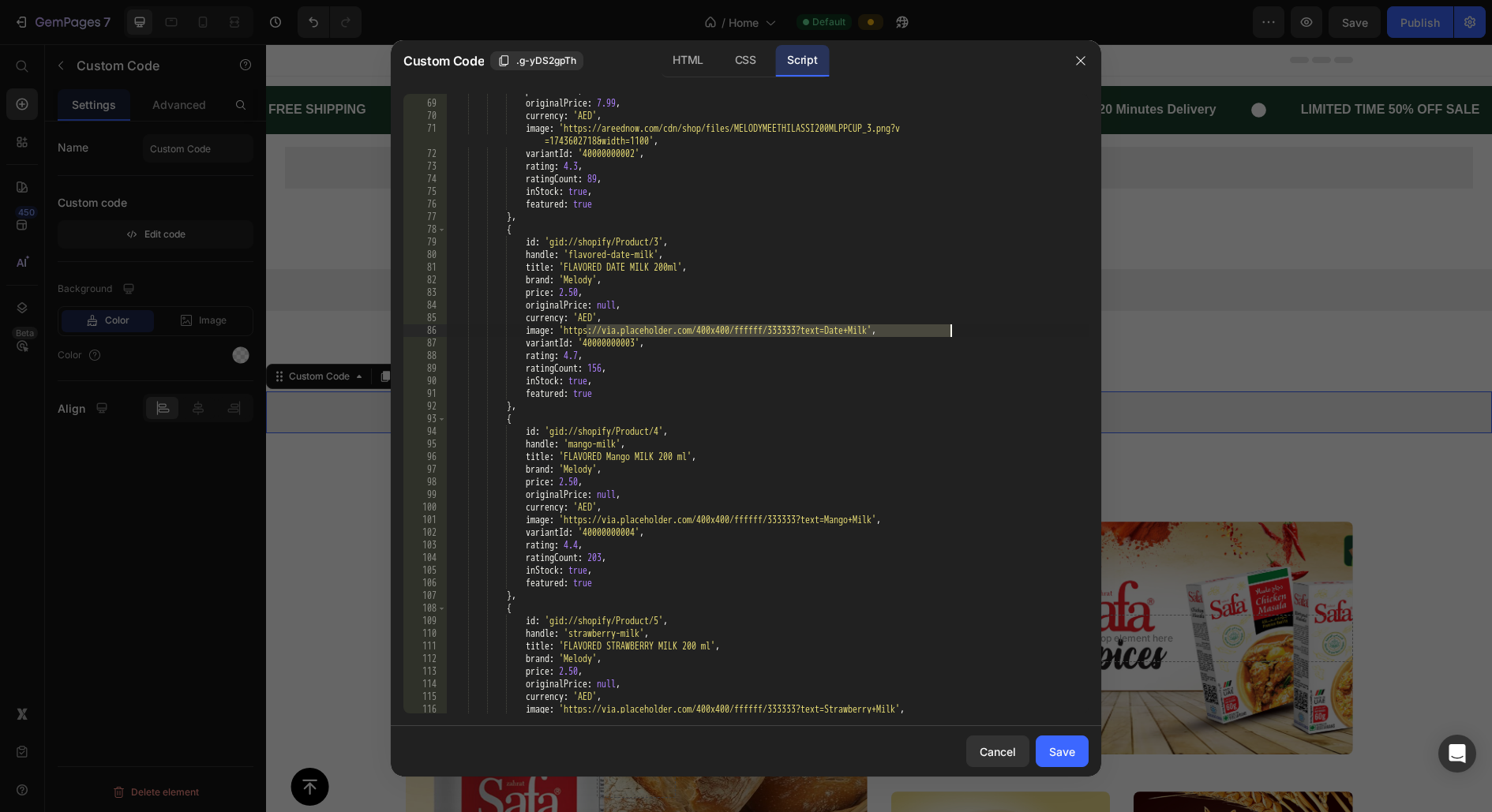 drag, startPoint x: 586, startPoint y: 327, endPoint x: 947, endPoint y: 333, distance: 361.04986 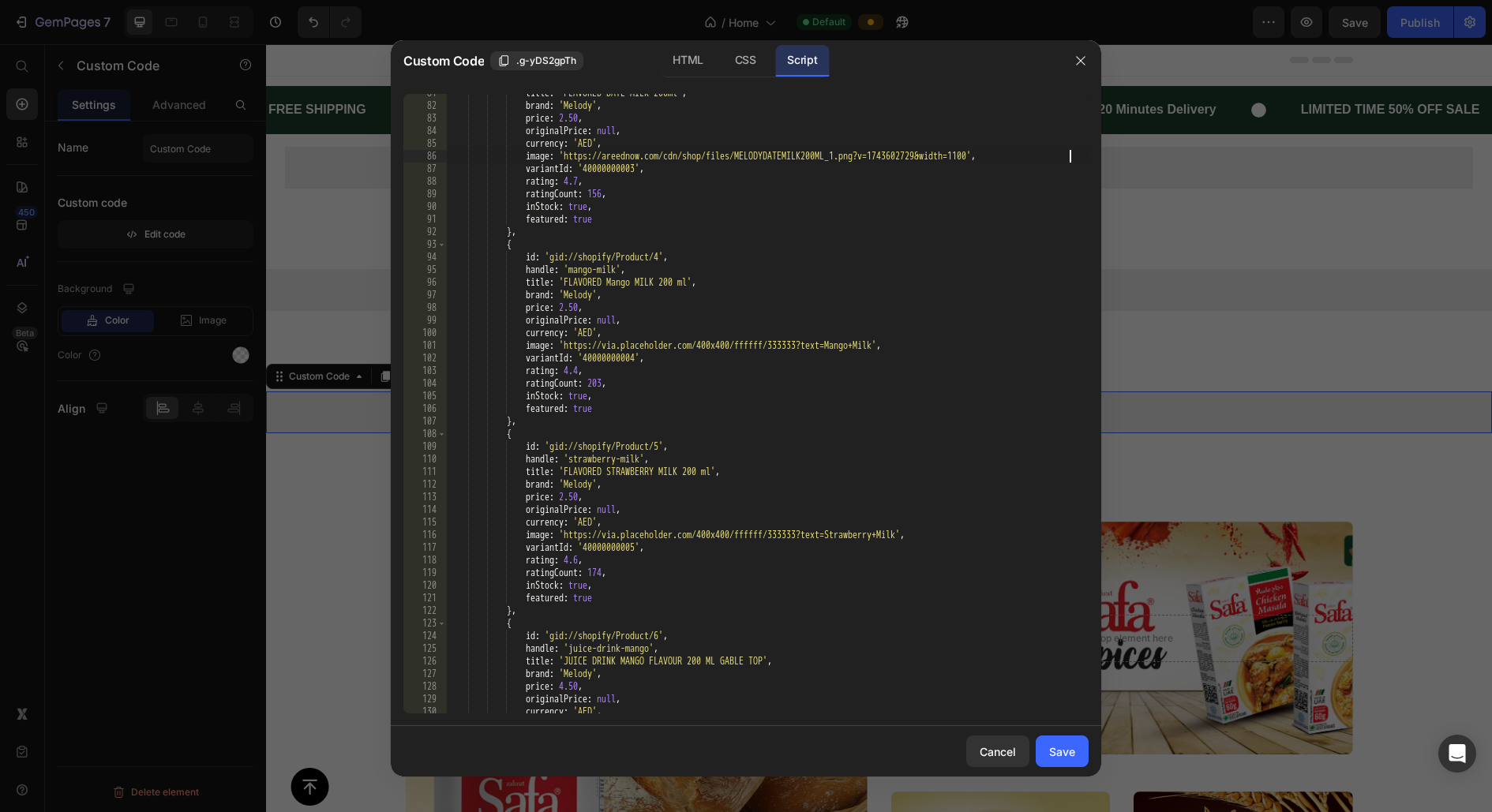 scroll, scrollTop: 1031, scrollLeft: 0, axis: vertical 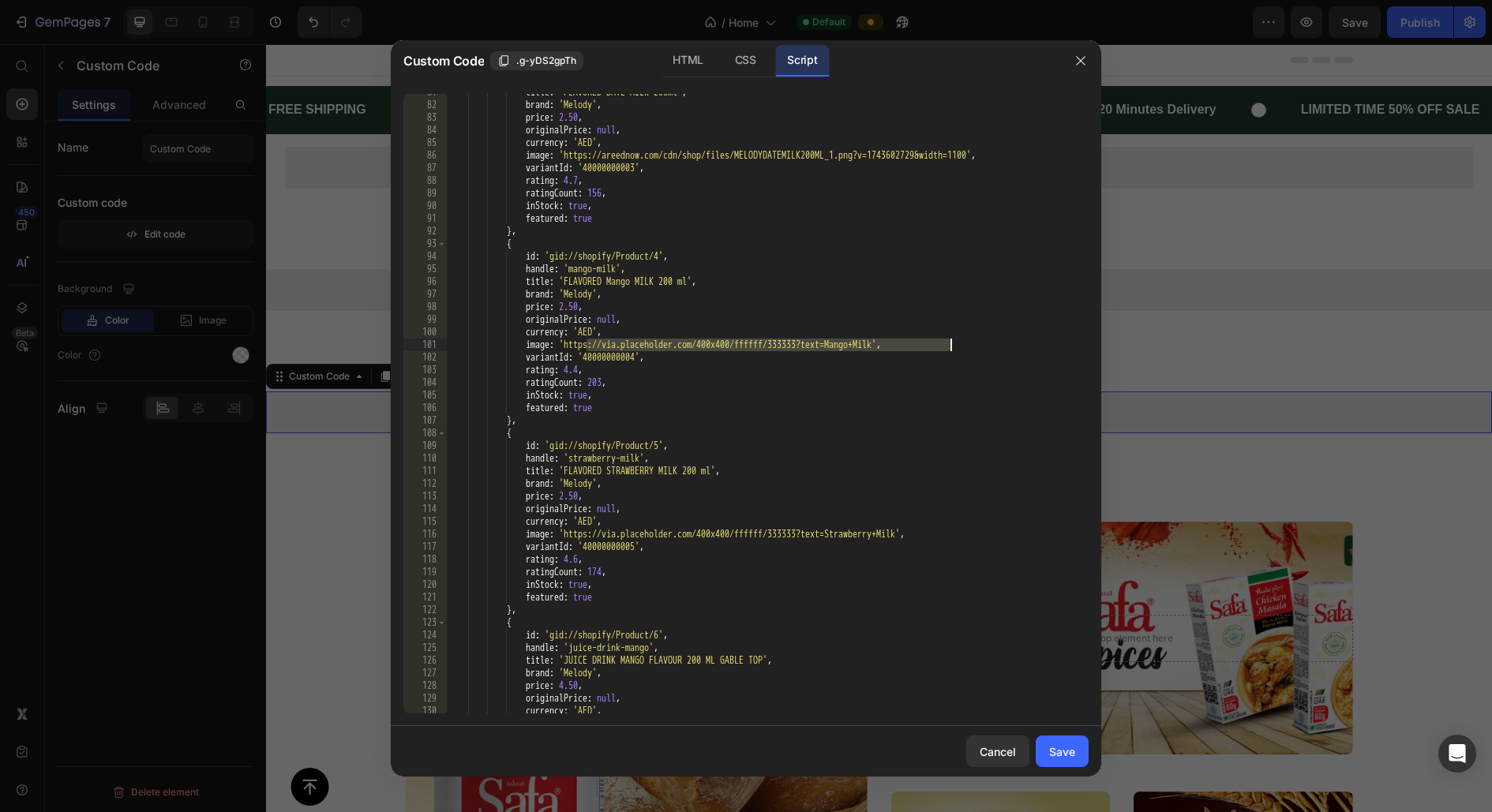 drag, startPoint x: 586, startPoint y: 346, endPoint x: 953, endPoint y: 342, distance: 367.0218 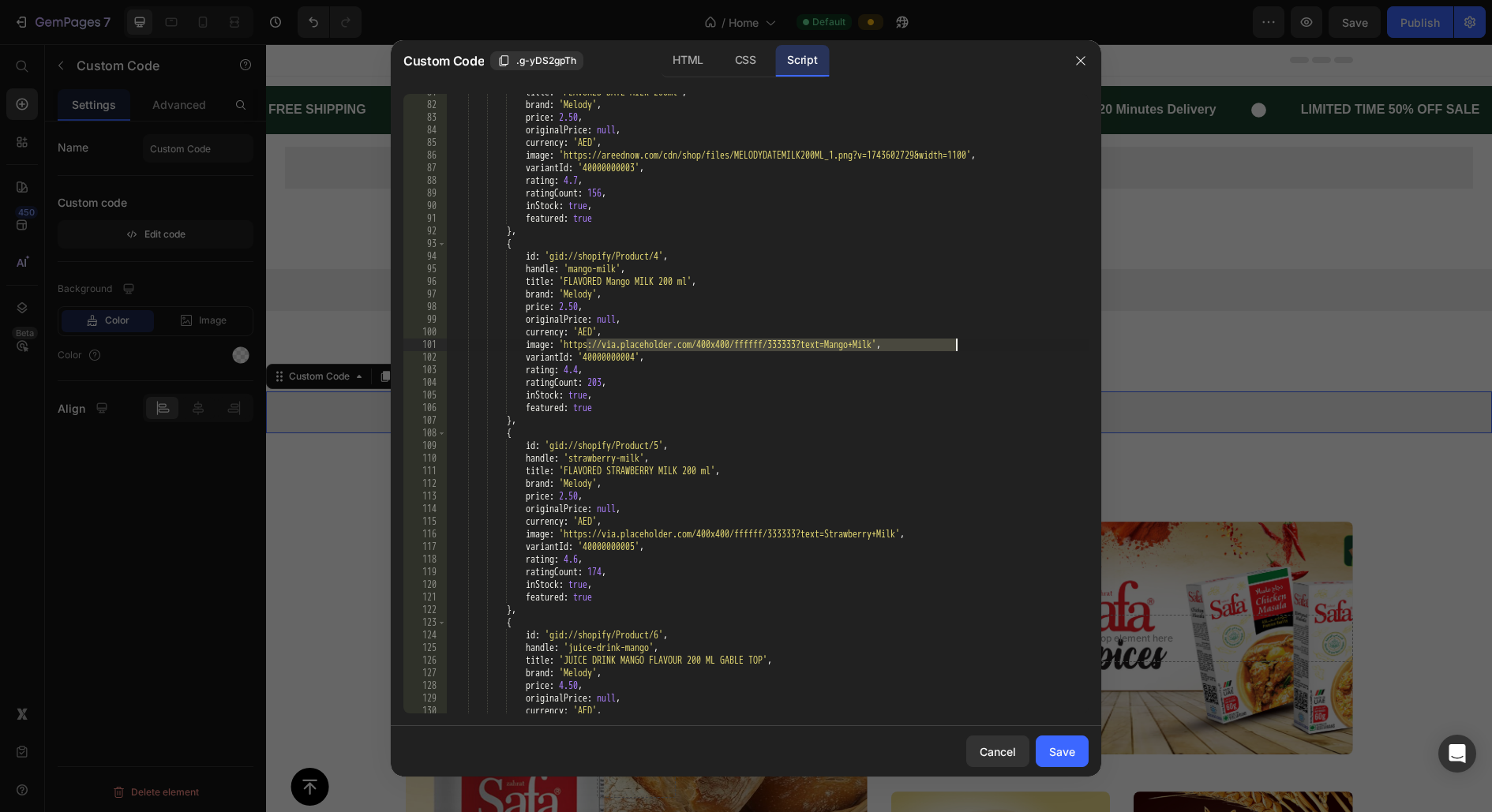 paste on "areednow.com/cdn/shop/files/MELODYDATEMILK200ML_1.png?v=1743602729&width=1100" 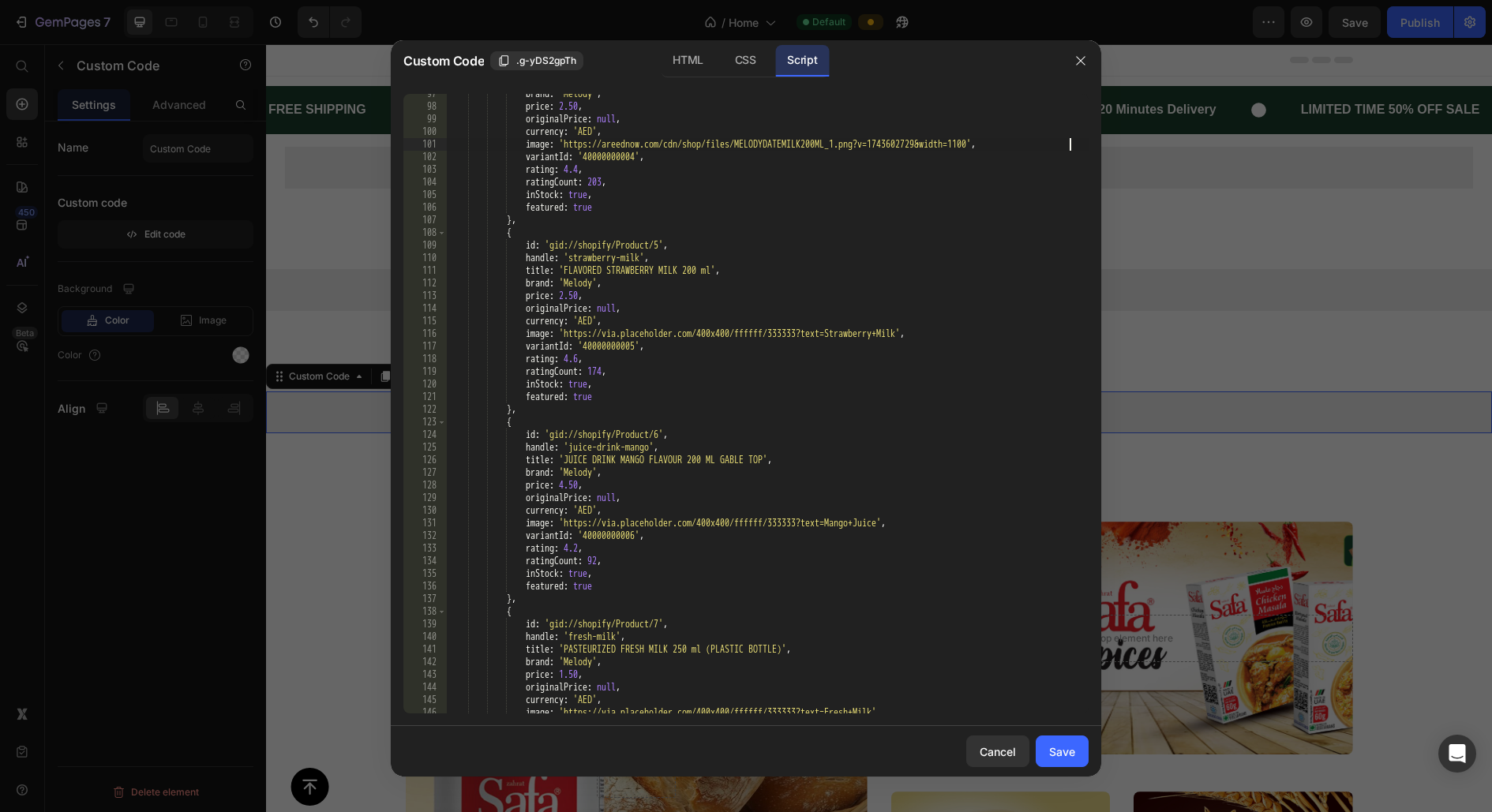 scroll, scrollTop: 1231, scrollLeft: 0, axis: vertical 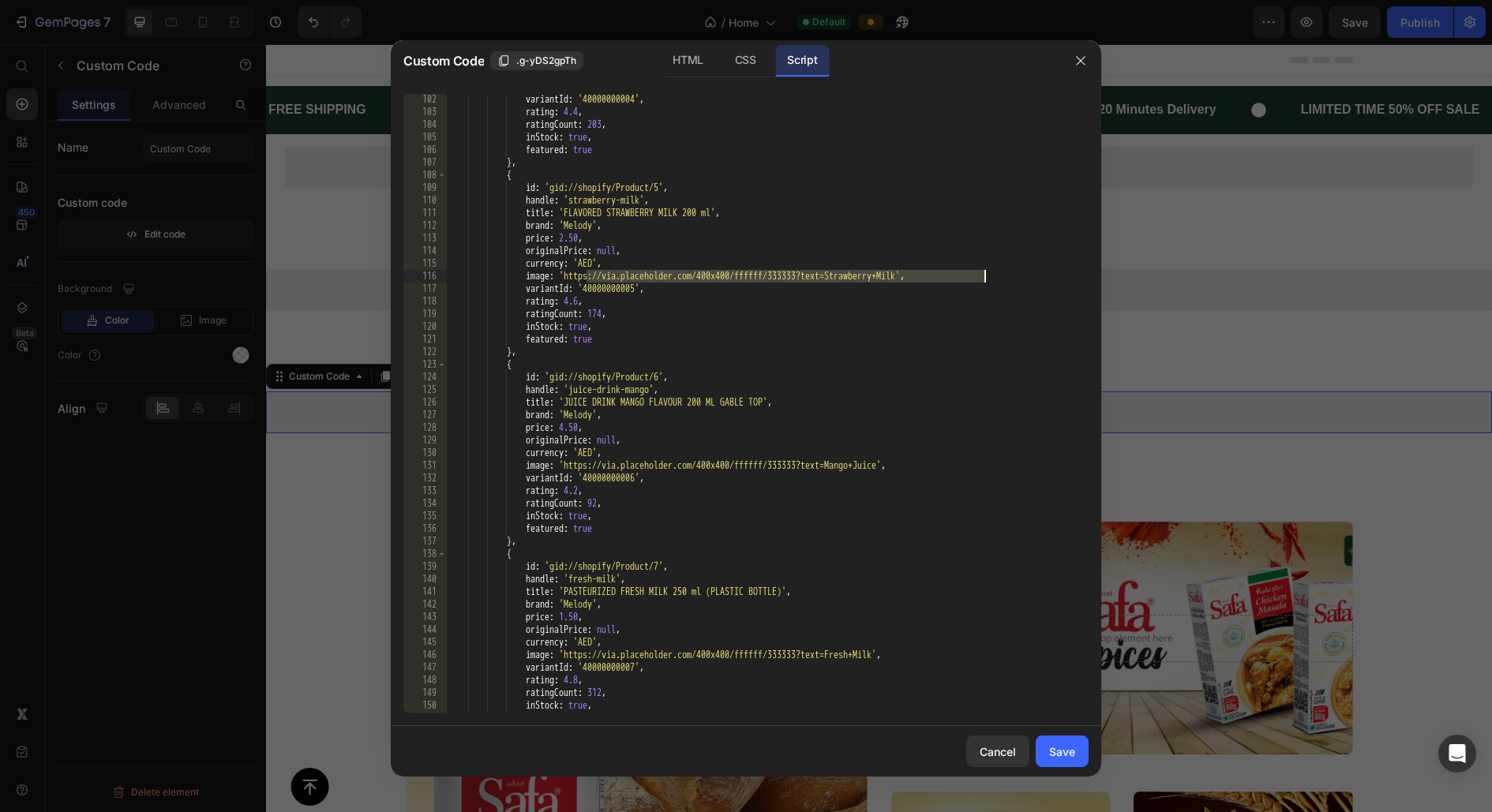 drag, startPoint x: 586, startPoint y: 278, endPoint x: 982, endPoint y: 276, distance: 396.005 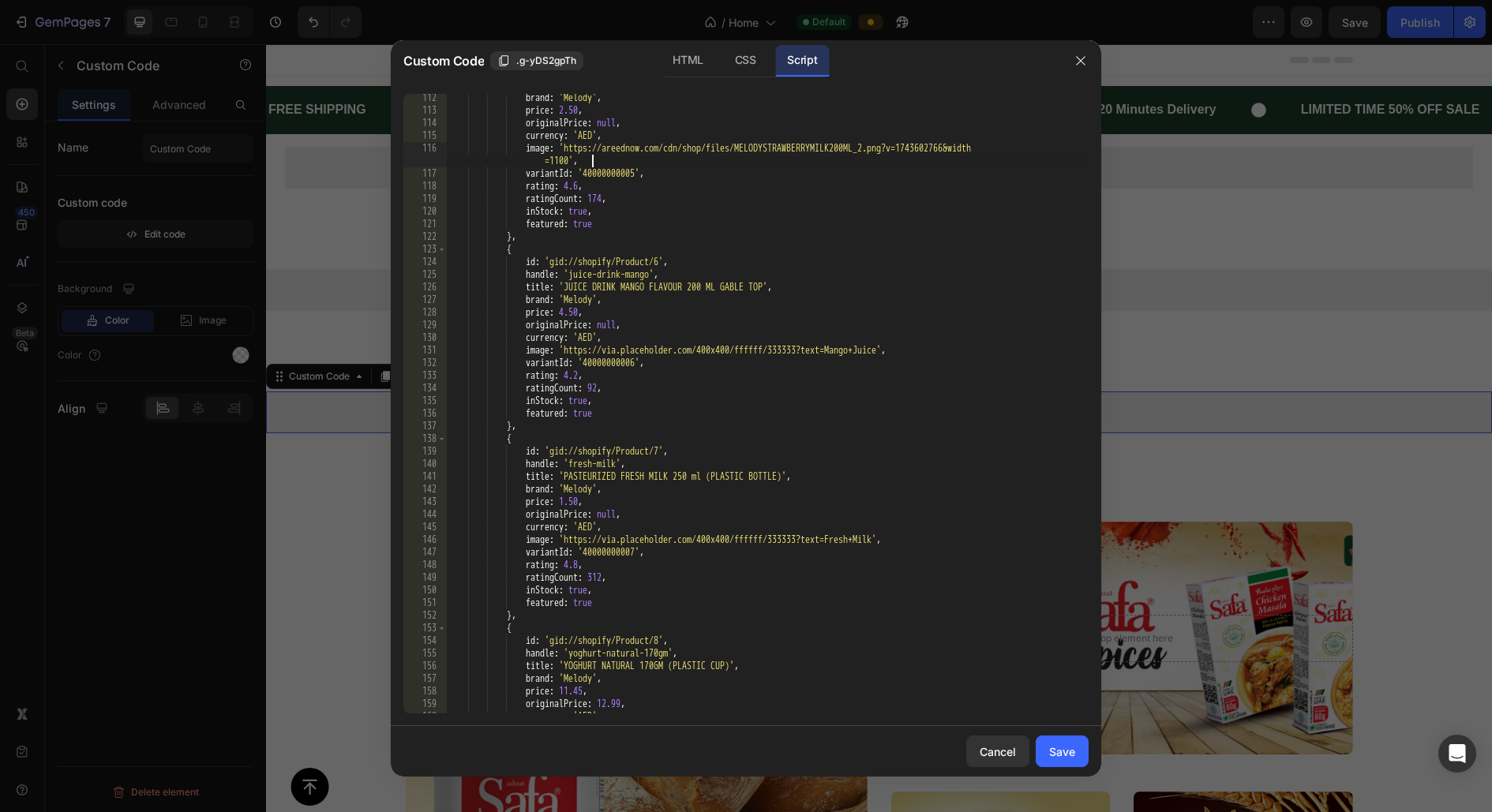 scroll, scrollTop: 1453, scrollLeft: 0, axis: vertical 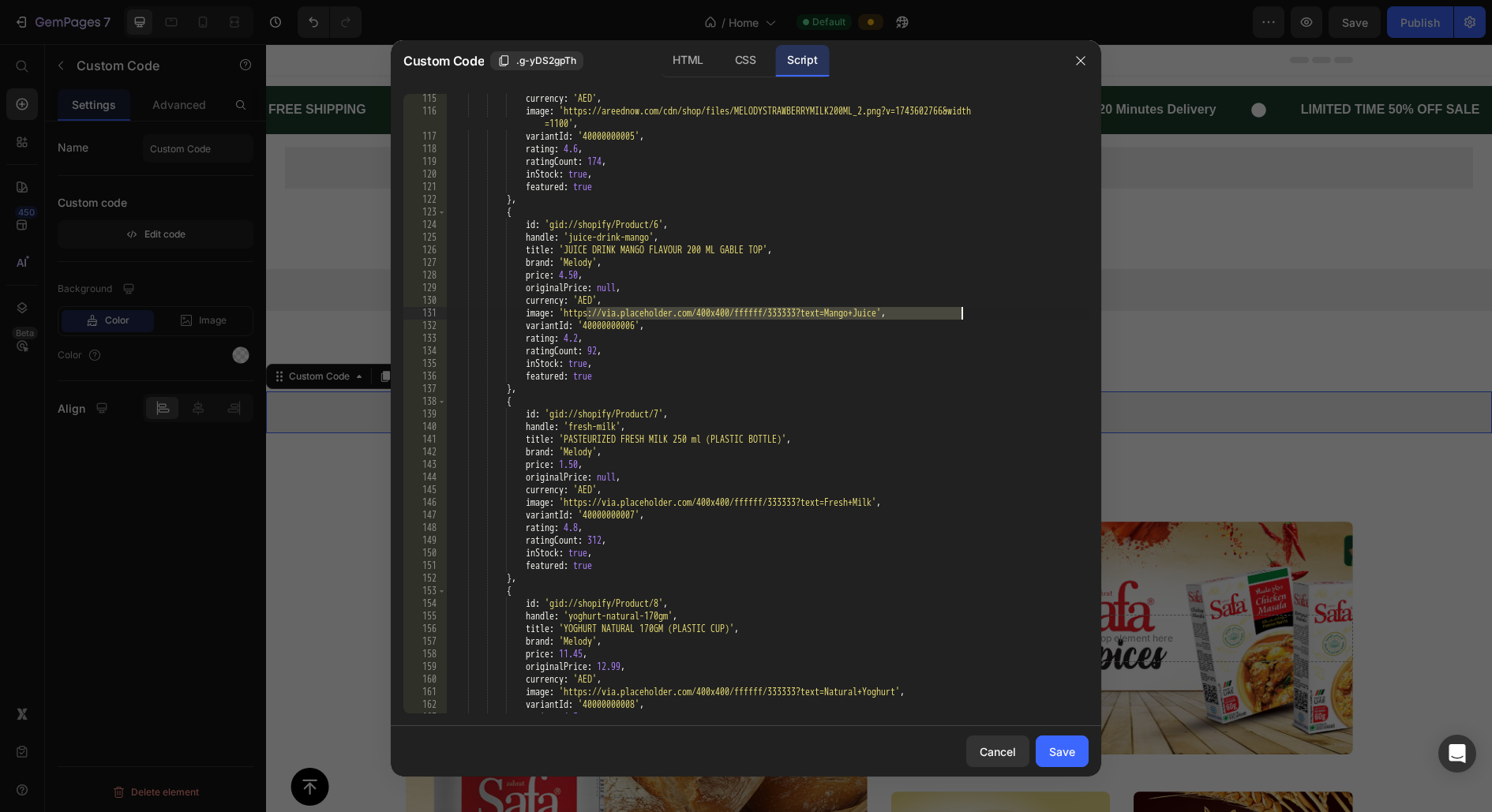 drag, startPoint x: 587, startPoint y: 315, endPoint x: 960, endPoint y: 313, distance: 373.00536 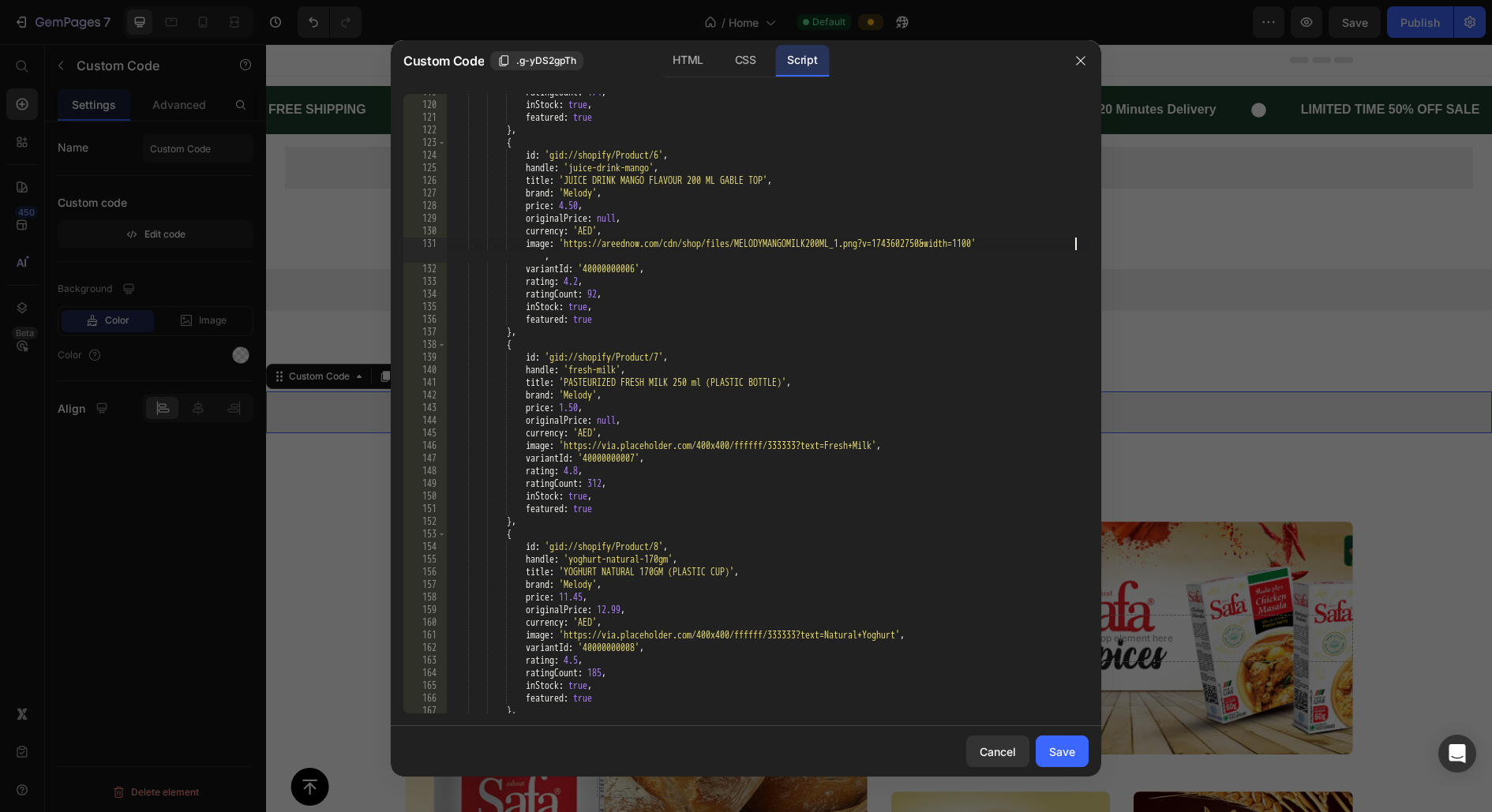 scroll, scrollTop: 1525, scrollLeft: 0, axis: vertical 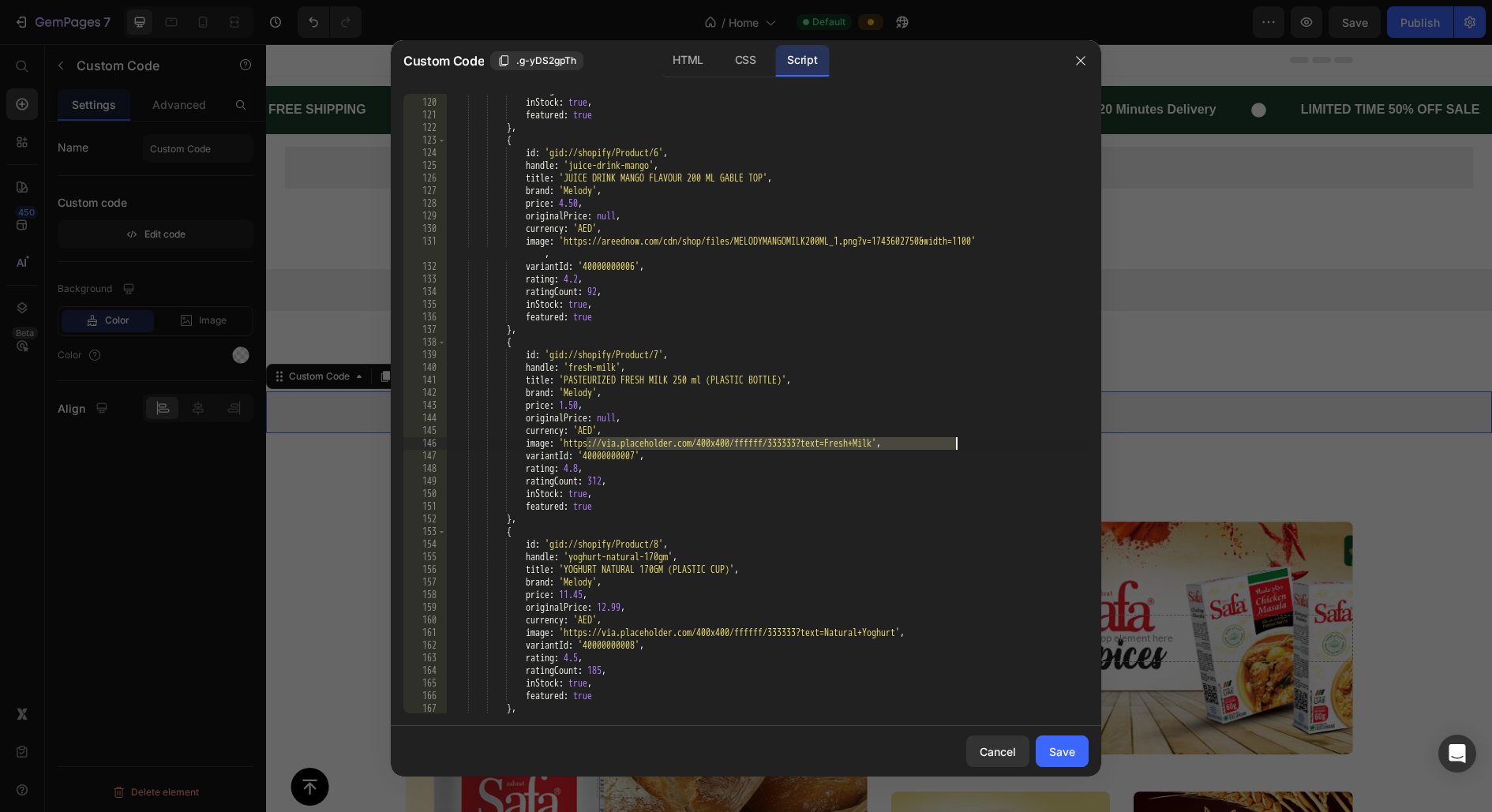 drag, startPoint x: 583, startPoint y: 443, endPoint x: 954, endPoint y: 441, distance: 371.00539 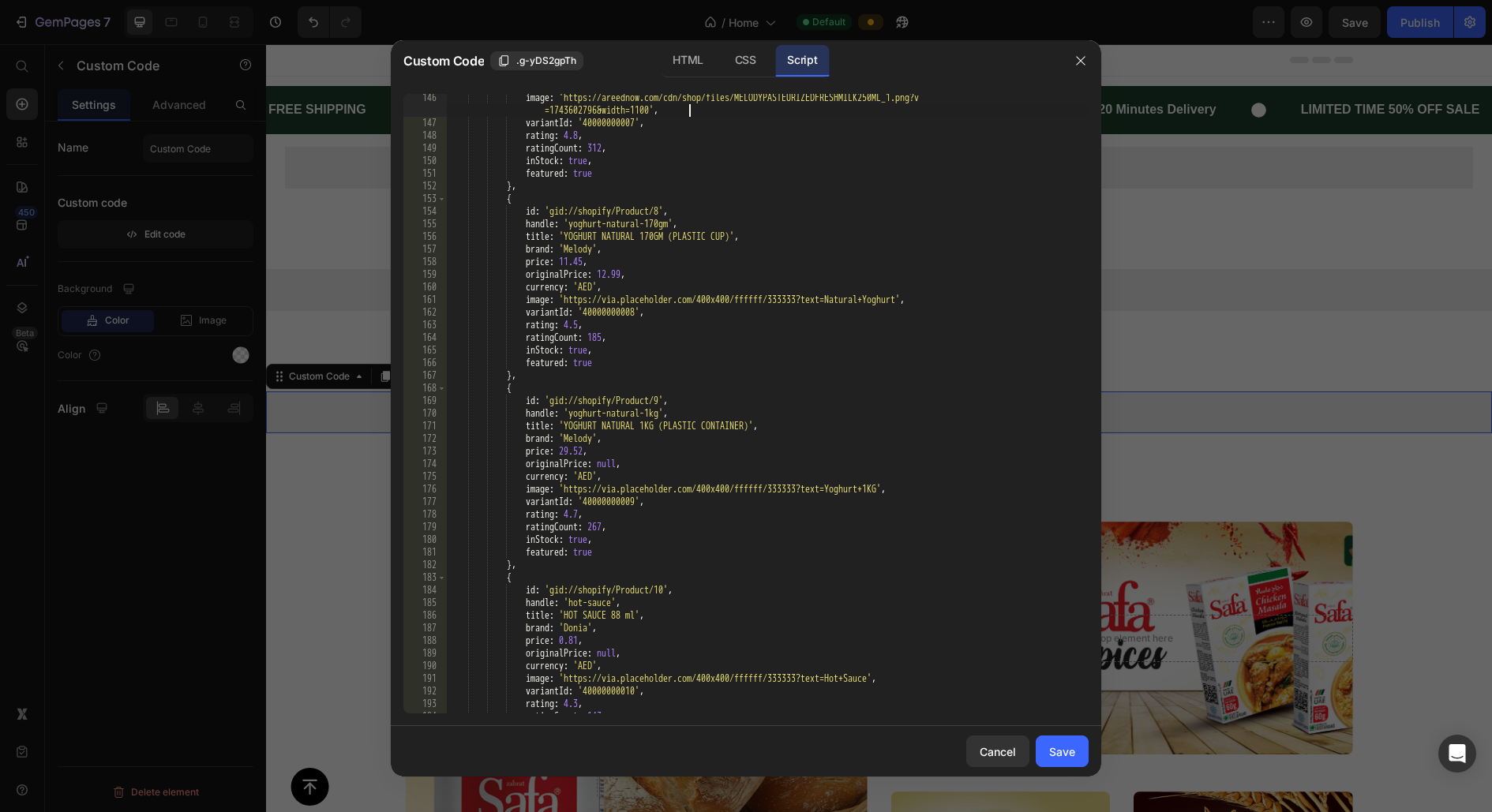 scroll, scrollTop: 1877, scrollLeft: 0, axis: vertical 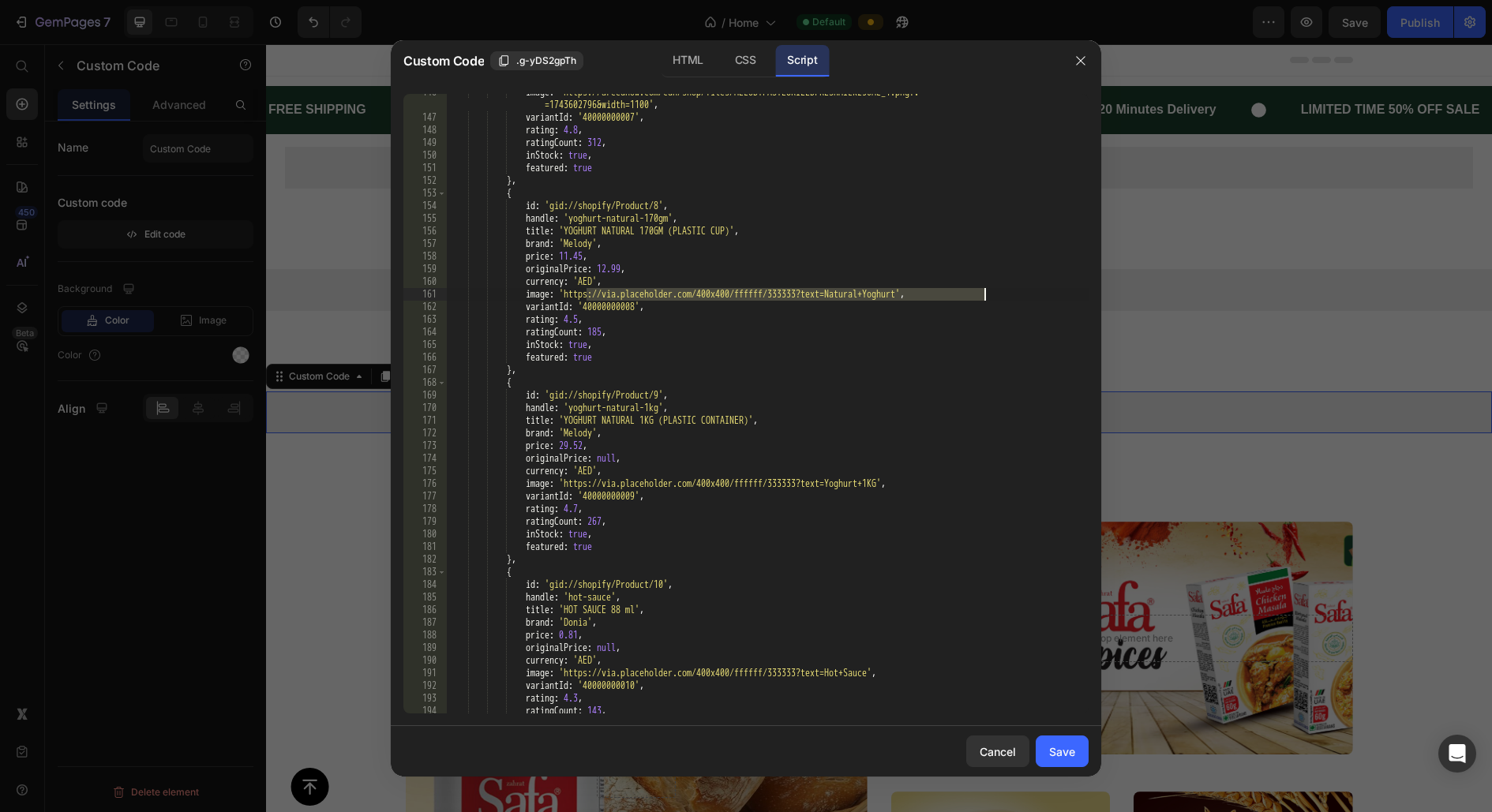 drag, startPoint x: 585, startPoint y: 293, endPoint x: 984, endPoint y: 298, distance: 399.03133 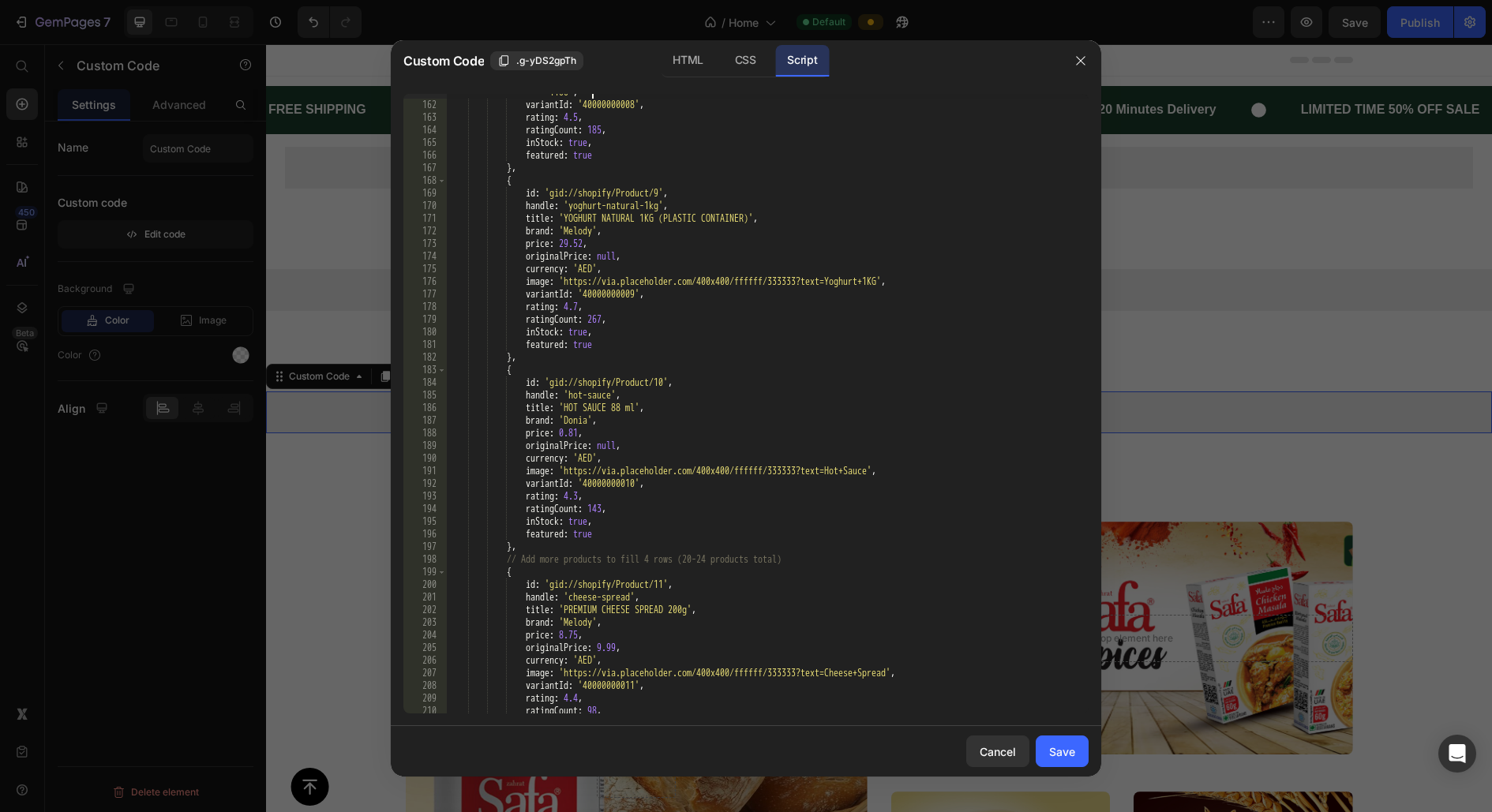scroll, scrollTop: 2097, scrollLeft: 0, axis: vertical 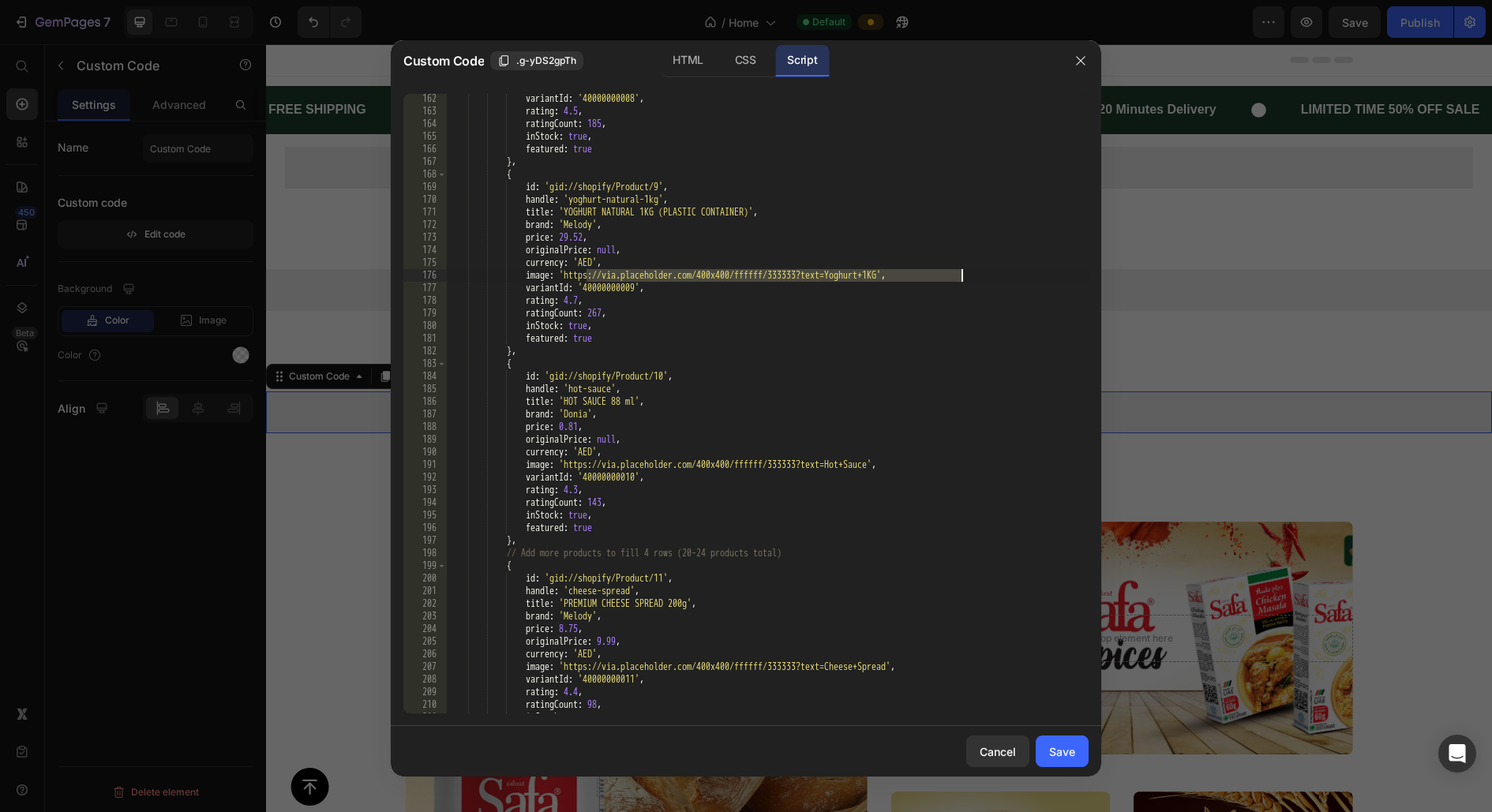 drag, startPoint x: 584, startPoint y: 274, endPoint x: 962, endPoint y: 277, distance: 378.0119 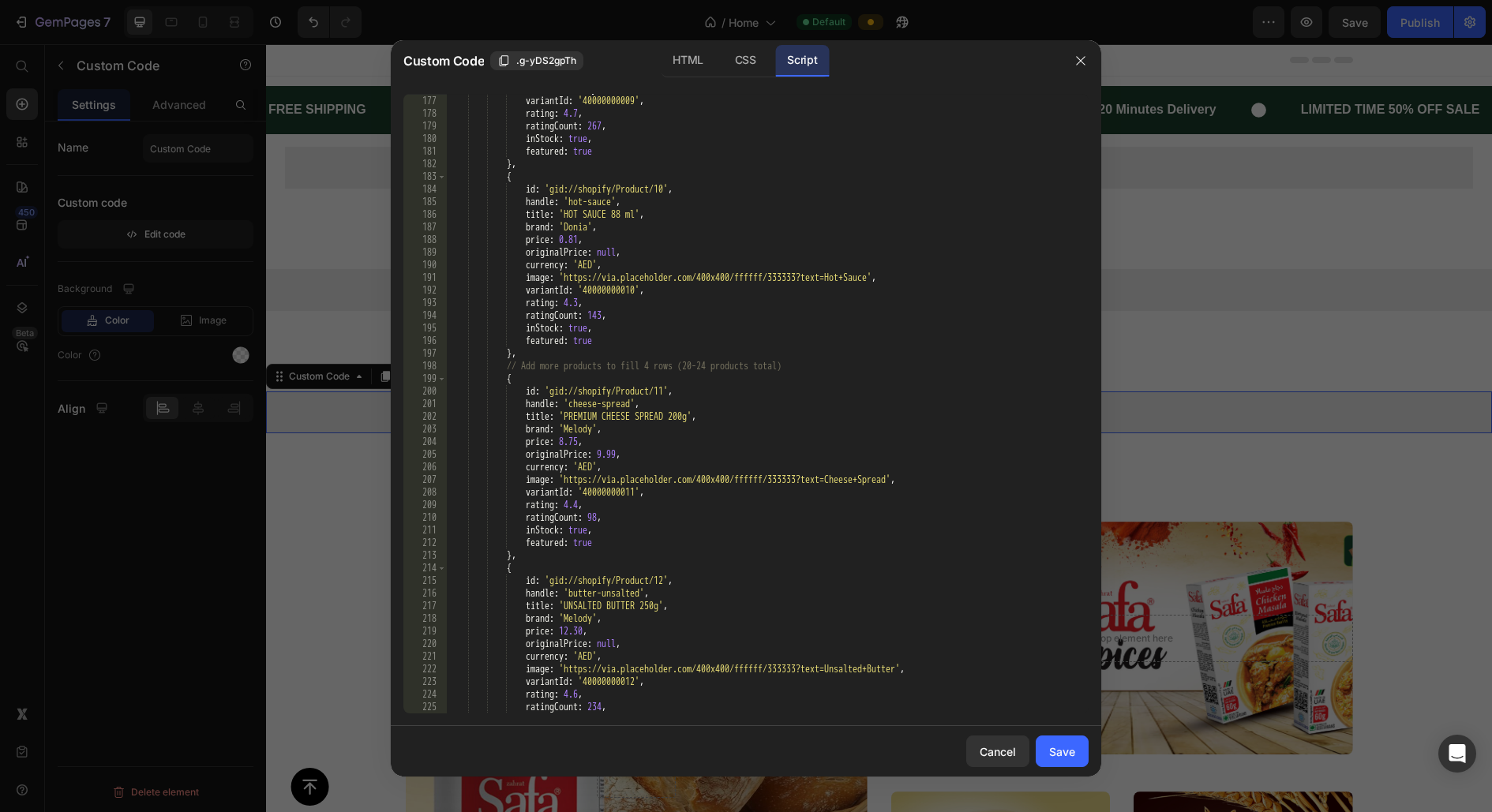 scroll, scrollTop: 2301, scrollLeft: 0, axis: vertical 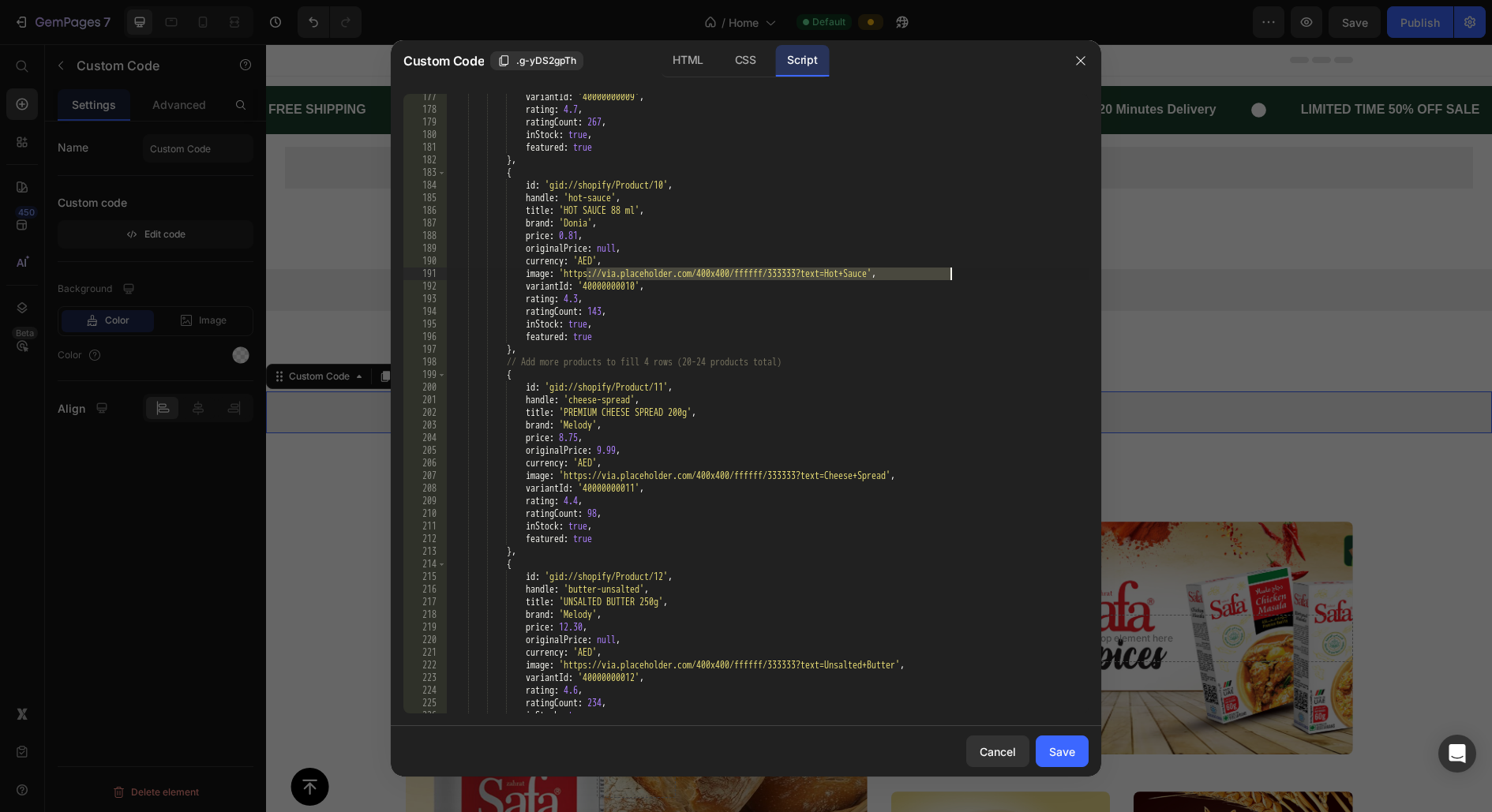 drag, startPoint x: 587, startPoint y: 274, endPoint x: 950, endPoint y: 276, distance: 363.00551 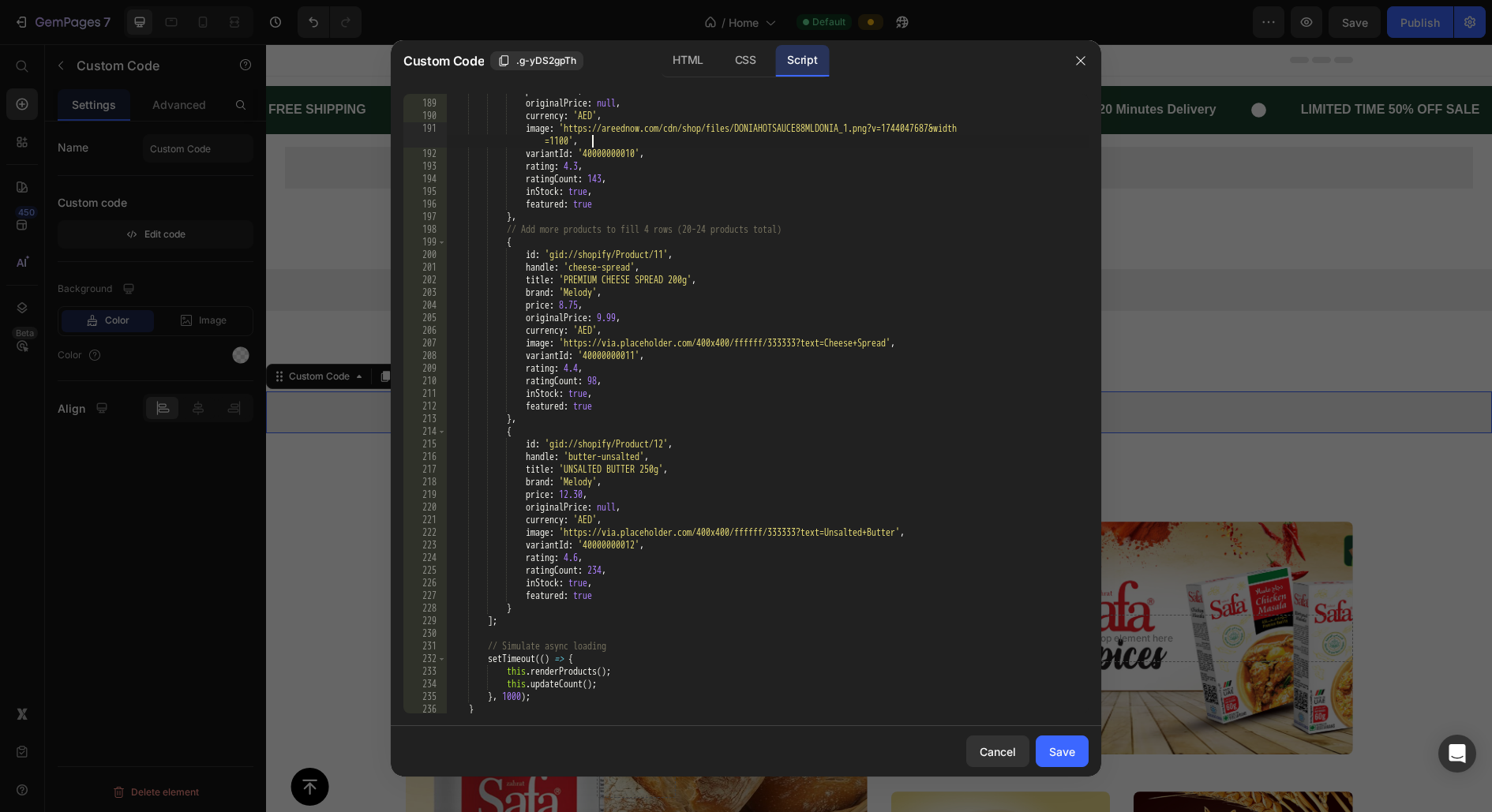 scroll, scrollTop: 2455, scrollLeft: 0, axis: vertical 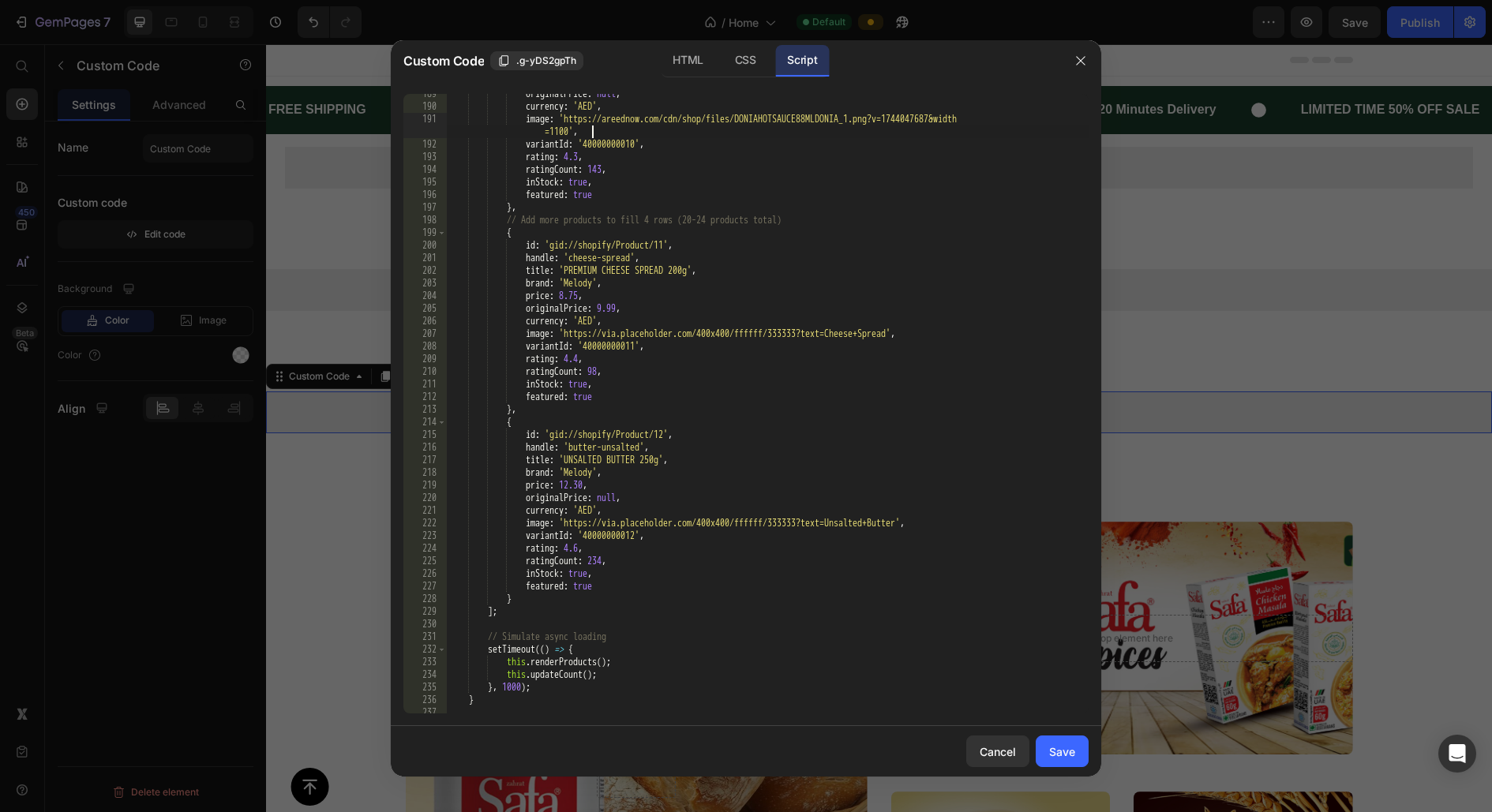 click on "originalPrice :   null ,                     currency :   'AED' ,                     image :   'https://areednow.com/cdn/shop/files/DONIAHOTSAUCE88MLDONIA_1.png?v=1744047687&width                      =1100' ,                     variantId :   '40000000010' ,                     rating :   4.3 ,                     ratingCount :   143 ,                     inStock :   true ,                     featured :   true                } ,                // Add more products to fill 4 rows (20-24 products total)                {                     id :   'gid://shopify/Product/11' ,                     handle :   'cheese-spread' ,                     title :   'PREMIUM CHEESE SPREAD 200g' ,                     brand :   'Melody' ,                     price :   8.75 ,                     originalPrice :   9.99 ,                     currency :   'AED' ,                     image :   'https://via.placeholder.com/400x400/ffffff/333333?text=Cheese+Spread' ,                     :" at bounding box center (767, 410) 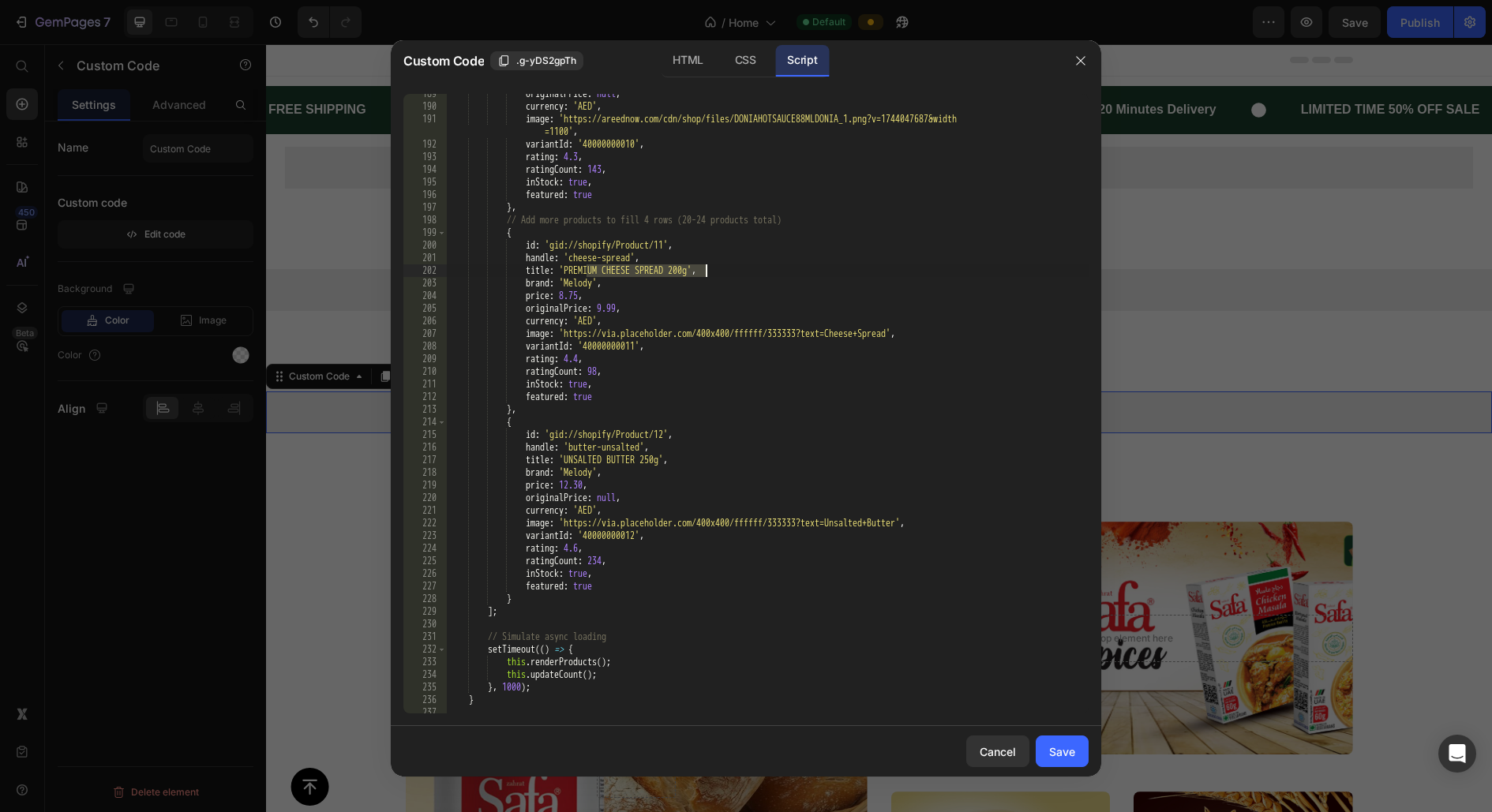 drag, startPoint x: 605, startPoint y: 271, endPoint x: 692, endPoint y: 271, distance: 87 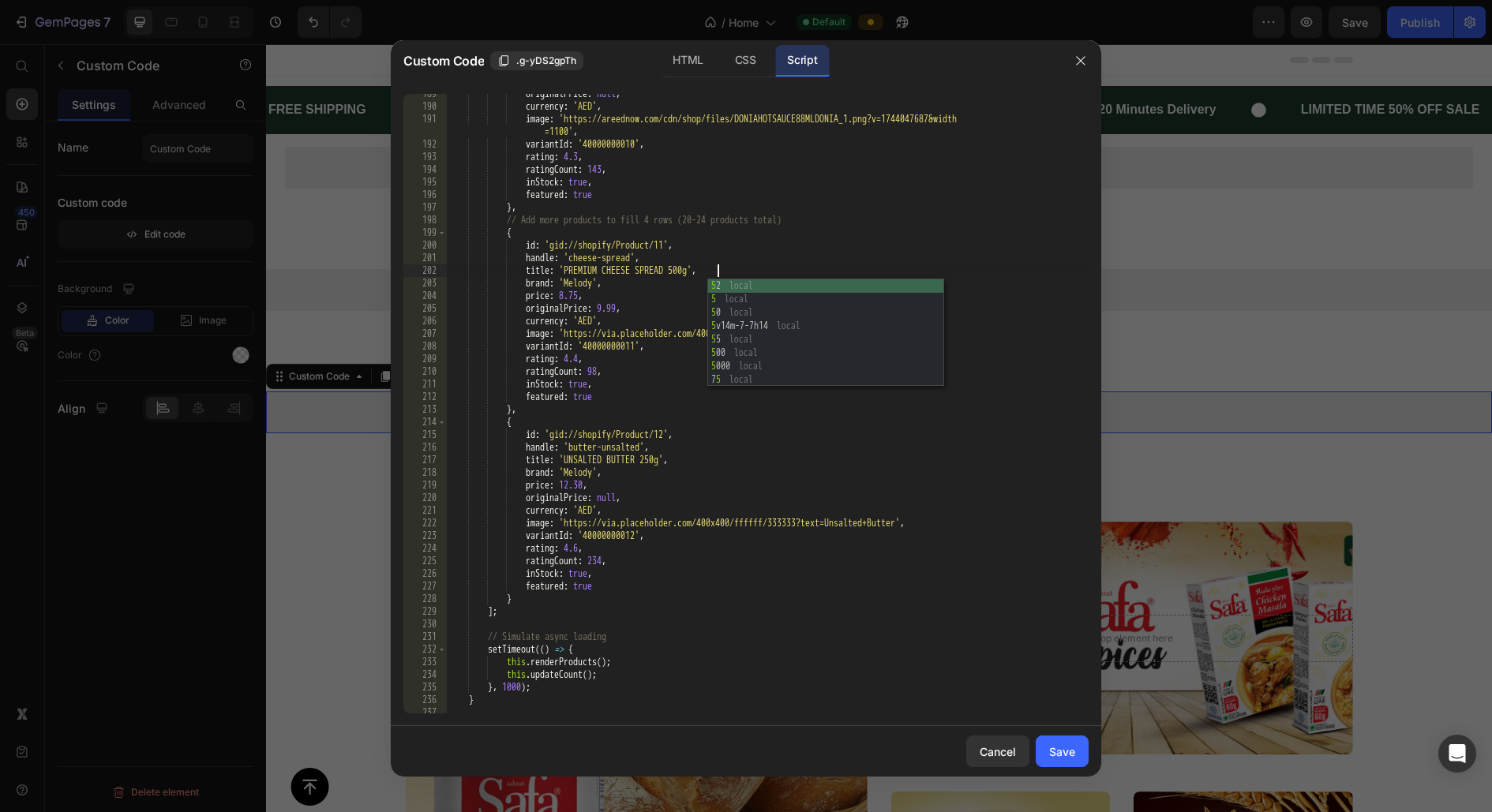 scroll, scrollTop: 0, scrollLeft: 22, axis: horizontal 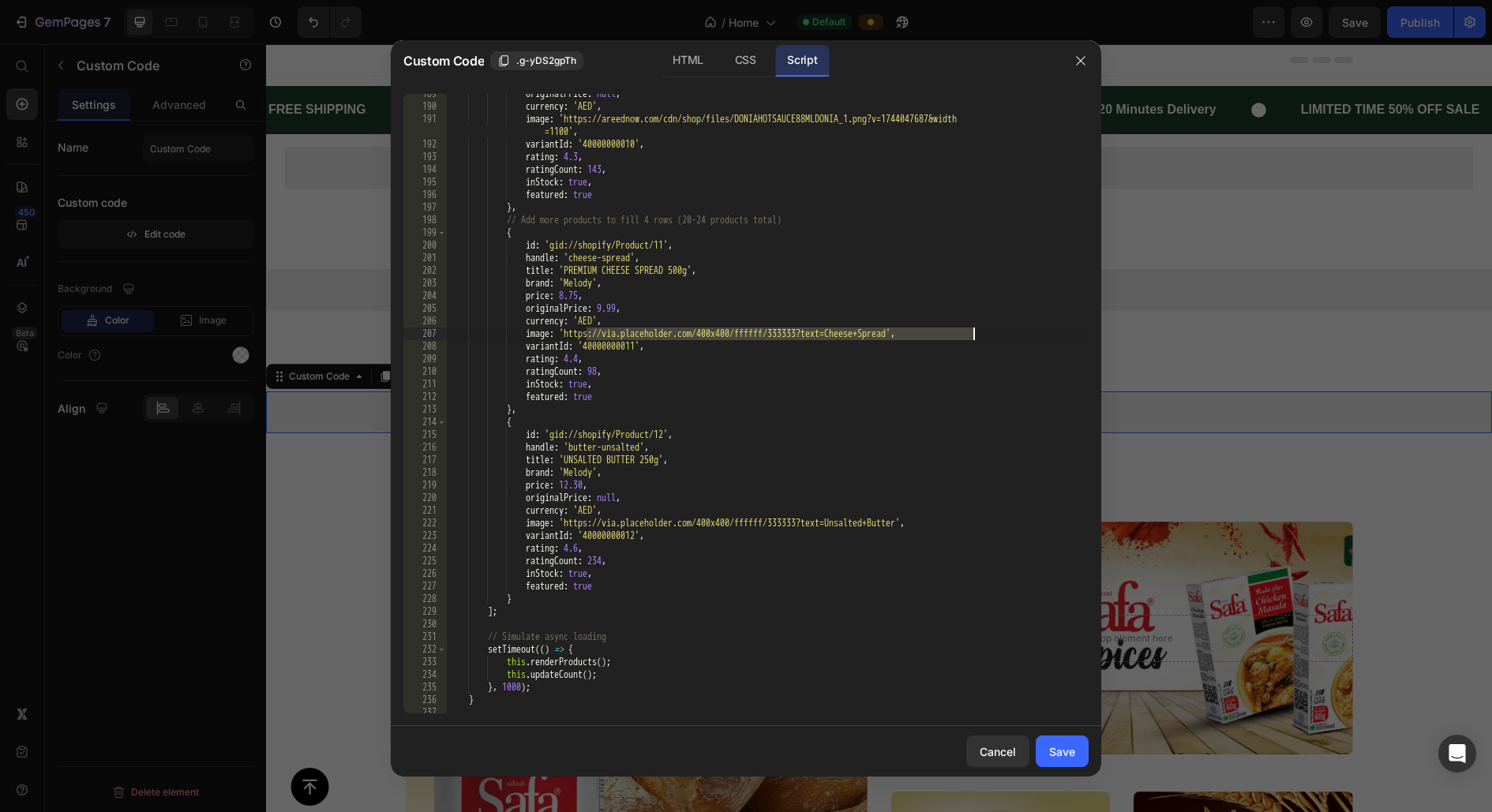 drag, startPoint x: 586, startPoint y: 329, endPoint x: 972, endPoint y: 336, distance: 386.06347 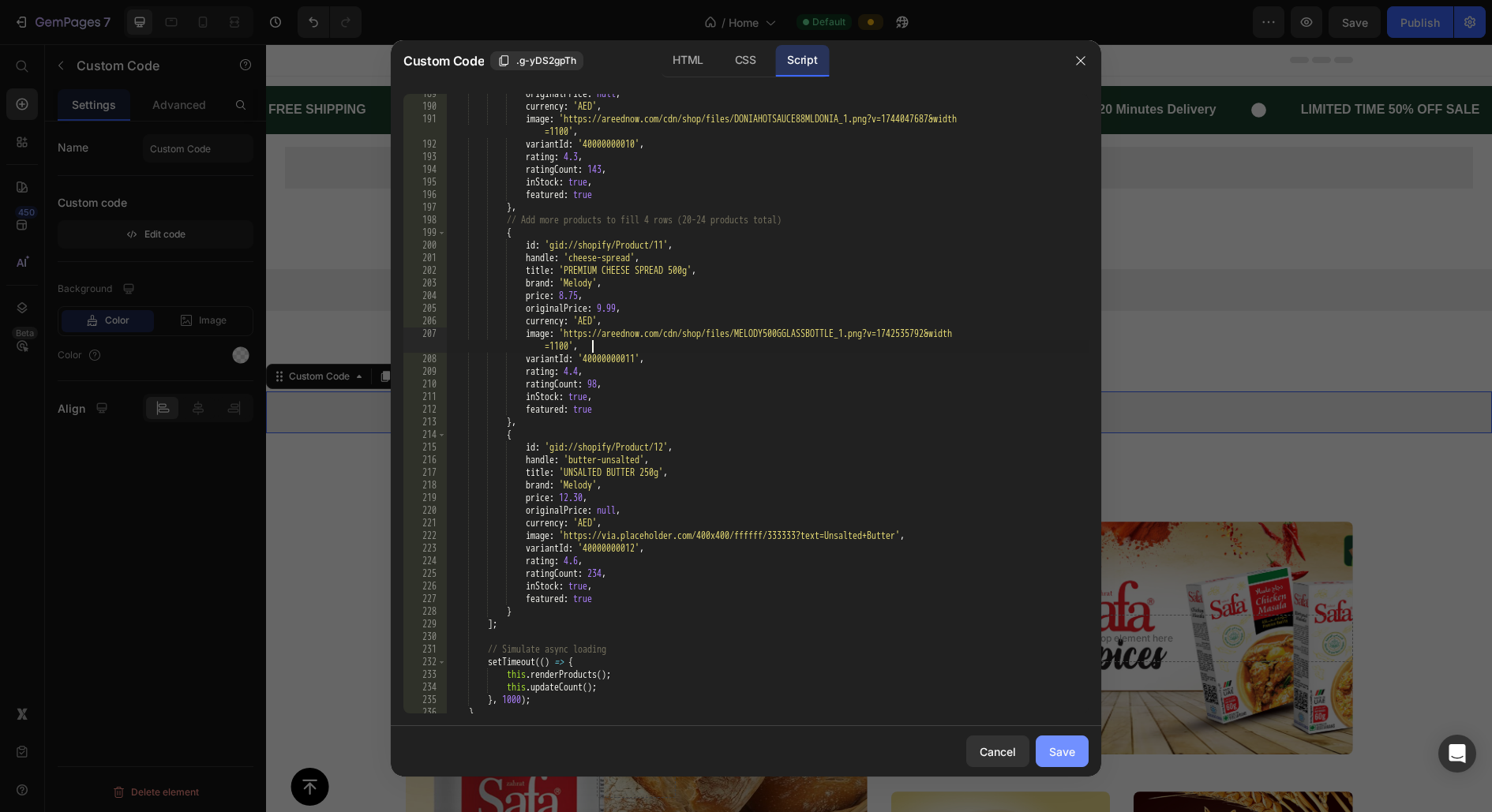 click on "Save" at bounding box center [1062, 751] 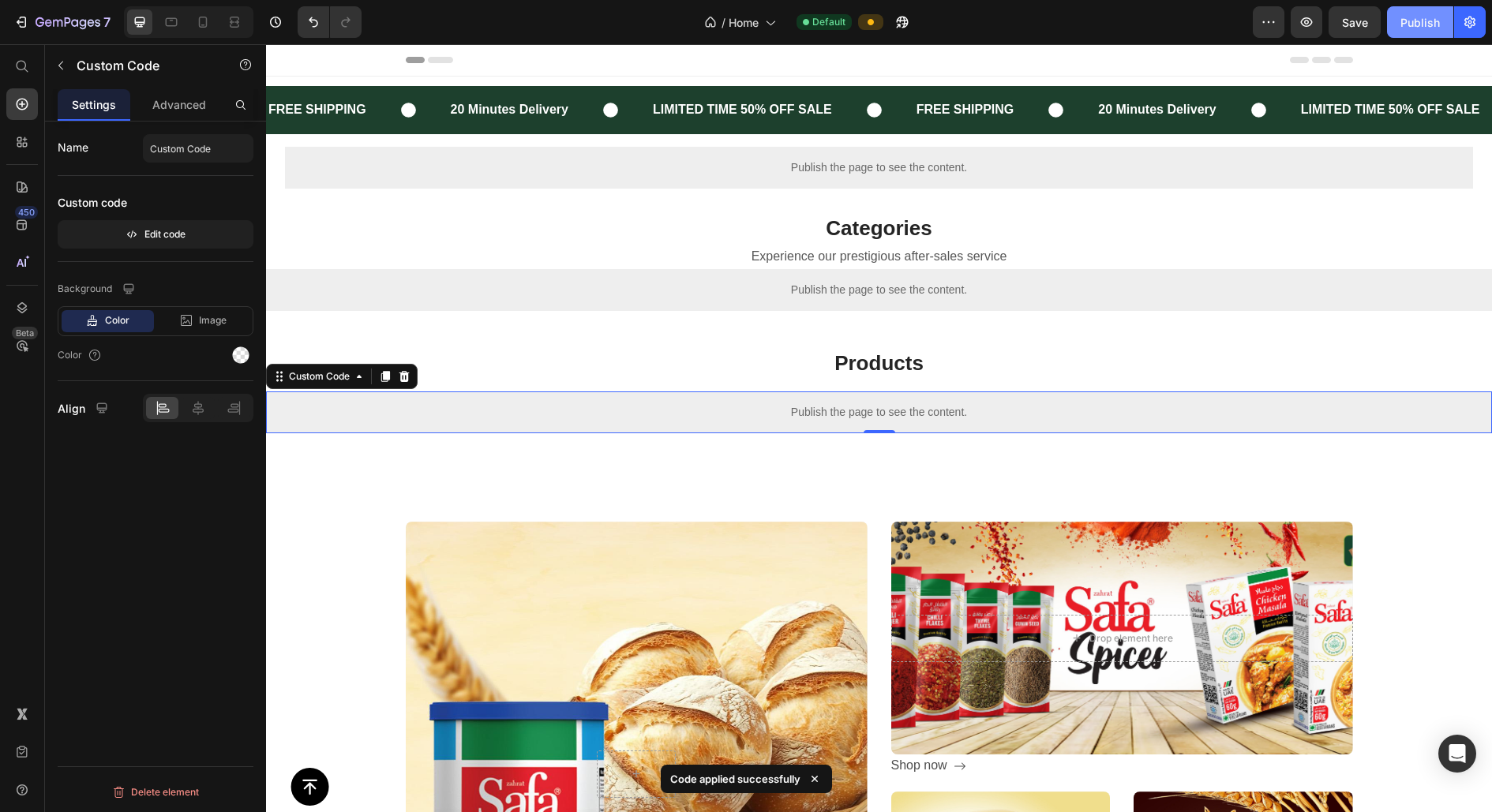 click on "Publish" at bounding box center [1420, 22] 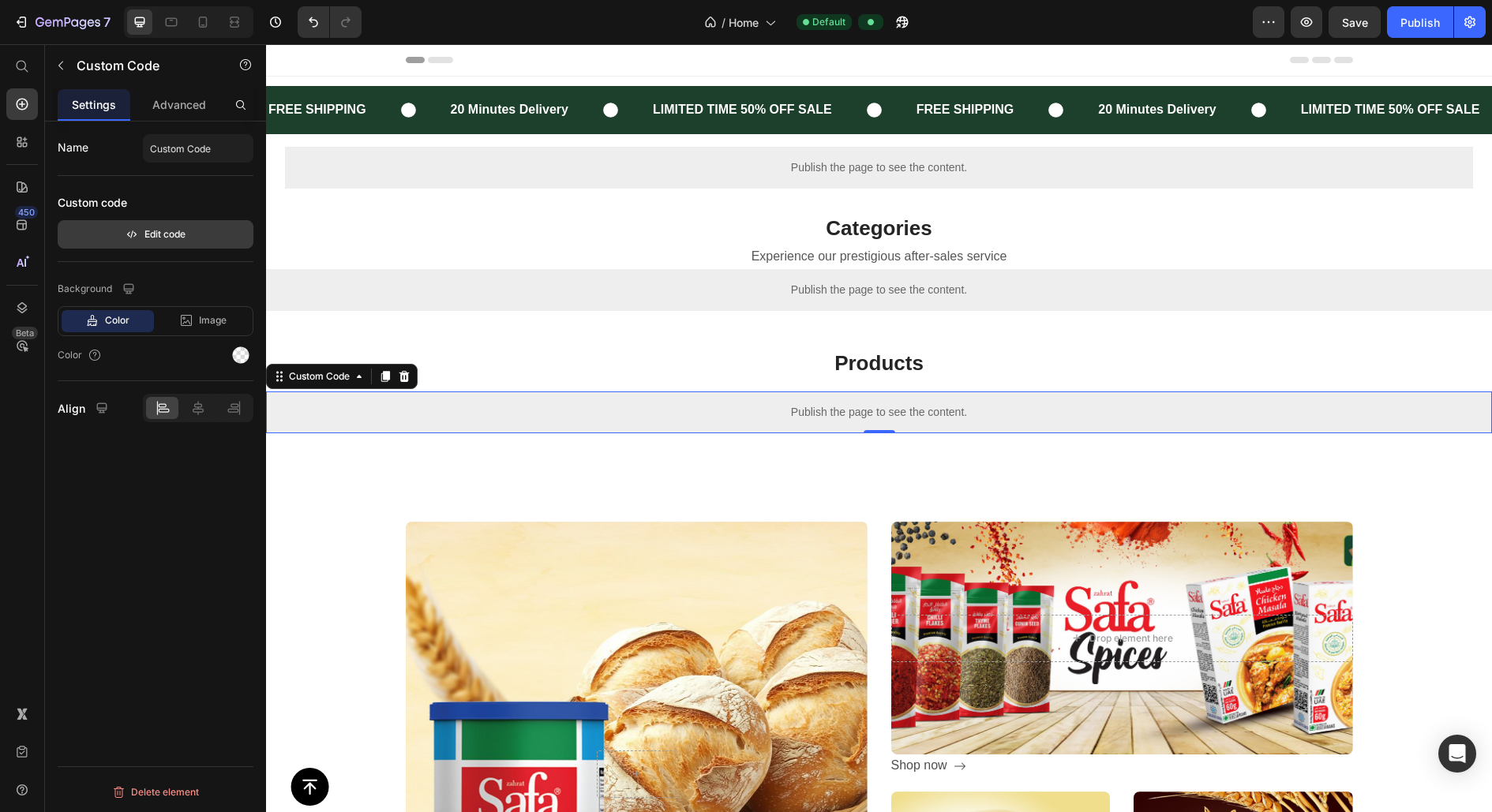 click on "Edit code" at bounding box center [156, 234] 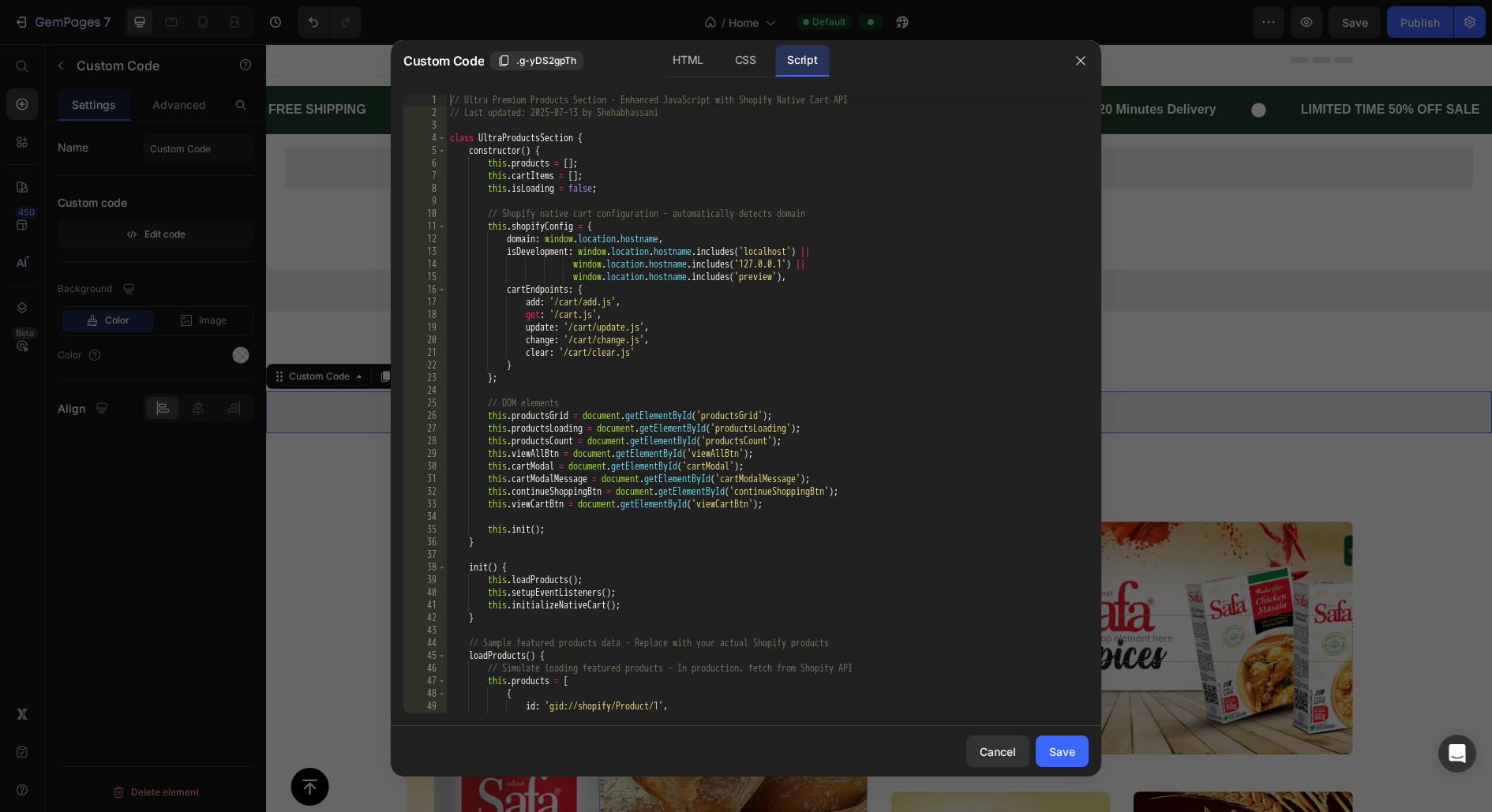 click on "// Ultra Premium Products Section - Enhanced JavaScript with Shopify Native Cart API // Last updated: 2025-07-13 by Shehabhassani class   UltraProductsSection   {      constructor ( )   {           this . products   =   [ ] ;           this . cartItems   =   [ ] ;           this . isLoading   =   false ;                     // Shopify native cart configuration - automatically detects domain           this . shopifyConfig   =   {                domain :   window . location . hostname ,                isDevelopment :   window . location . hostname . includes ( 'localhost' )   ||                                    window . location . hostname . includes ( '127.0.0.1' )   ||                                    window . location . hostname . includes ( 'preview' ) ,                cartEndpoints :   {                     add :   '/cart/add.js' ,                     get :   '/cart.js' ,                     update :   '/cart/update.js' ,                     change :   '/cart/change.js' ,                     clear :" at bounding box center [767, 416] 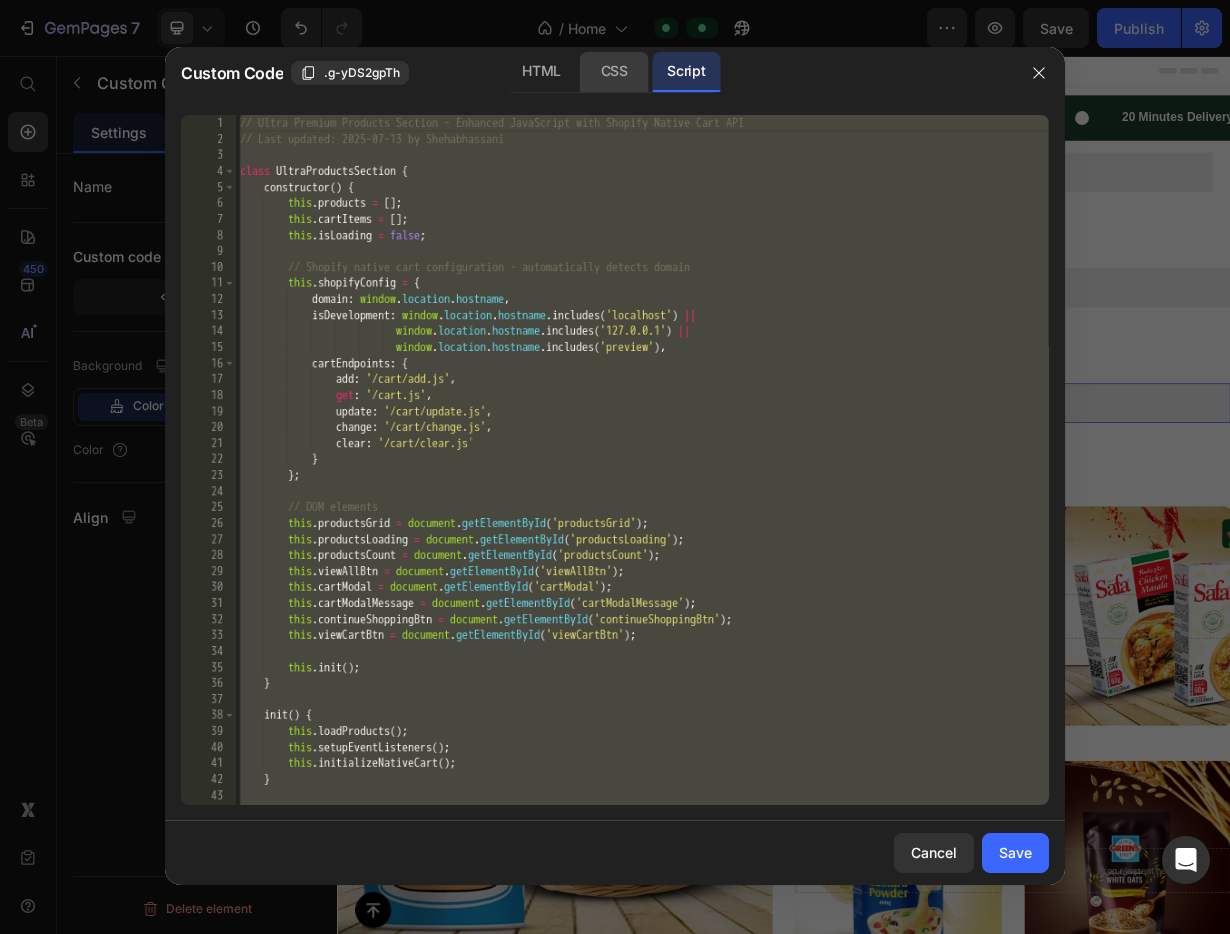 click on "CSS" 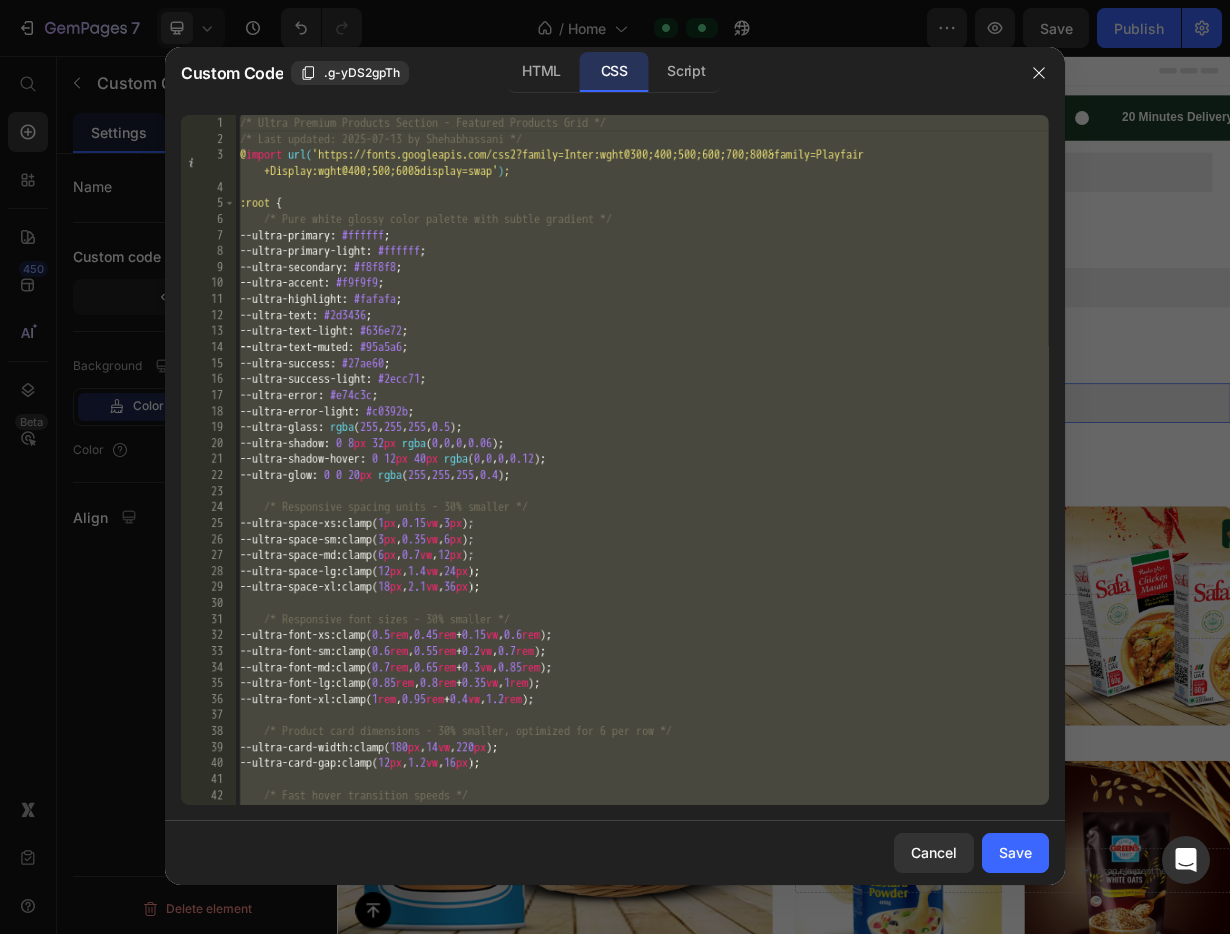 click on "/* Ultra Premium Products Section - Featured Products Grid */ /* Last updated: 2025-07-13 by Shehabhassani */ @ import   url( 'https://fonts.googleapis.com/css2?family=Inter:wght@300;400;500;600;700;800&family=Playfair      +Display:wght@400;500;600&display=swap' ) ; :root   {      /* Pure white glossy color palette with subtle gradient */     --ultra-primary :   #ffffff ;     --ultra-primary-light :   #ffffff ;     --ultra-secondary :   #f8f8f8 ;     --ultra-accent :   #f9f9f9 ;     --ultra-highlight :   #fafafa ;     --ultra-text :   #2d3436 ;     --ultra-text-light :   #636e72 ;     --ultra-text-muted :   #95a5a6 ;     --ultra-success :   #27ae60 ;     --ultra-success-light :   #2ecc71 ;     --ultra-error :   #e74c3c ;     --ultra-error-light :   #c0392b ;     --ultra-glass :   rgba ( 255 ,  255 ,  255 ,  0.5 ) ;     --ultra-shadow :   0   8 px   32 px   rgba ( 0 ,  0 ,  0 ,  0.06 ) ;     --ultra-shadow-hover :   0   12 px   40 px   rgba ( 0 ,  0 ,  0 ,  0.12 ) ;     --ultra-glow :   0   0   20 px   (" at bounding box center [642, 476] 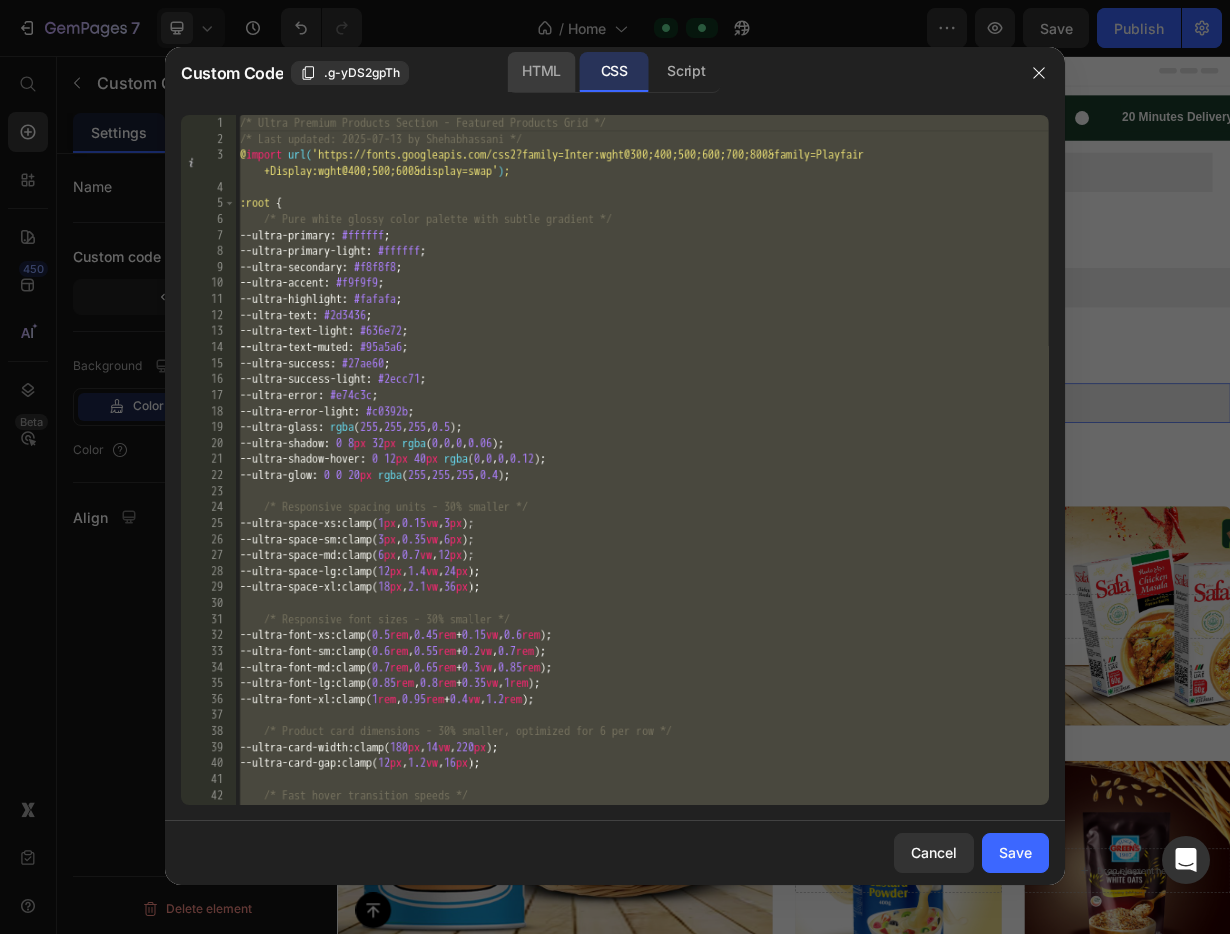 click on "HTML" 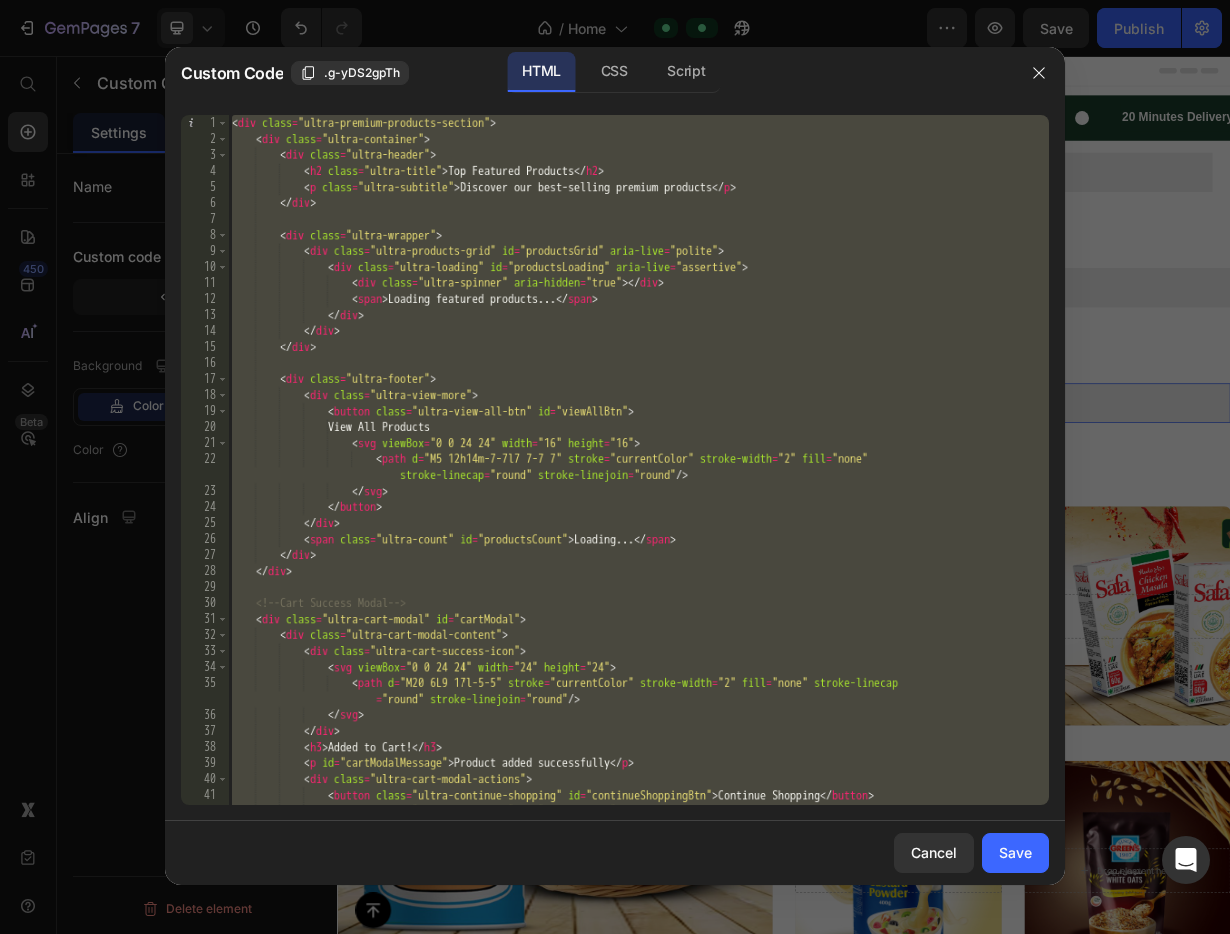 click on "< div   class = "ultra-premium-products-section" >      < div   class = "ultra-container" >           < div   class = "ultra-header" >                < h2   class = "ultra-title" > Top Featured Products </ h2 >                < p   class = "ultra-subtitle" > Discover our best-selling premium products </ p >           </ div >                     < div   class = "ultra-wrapper" >                < div   class = "ultra-products-grid"   id = "productsGrid"   aria-live = "polite" >                     < div   class = "ultra-loading"   id = "productsLoading"   aria-live = "assertive" >                          < div   class = "ultra-spinner"   aria-hidden = "true" > </ div >                          < span > Loading featured products... </ span >                     </ div >                </ div >           </ div >                     < div   class = "ultra-footer" >                < div   class = "ultra-view-more" >                     < button   class = "ultra-view-all-btn"   id = "viewAllBtn" >" at bounding box center [638, 476] 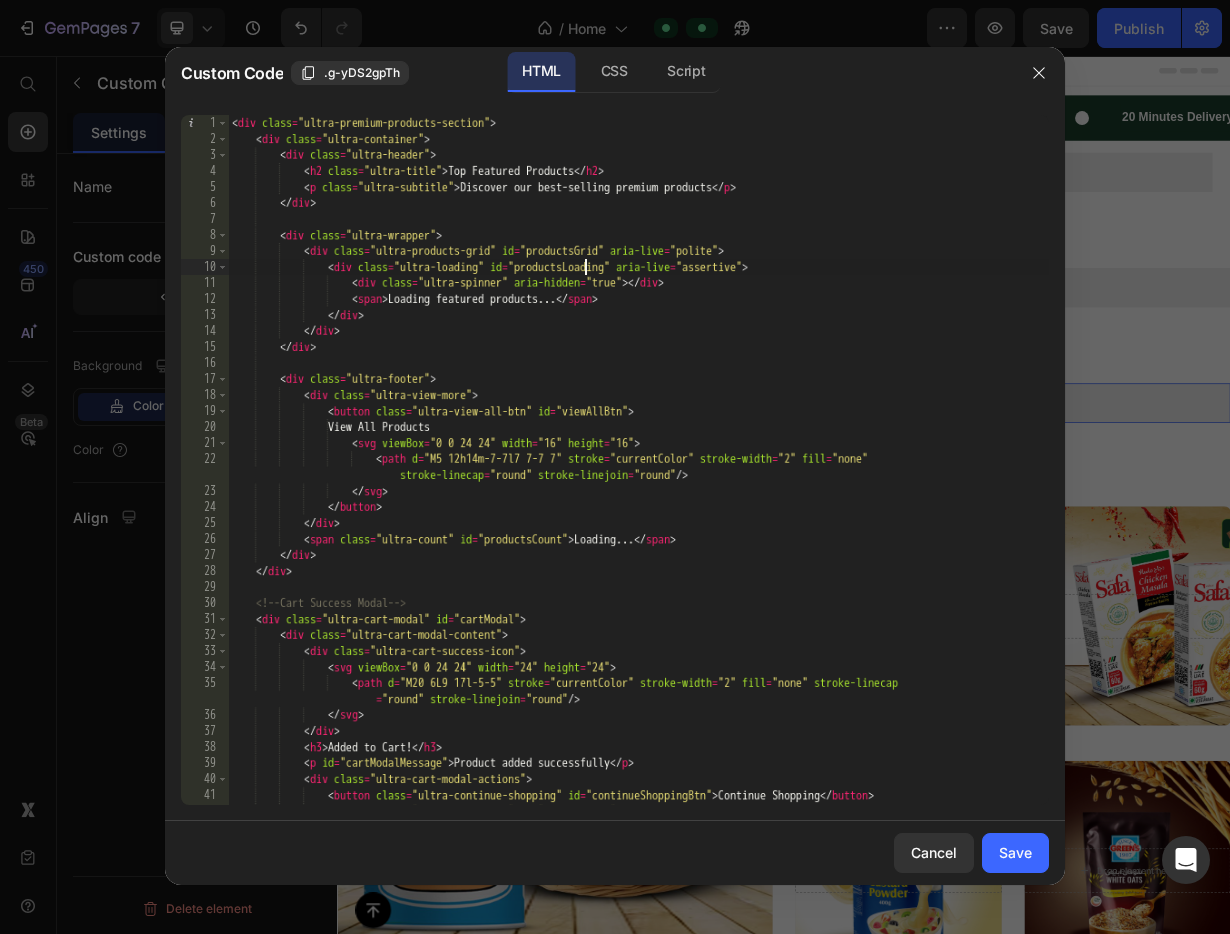 type on "</div>
</noscript>" 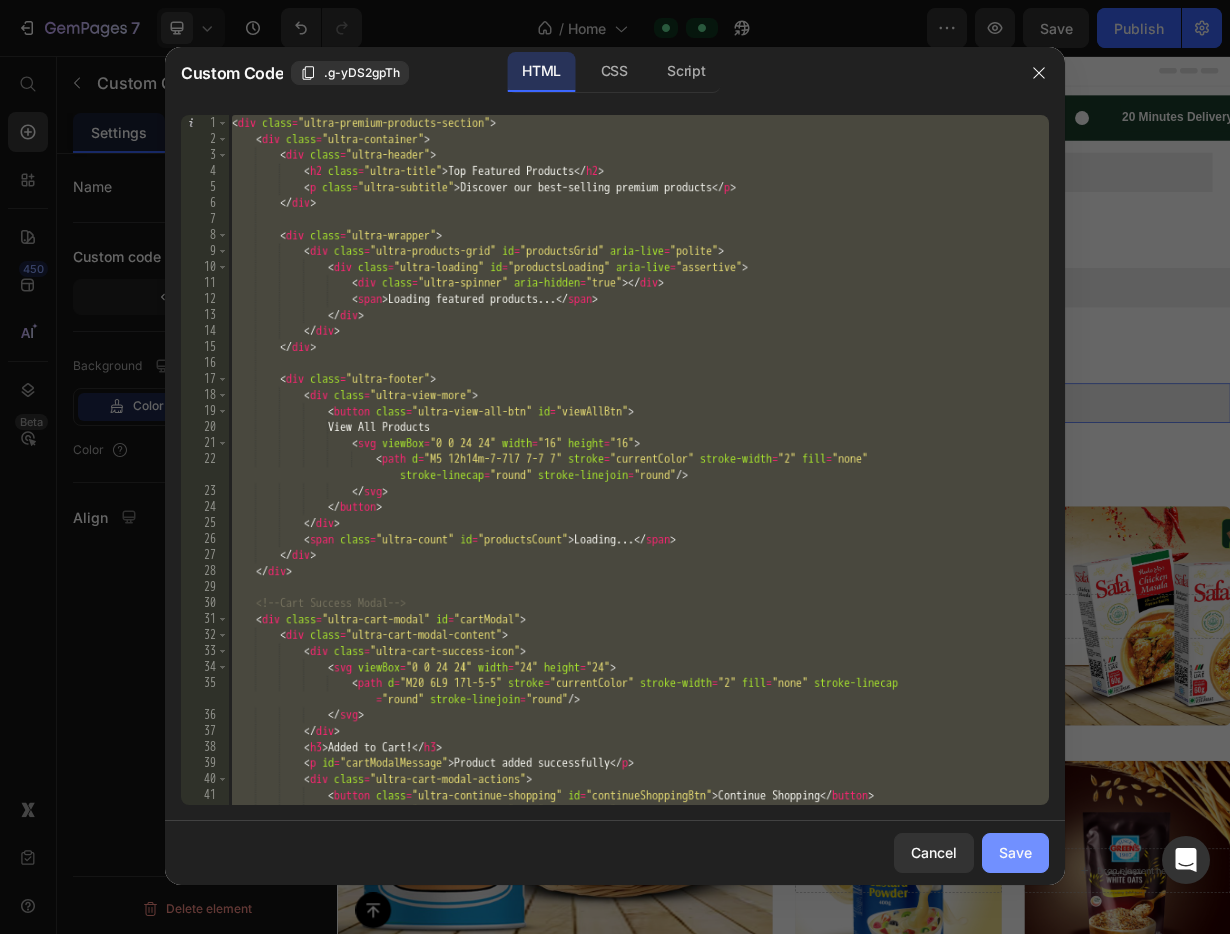 click on "Save" 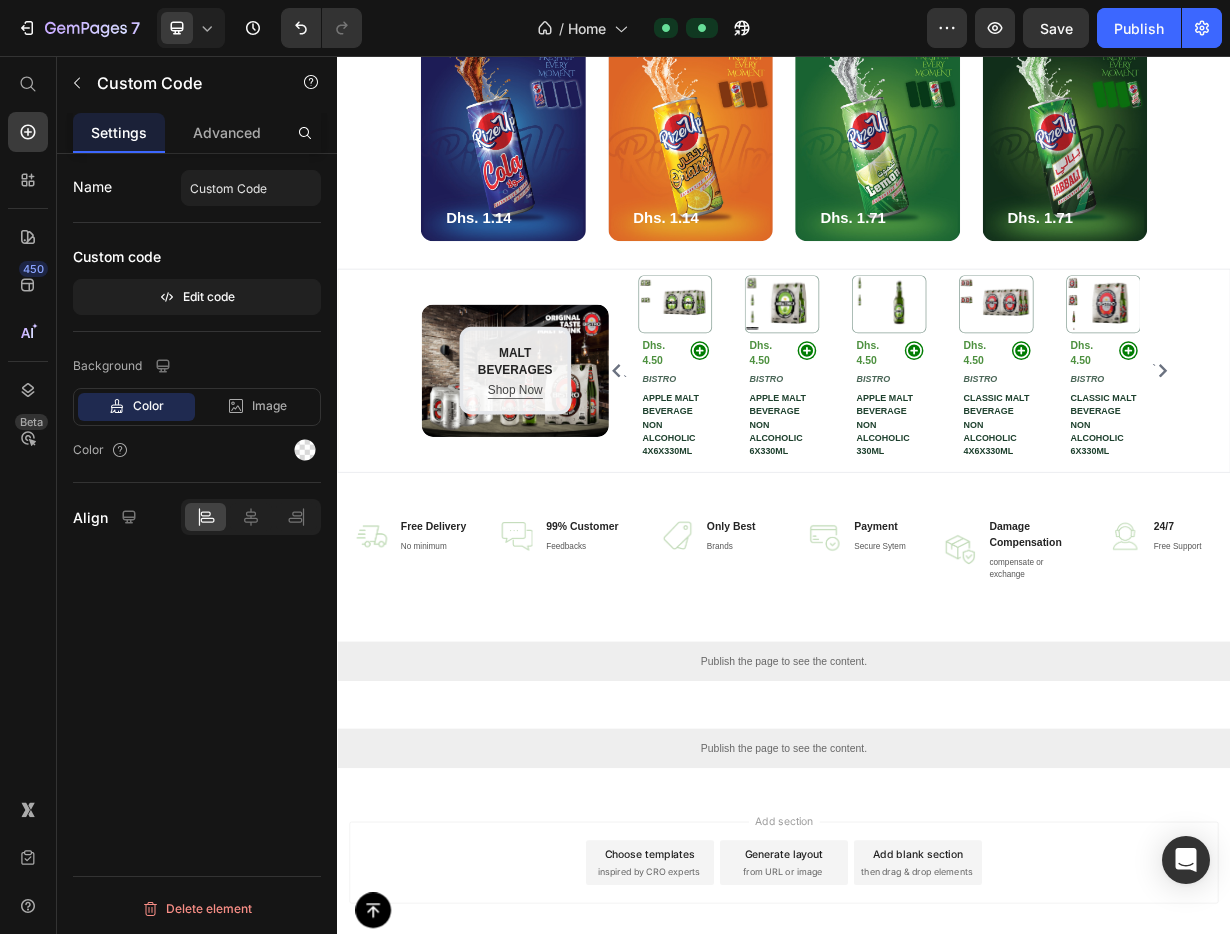 scroll, scrollTop: 2861, scrollLeft: 0, axis: vertical 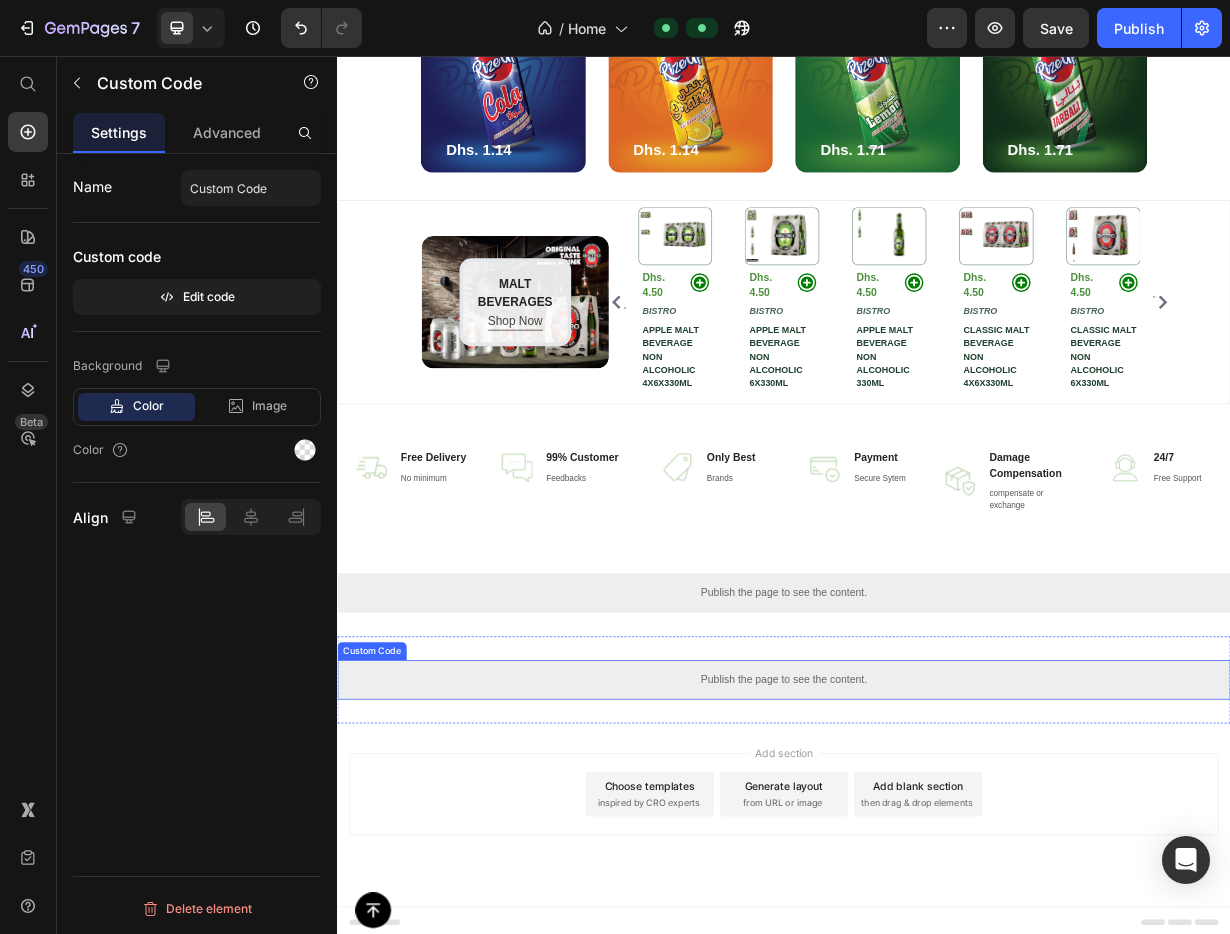 click on "Publish the page to see the content." at bounding box center [937, 894] 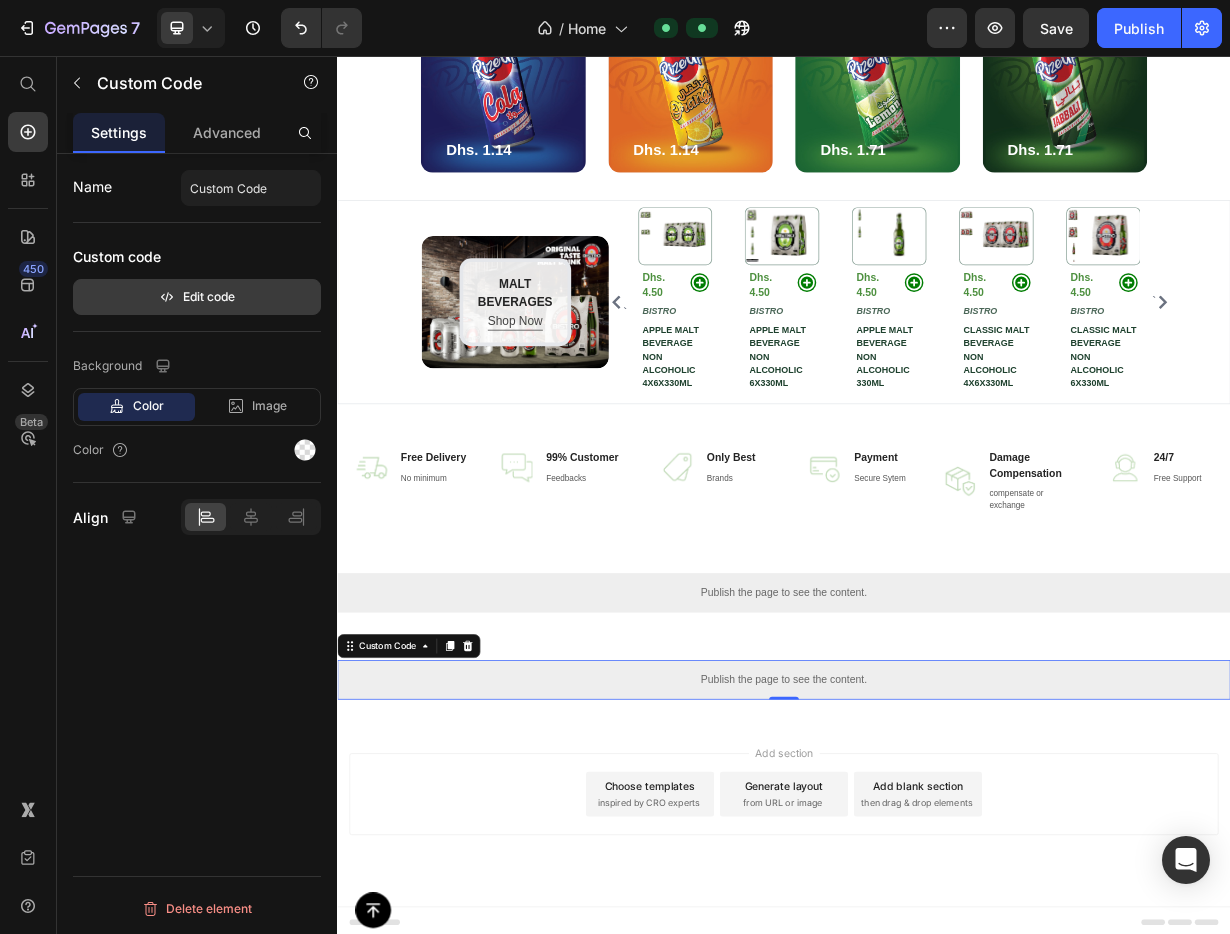 click on "Edit code" at bounding box center (197, 297) 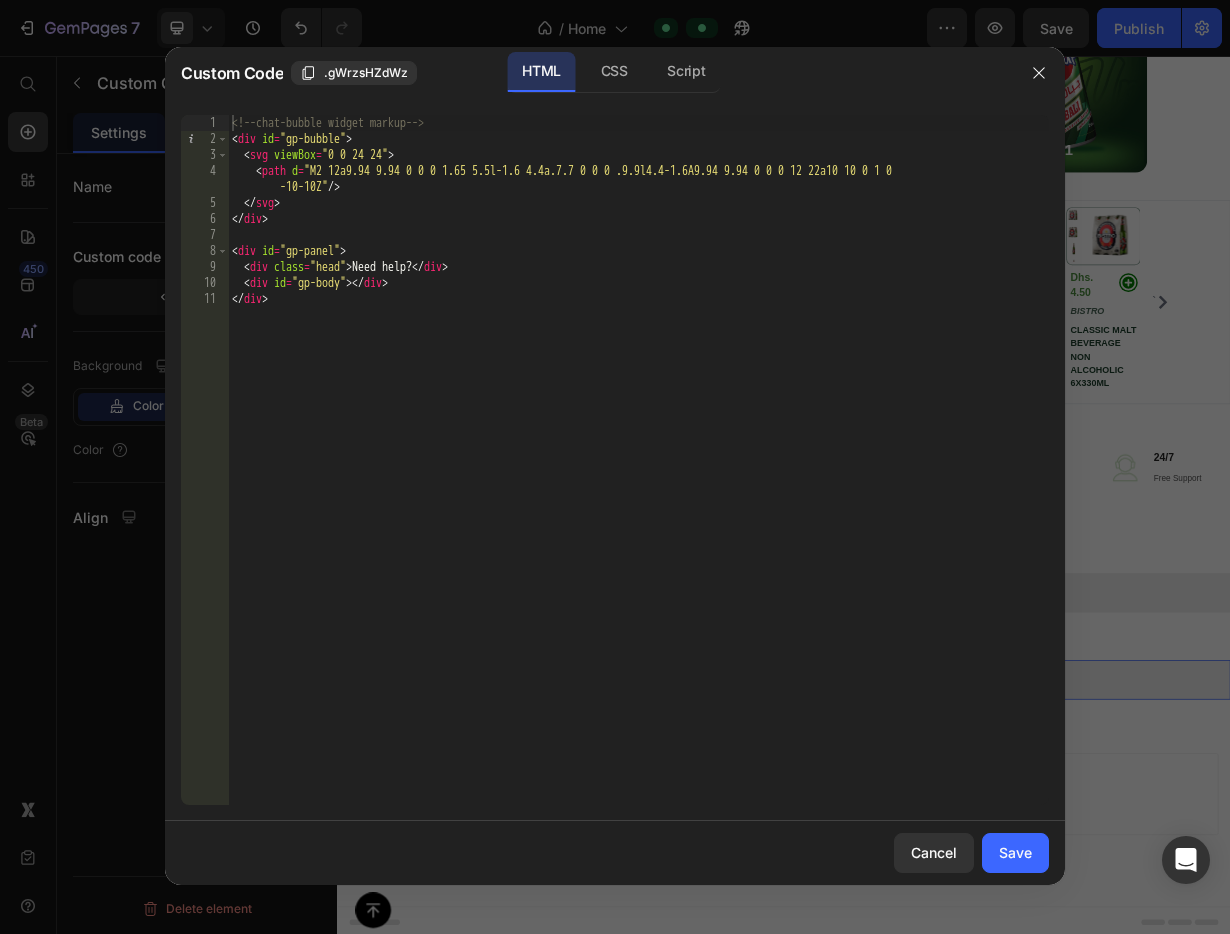 click on "<!--  chat-bubble widget markup  --> < div   id = "gp-bubble" >    < svg   viewBox = "0 0 24 24" >      < path   d = "M2 12a9.94 9.94 0 0 0 1.65 5.5l-1.6 4.4a.7.7 0 0 0 .9.9l4.4-1.6A9.94 9.94 0 0 0 12 22a10 10 0 1 0          -10-10Z" />    </ svg > </ div > < div   id = "gp-panel" >    < div   class = "head" > Need help? </ div >    < div   id = "gp-body" > </ div > </ div >" at bounding box center [638, 476] 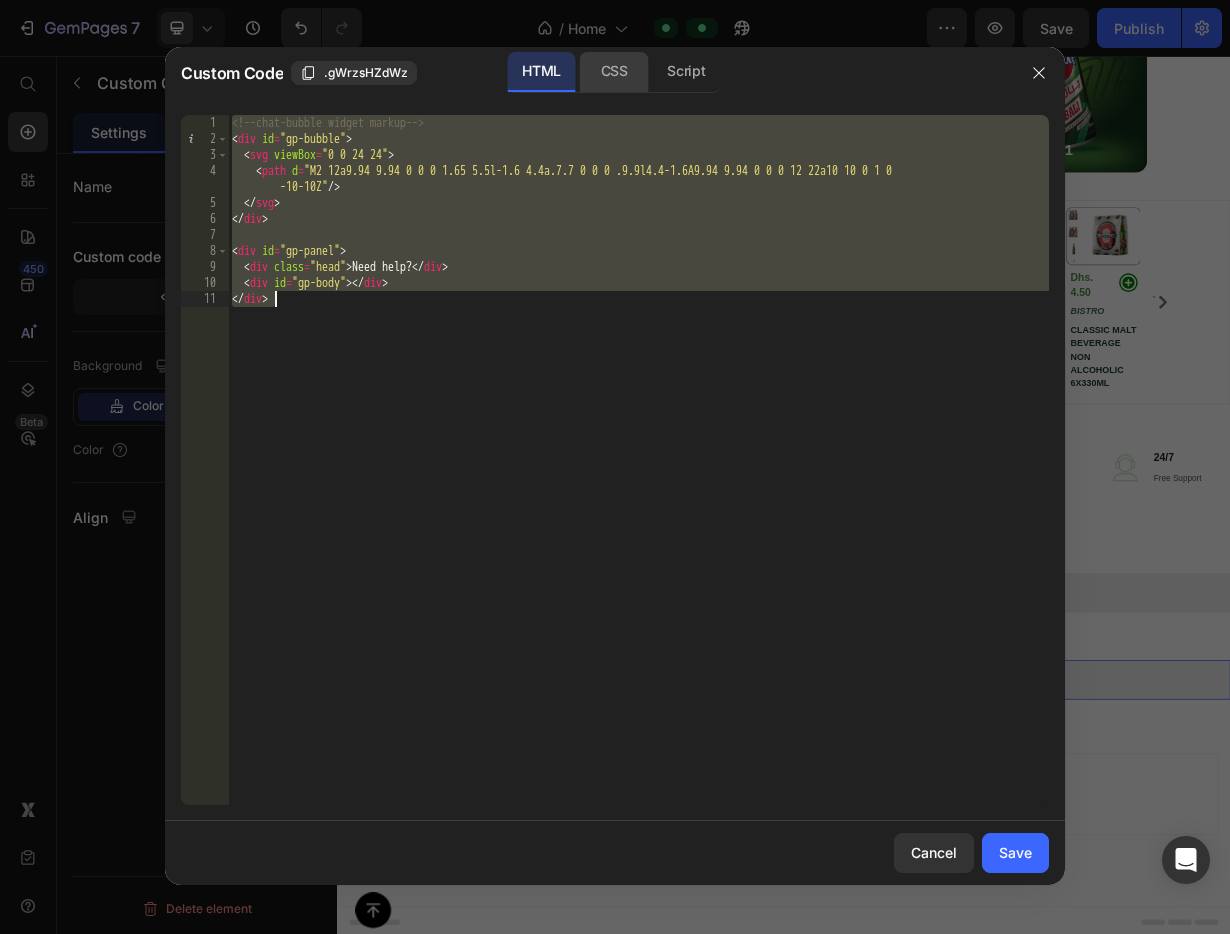 click on "CSS" 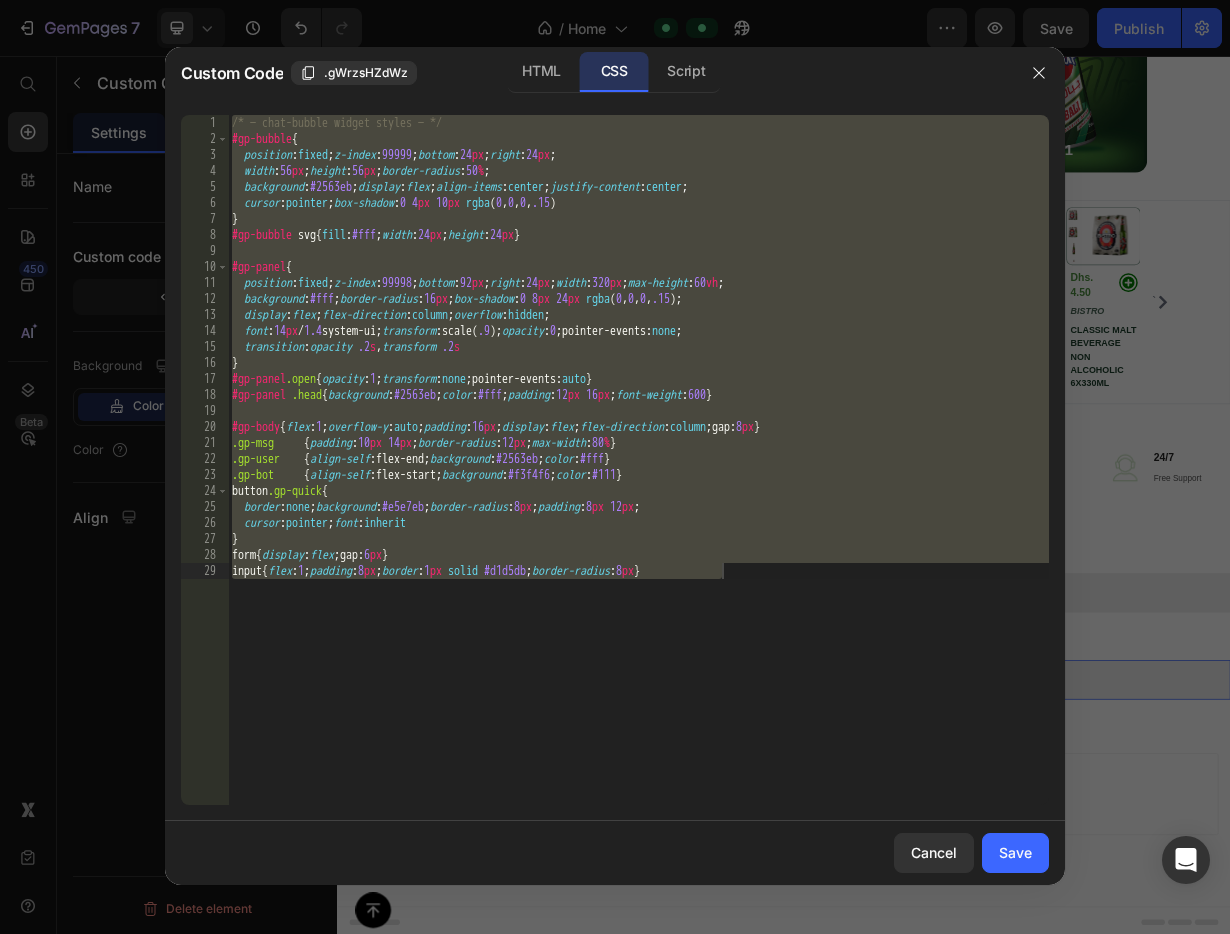 click on "/* — chat-bubble widget styles — */ #gp-bubble {    position : fixed ; z-index : 99999 ; bottom : 24 px ; right : 24 px ;    width : 56 px ; height : 56 px ; border-radius : 50 % ;    background : #2563eb ; display : flex ; align-items : center ; justify-content : center ;    cursor : pointer ; box-shadow : 0   4 px   10 px   rgba ( 0 , 0 , 0 , .15 ) } #gp-bubble   svg { fill : #fff ; width : 24 px ; height : 24 px } #gp-panel {    position : fixed ; z-index : 99998 ; bottom : 92 px ; right : 24 px ; width : 320 px ; max-height : 60 vh ;    background : #fff ; border-radius : 16 px ; box-shadow : 0   8 px   24 px   rgba ( 0 , 0 , 0 , .15 ) ;    display : flex ; flex-direction : column ; overflow : hidden ;    font : 14 px / 1.4  system-ui ; transform : scale( .9 ) ; opacity : 0 ; pointer-events : none ;    transition : opacity   .2 s , transform   .2 s } #gp-panel .open { opacity : 1 ; transform : none ; pointer-events : auto } #gp-panel   .head { background : #2563eb ; color : #fff ; padding : 12 px   16" at bounding box center (638, 476) 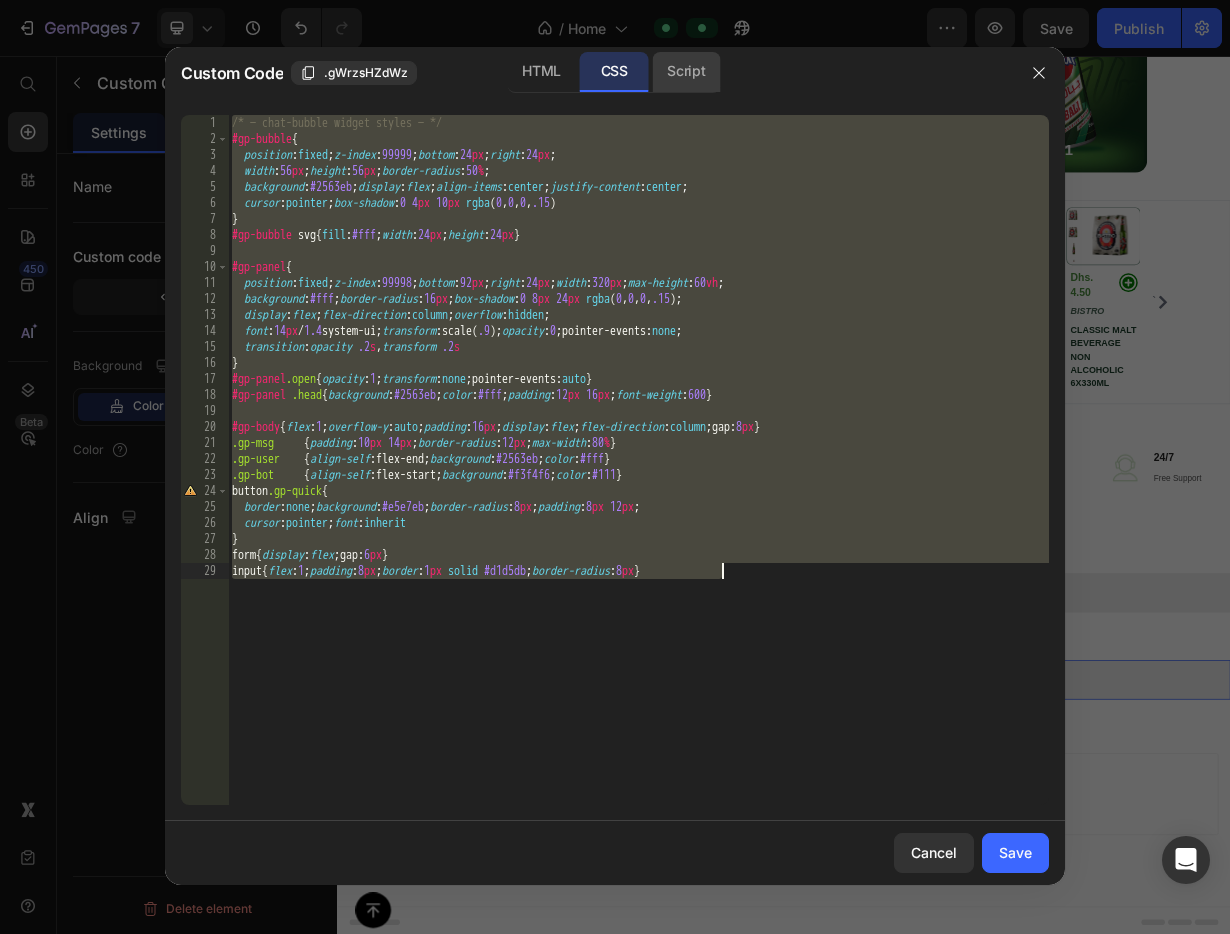 click on "Script" 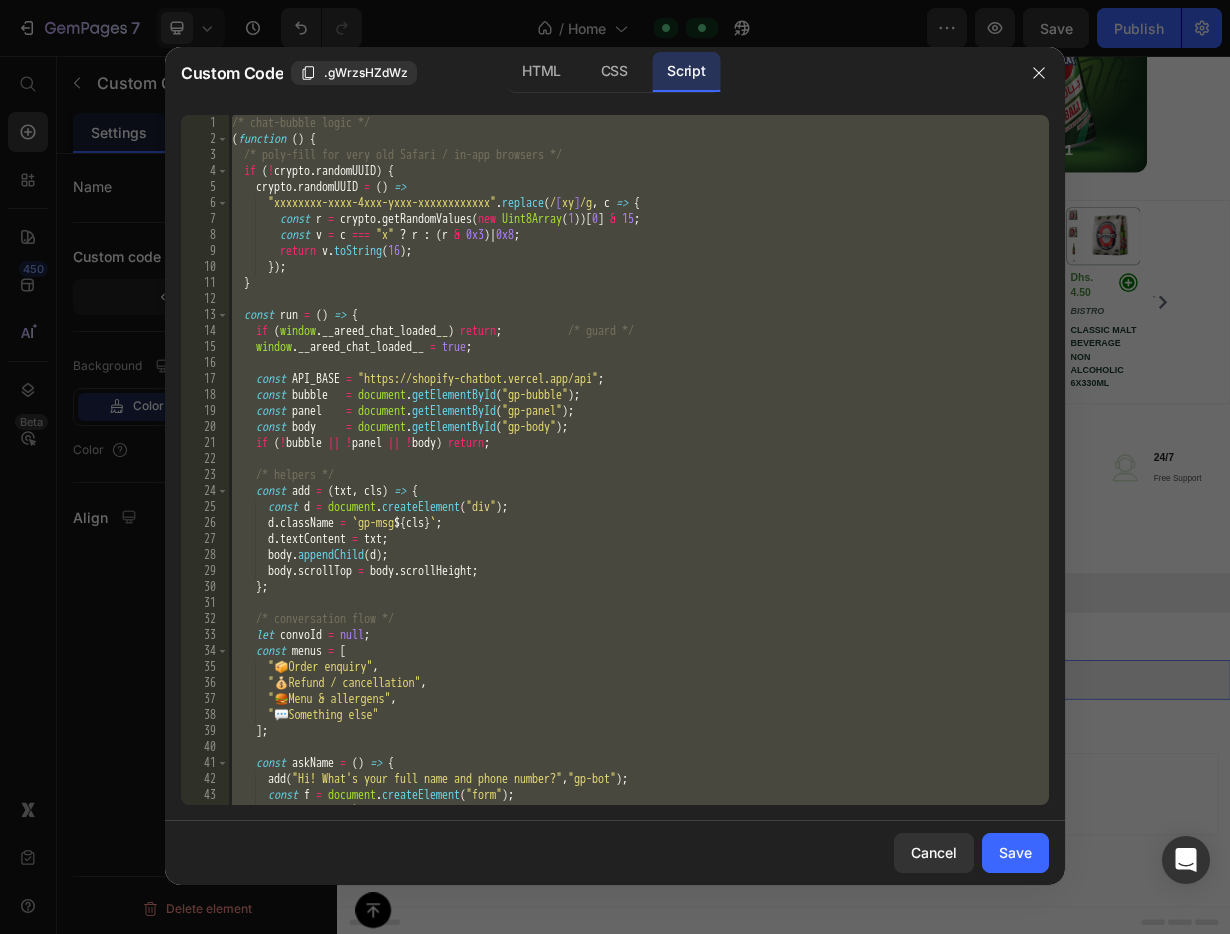 click on "/* chat-bubble logic */ ( function   ( )   {    /* poly-fill for very old Safari / in-app browsers */    if   ( ! crypto . randomUUID )   {      crypto . randomUUID   =   ( )   =>         "xxxxxxxx-xxxx-4xxx-yxxx-xxxxxxxxxxxx" . replace ( / [ xy ] /g ,   c   =>   {           const   r   =   crypto . getRandomValues ( new   Uint8Array ( 1 )) [ 0 ]   &   15 ;           const   v   =   c   ===   "x"   ?   r   :   ( r   &   0x3 )  |  0x8 ;           return   v . toString ( 16 ) ;         }) ;    }    const   run   =   ( )   =>   {      if   ( window . __areed_chat_loaded__ )   return ;             /* guard */      window . __areed_chat_loaded__   =   true ;      const   API_BASE   =   "https://shopify-chatbot.vercel.app/api" ;      const   bubble     =   document . getElementById ( "gp-bubble" ) ;      const   panel      =   document . getElementById ( "gp-panel" ) ;      const   body       =   document . getElementById ( "gp-body" ) ;      if   ( ! bubble   ||   ! panel   ||   ! body )   return ;           const" at bounding box center [638, 476] 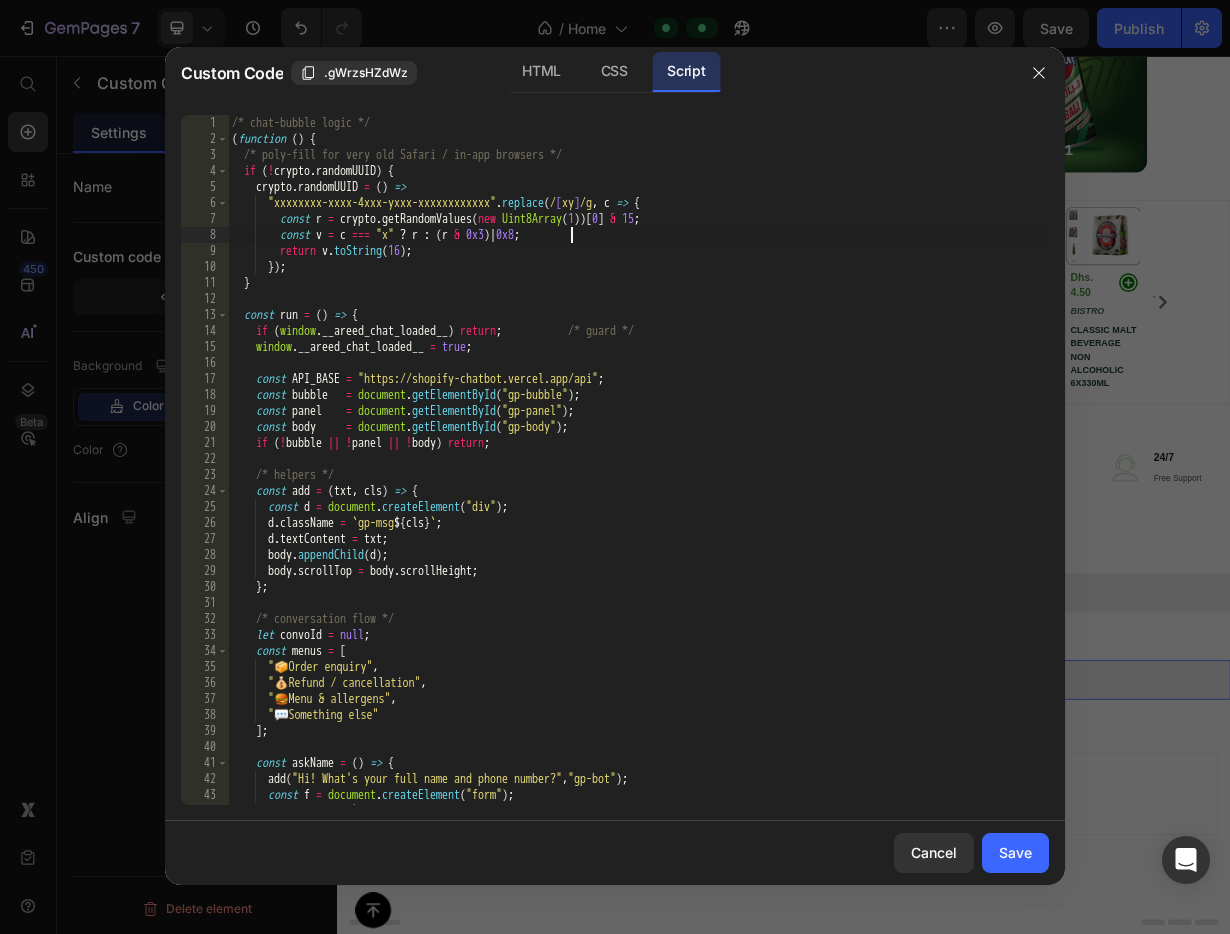 type on "}
})();" 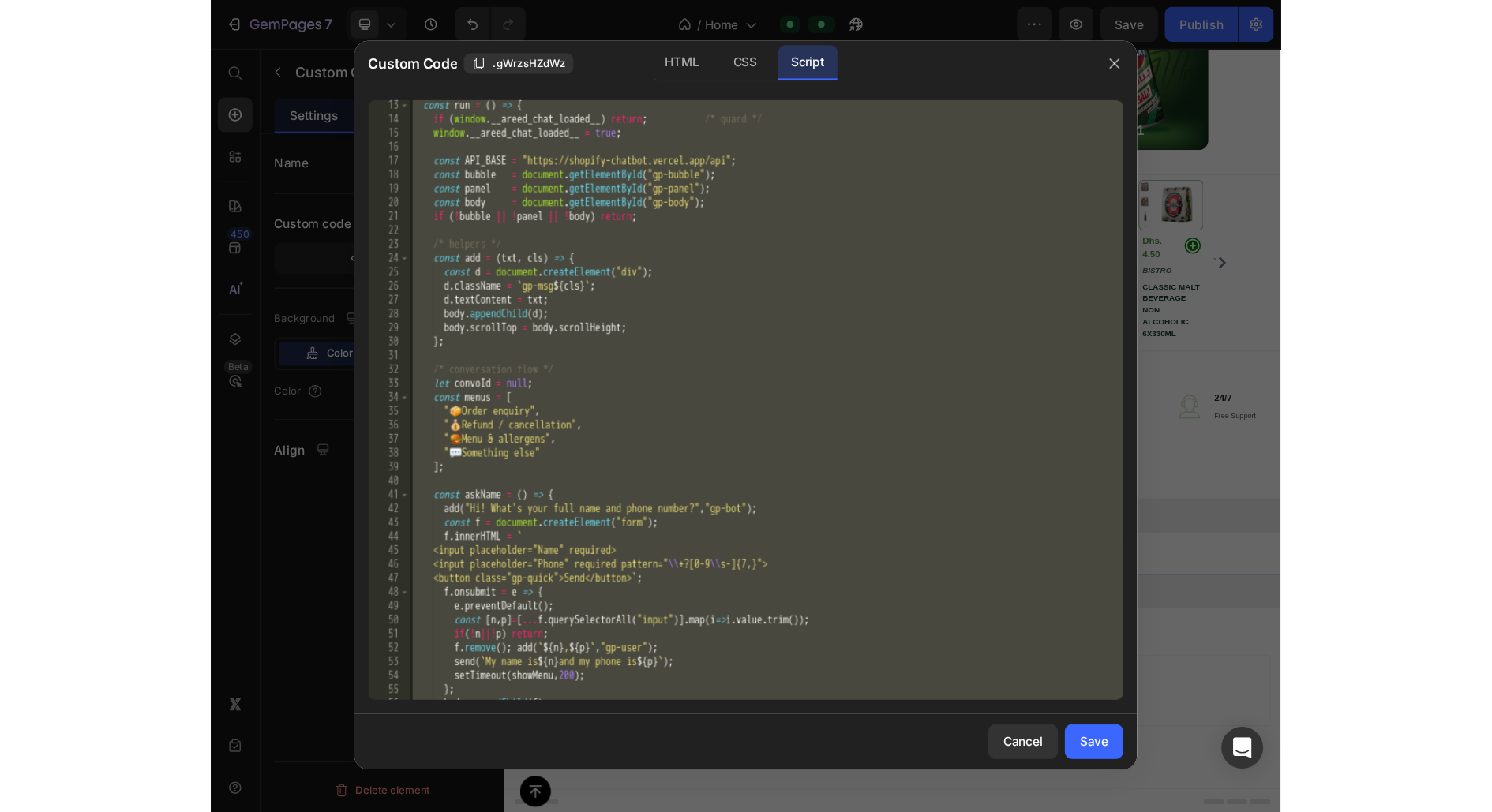 scroll, scrollTop: 0, scrollLeft: 0, axis: both 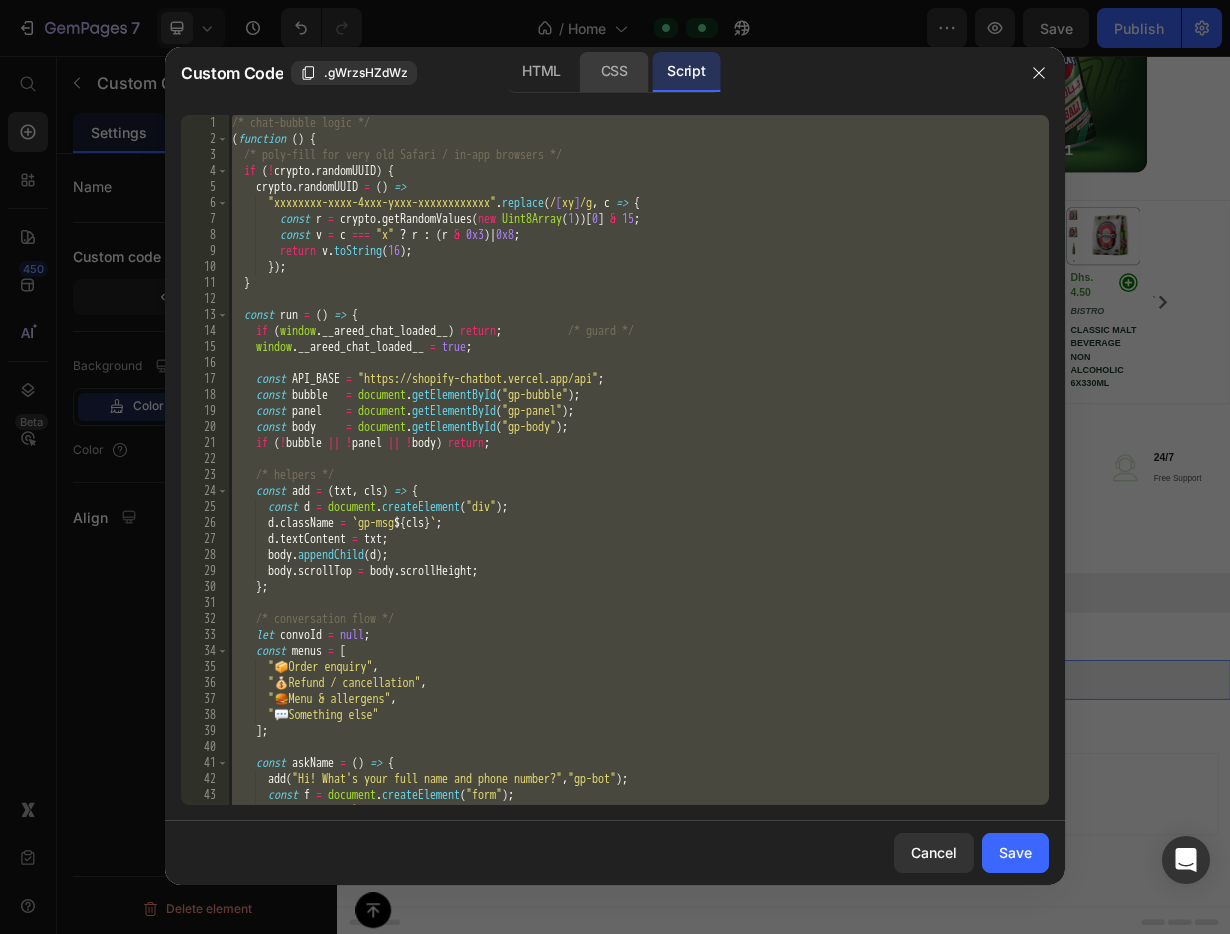 click on "CSS" 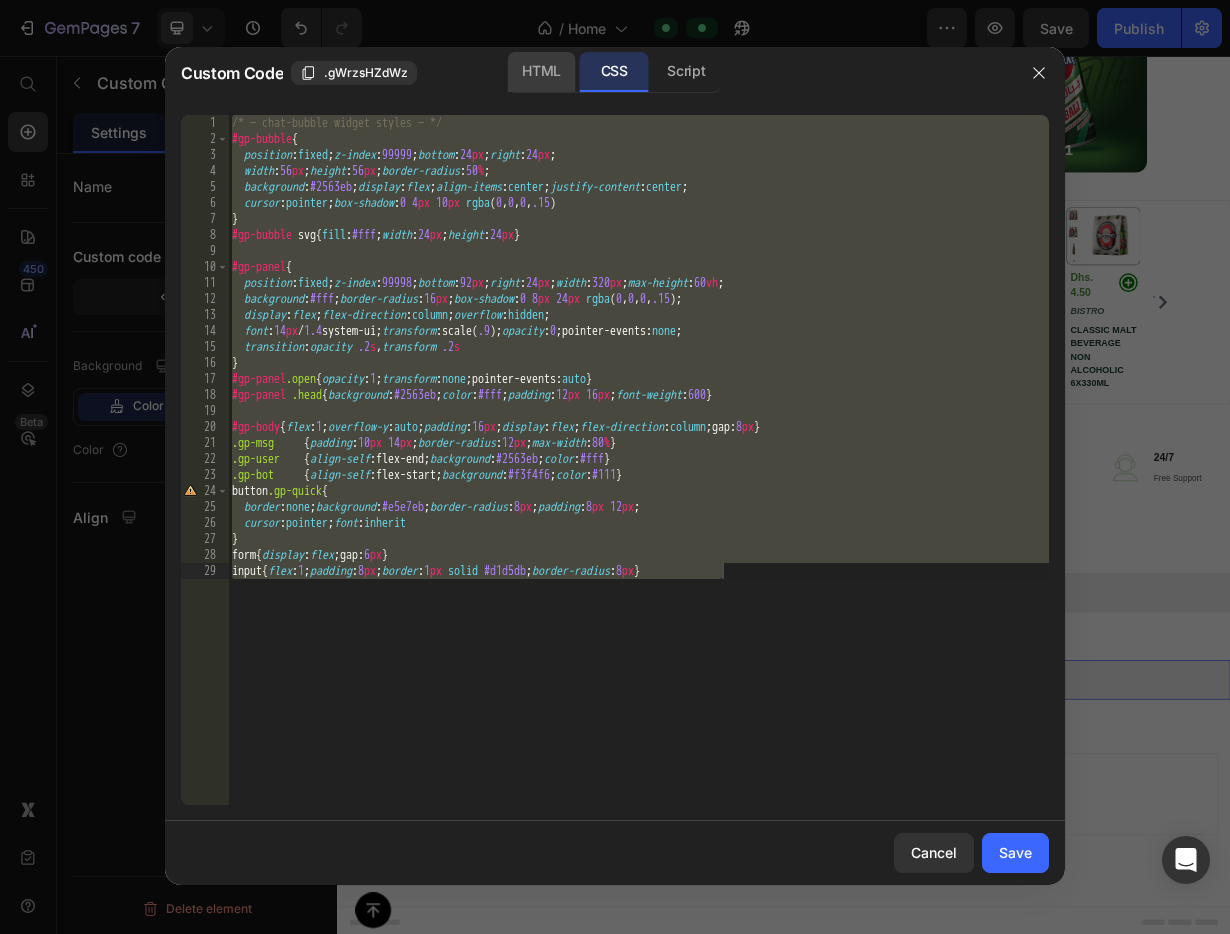 click on "HTML" 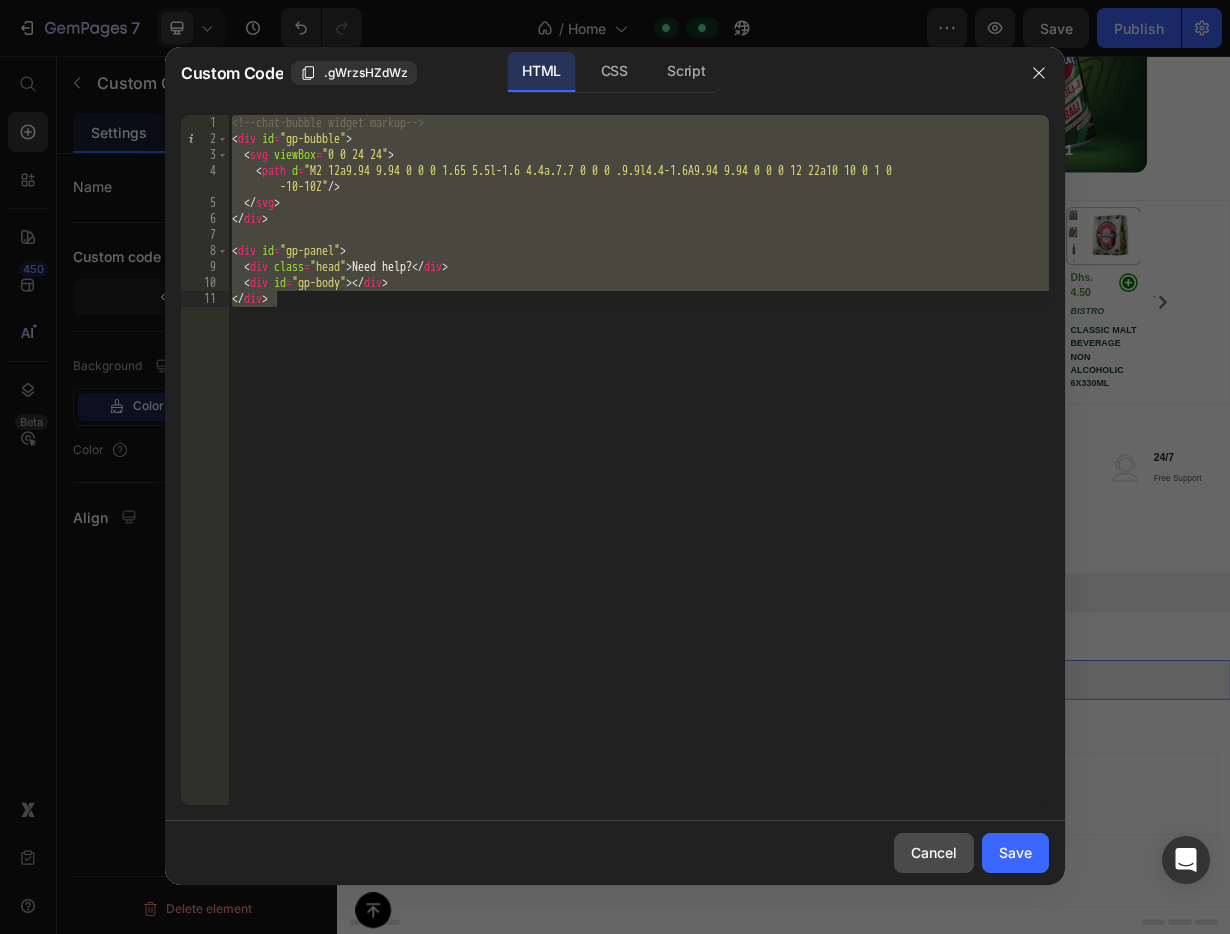 click on "Cancel" at bounding box center (934, 852) 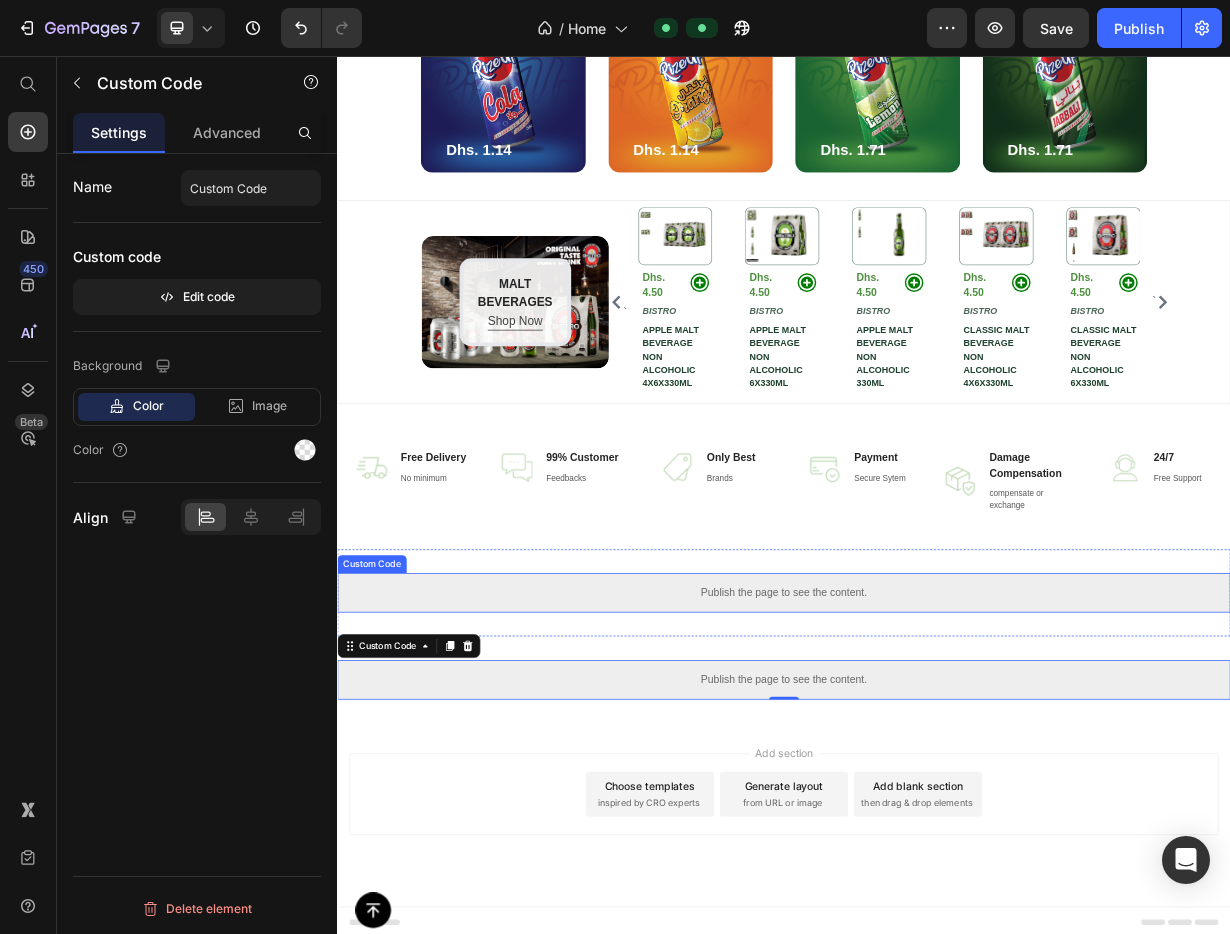 click on "Publish the page to see the content." at bounding box center [937, 777] 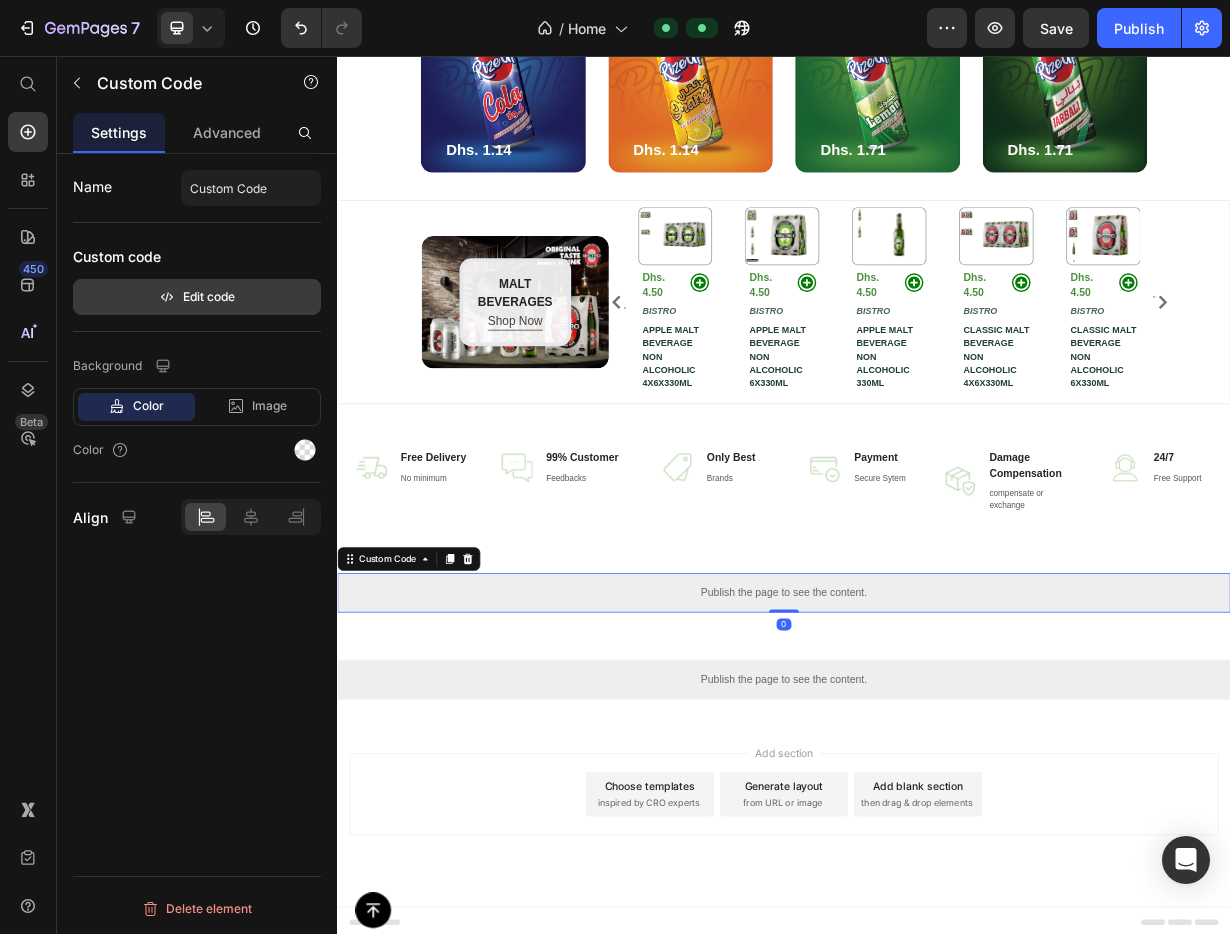 click on "Edit code" at bounding box center (197, 297) 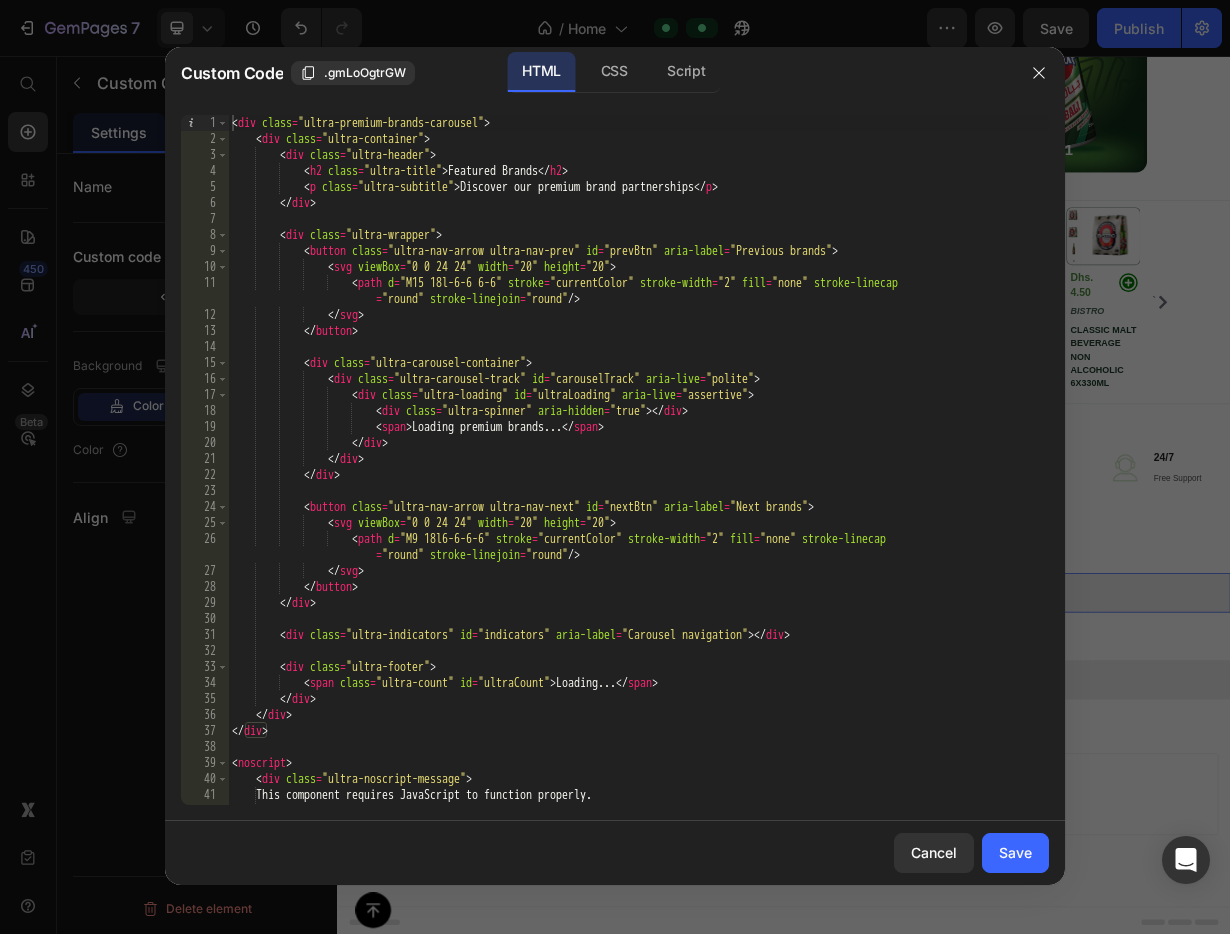 type 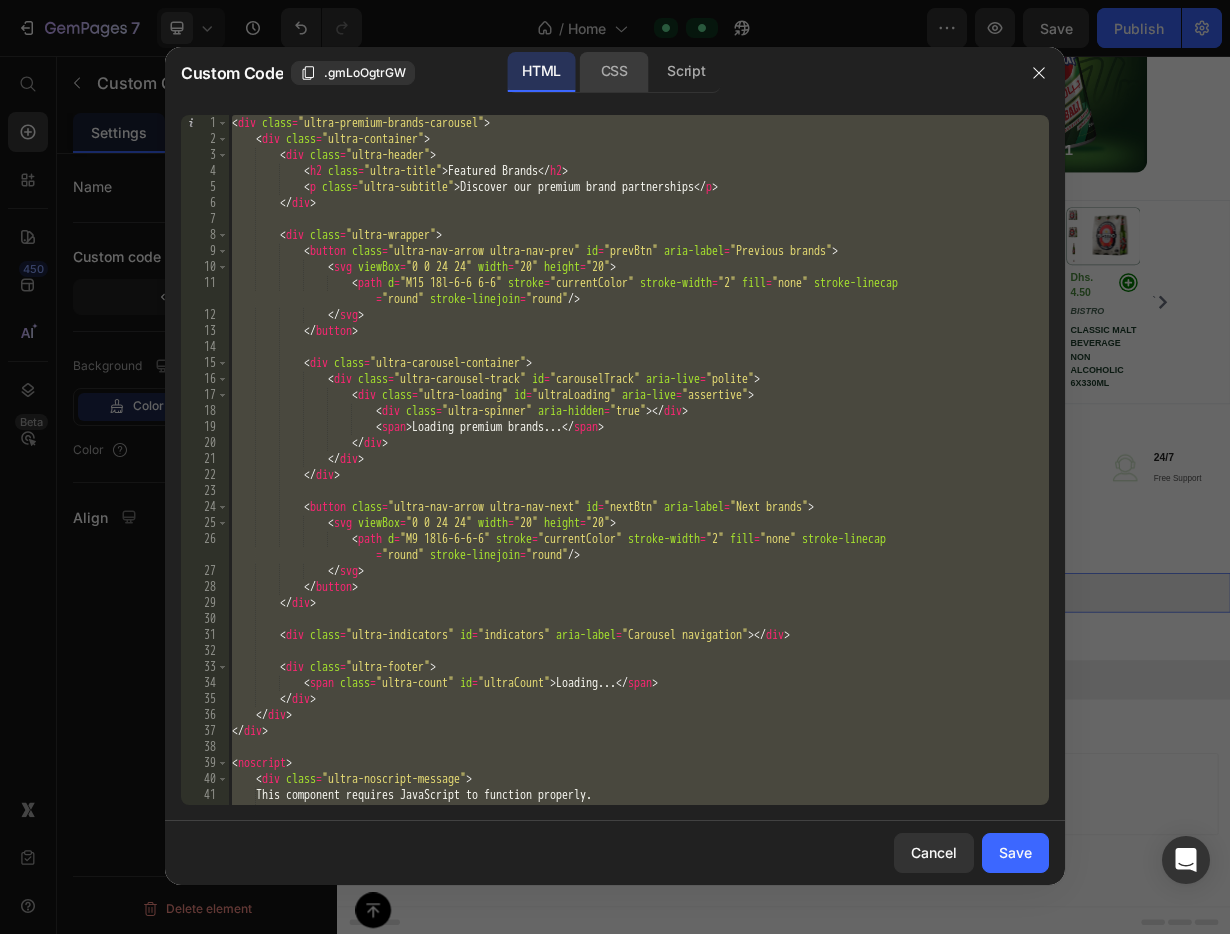 click on "CSS" 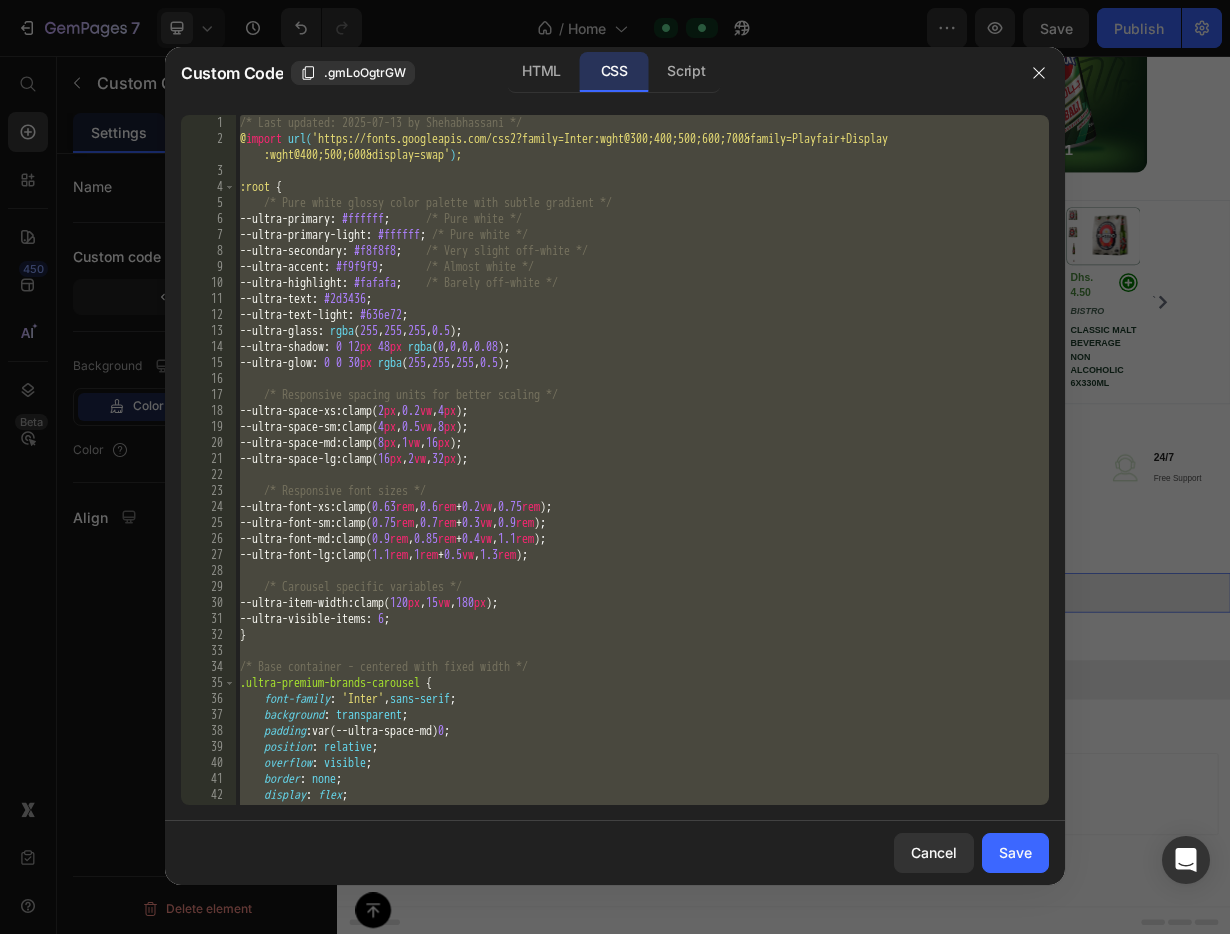 click on "/* Last updated: 2025-07-13 by Shehabhassani */ @ import   url( 'https://fonts.googleapis.com/css2?family=Inter:wght@300;400;500;600;700&family=Playfair+Display      :wght@400;500;600&display=swap' ) ; :root   {      /* Pure white glossy color palette with subtle gradient */     --ultra-primary :   #ffffff ;        /* Pure white */     --ultra-primary-light :   #ffffff ;   /* Pure white */     --ultra-secondary :   #f8f8f8 ;      /* Very slight off-white */     --ultra-accent :   #f9f9f9 ;         /* Almost white */     --ultra-highlight :   #fafafa ;      /* Barely off-white */     --ultra-text :   #2d3436 ;     --ultra-text-light :   #636e72 ;     --ultra-glass :   rgba ( 255 ,  255 ,  255 ,  0.5 ) ;     --ultra-shadow :   0   12 px   48 px   rgba ( 0 ,  0 ,  0 ,  0.08 ) ;     --ultra-glow :   0   0   30 px   rgba ( 255 ,  255 ,  255 ,  0.5 ) ;           /* Responsive spacing units for better scaling */     --ultra-space-xs :  clamp( 2 px ,  0.2 vw ,  4 px ) ;     --ultra-space-sm :  clamp( 4 px ,  0.5" at bounding box center (642, 476) 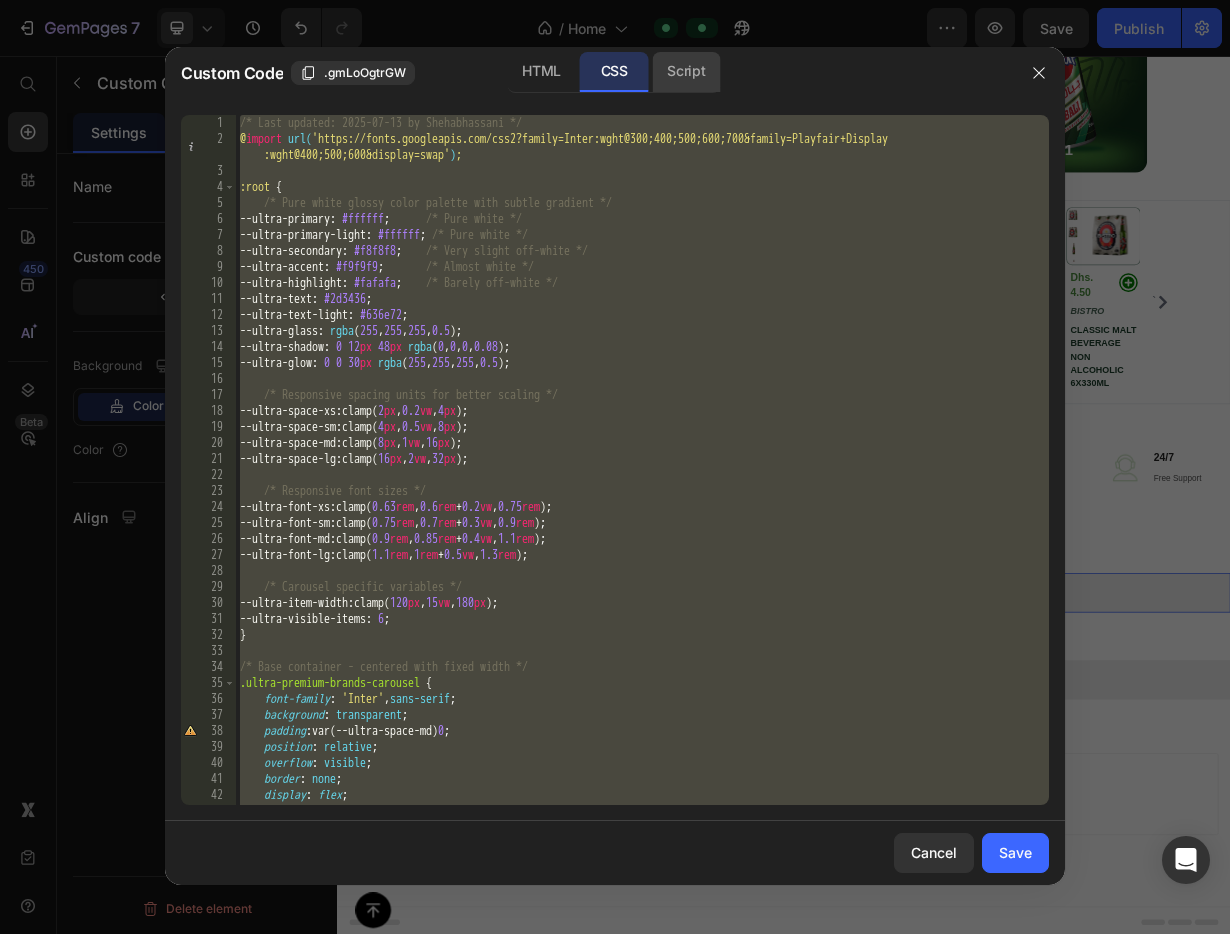 click on "Script" 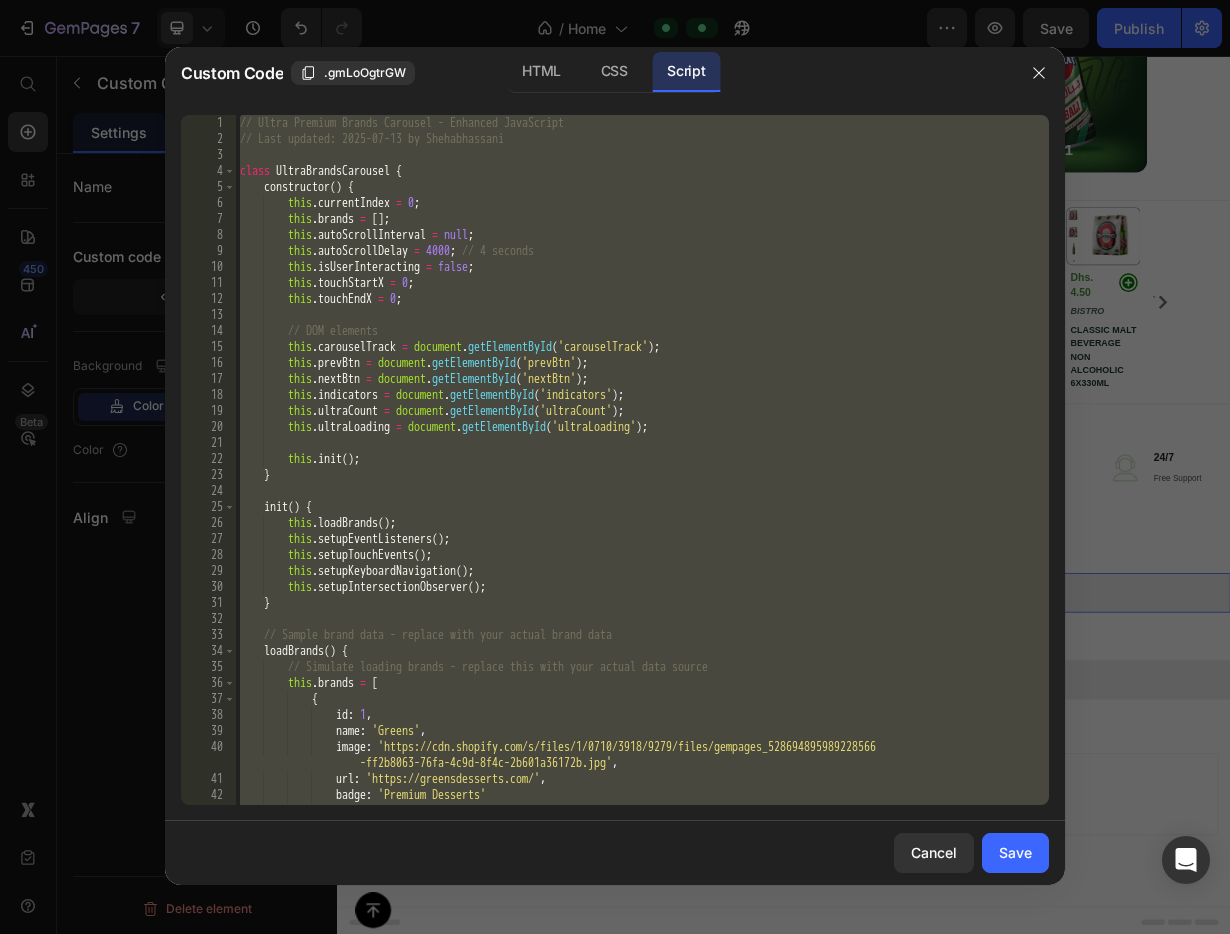 click on "// Ultra Premium Brands Carousel - Enhanced JavaScript // Last updated: 2025-07-13 by Shehabhassani class   UltraBrandsCarousel   {      constructor ( )   {           this . currentIndex   =   0 ;           this . brands   =   [ ] ;           this . autoScrollInterval   =   null ;           this . autoScrollDelay   =   4000 ;   // 4 seconds           this . isUserInteracting   =   false ;           this . touchStartX   =   0 ;           this . touchEndX   =   0 ;                     // DOM elements           this . carouselTrack   =   document . getElementById ( 'carouselTrack' ) ;           this . prevBtn   =   document . getElementById ( 'prevBtn' ) ;           this . nextBtn   =   document . getElementById ( 'nextBtn' ) ;           this . indicators   =   document . getElementById ( 'indicators' ) ;           this . ultraCount   =   document . getElementById ( 'ultraCount' ) ;           this . ultraLoading   =   document . getElementById ( 'ultraLoading' ) ;                     this . init ( ) ;      } ( )" at bounding box center (642, 476) 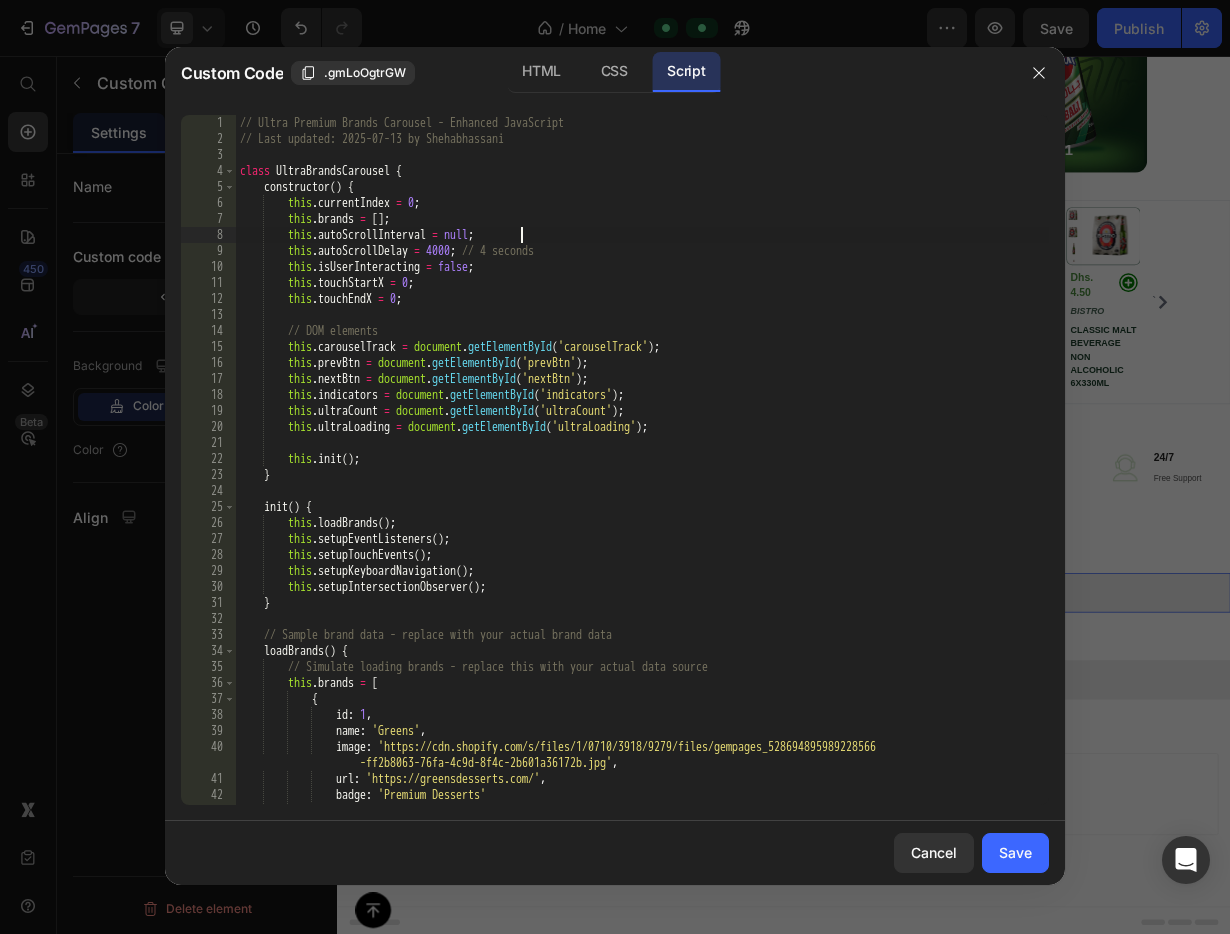 type on "// Expose the class globally for external usage
window.UltraBrandsCarousel = UltraBrandsCarousel;" 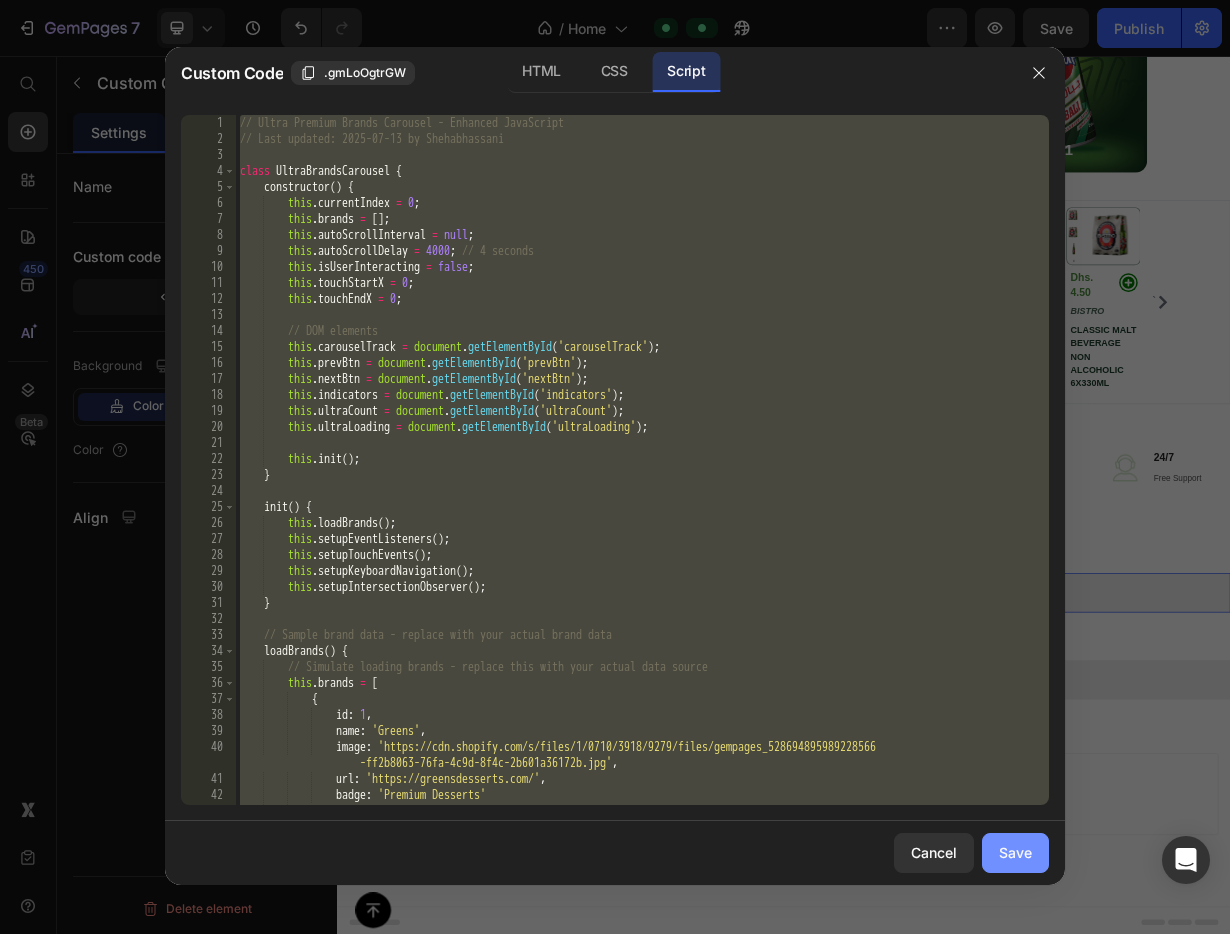click on "Save" at bounding box center (1015, 852) 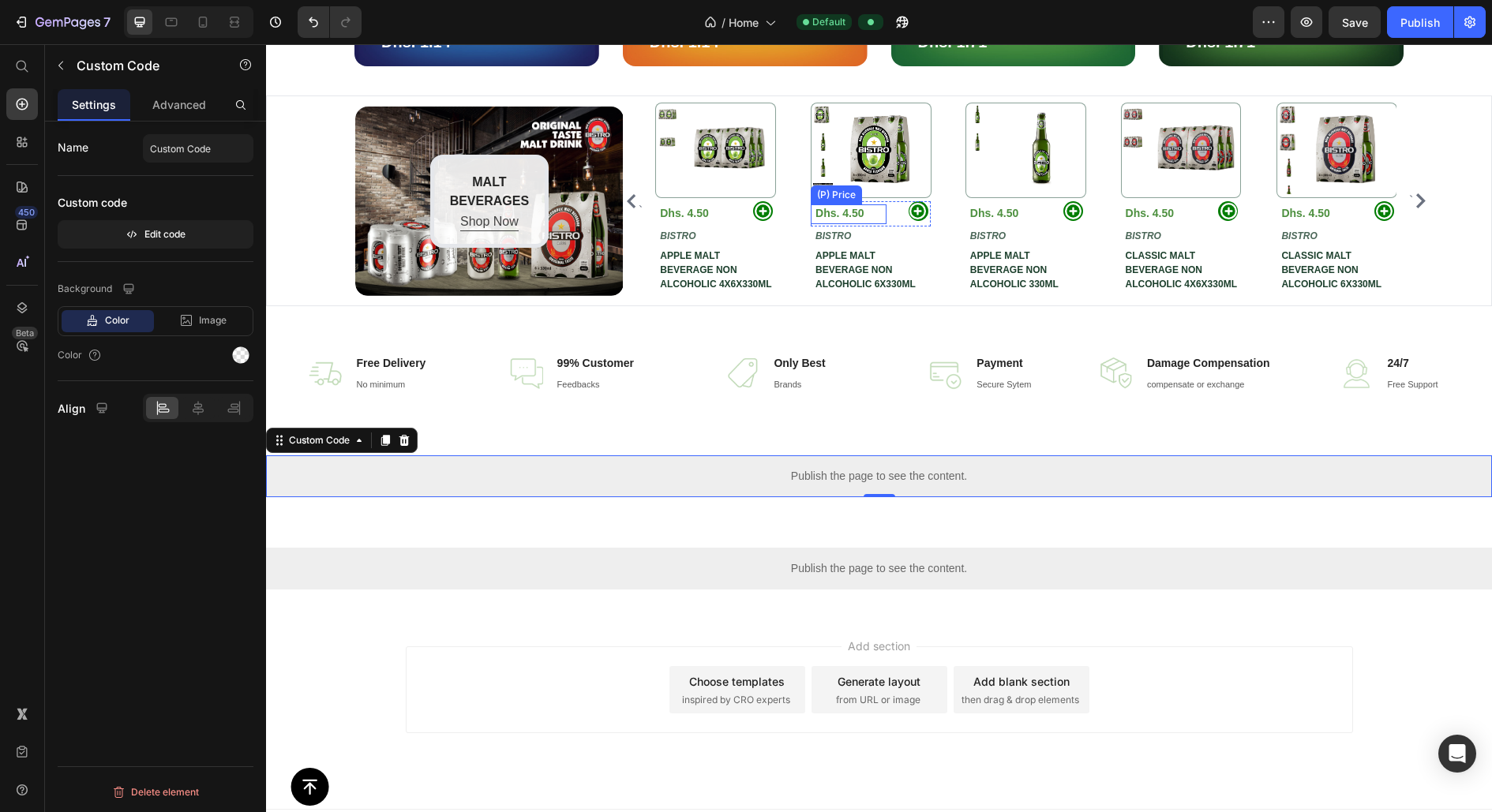 scroll, scrollTop: 2482, scrollLeft: 0, axis: vertical 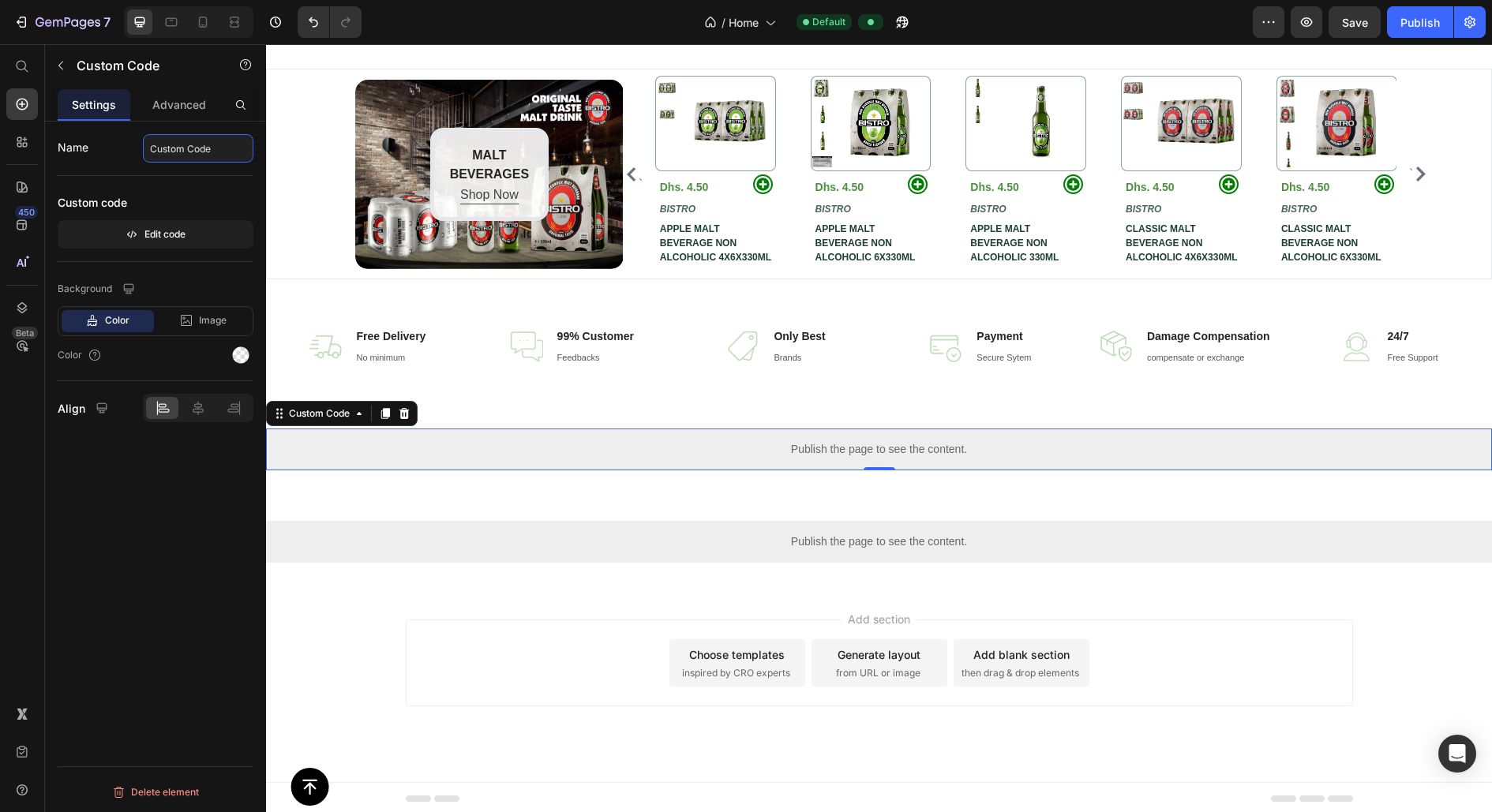 click on "Custom Code" 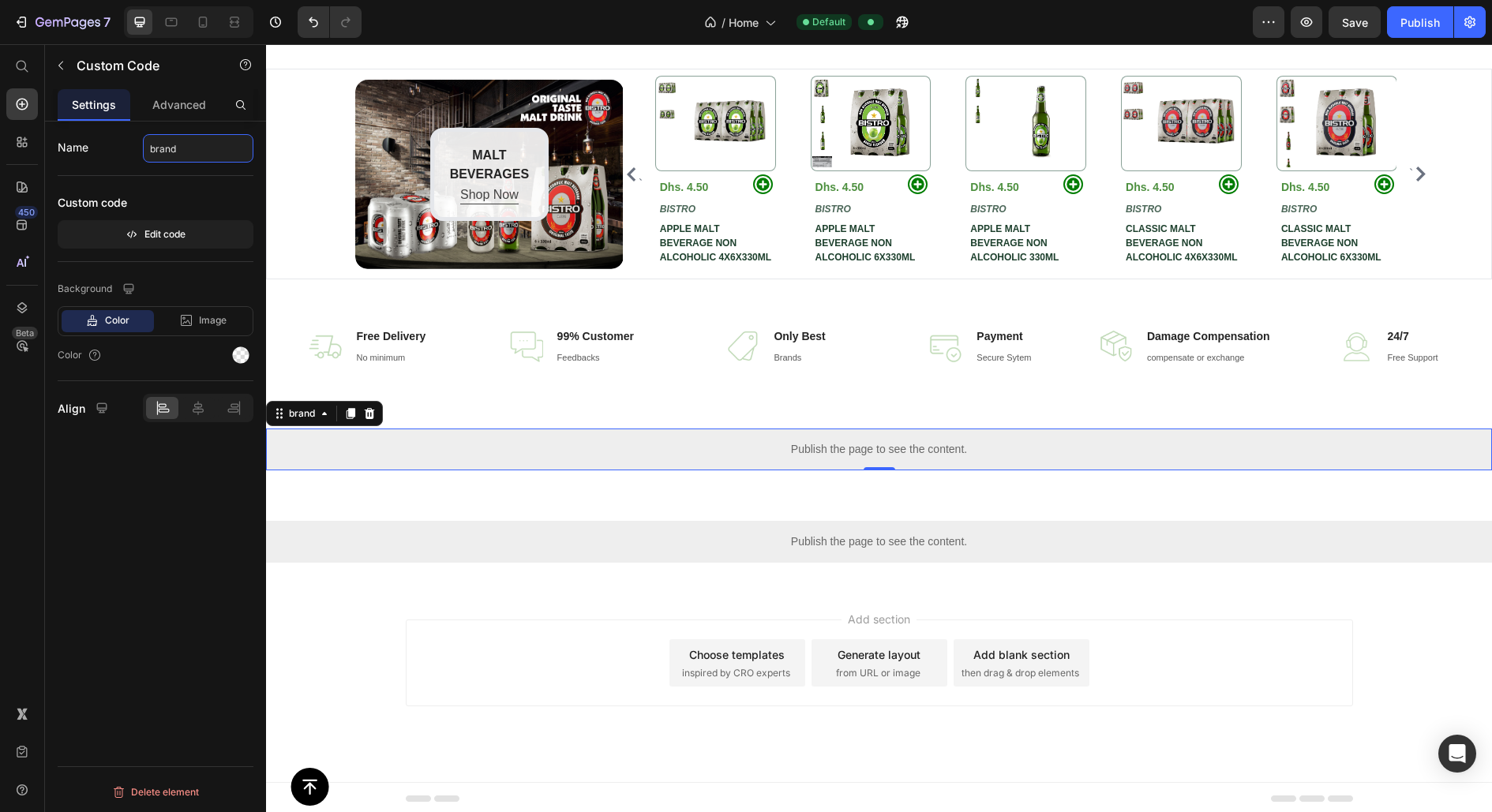 type on "brands" 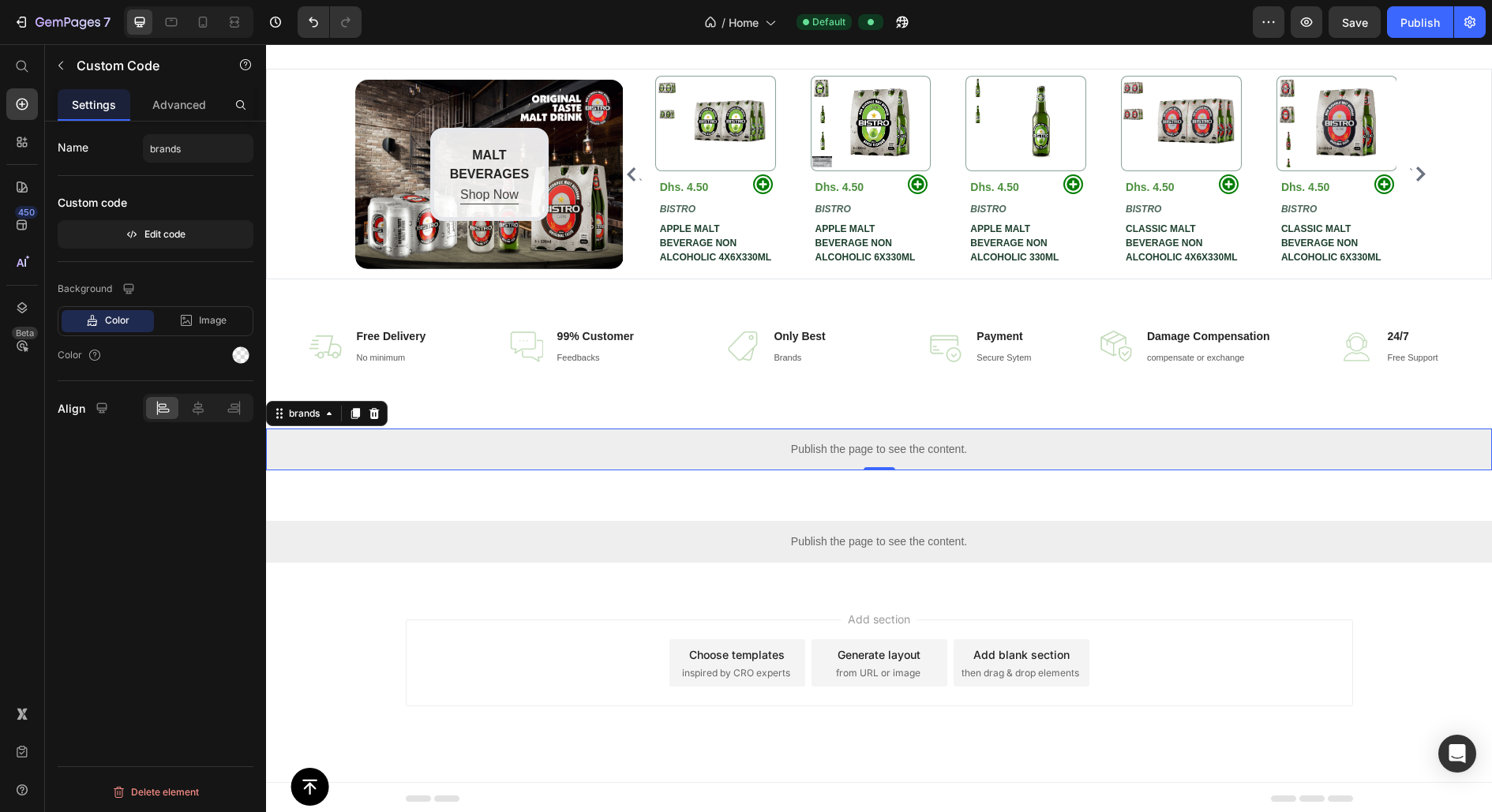 click on "Add section Choose templates inspired by CRO experts Generate layout from URL or image Add blank section then drag & drop elements" at bounding box center (879, 663) 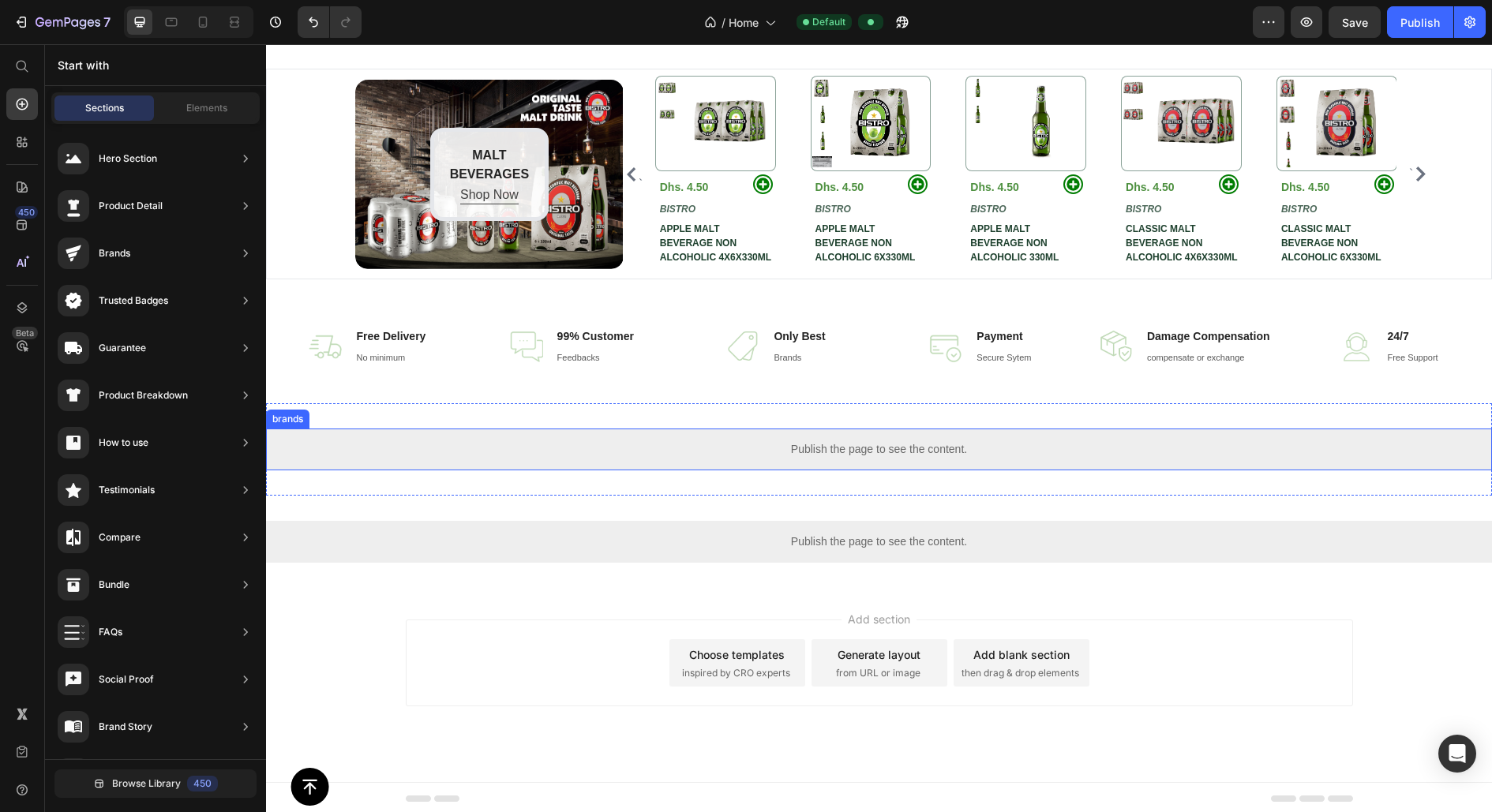 click on "Publish the page to see the content." at bounding box center (879, 449) 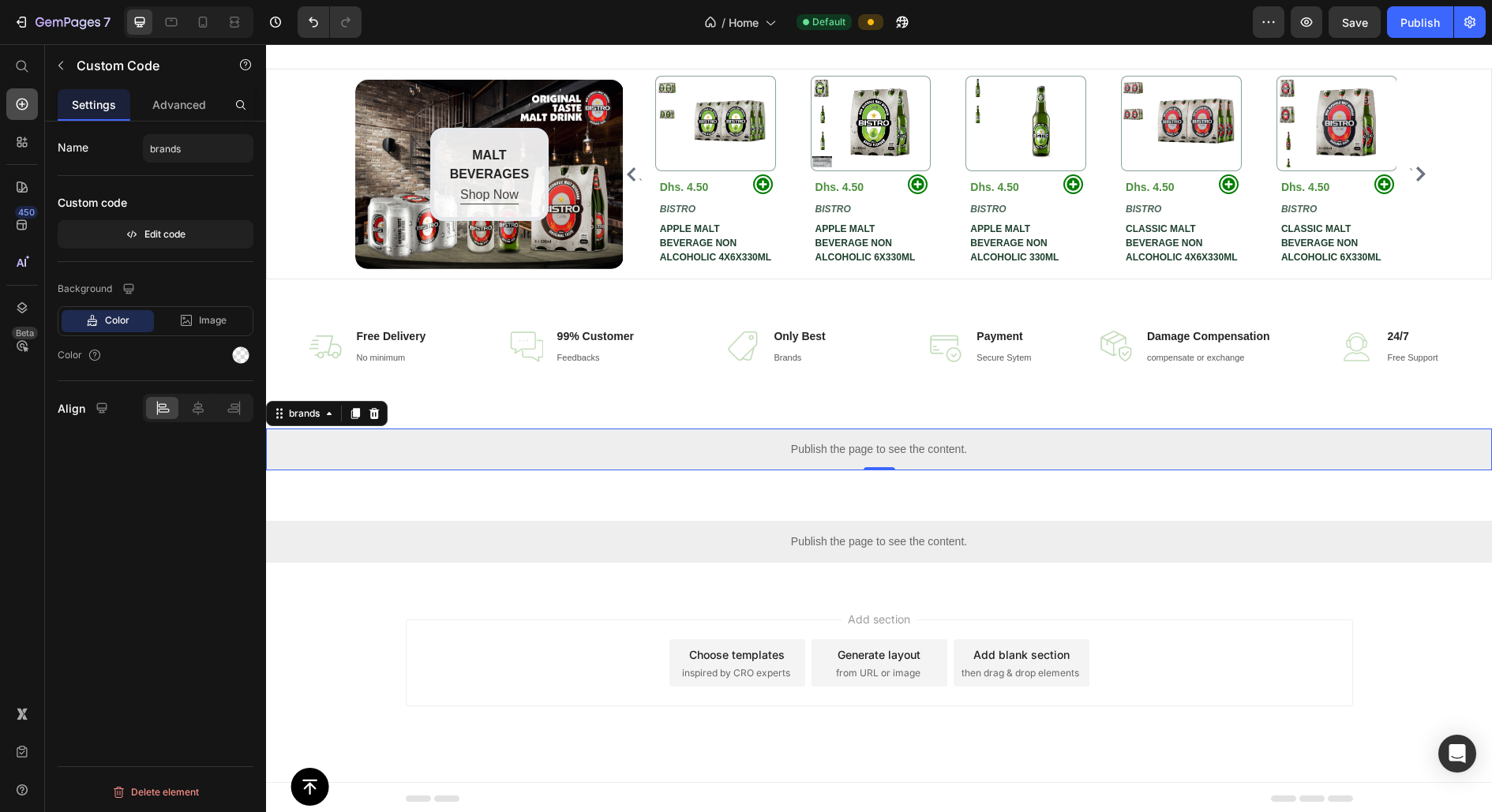 click 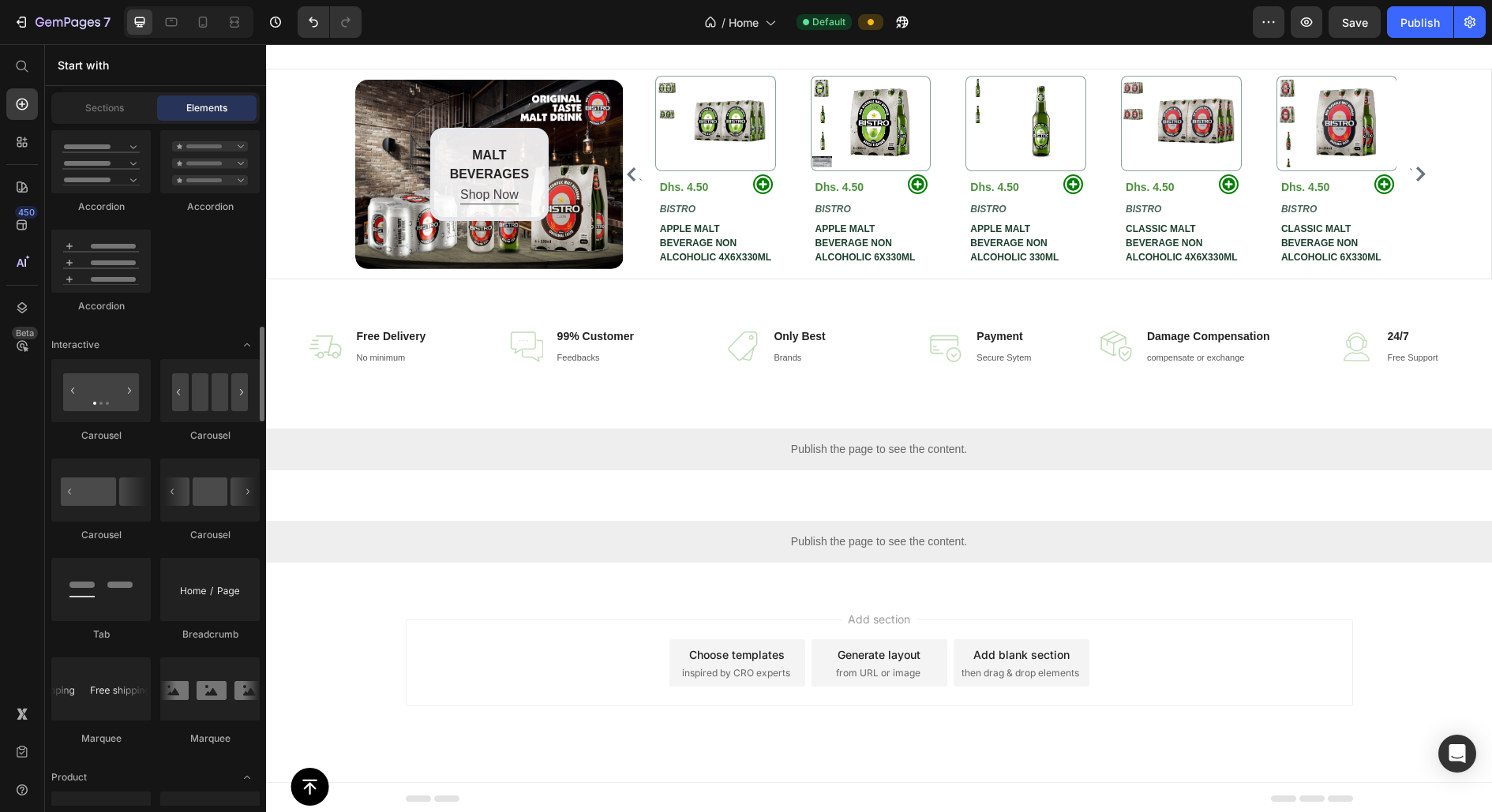 scroll, scrollTop: 1477, scrollLeft: 0, axis: vertical 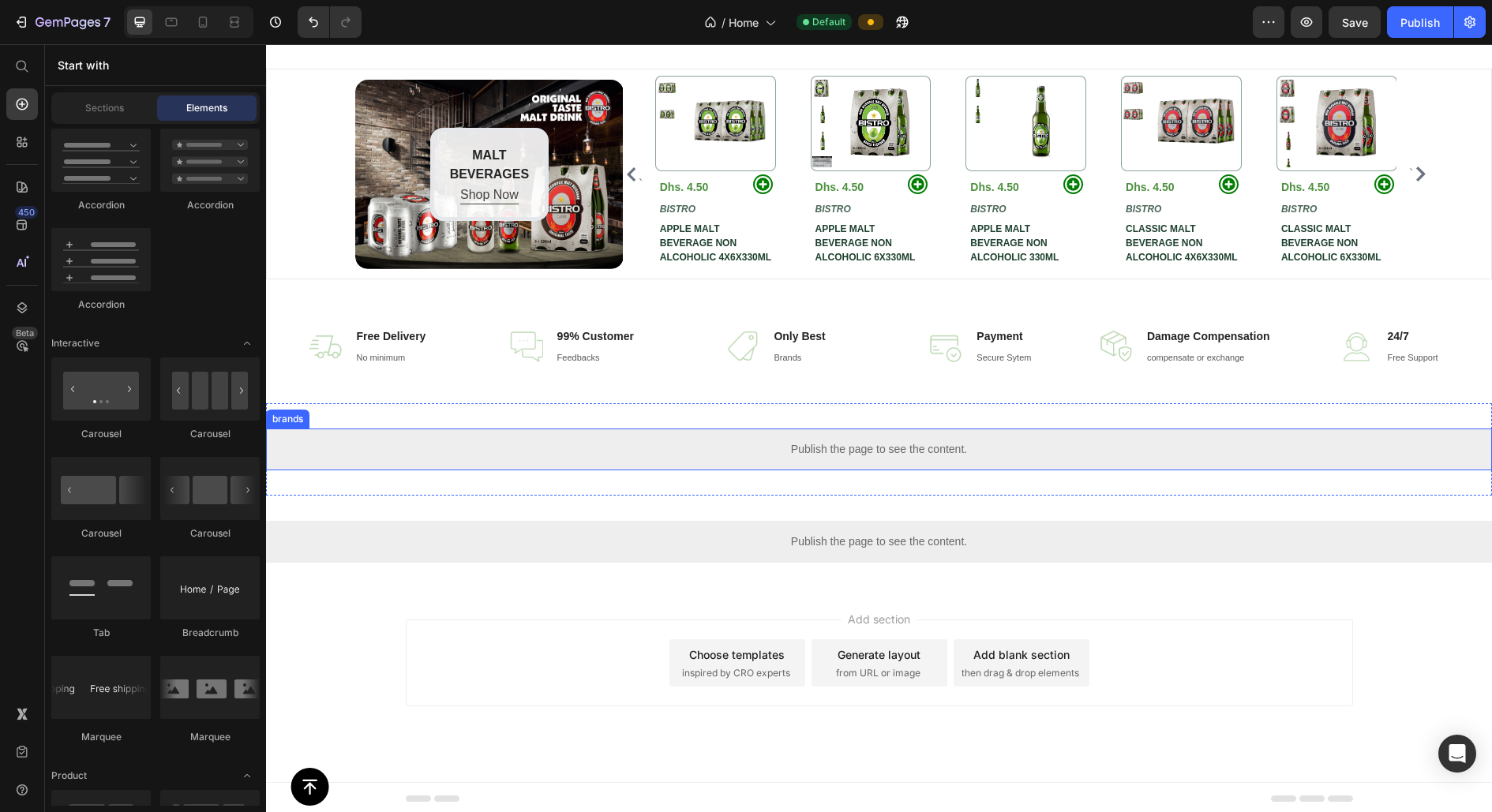 click on "Publish the page to see the content." at bounding box center (879, 449) 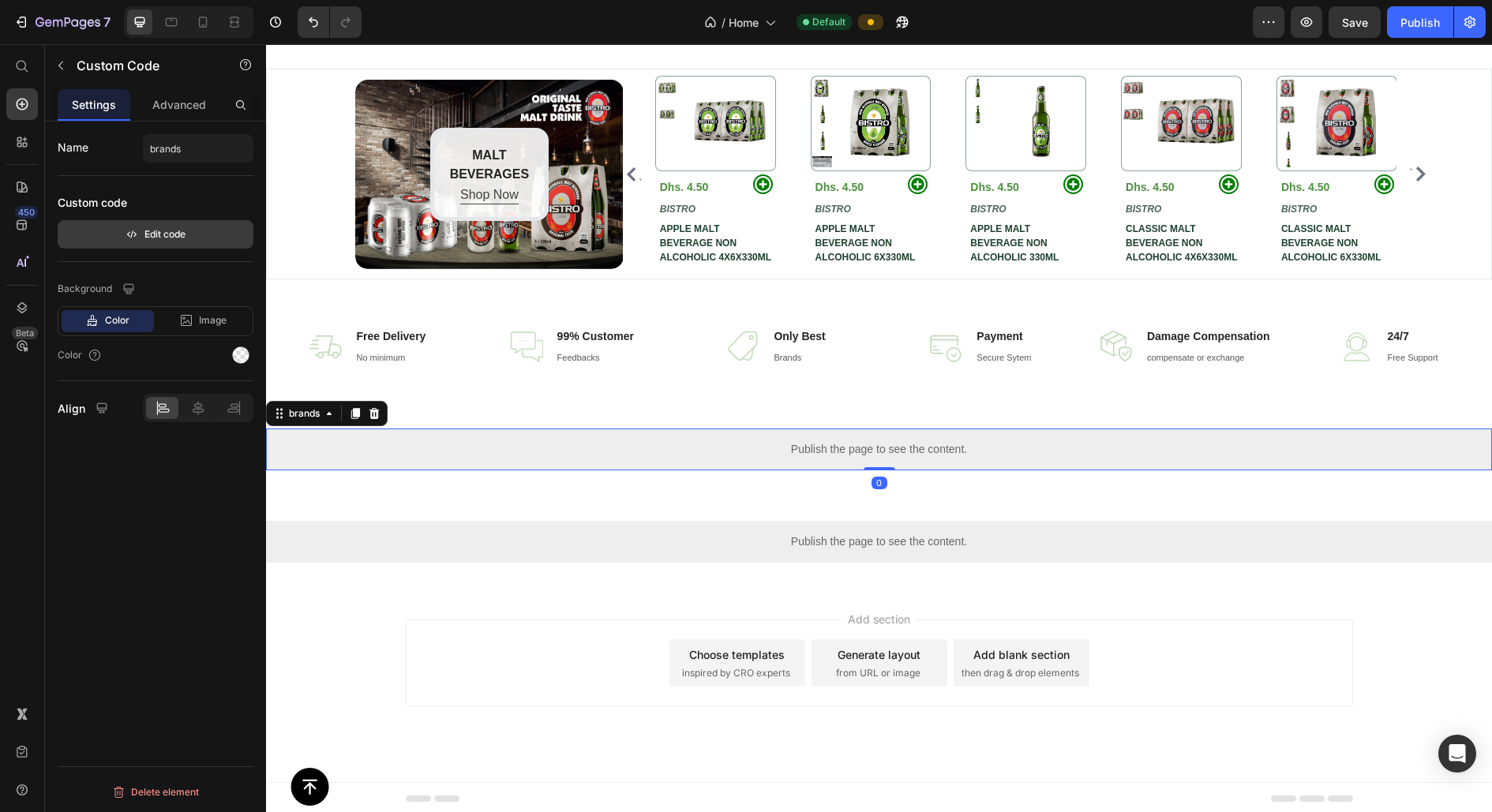 click on "Edit code" at bounding box center (156, 234) 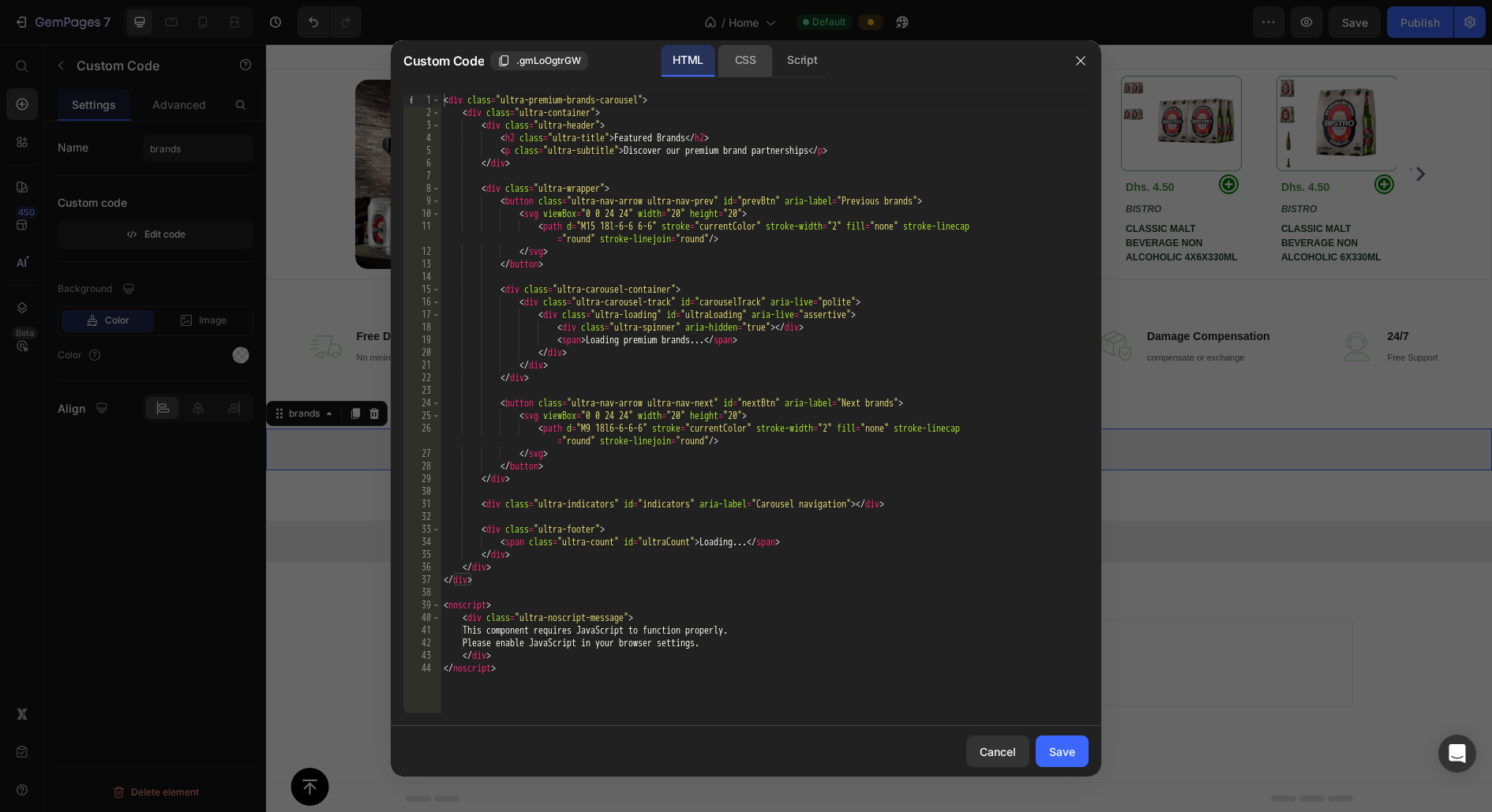 click on "CSS" 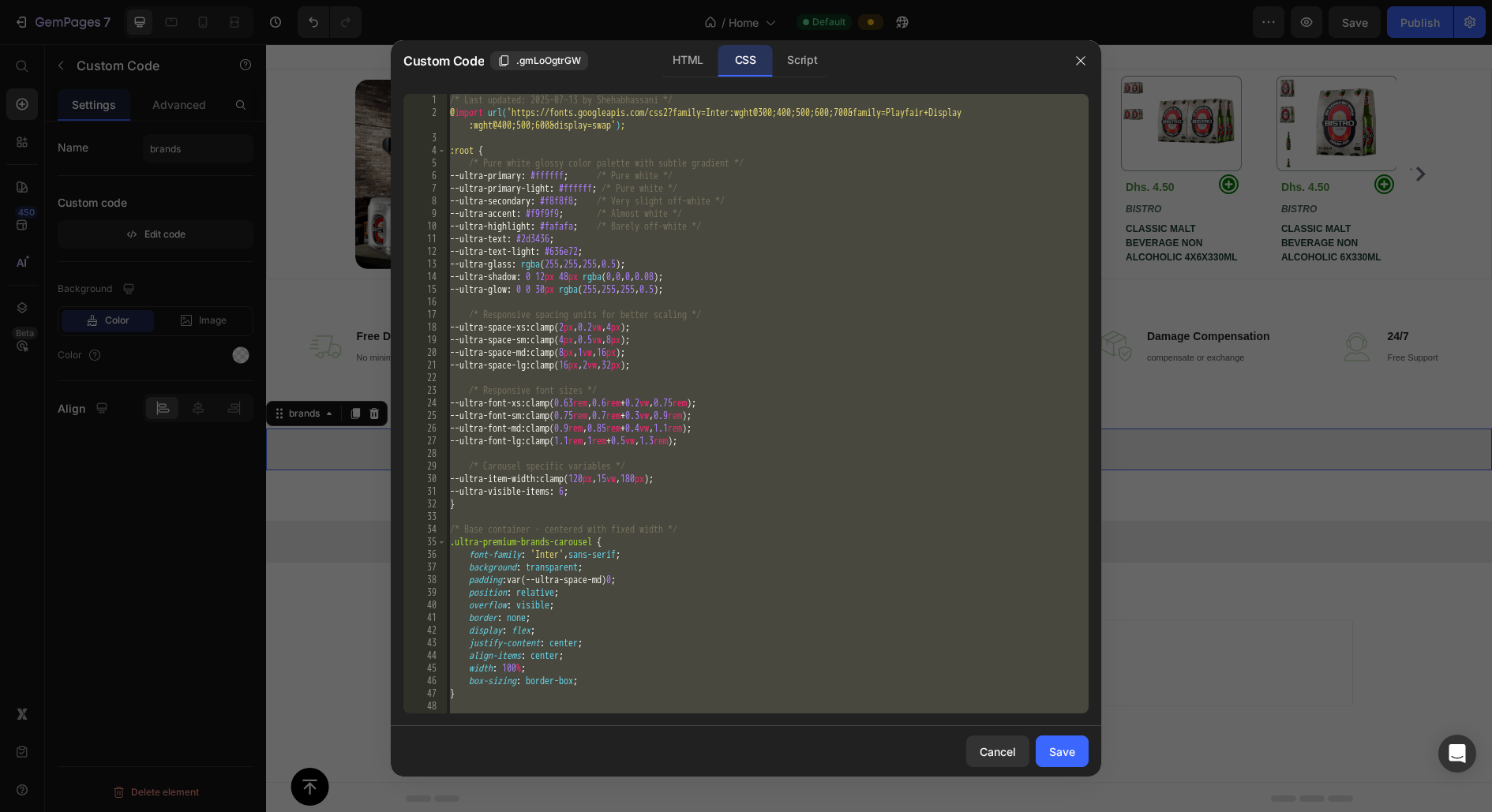 click on "/* Last updated: 2025-07-13 by Shehabhassani */ @ import   url( 'https://fonts.googleapis.com/css2?family=Inter:wght@300;400;500;600;700&family=Playfair+Display      :wght@400;500;600&display=swap' ) ; :root   {      /* Pure white glossy color palette with subtle gradient */     --ultra-primary :   #ffffff ;        /* Pure white */     --ultra-primary-light :   #ffffff ;   /* Pure white */     --ultra-secondary :   #f8f8f8 ;      /* Very slight off-white */     --ultra-accent :   #f9f9f9 ;         /* Almost white */     --ultra-highlight :   #fafafa ;      /* Barely off-white */     --ultra-text :   #2d3436 ;     --ultra-text-light :   #636e72 ;     --ultra-glass :   rgba ( 255 ,  255 ,  255 ,  0.5 ) ;     --ultra-shadow :   0   12 px   48 px   rgba ( 0 ,  0 ,  0 ,  0.08 ) ;     --ultra-glow :   0   0   30 px   rgba ( 255 ,  255 ,  255 ,  0.5 ) ;           /* Responsive spacing units for better scaling */     --ultra-space-xs :  clamp( 2 px ,  0.2 vw ,  4 px ) ;     --ultra-space-sm :  clamp( 4 px ,  0.5" at bounding box center [767, 416] 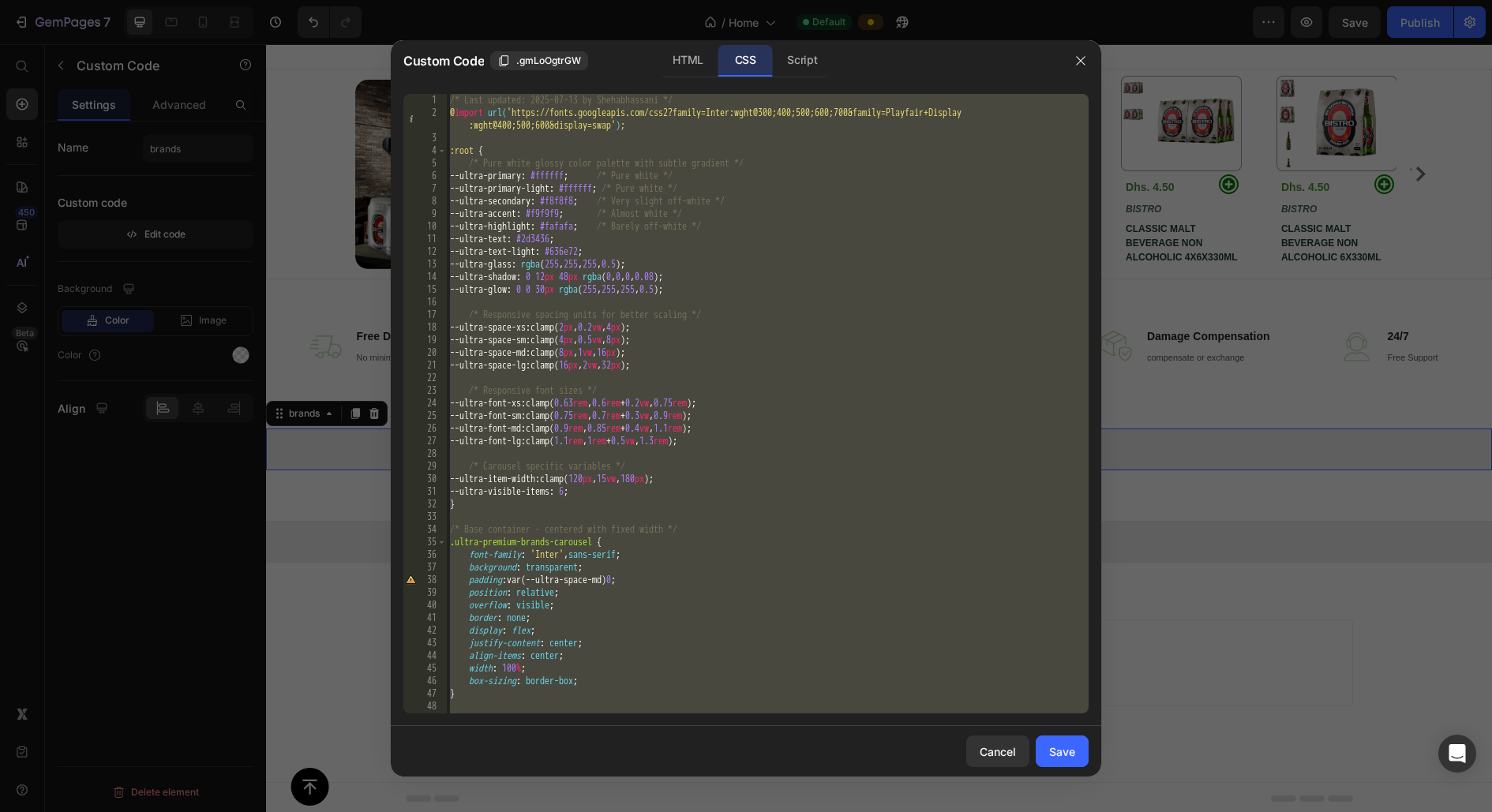 paste 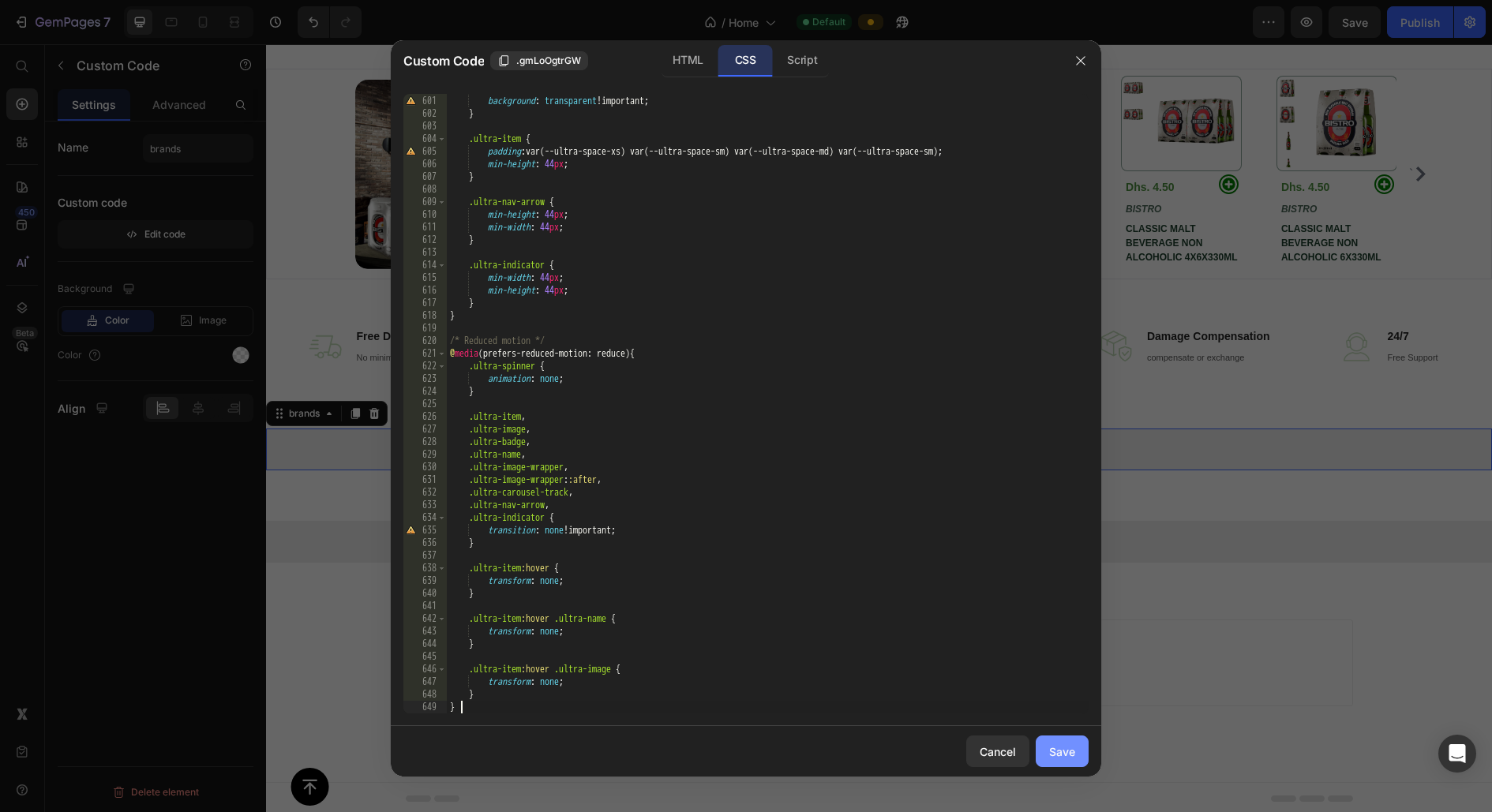 click on "Save" at bounding box center [1062, 751] 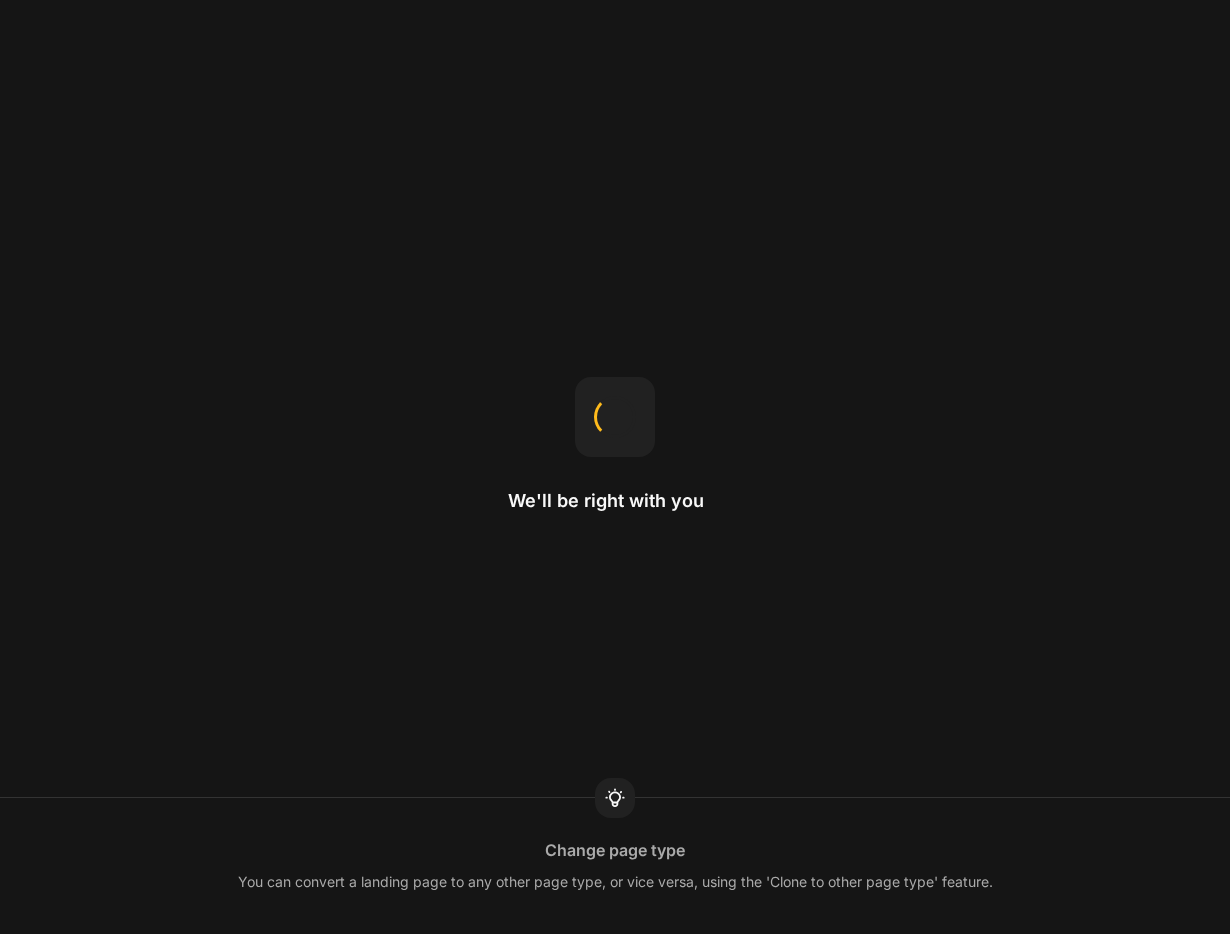 scroll, scrollTop: 0, scrollLeft: 0, axis: both 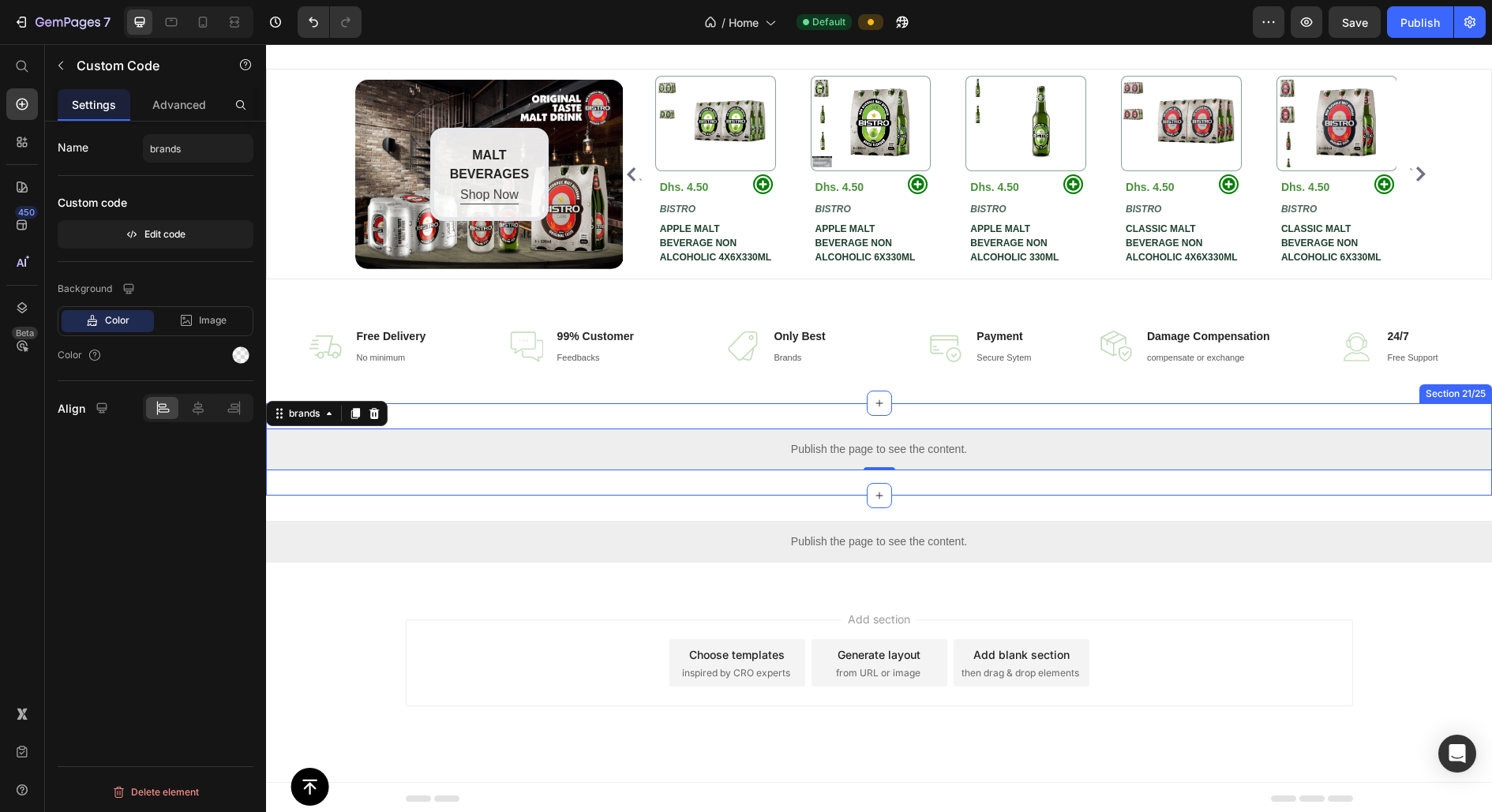 click on "Publish the page to see the content.
brands   0 Section 21/25" at bounding box center (879, 449) 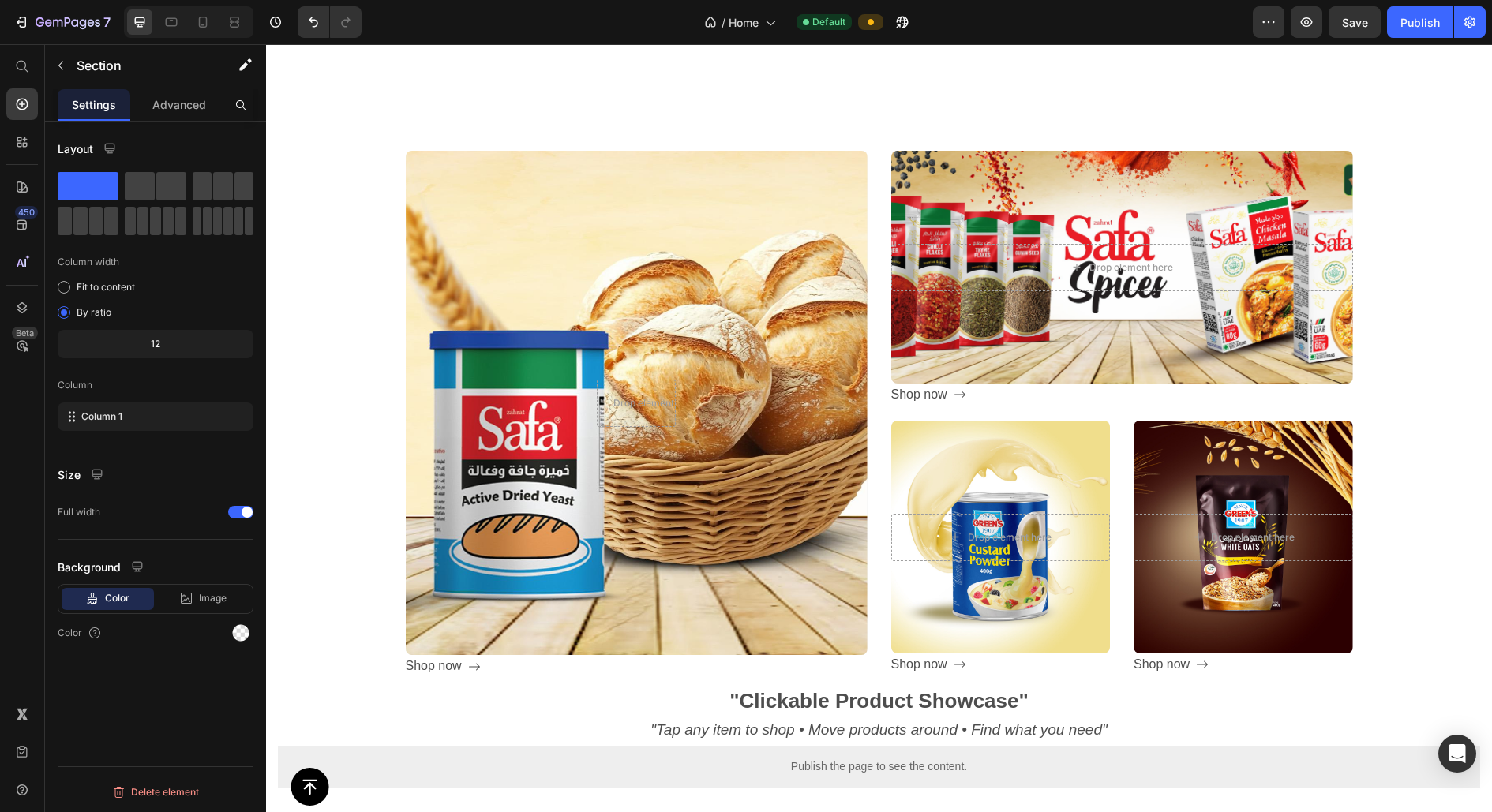scroll, scrollTop: 0, scrollLeft: 0, axis: both 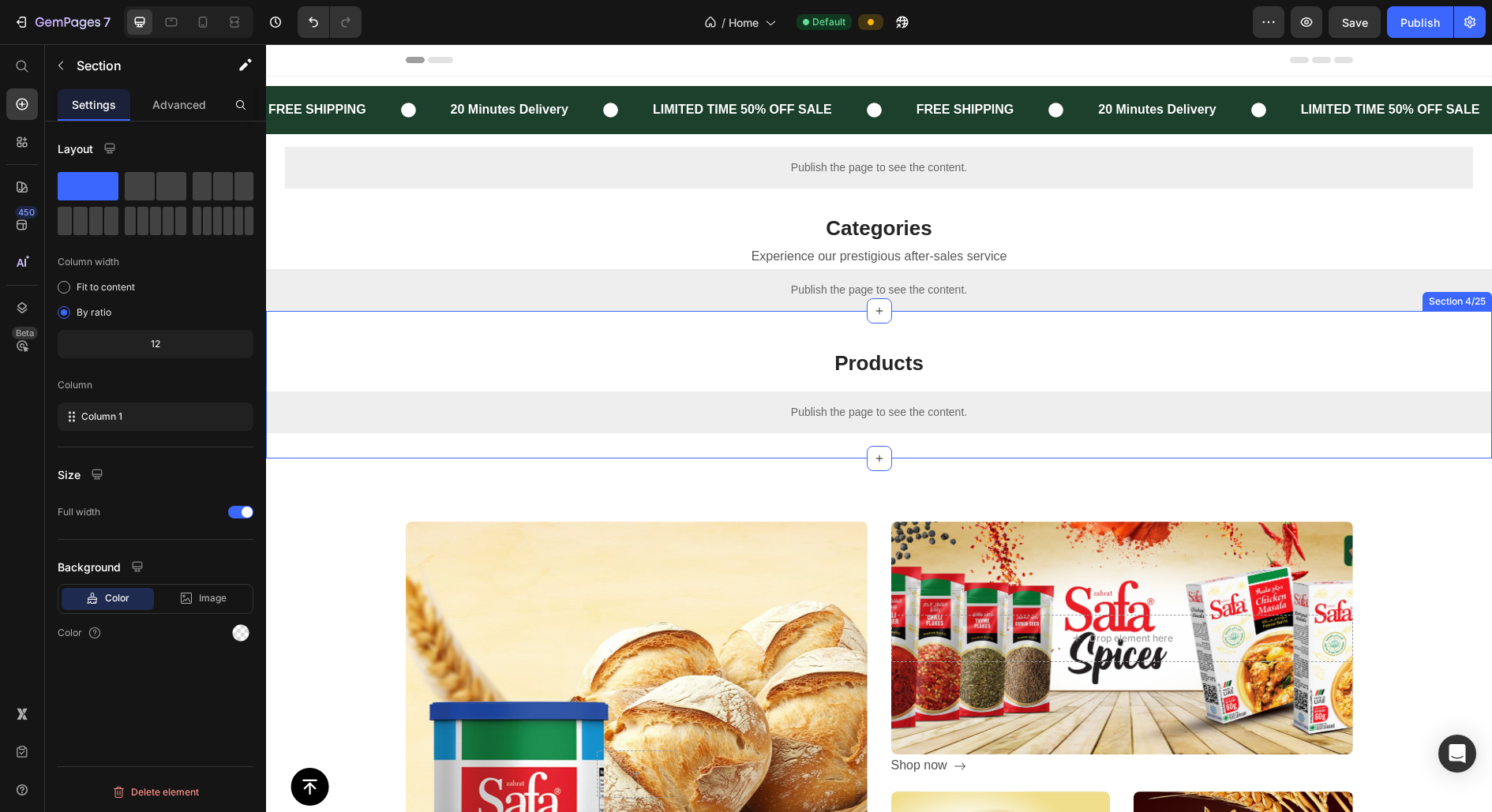 click on "Products Heading
Publish the page to see the content.
Custom Code" at bounding box center [879, 384] 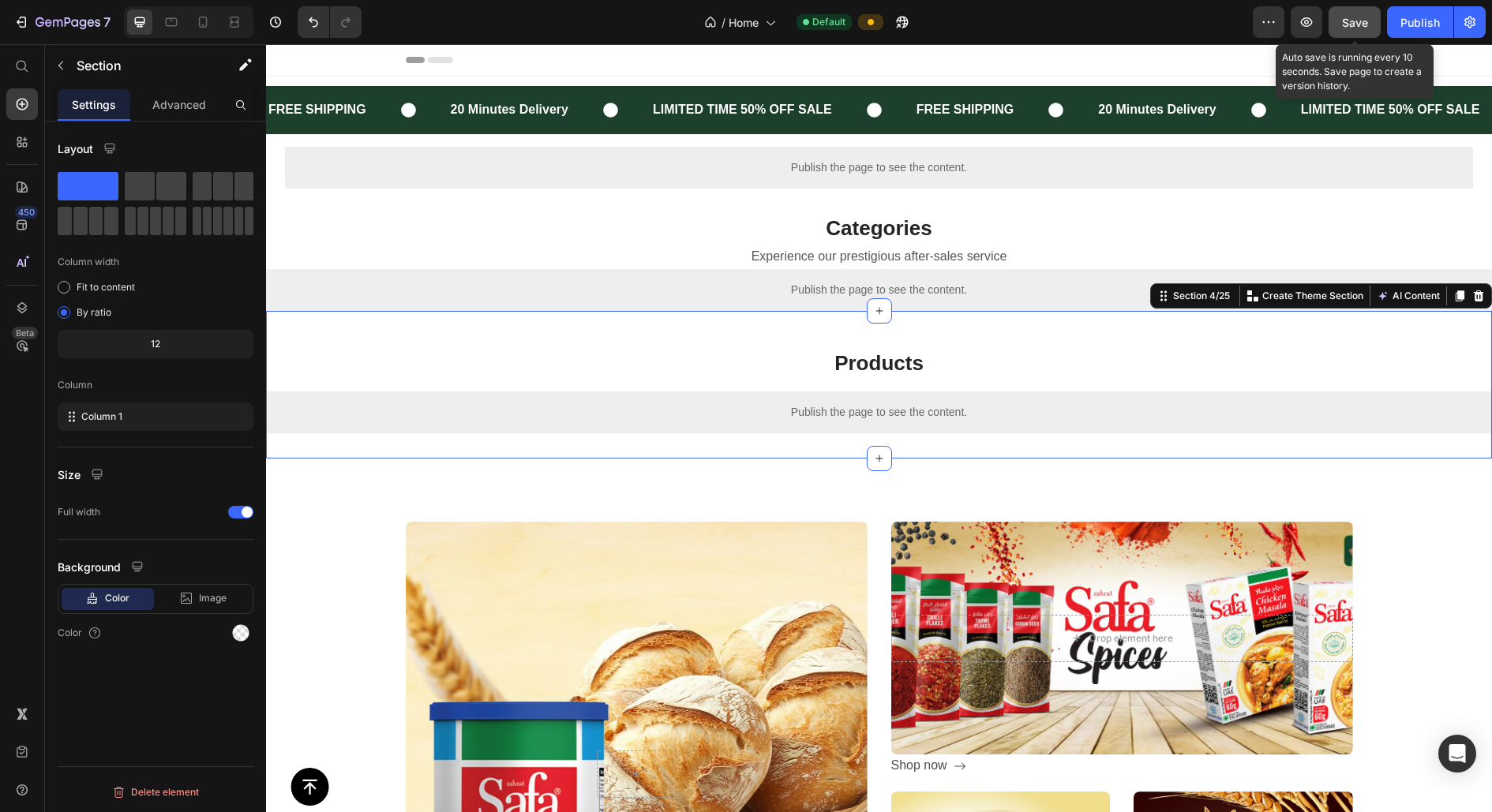 click on "Save" at bounding box center [1355, 22] 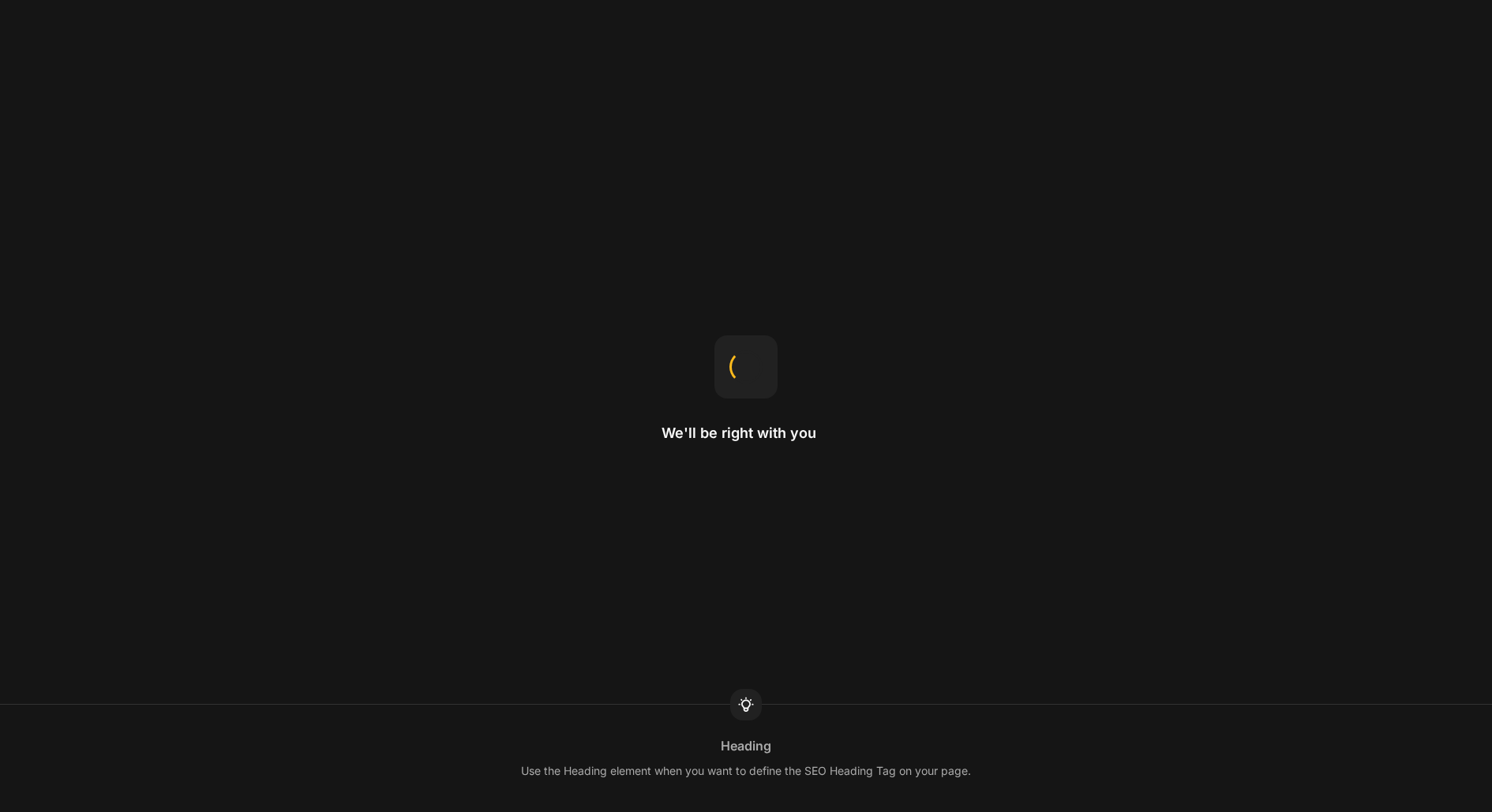 scroll, scrollTop: 0, scrollLeft: 0, axis: both 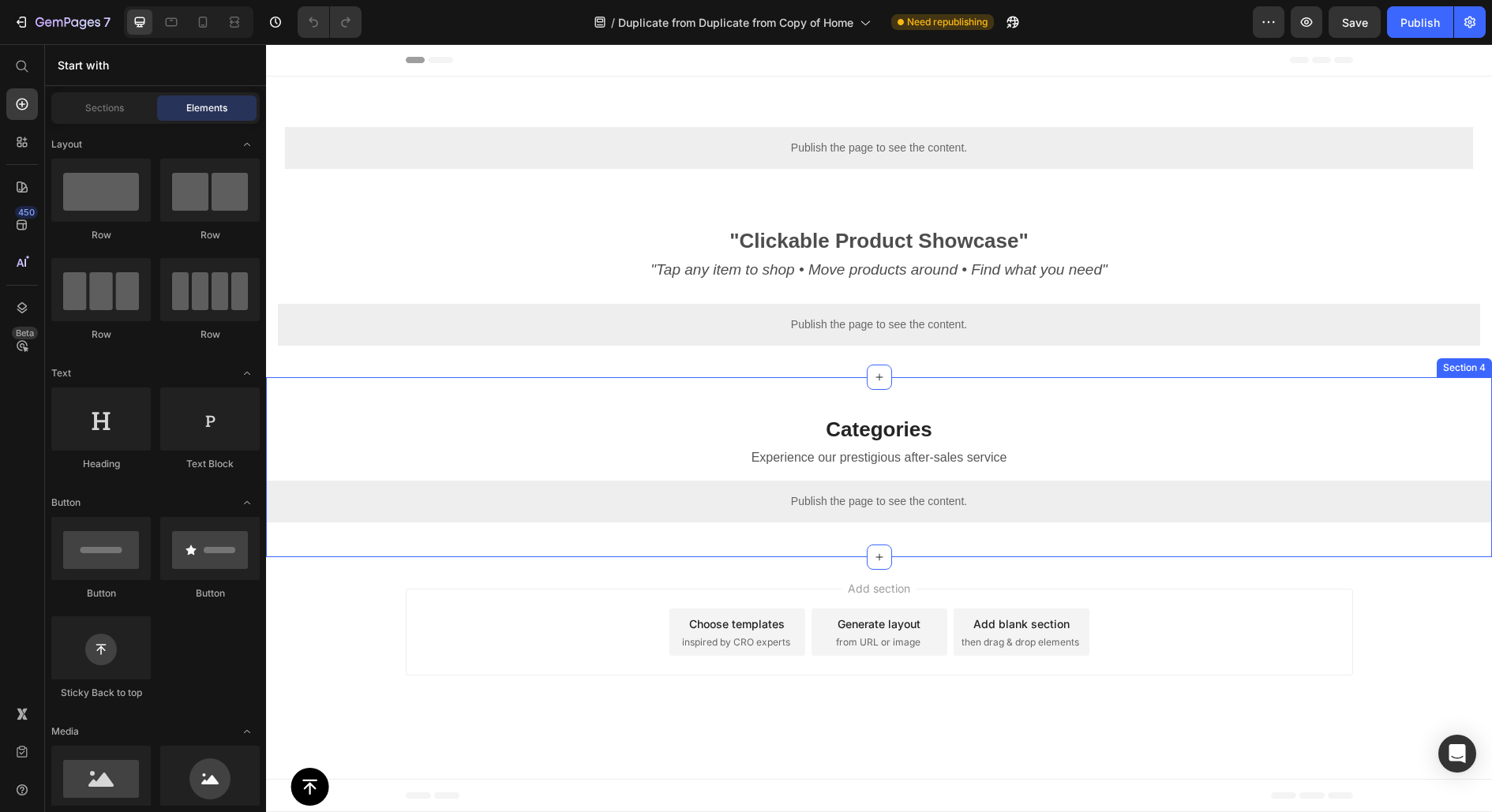 click on "Categories Heading Experience our prestigious after-sales service Text block
Publish the page to see the content.
Custom Code Row Section 4" at bounding box center [879, 467] 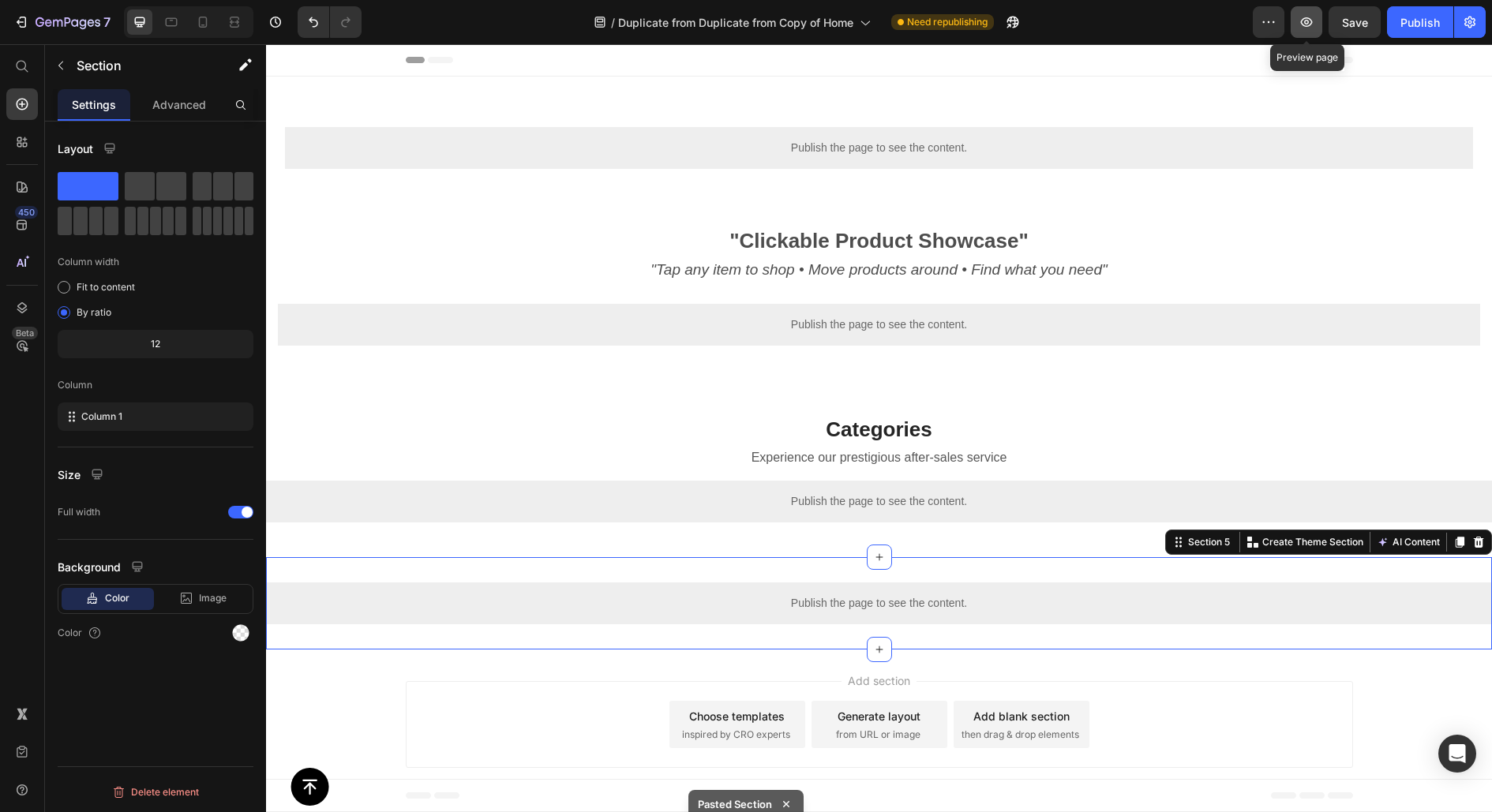 click 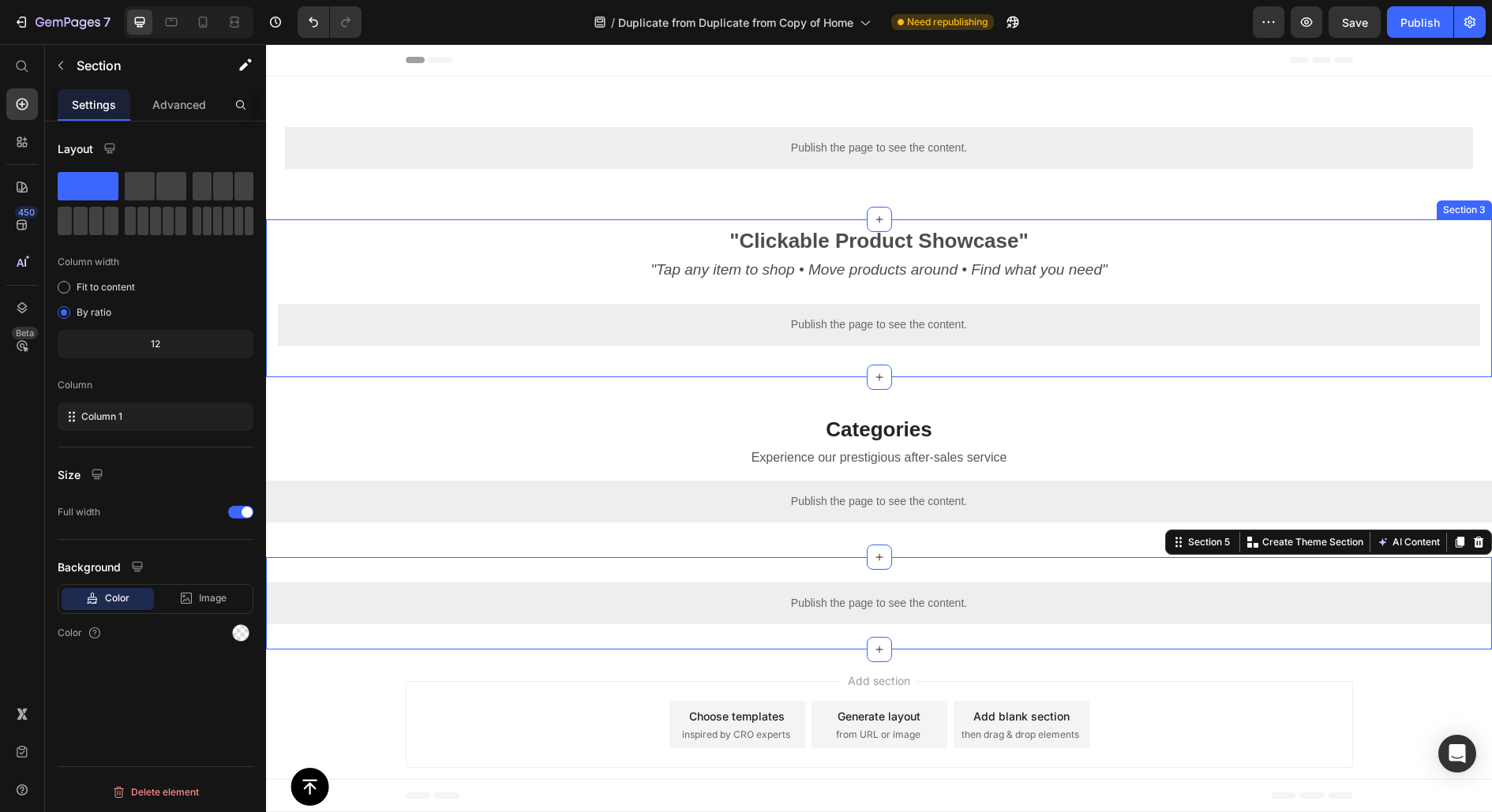 click on ""Clickable Product Showcase" "Tap any item to shop • Move products around • Find what you need" Text Block
Publish the page to see the content.
randowm prod Section 3" at bounding box center (879, 298) 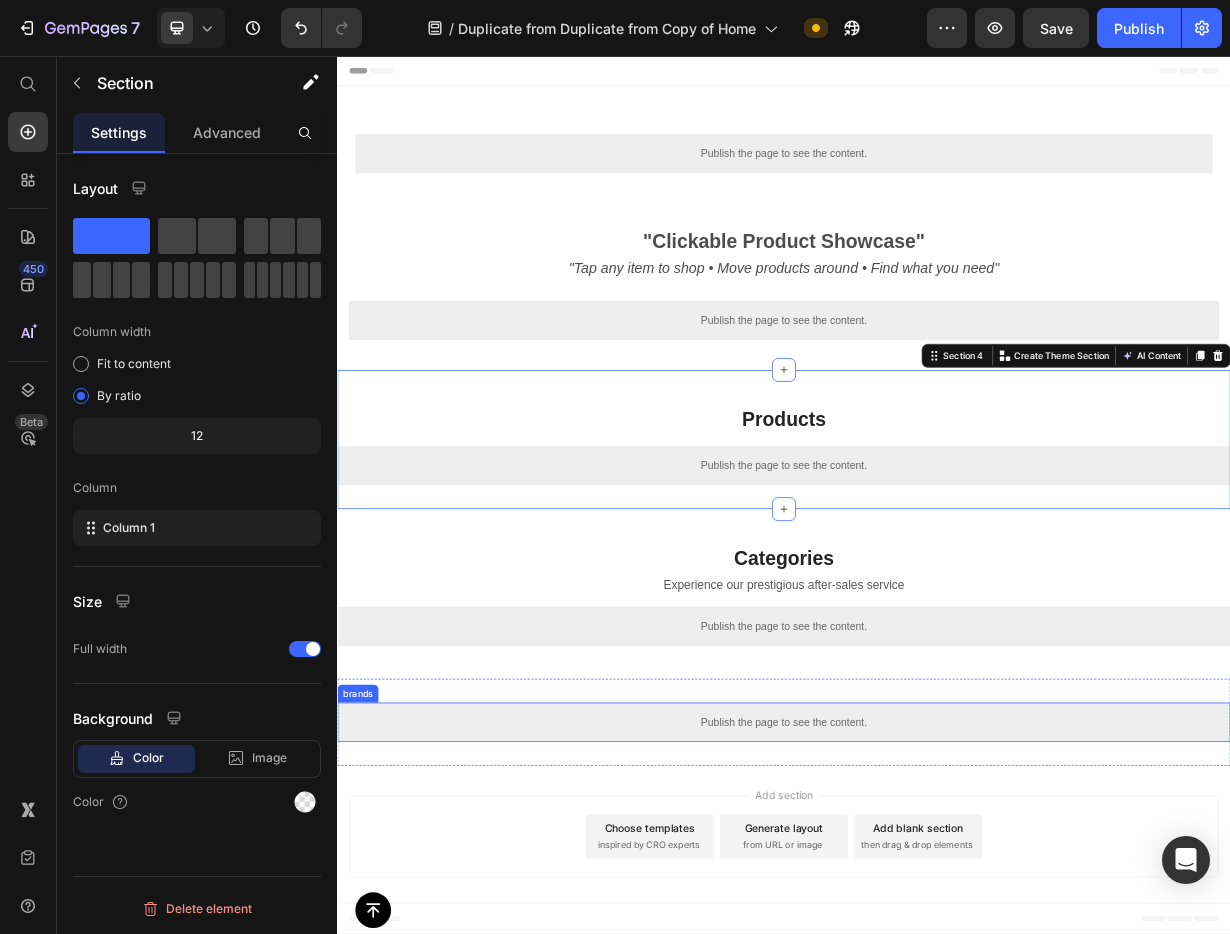 click on "Publish the page to see the content." at bounding box center [937, 951] 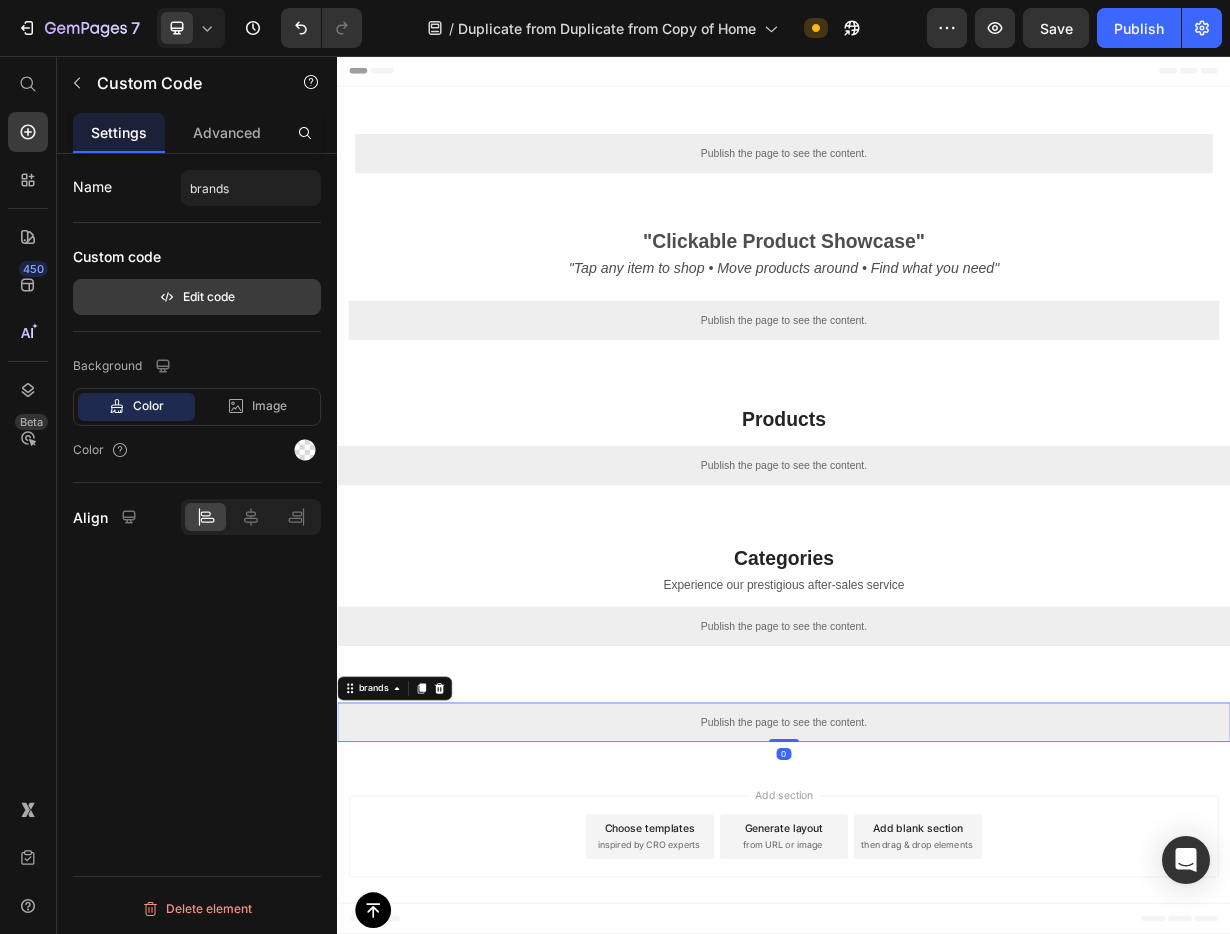 click on "Edit code" at bounding box center [197, 297] 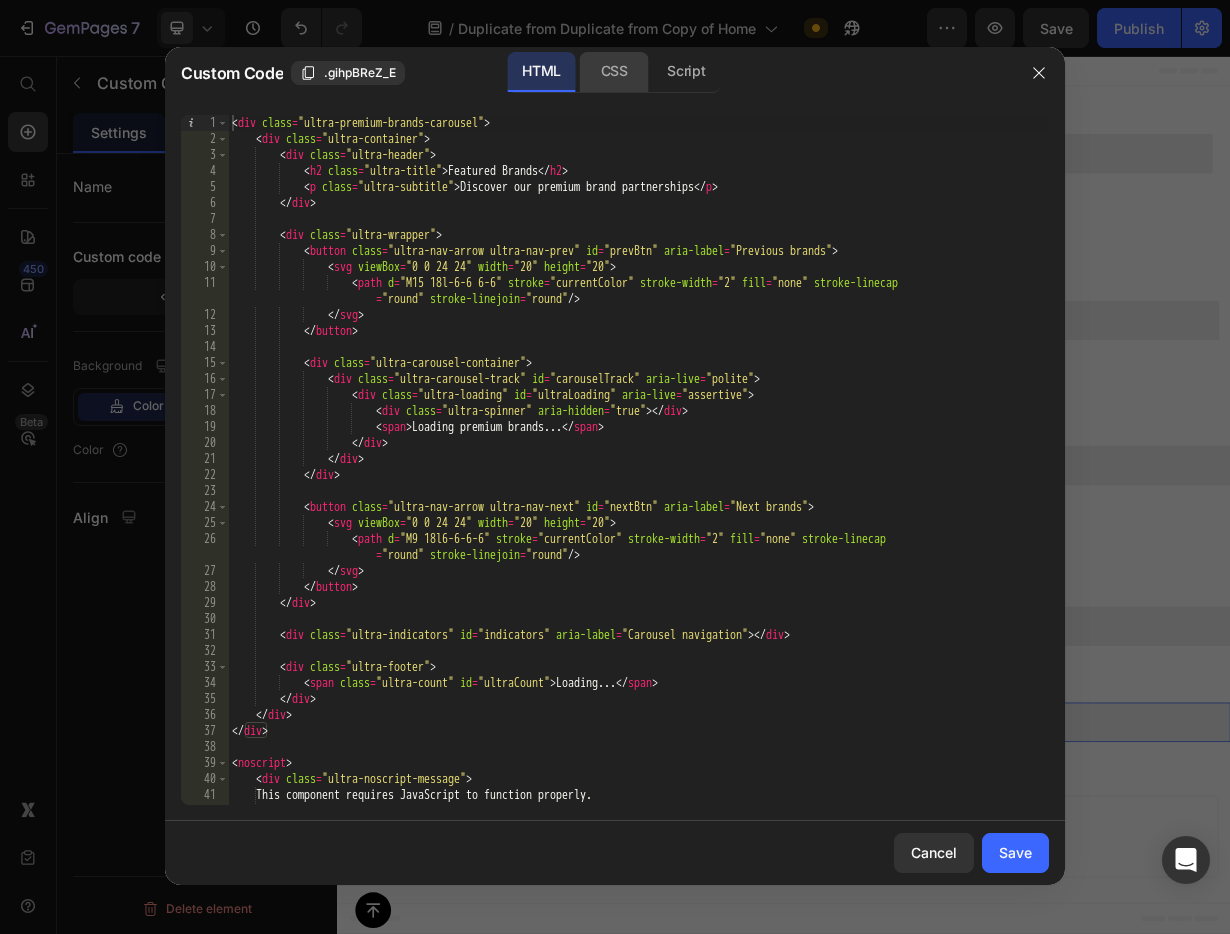 click on "CSS" 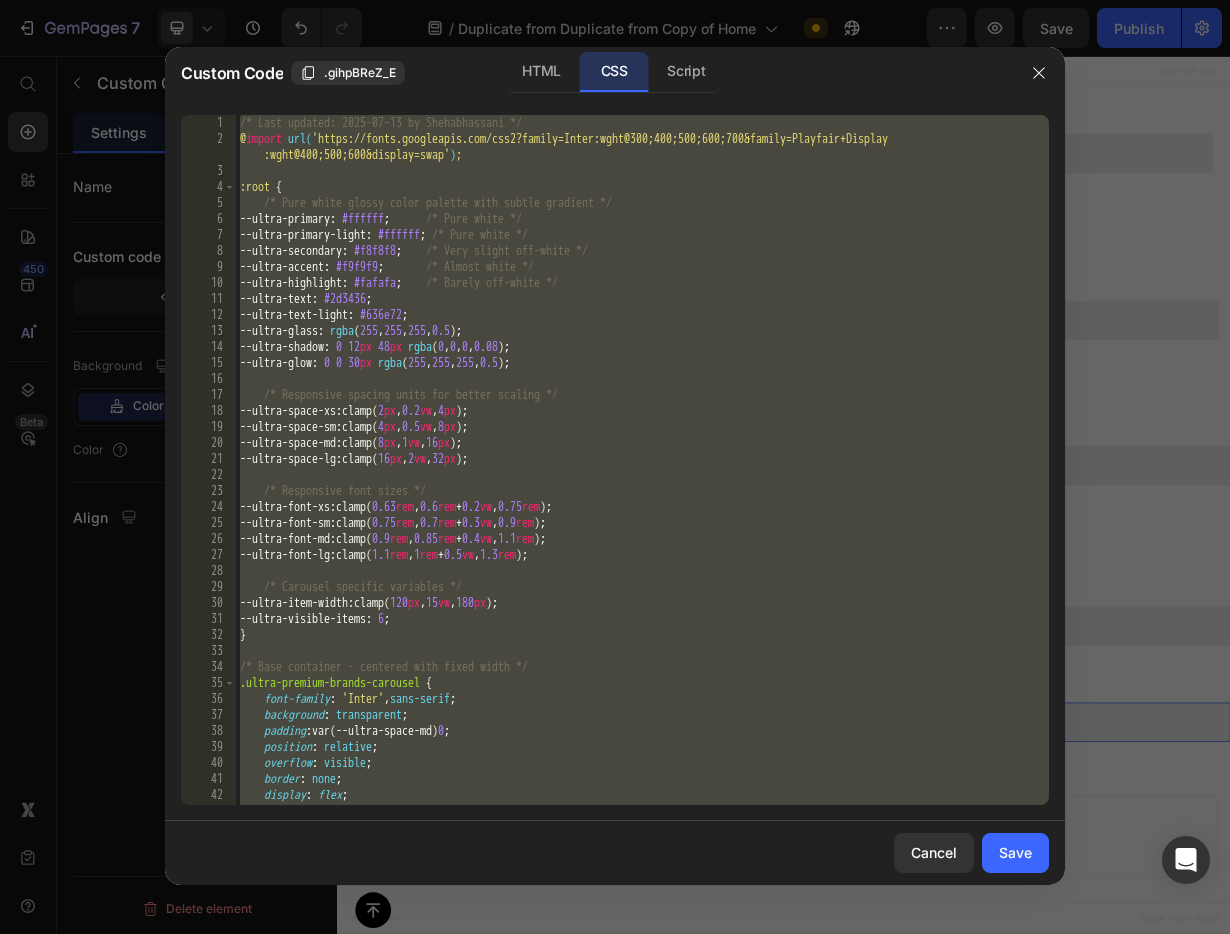 click on "/* Last updated: 2025-07-13 by Shehabhassani */ @ import   url( 'https://fonts.googleapis.com/css2?family=Inter:wght@300;400;500;600;700&family=Playfair+Display      :wght@400;500;600&display=swap' ) ; :root   {      /* Pure white glossy color palette with subtle gradient */     --ultra-primary :   #ffffff ;        /* Pure white */     --ultra-primary-light :   #ffffff ;   /* Pure white */     --ultra-secondary :   #f8f8f8 ;      /* Very slight off-white */     --ultra-accent :   #f9f9f9 ;         /* Almost white */     --ultra-highlight :   #fafafa ;      /* Barely off-white */     --ultra-text :   #2d3436 ;     --ultra-text-light :   #636e72 ;     --ultra-glass :   rgba ( 255 ,  255 ,  255 ,  0.5 ) ;     --ultra-shadow :   0   12 px   48 px   rgba ( 0 ,  0 ,  0 ,  0.08 ) ;     --ultra-glow :   0   0   30 px   rgba ( 255 ,  255 ,  255 ,  0.5 ) ;           /* Responsive spacing units for better scaling */     --ultra-space-xs :  clamp( 2 px ,  0.2 vw ,  4 px ) ;     --ultra-space-sm :  clamp( 4 px ,  0.5" at bounding box center (642, 476) 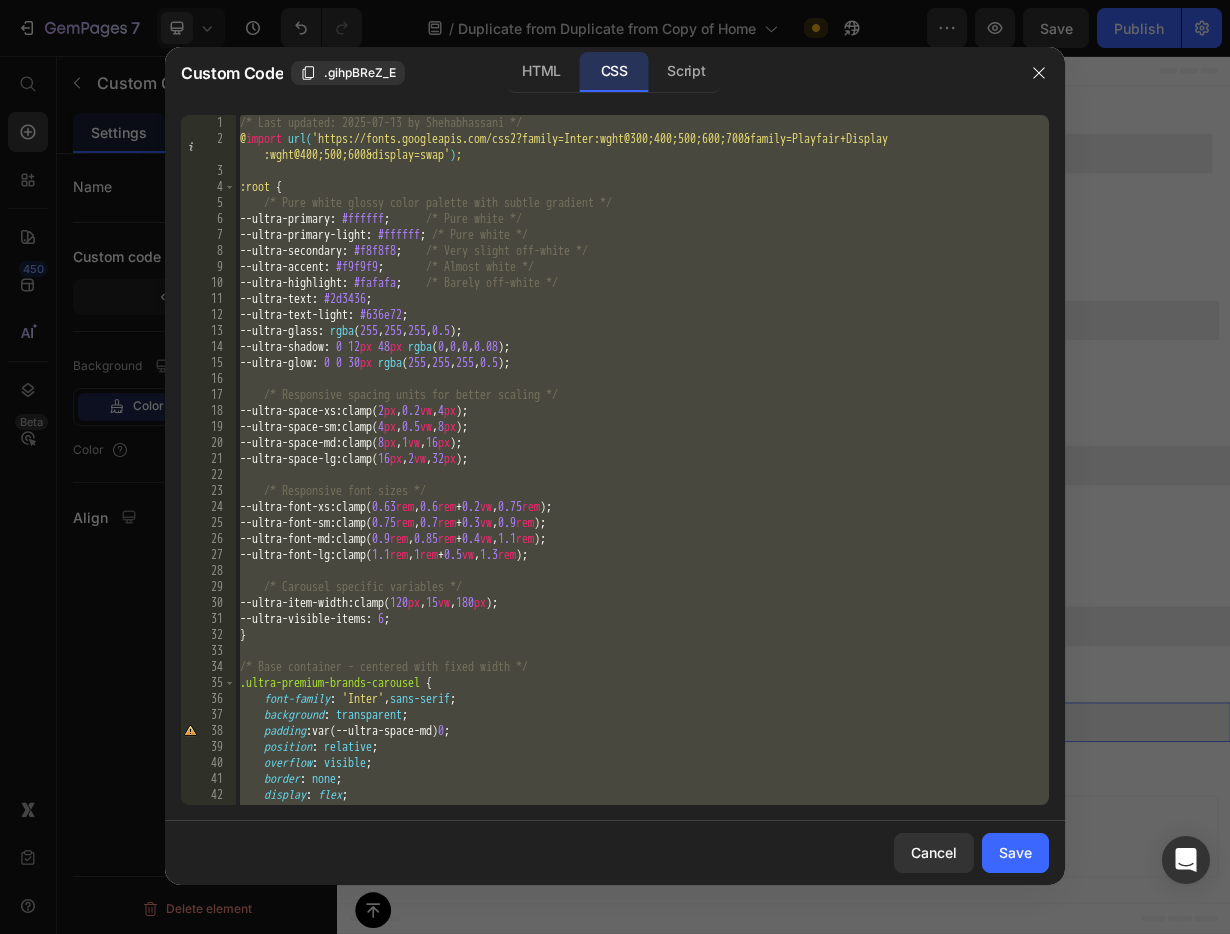 paste 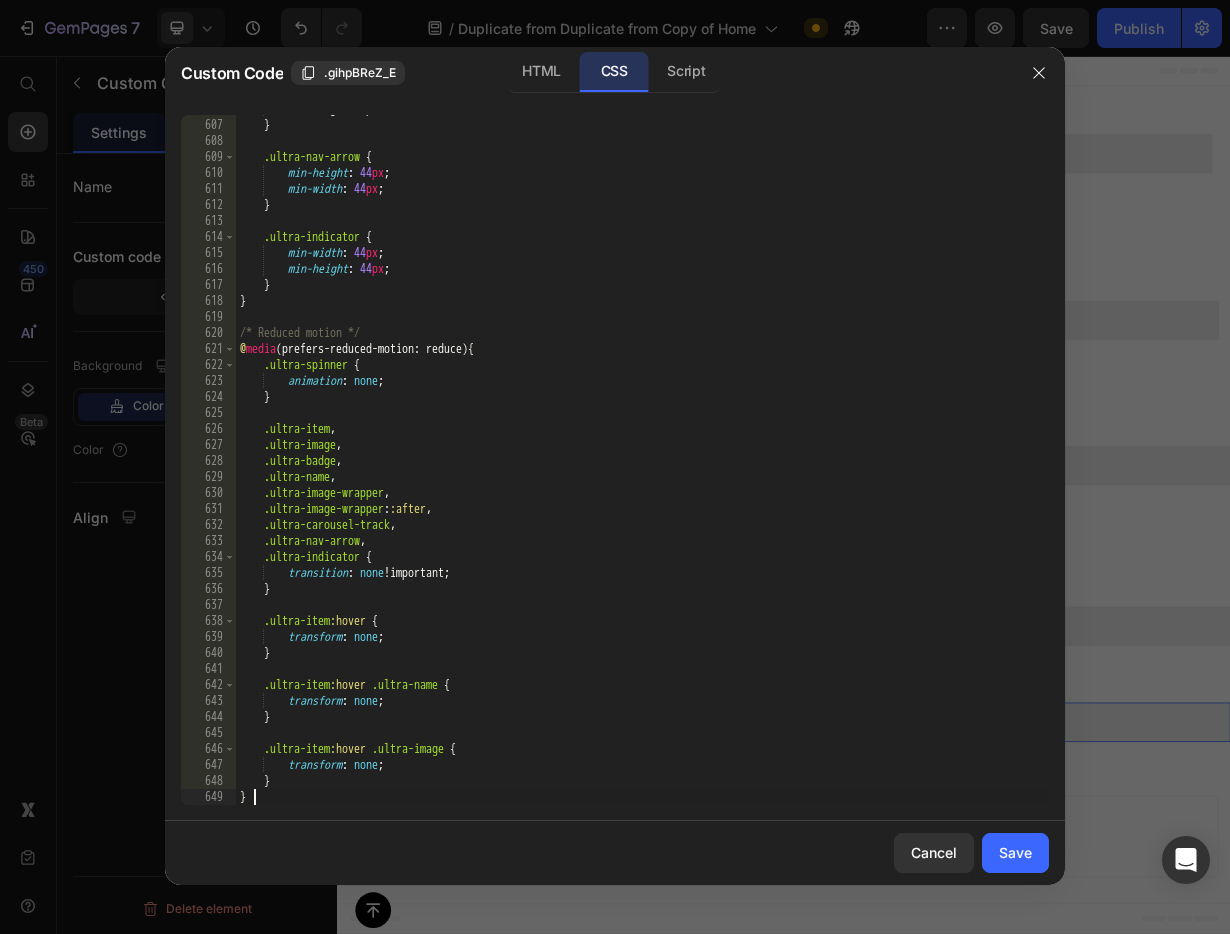 scroll, scrollTop: 9773, scrollLeft: 0, axis: vertical 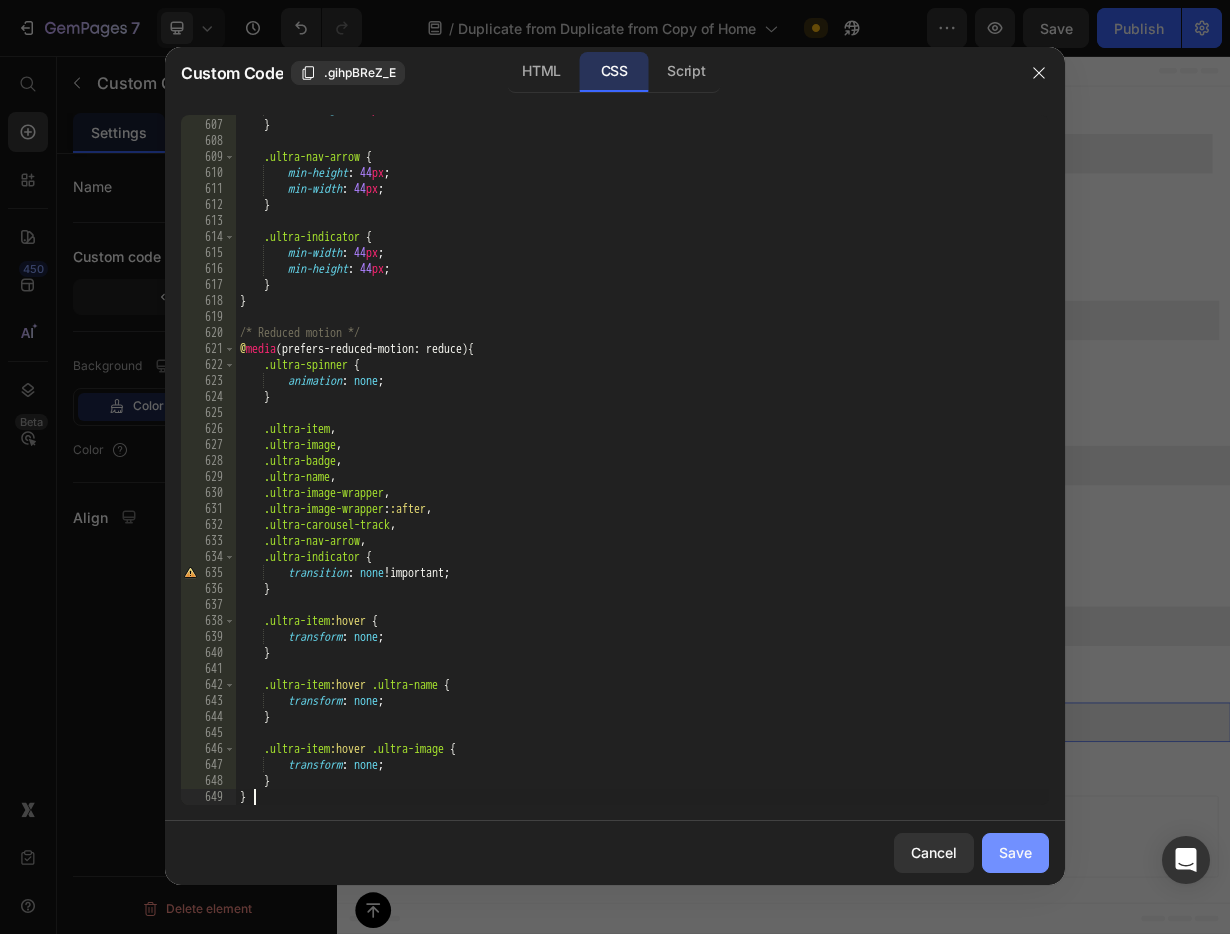 click on "Save" at bounding box center (1015, 852) 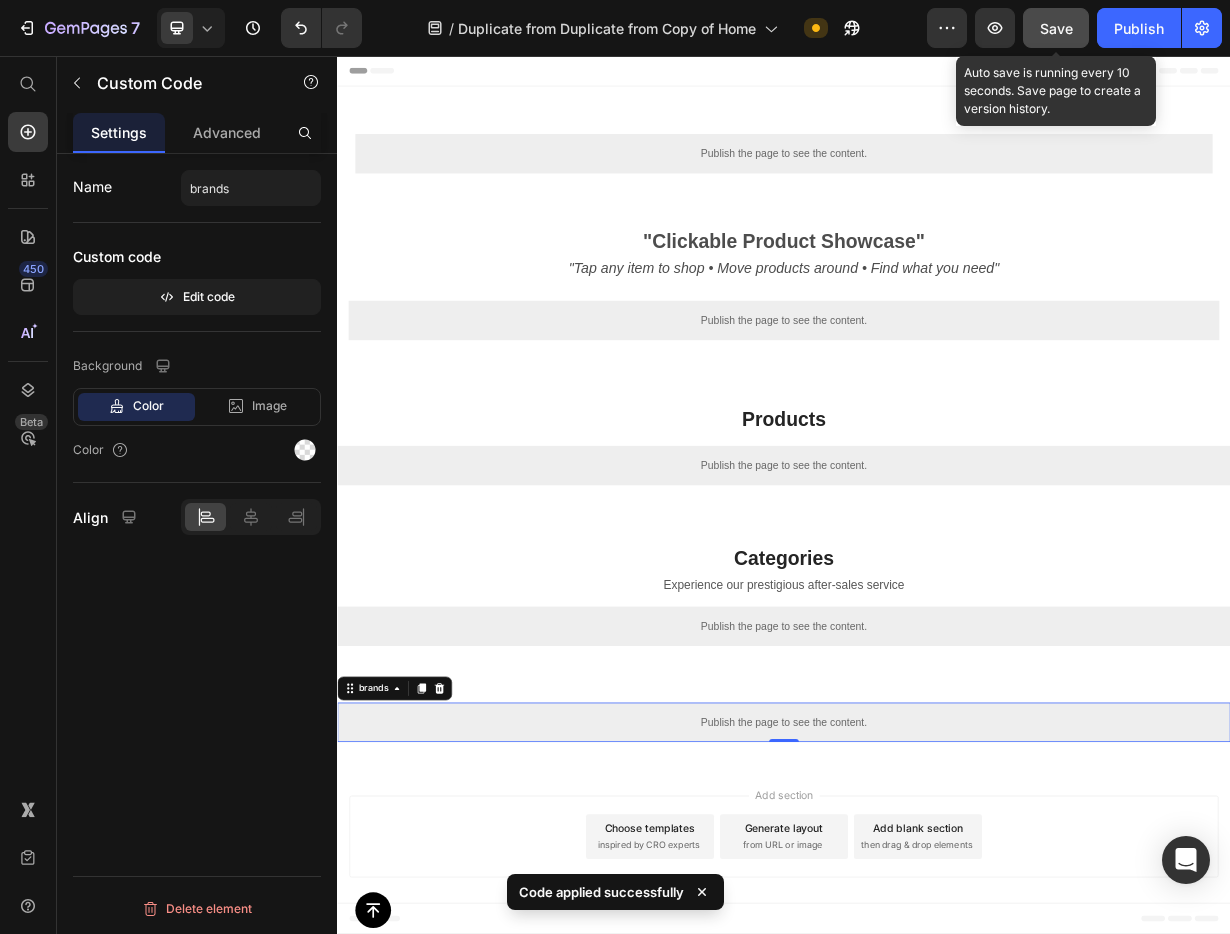 click on "Save" at bounding box center (1056, 28) 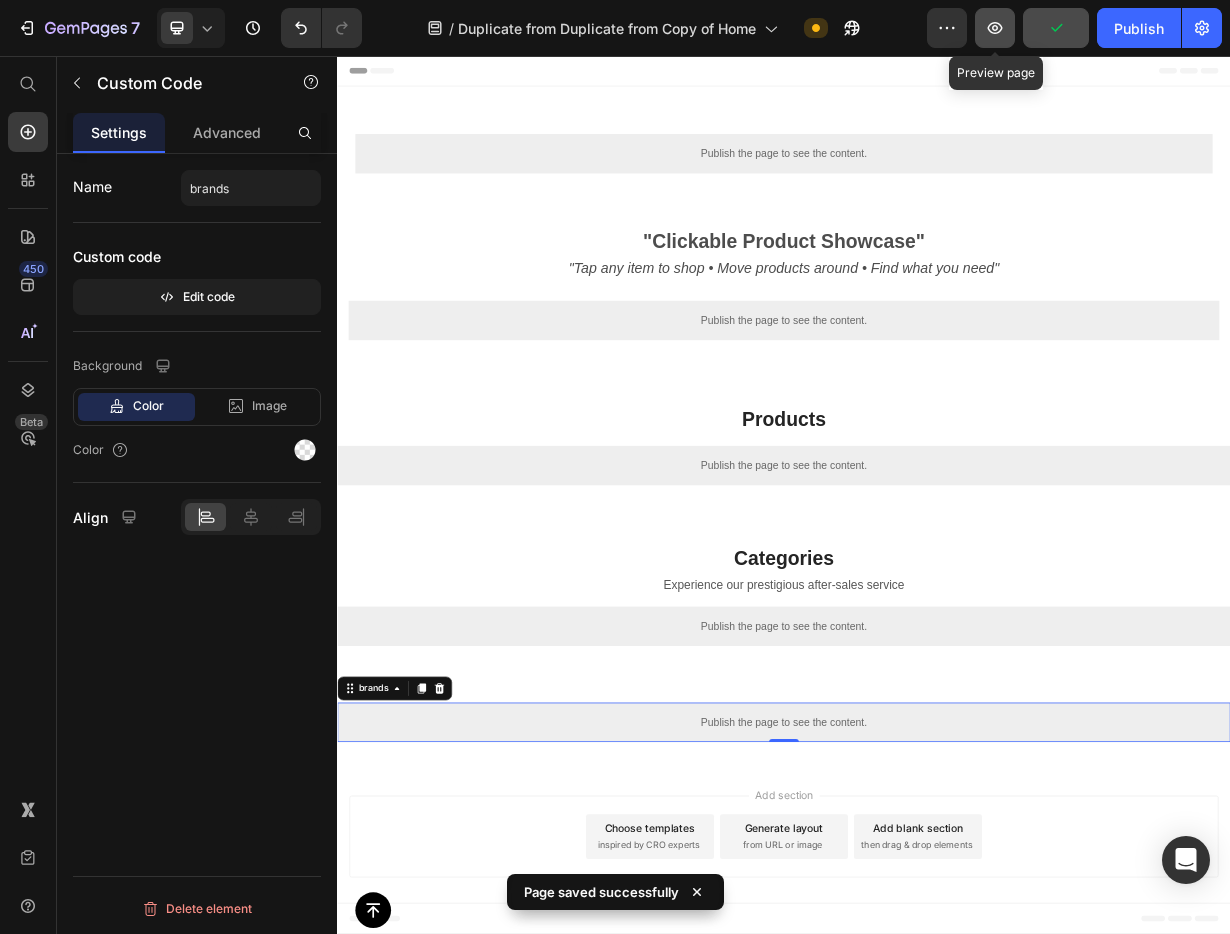 click 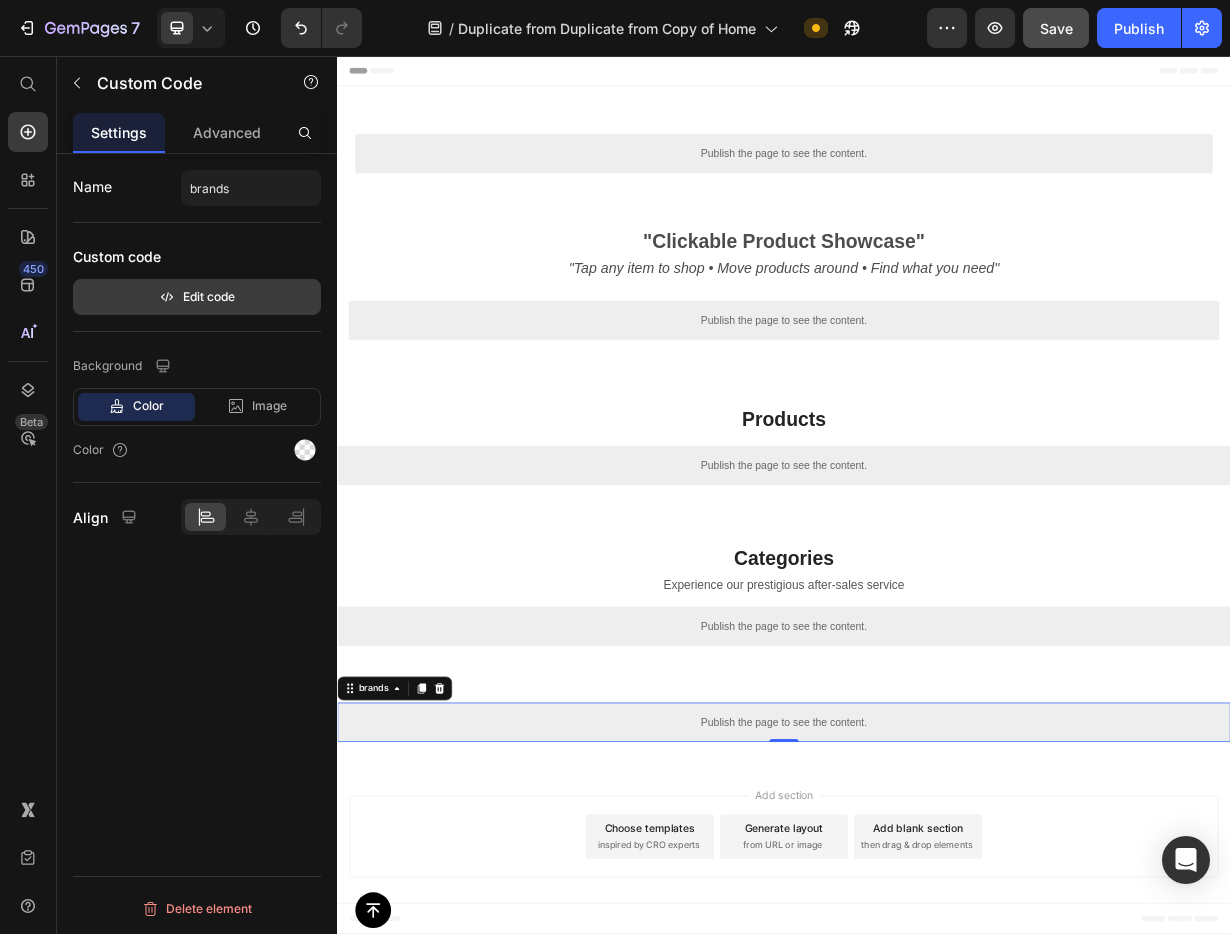 click on "Edit code" at bounding box center (197, 297) 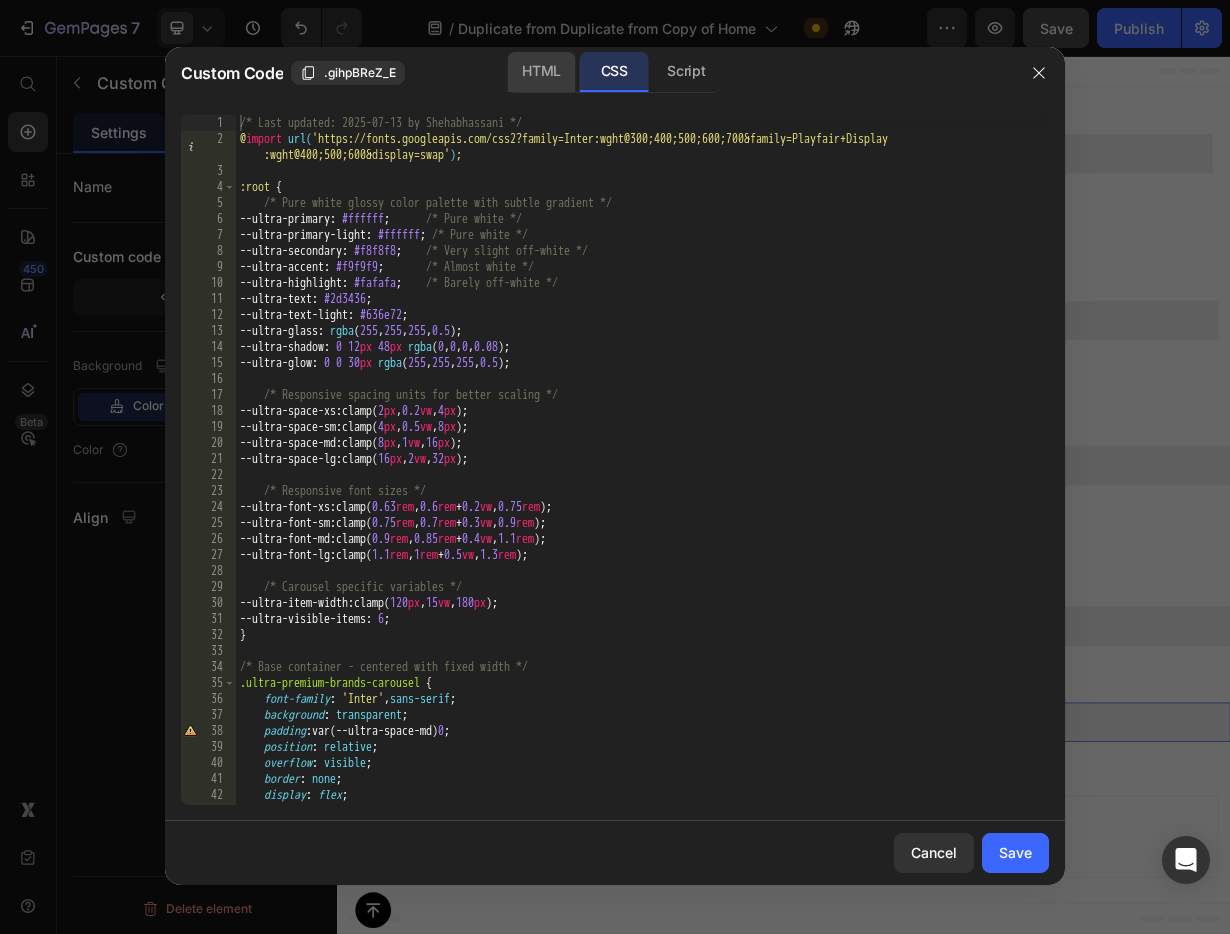 click on "HTML" 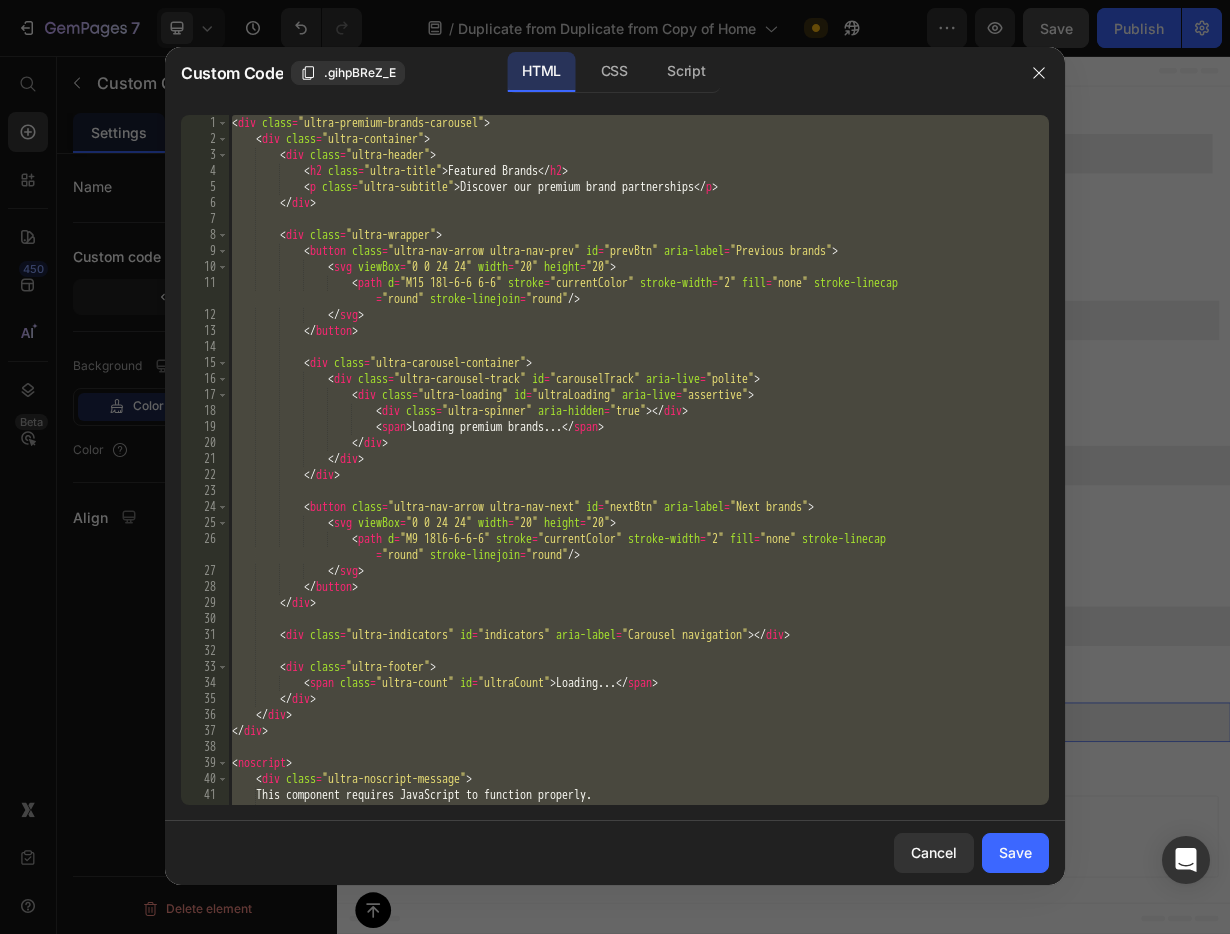 click on "< div   class = "ultra-premium-brands-carousel" >      < div   class = "ultra-container" >           < div   class = "ultra-header" >                < h2   class = "ultra-title" > Featured Brands </ h2 >                < p   class = "ultra-subtitle" > Discover our premium brand partnerships </ p >           </ div >                     < div   class = "ultra-wrapper" >                < button   class = "ultra-nav-arrow ultra-nav-prev"   id = "prevBtn"   aria-label = "Previous brands" >                     < svg   viewBox = "0 0 24 24"   width = "20"   height = "20" >                          < path   d = "M15 18l-6-6 6-6"   stroke = "currentColor"   stroke-width = "2"   fill = "none"   stroke-linecap                          = "round"   stroke-linejoin = "round" />                     </ svg >                </ button >                               < div   class = "ultra-carousel-container" >                     < div   class = "ultra-carousel-track"   id = "carouselTrack"   aria-live" at bounding box center (638, 476) 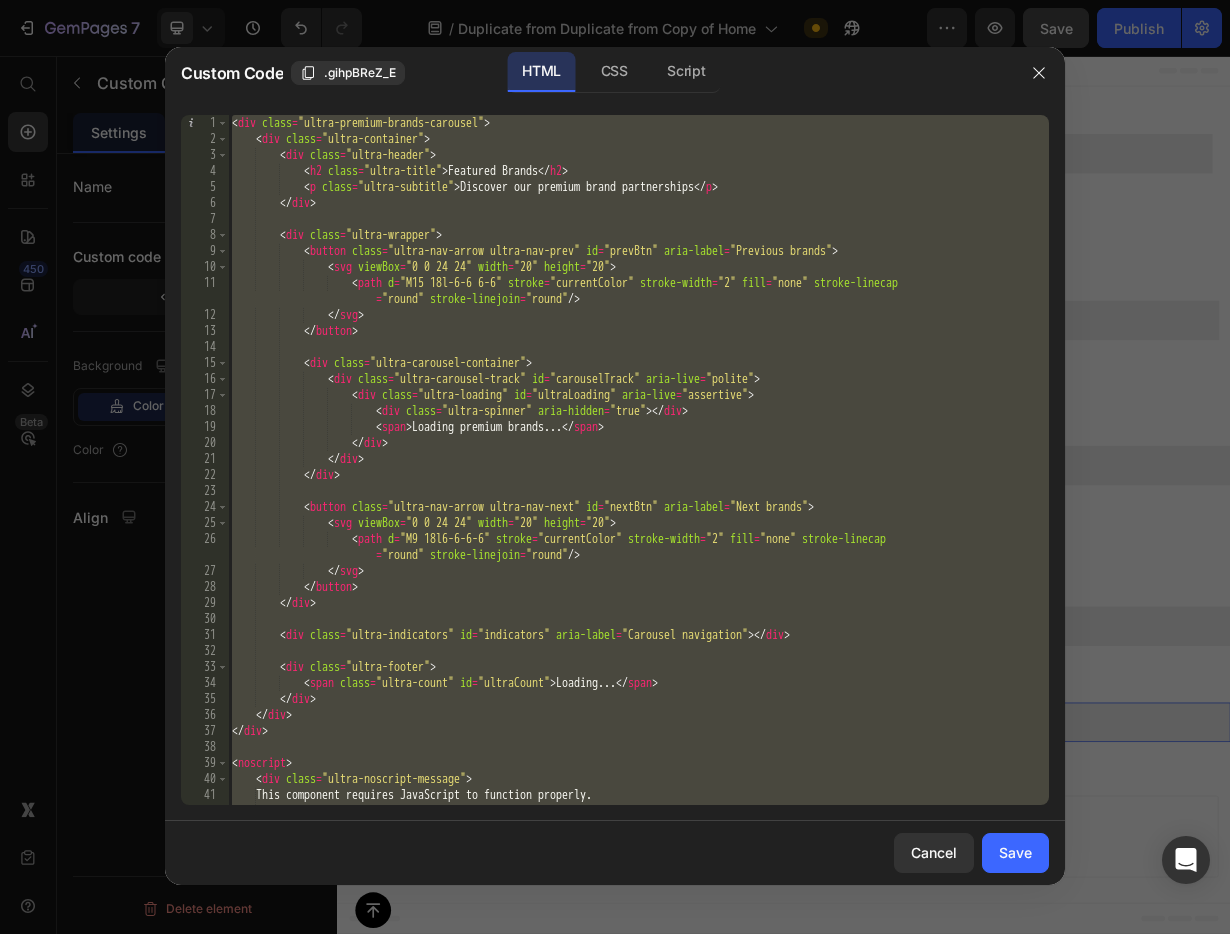 paste 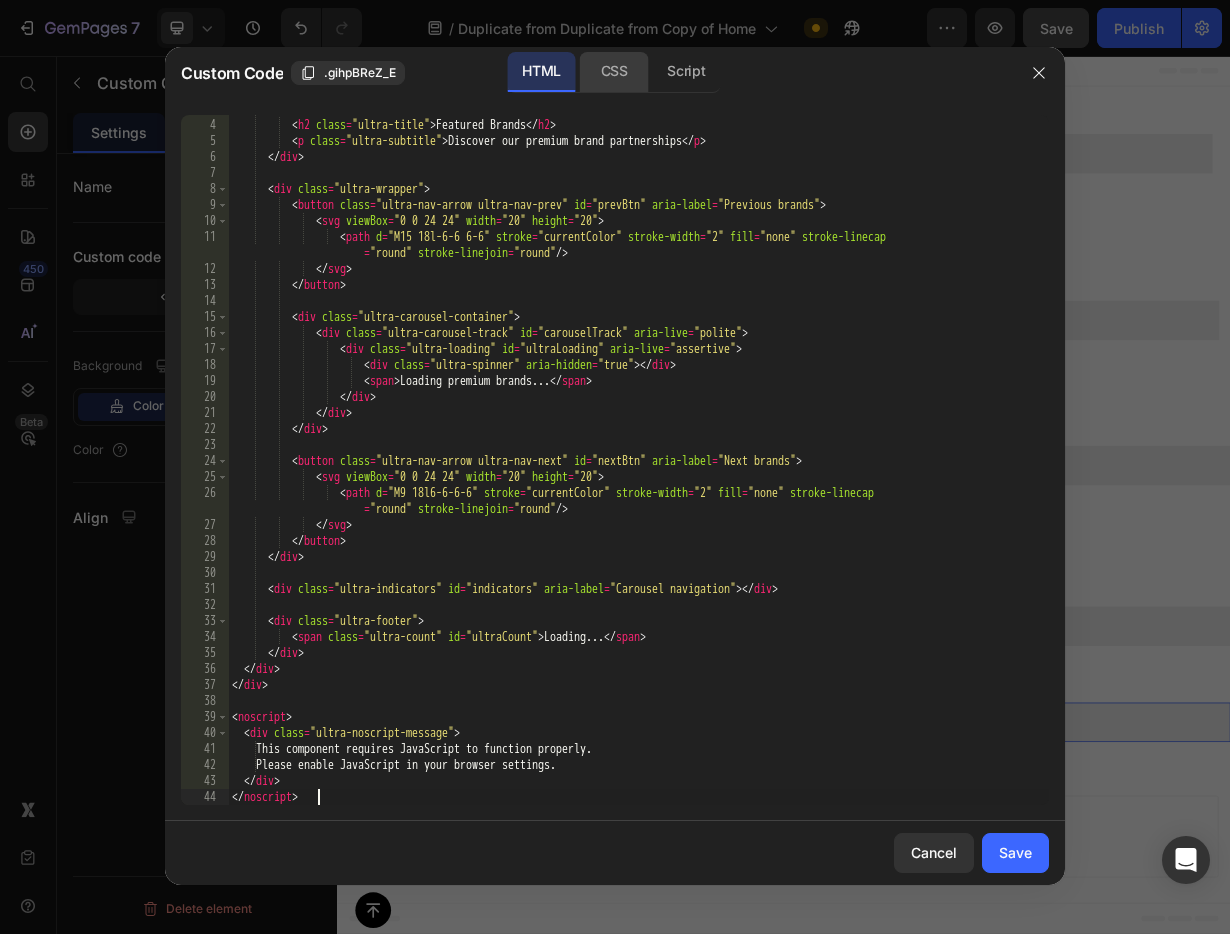 click on "CSS" 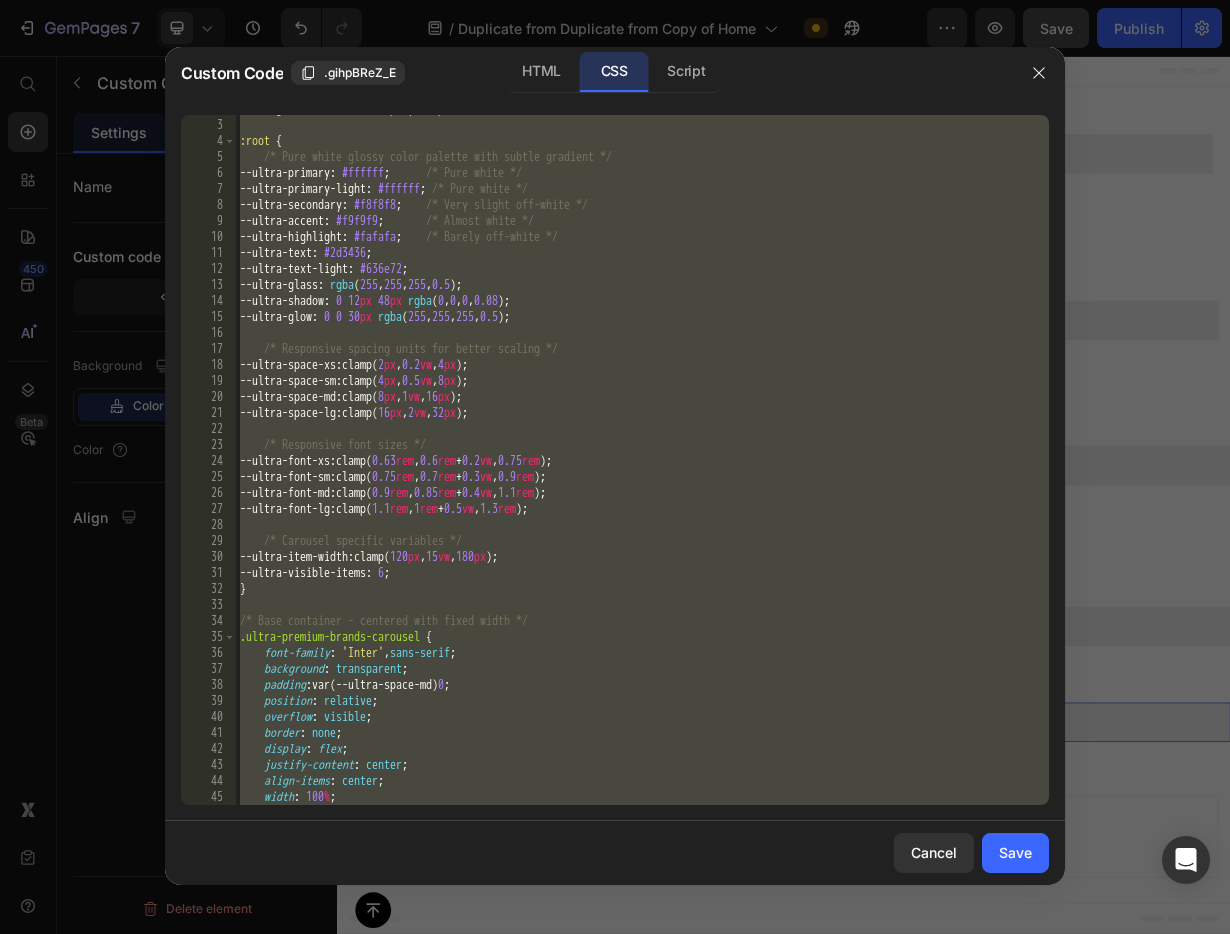 click on "@ import   url( 'https://fonts.googleapis.com/css2?family=Inter:wght@300;400;500;600;700&family=Playfair+Display      :wght@400;500;600&display=swap' ) ; :root   {      /* Pure white glossy color palette with subtle gradient */     --ultra-primary :   #ffffff ;        /* Pure white */     --ultra-primary-light :   #ffffff ;   /* Pure white */     --ultra-secondary :   #f8f8f8 ;      /* Very slight off-white */     --ultra-accent :   #f9f9f9 ;         /* Almost white */     --ultra-highlight :   #fafafa ;      /* Barely off-white */     --ultra-text :   #2d3436 ;     --ultra-text-light :   #636e72 ;     --ultra-glass :   rgba ( 255 ,  255 ,  255 ,  0.5 ) ;     --ultra-shadow :   0   12 px   48 px   rgba ( 0 ,  0 ,  0 ,  0.08 ) ;     --ultra-glow :   0   0   30 px   rgba ( 255 ,  255 ,  255 ,  0.5 ) ;           /* Responsive spacing units for better scaling */     --ultra-space-xs :  clamp( 2 px ,  0.2 vw ,  4 px ) ;     --ultra-space-sm :  clamp( 4 px ,  0.5 vw ,  8 px ) ;     --ultra-space-md :  clamp( 8" at bounding box center (642, 454) 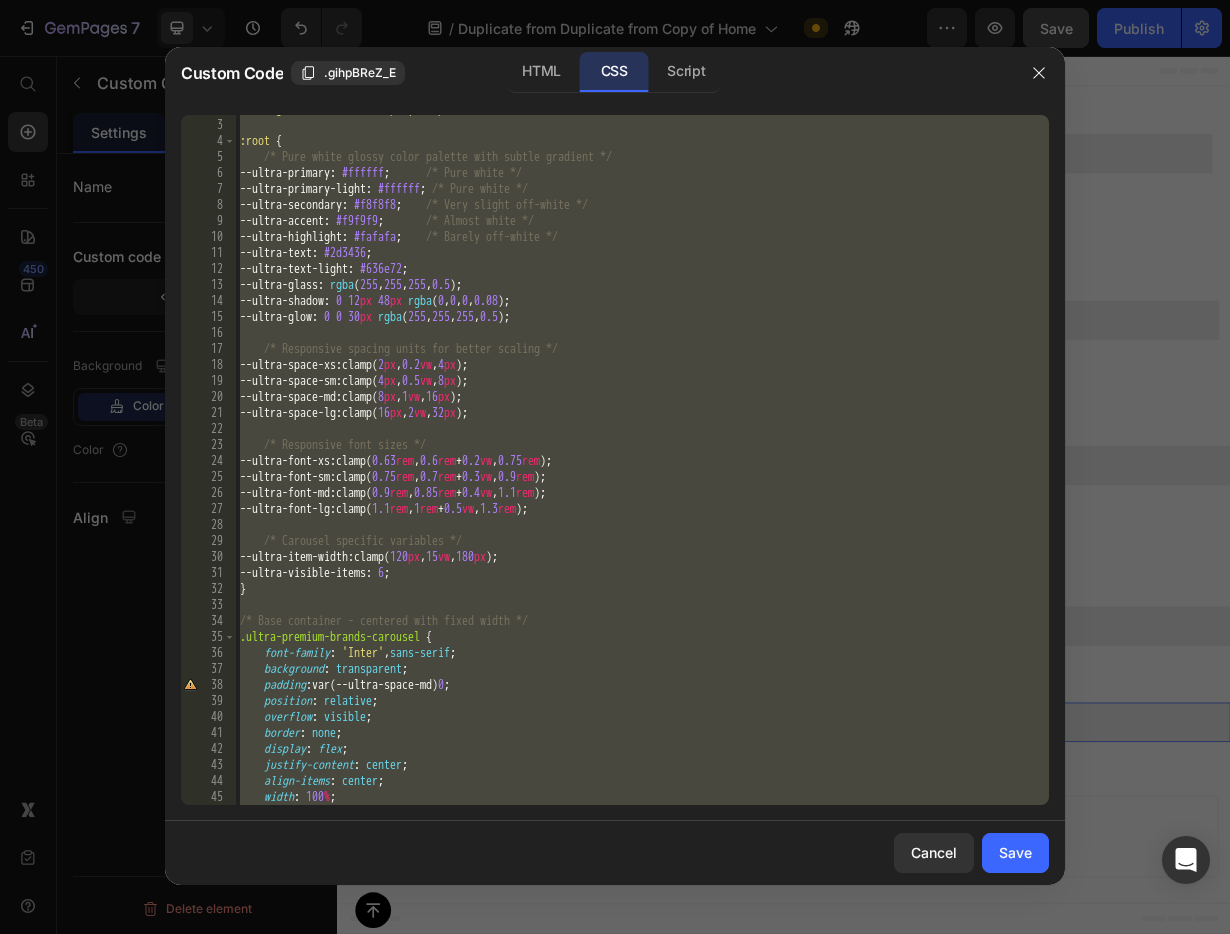 paste 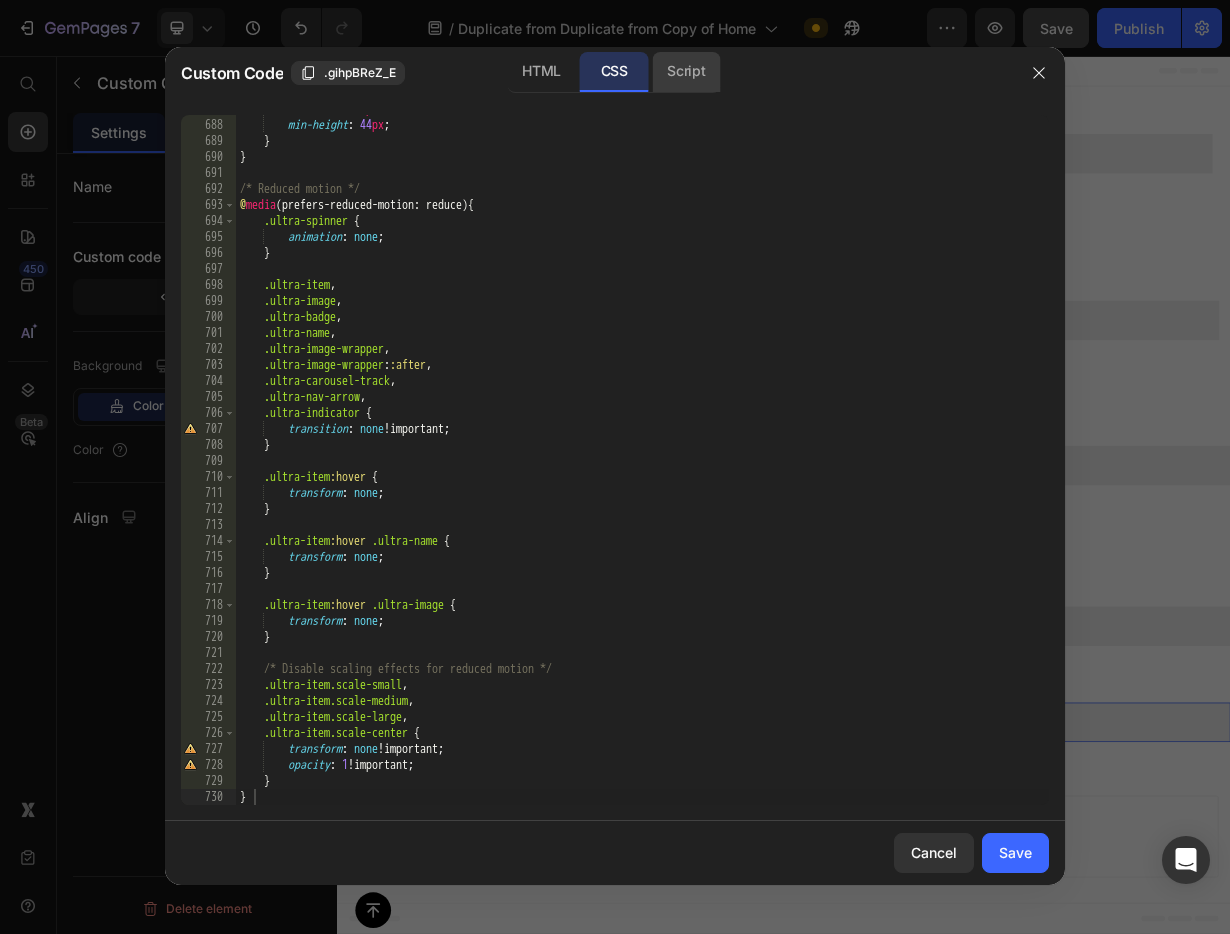click on "Script" 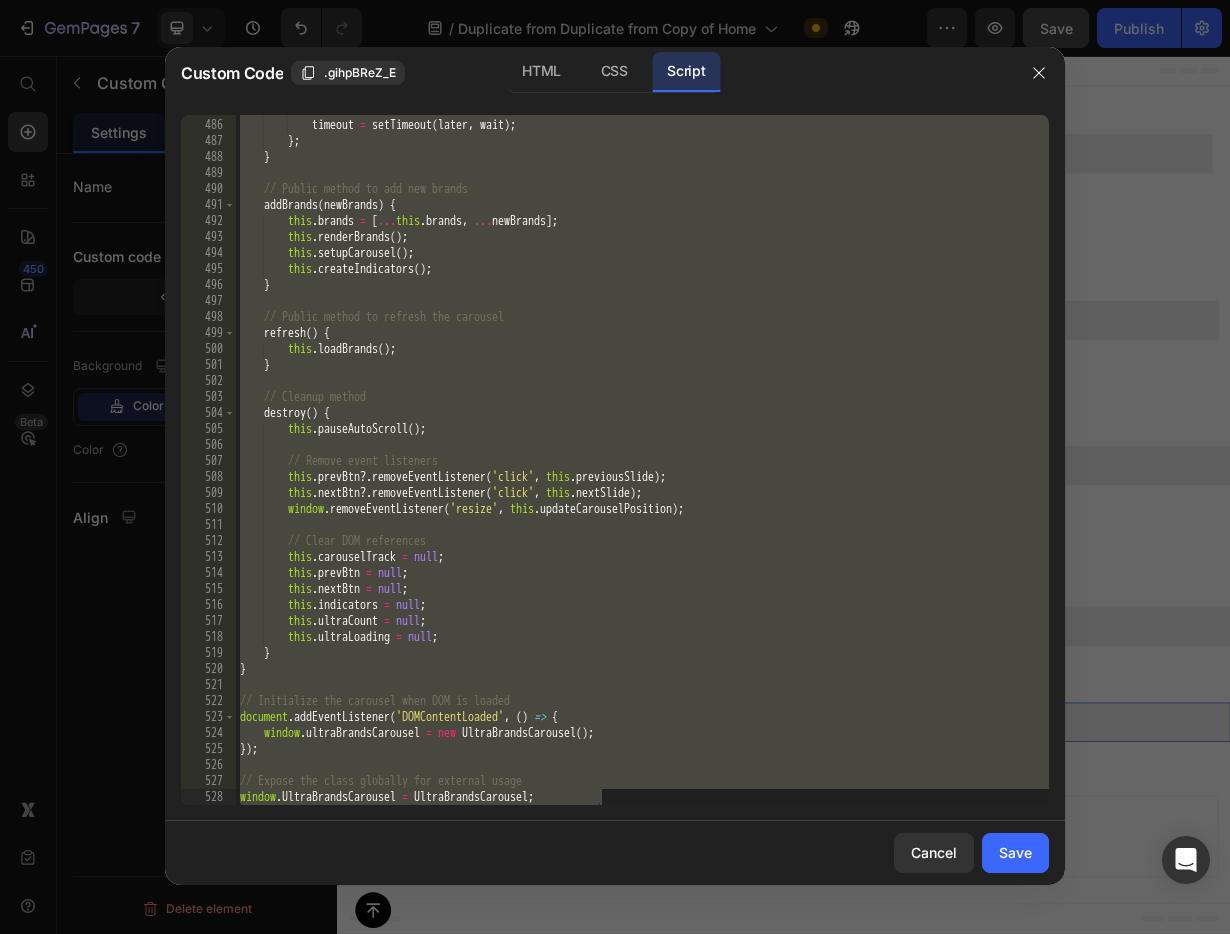 click on "clearTimeout ( timeout ) ;                timeout   =   setTimeout ( later ,   wait ) ;           } ;      }           // Public method to add new brands      addBrands ( newBrands )   {           this . brands   =   [ ... this . brands ,   ... newBrands ] ;           this . renderBrands ( ) ;           this . setupCarousel ( ) ;           this . createIndicators ( ) ;      }           // Public method to refresh the carousel      refresh ( )   {           this . loadBrands ( ) ;      }           // Cleanup method      destroy ( )   {           this . pauseAutoScroll ( ) ;                     // Remove event listeners           this . prevBtn ?. removeEventListener ( 'click' ,   this . previousSlide ) ;           this . nextBtn ?. removeEventListener ( 'click' ,   this . nextSlide ) ;           window . removeEventListener ( 'resize' ,   this . updateCarouselPosition ) ;                     // Clear DOM references           this . carouselTrack   =   null ;           this . prevBtn   =   null ;" at bounding box center [642, 462] 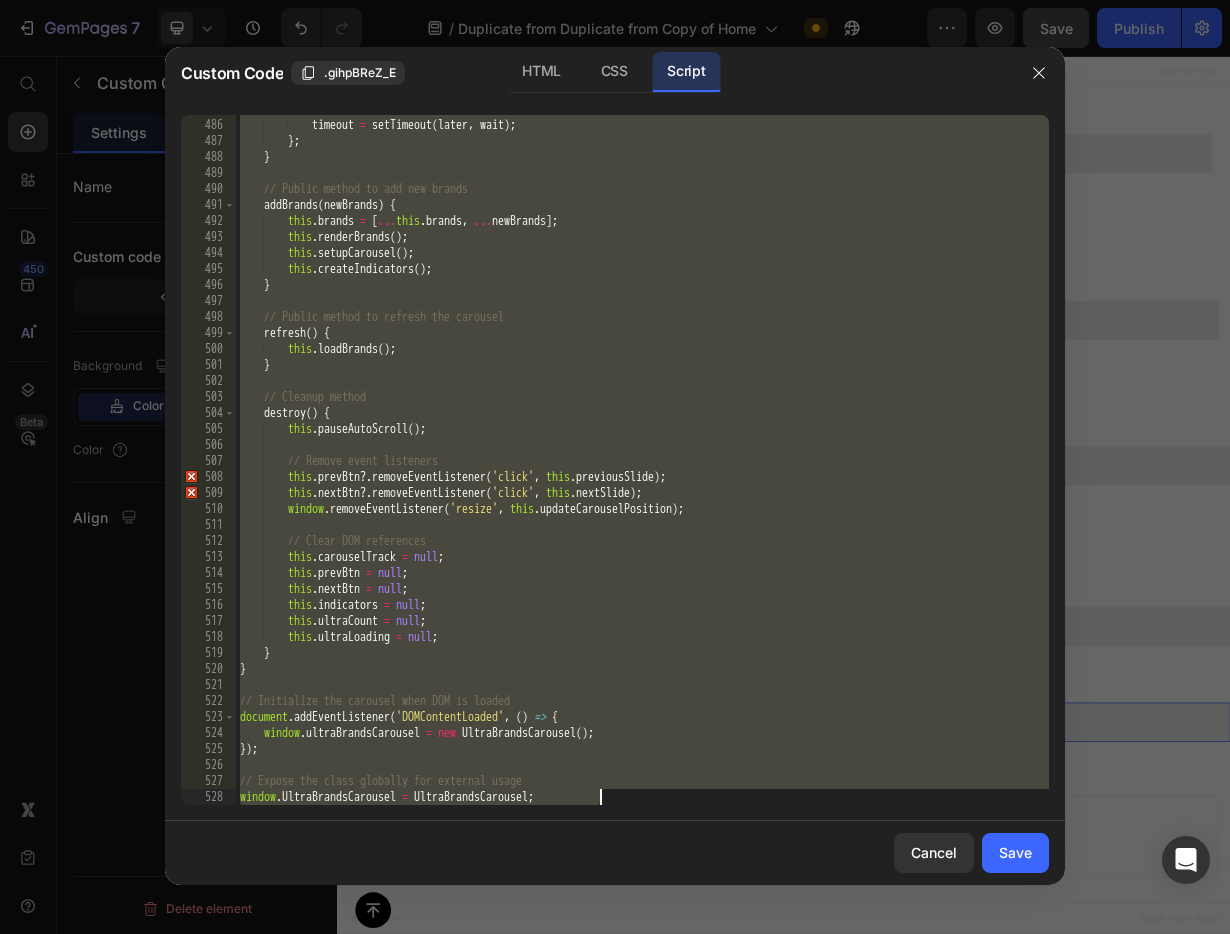 paste 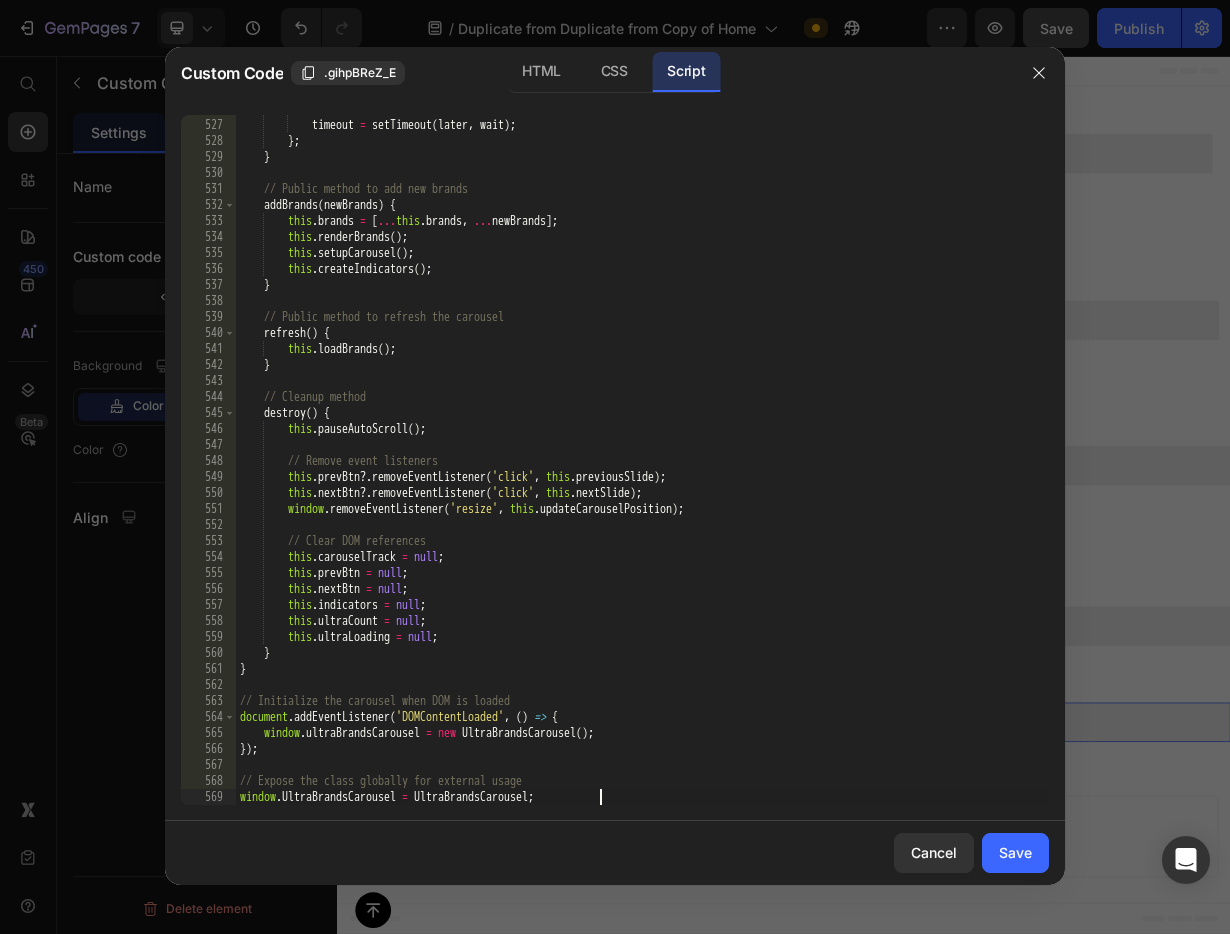 scroll, scrollTop: 8686, scrollLeft: 0, axis: vertical 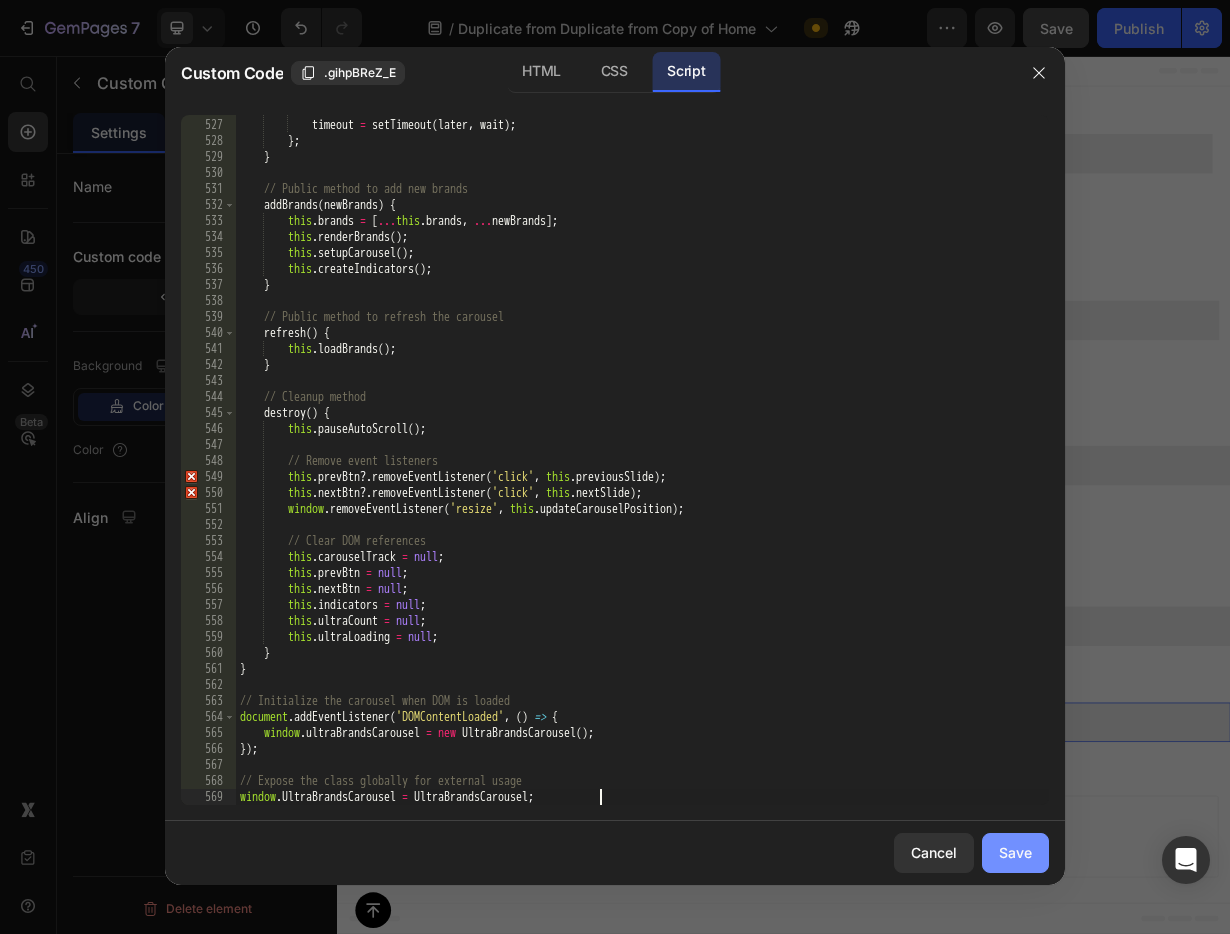 click on "Save" at bounding box center [1015, 852] 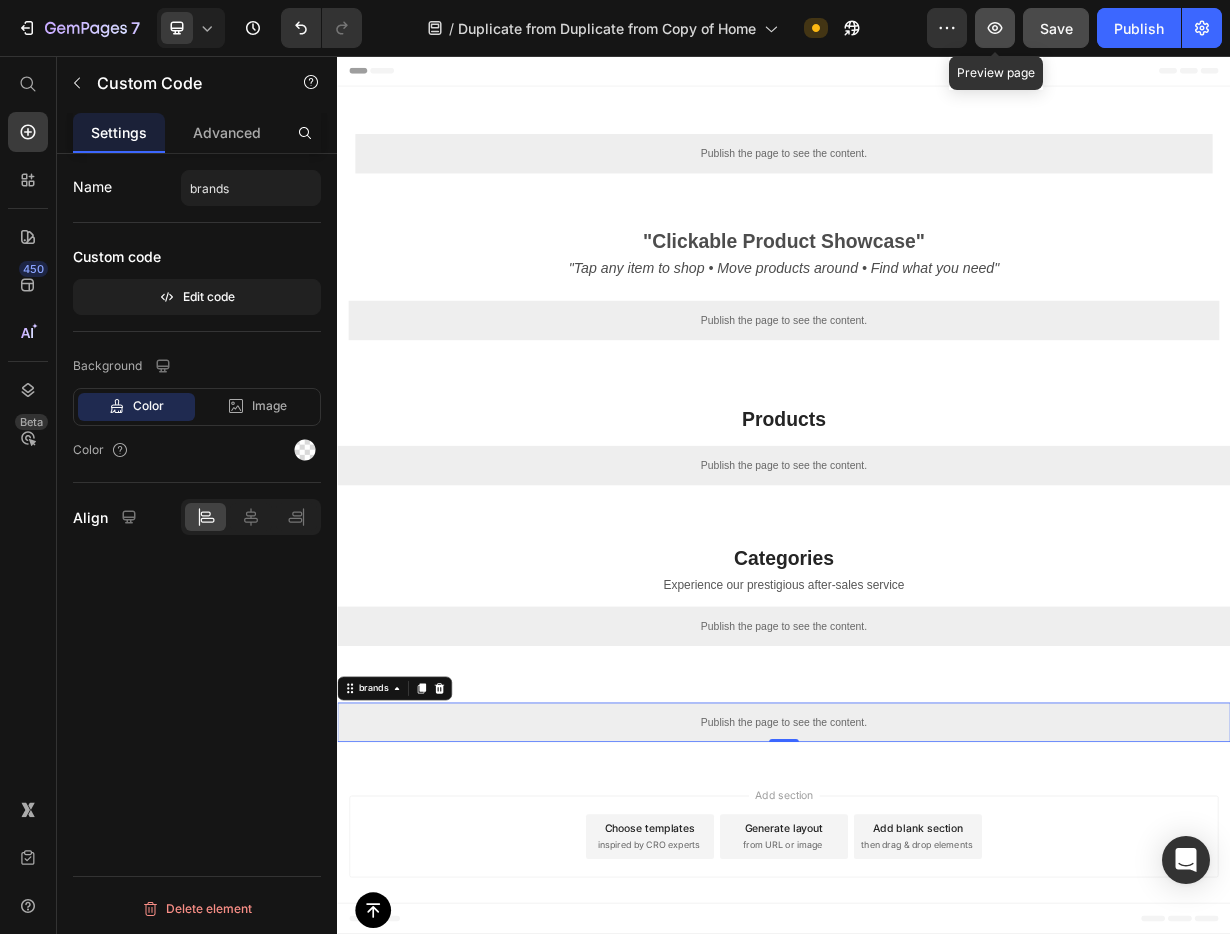 click 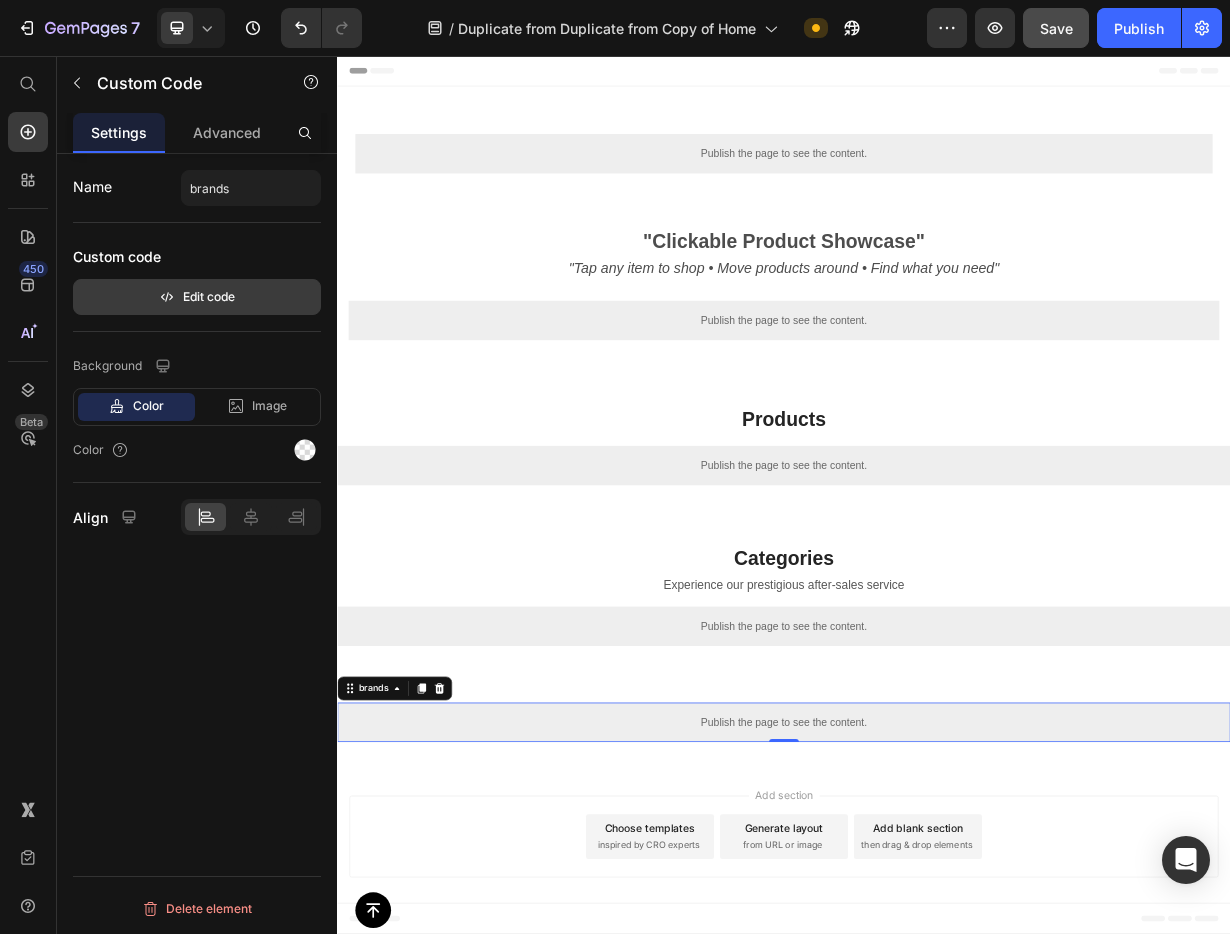 click on "Edit code" at bounding box center (197, 297) 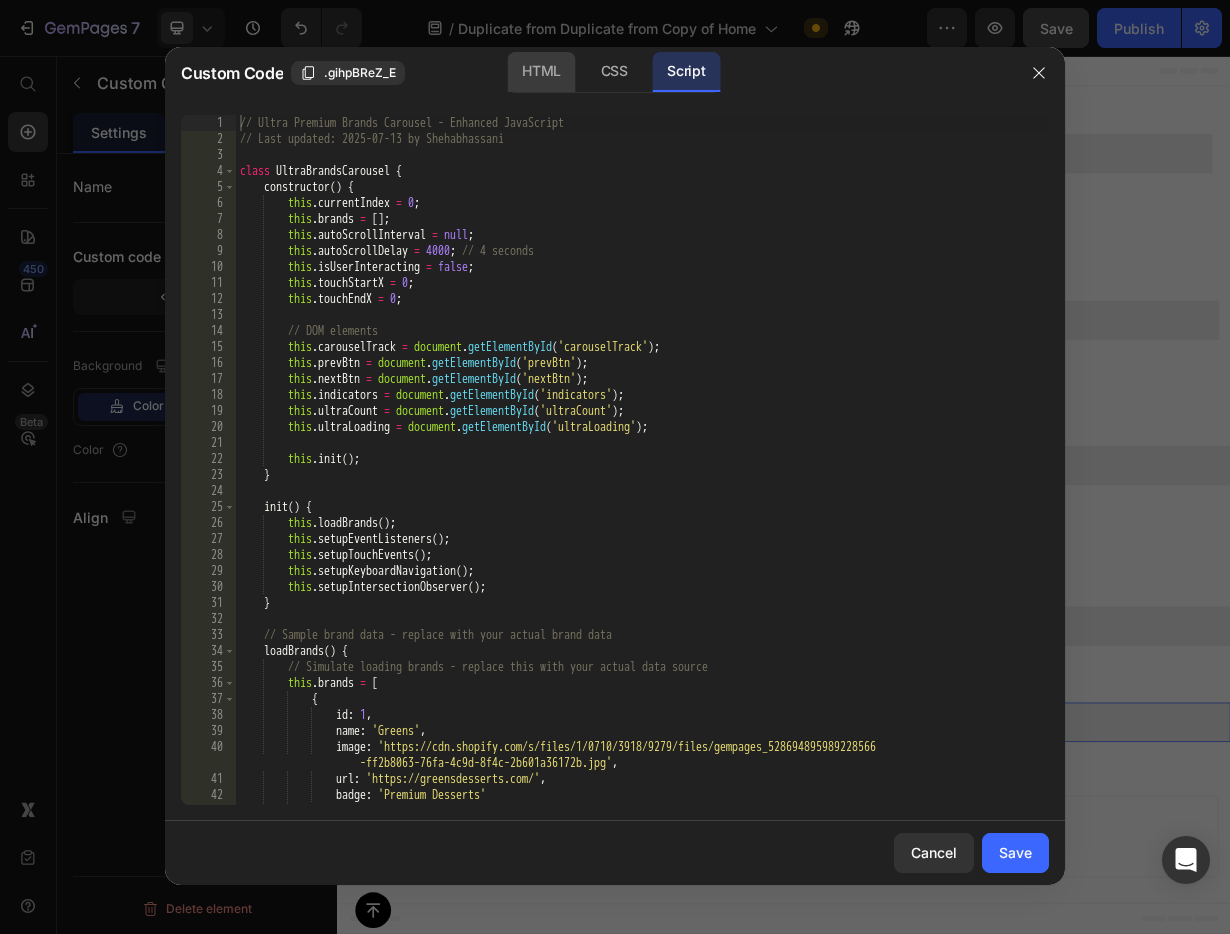 click on "HTML" 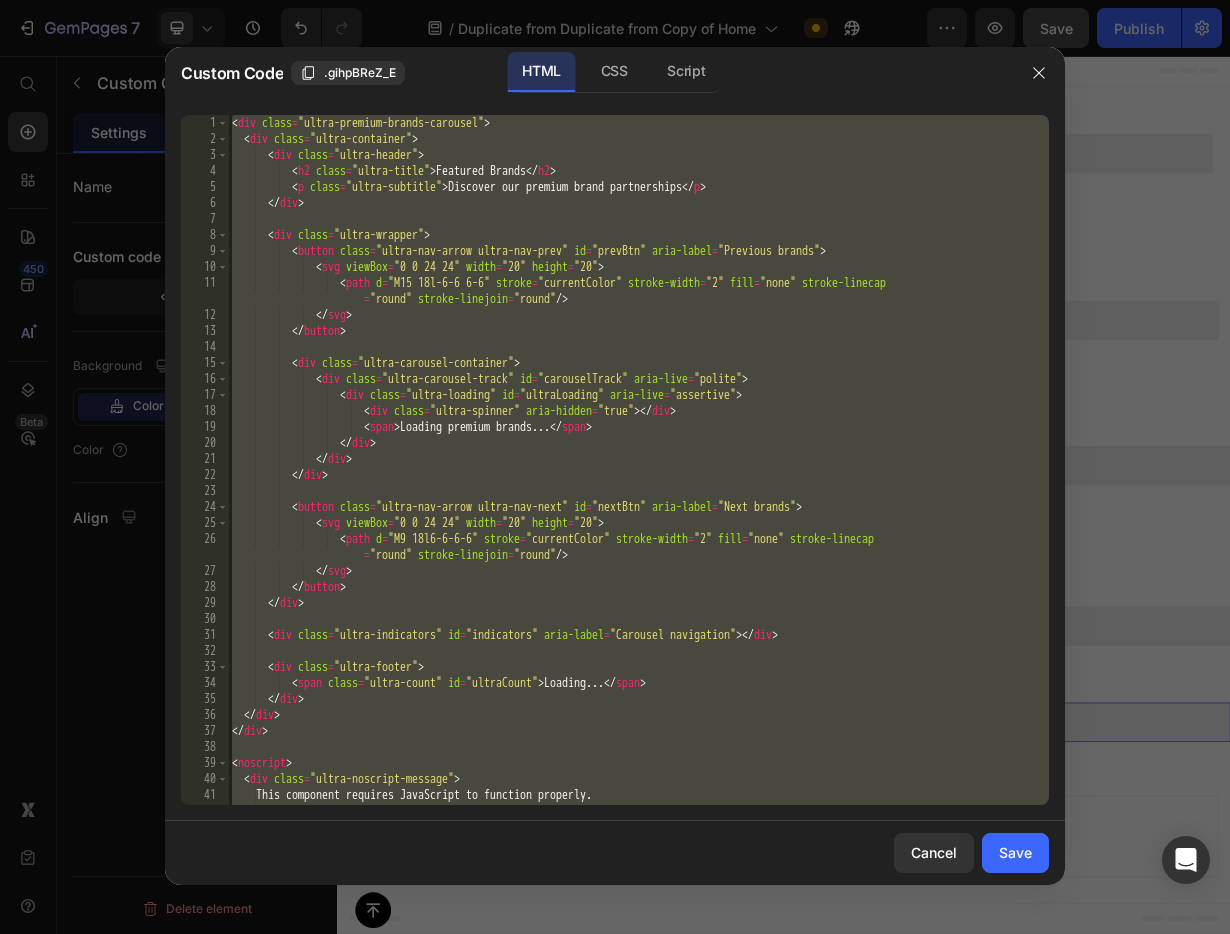 click on "< div   class = "ultra-premium-brands-carousel" >    < div   class = "ultra-container" >         < div   class = "ultra-header" >              < h2   class = "ultra-title" > Featured Brands </ h2 >              < p   class = "ultra-subtitle" > Discover our premium brand partnerships </ p >         </ div >                 < div   class = "ultra-wrapper" >              < button   class = "ultra-nav-arrow ultra-nav-prev"   id = "prevBtn"   aria-label = "Previous brands" >                   < svg   viewBox = "0 0 24 24"   width = "20"   height = "20" >                        < path   d = "M15 18l-6-6 6-6"   stroke = "currentColor"   stroke-width = "2"   fill = "none"   stroke-linecap                        = "round"   stroke-linejoin = "round" />                   </ svg >              </ button >                           < div   class = "ultra-carousel-container" >                   < div   class = "ultra-carousel-track"   id = "carouselTrack"   aria-live = "polite" >" at bounding box center (638, 476) 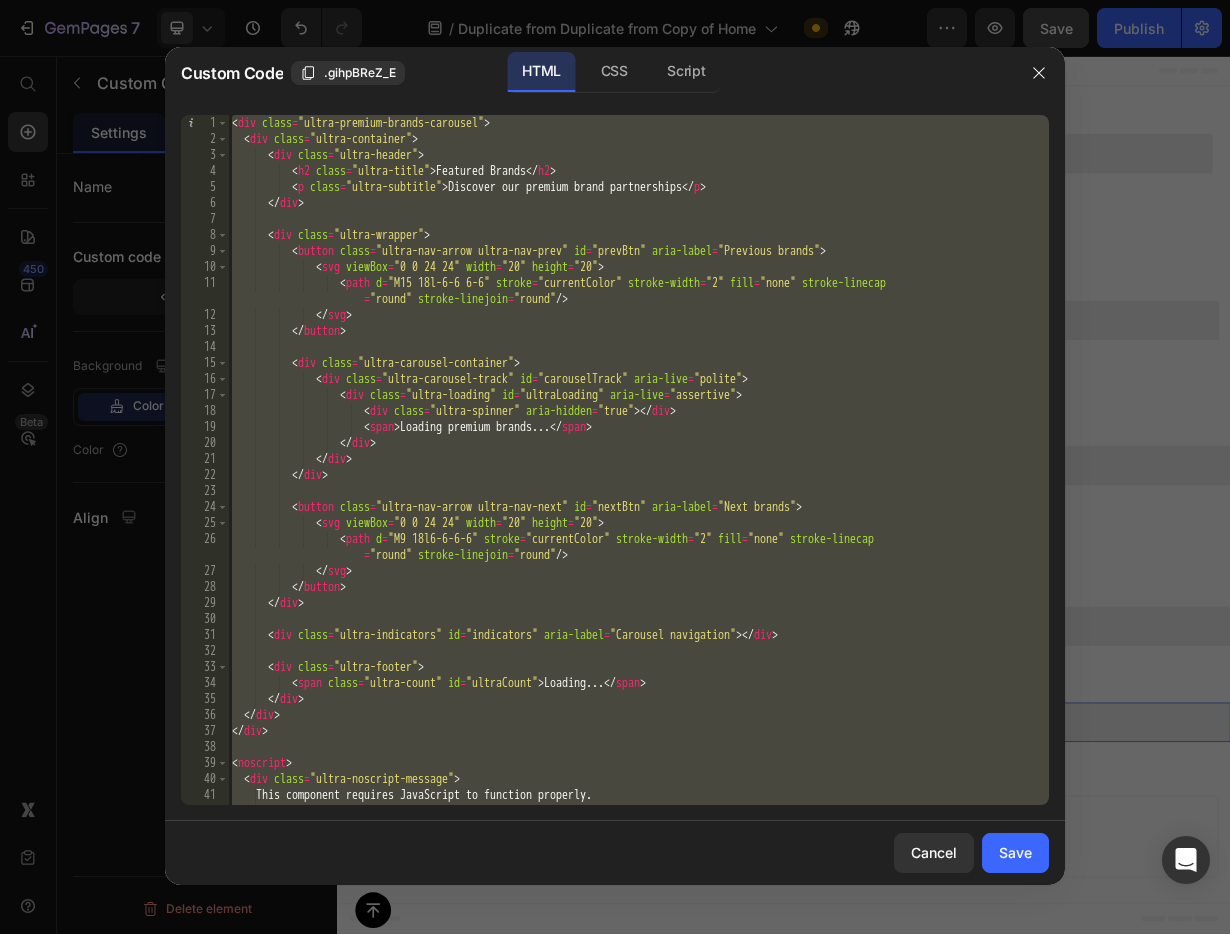 paste 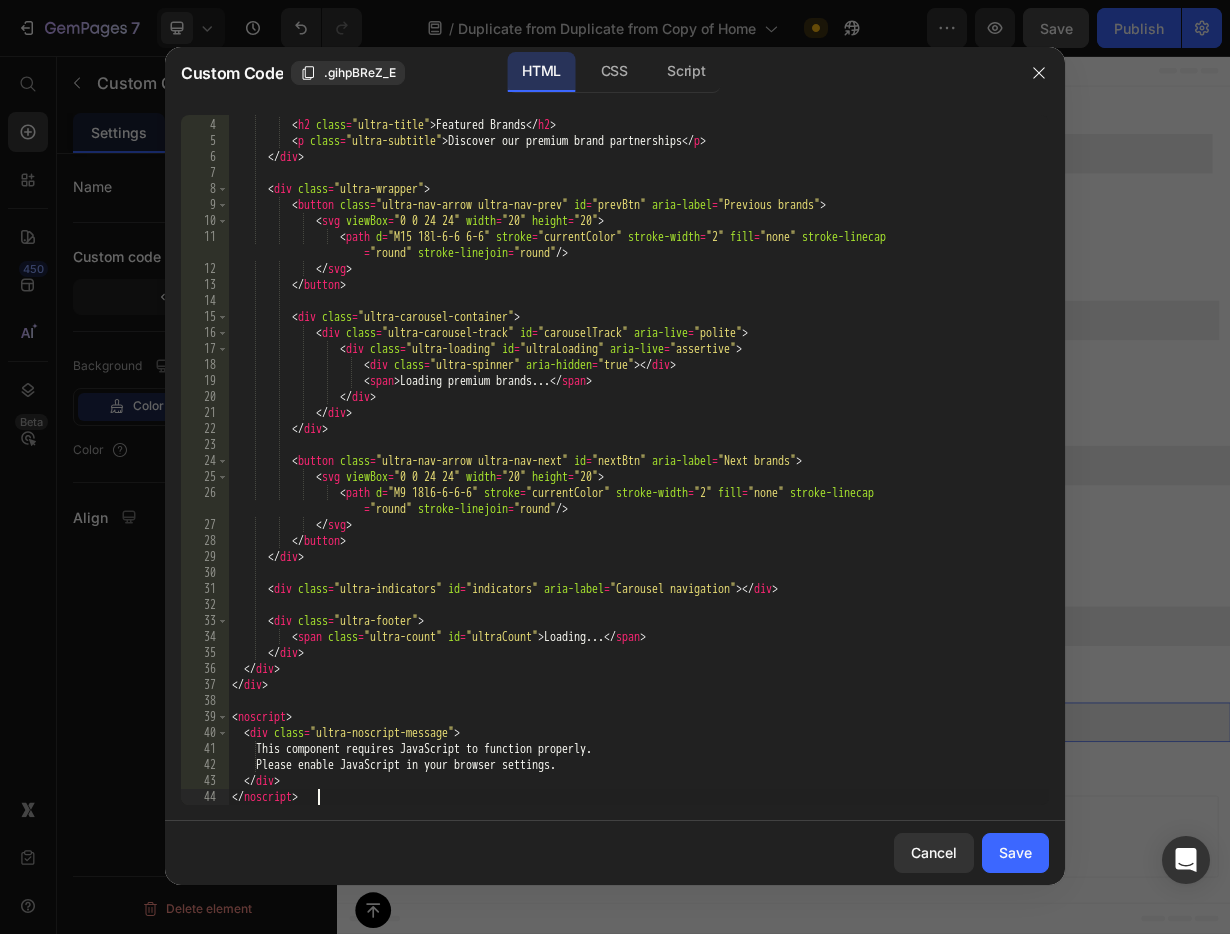 scroll, scrollTop: 46, scrollLeft: 0, axis: vertical 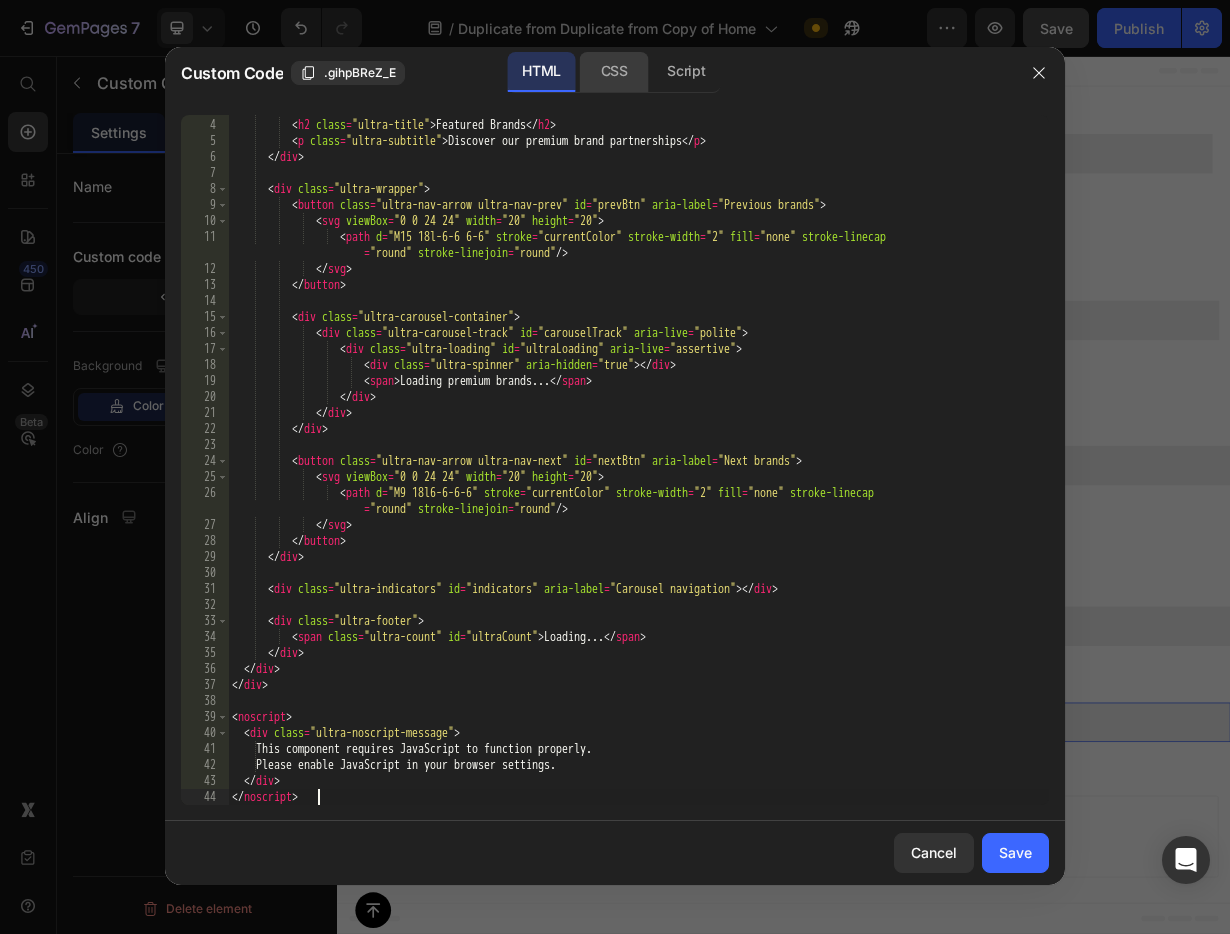 click on "CSS" 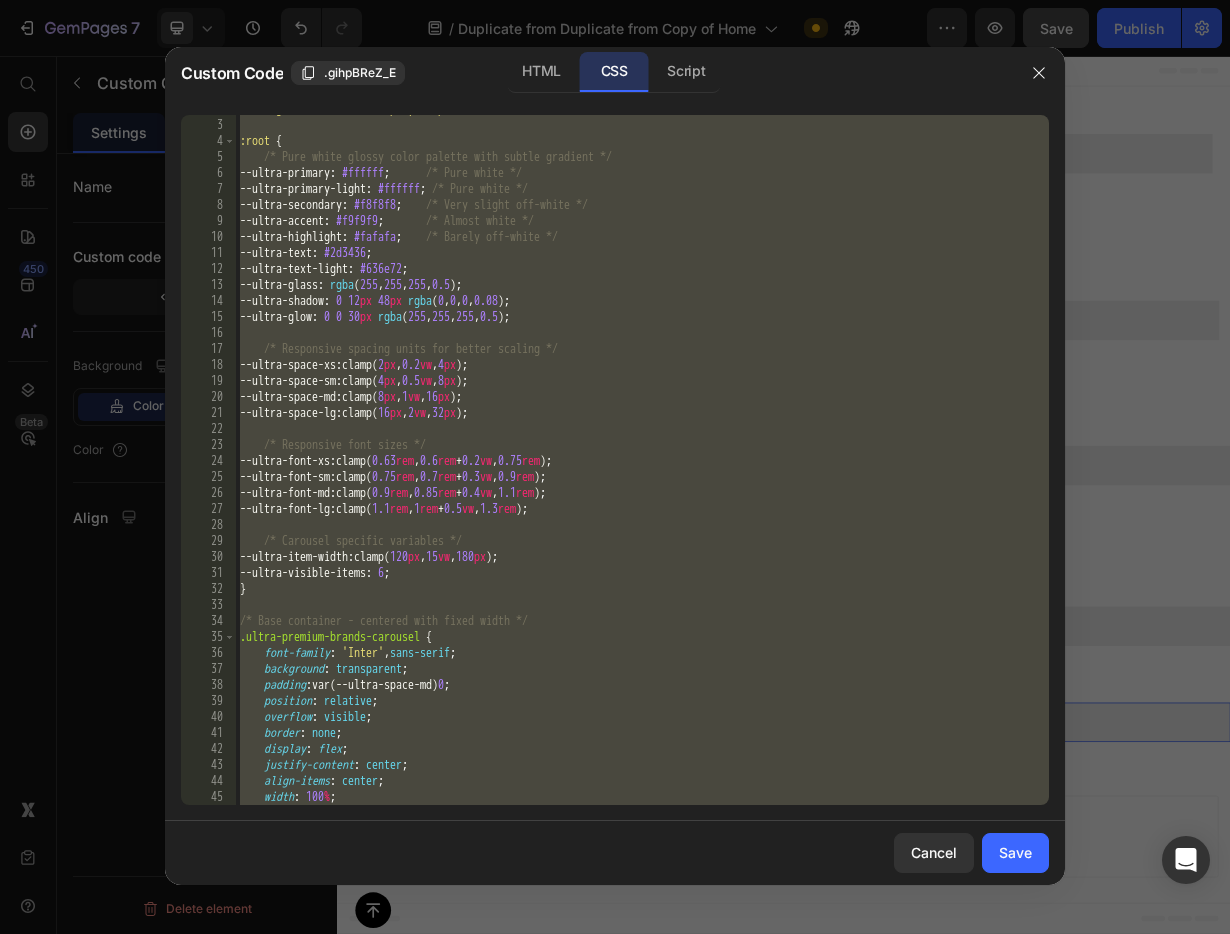click on "@ import   url( 'https://fonts.googleapis.com/css2?family=Inter:wght@300;400;500;600;700&family=Playfair+Display      :wght@400;500;600&display=swap' ) ; :root   {      /* Pure white glossy color palette with subtle gradient */     --ultra-primary :   #ffffff ;        /* Pure white */     --ultra-primary-light :   #ffffff ;   /* Pure white */     --ultra-secondary :   #f8f8f8 ;      /* Very slight off-white */     --ultra-accent :   #f9f9f9 ;         /* Almost white */     --ultra-highlight :   #fafafa ;      /* Barely off-white */     --ultra-text :   #2d3436 ;     --ultra-text-light :   #636e72 ;     --ultra-glass :   rgba ( 255 ,  255 ,  255 ,  0.5 ) ;     --ultra-shadow :   0   12 px   48 px   rgba ( 0 ,  0 ,  0 ,  0.08 ) ;     --ultra-glow :   0   0   30 px   rgba ( 255 ,  255 ,  255 ,  0.5 ) ;           /* Responsive spacing units for better scaling */     --ultra-space-xs :  clamp( 2 px ,  0.2 vw ,  4 px ) ;     --ultra-space-sm :  clamp( 4 px ,  0.5 vw ,  8 px ) ;     --ultra-space-md :  clamp( 8" at bounding box center [642, 454] 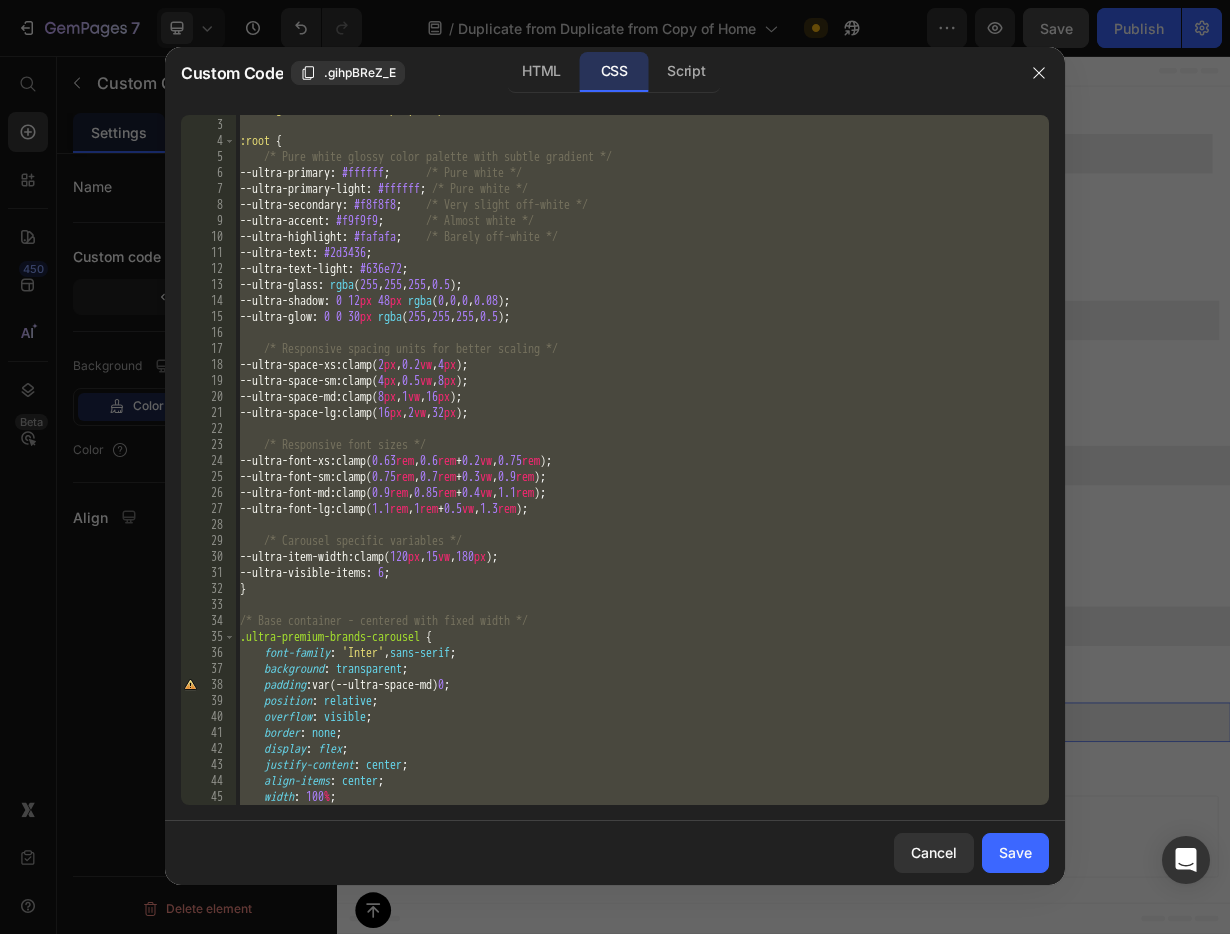 paste 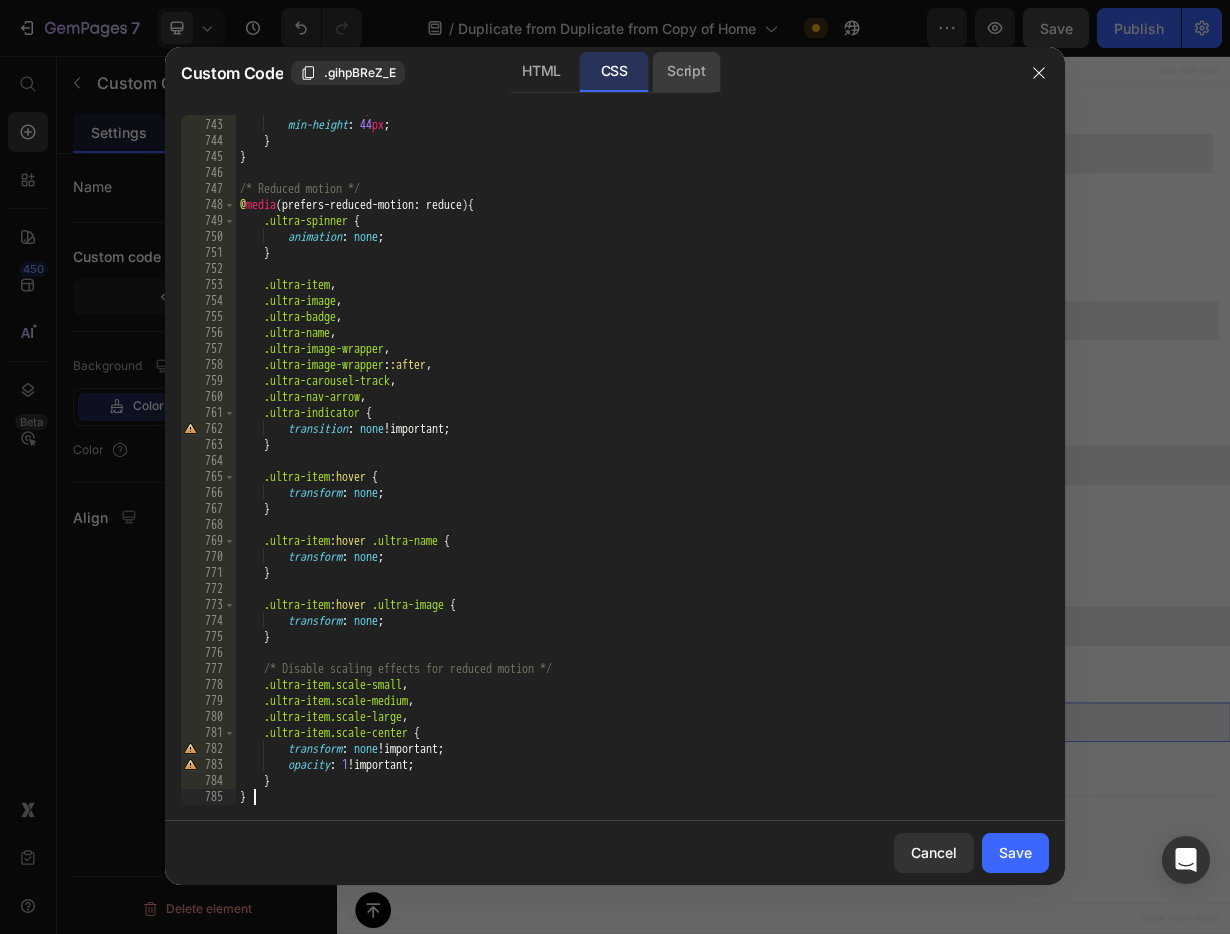 click on "Script" 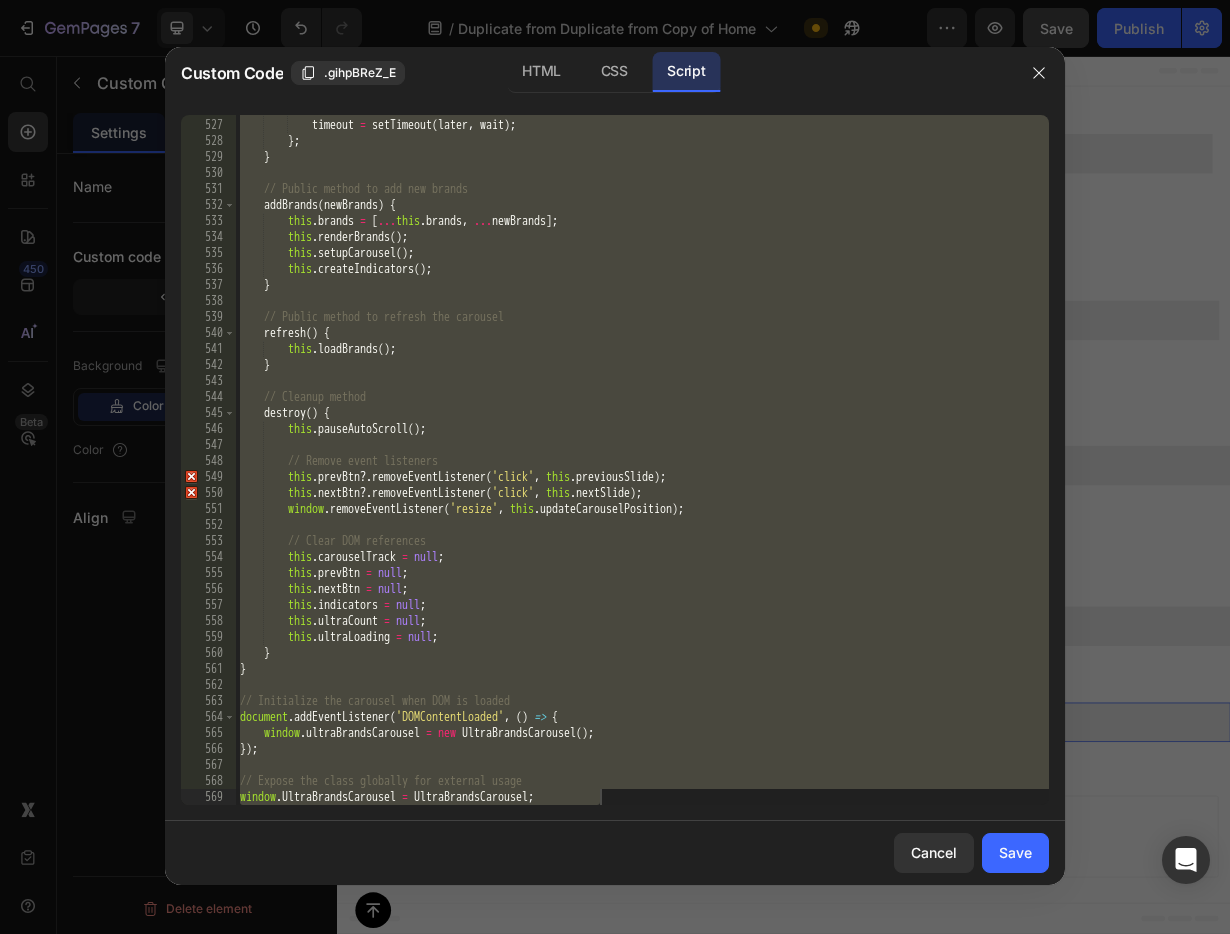 click on "clearTimeout ( timeout ) ;                timeout   =   setTimeout ( later ,   wait ) ;           } ;      }           // Public method to add new brands      addBrands ( newBrands )   {           this . brands   =   [ ... this . brands ,   ... newBrands ] ;           this . renderBrands ( ) ;           this . setupCarousel ( ) ;           this . createIndicators ( ) ;      }           // Public method to refresh the carousel      refresh ( )   {           this . loadBrands ( ) ;      }           // Cleanup method      destroy ( )   {           this . pauseAutoScroll ( ) ;                     // Remove event listeners           this . prevBtn ?. removeEventListener ( 'click' ,   this . previousSlide ) ;           this . nextBtn ?. removeEventListener ( 'click' ,   this . nextSlide ) ;           window . removeEventListener ( 'resize' ,   this . updateCarouselPosition ) ;                     // Clear DOM references           this . carouselTrack   =   null ;           this . prevBtn   =   null ;" at bounding box center [642, 462] 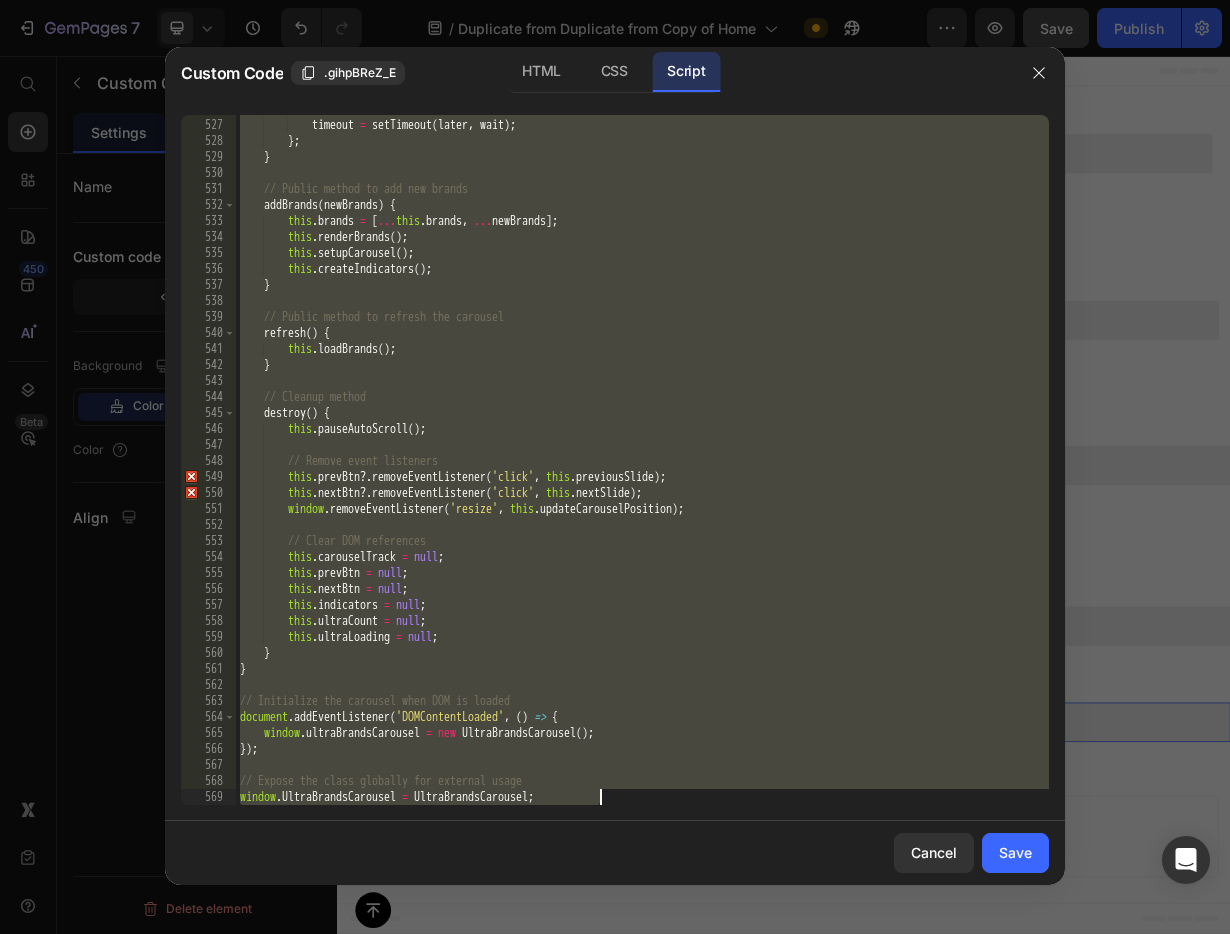 paste 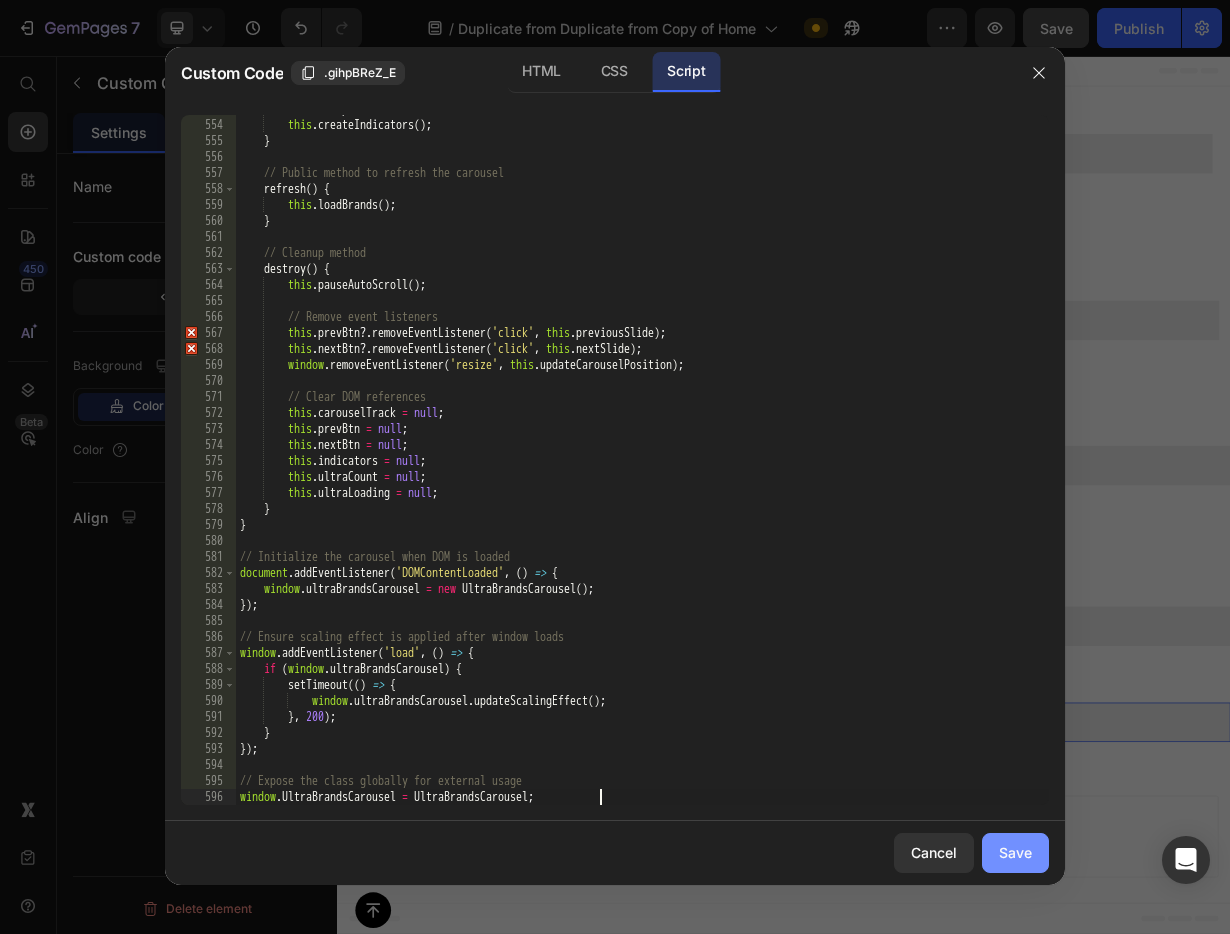 click on "Save" at bounding box center [1015, 852] 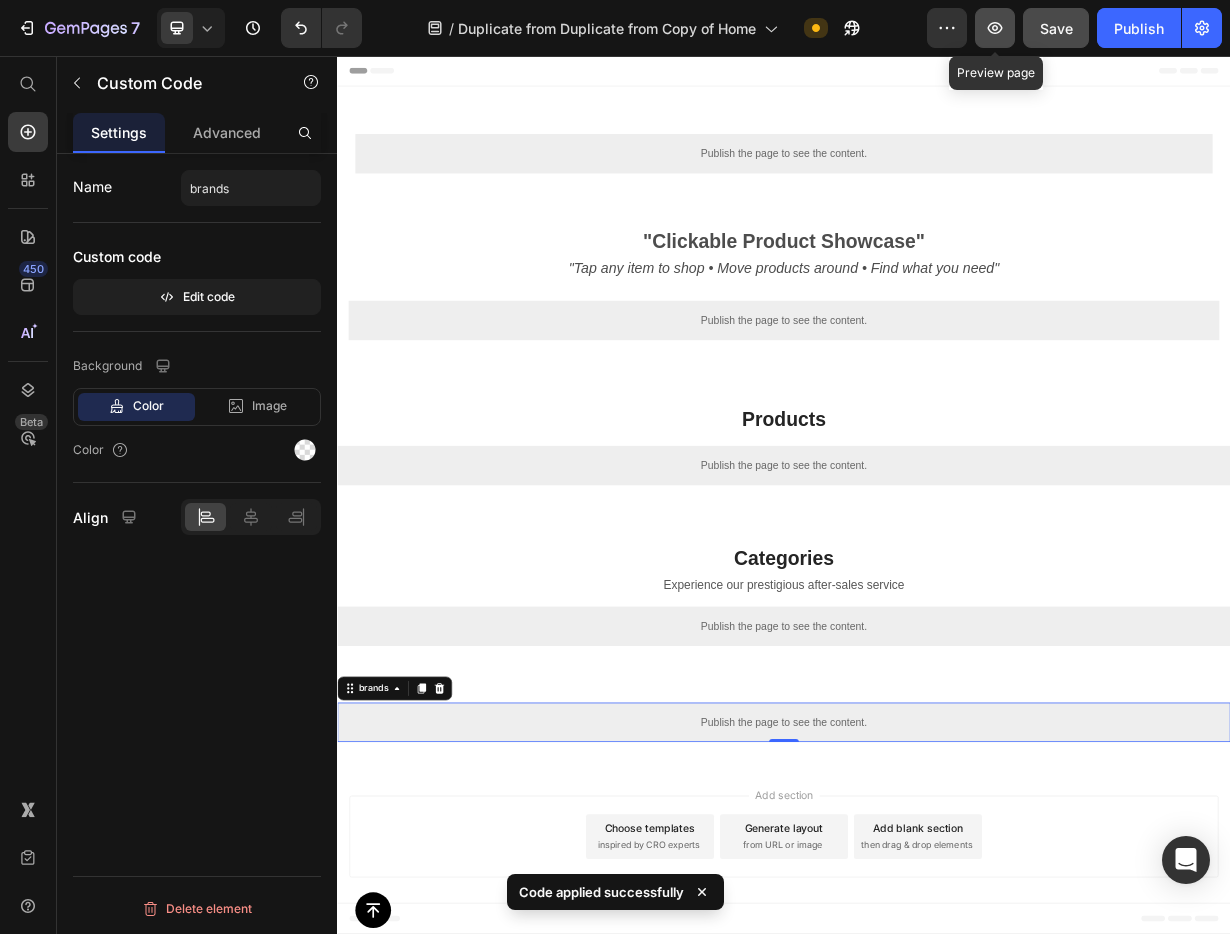 click 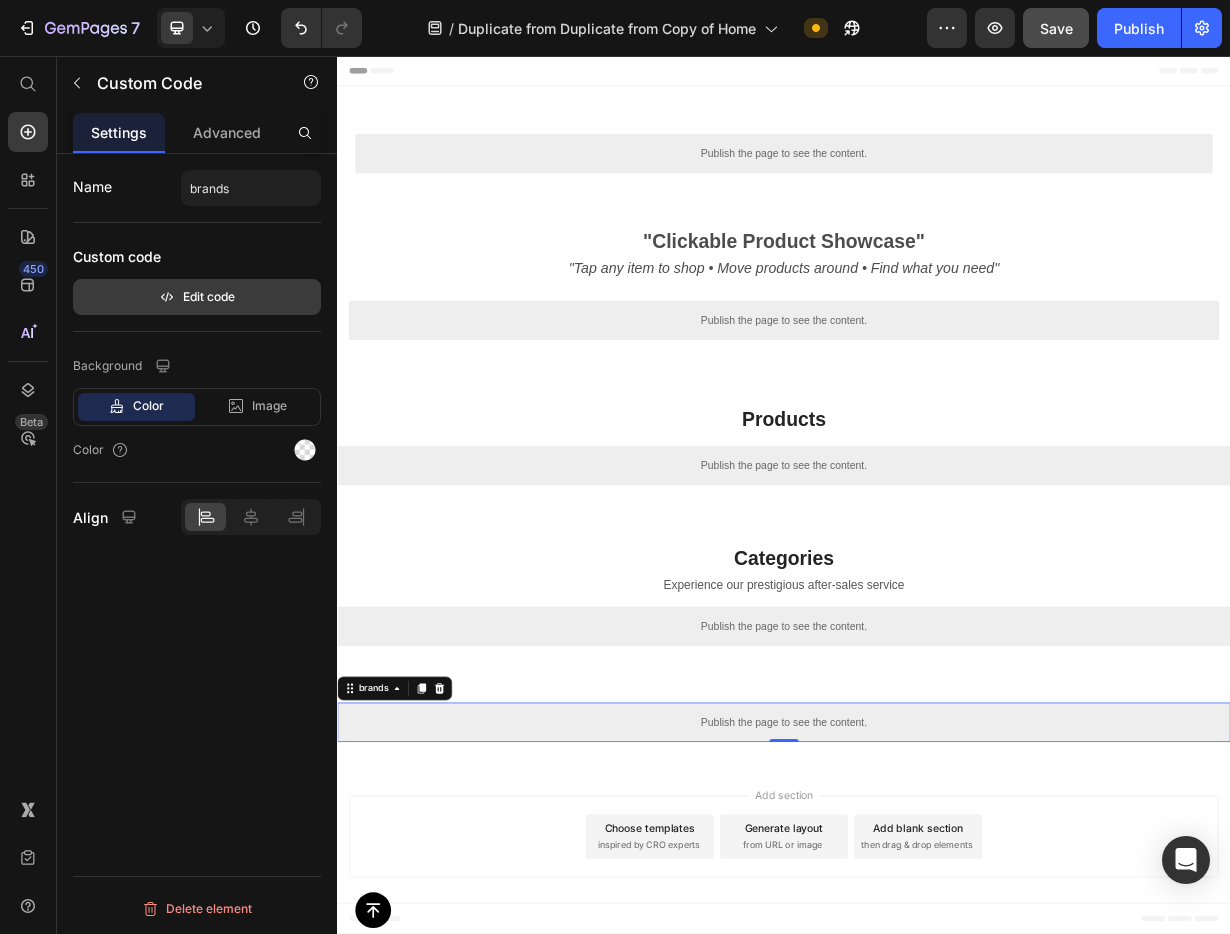click on "Edit code" at bounding box center [197, 297] 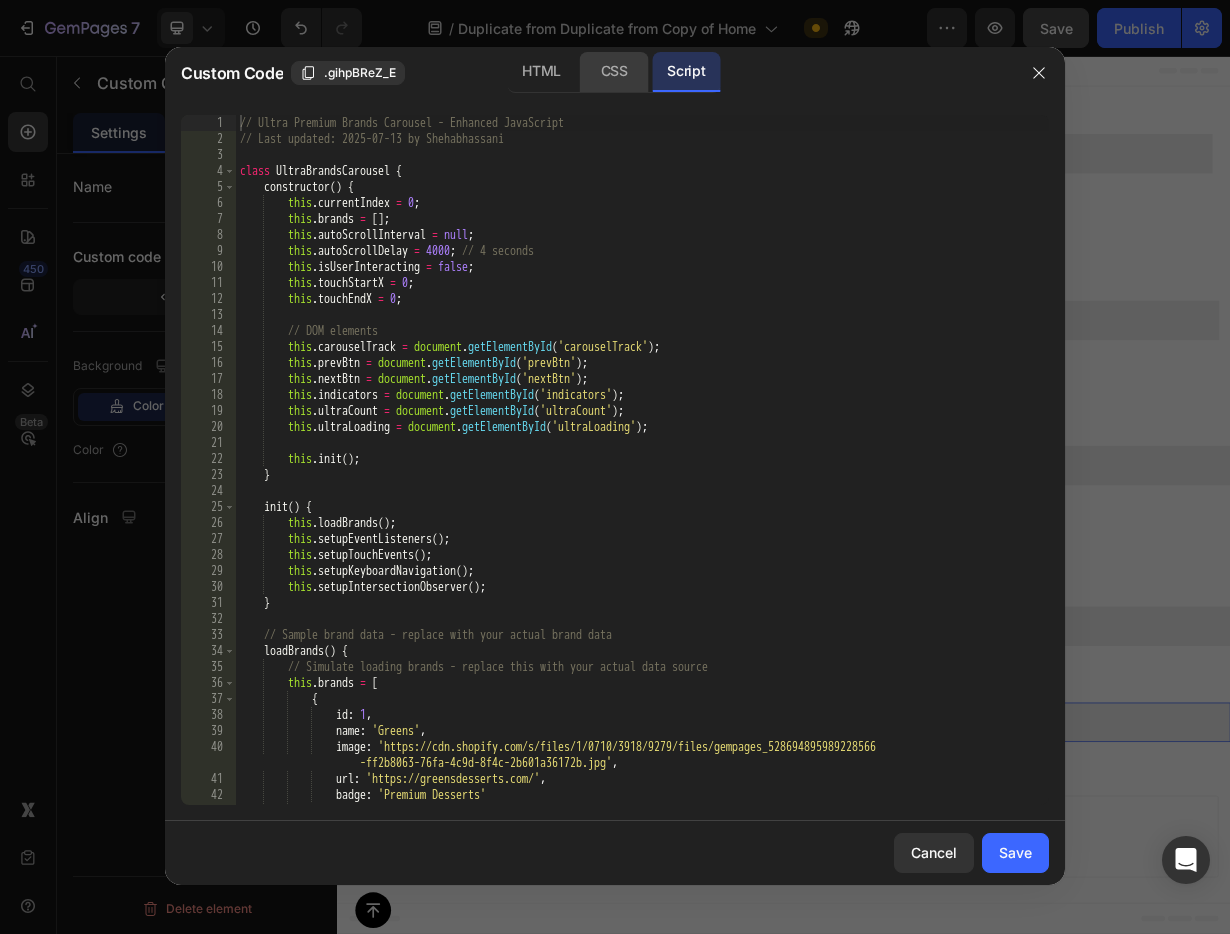 click on "CSS" 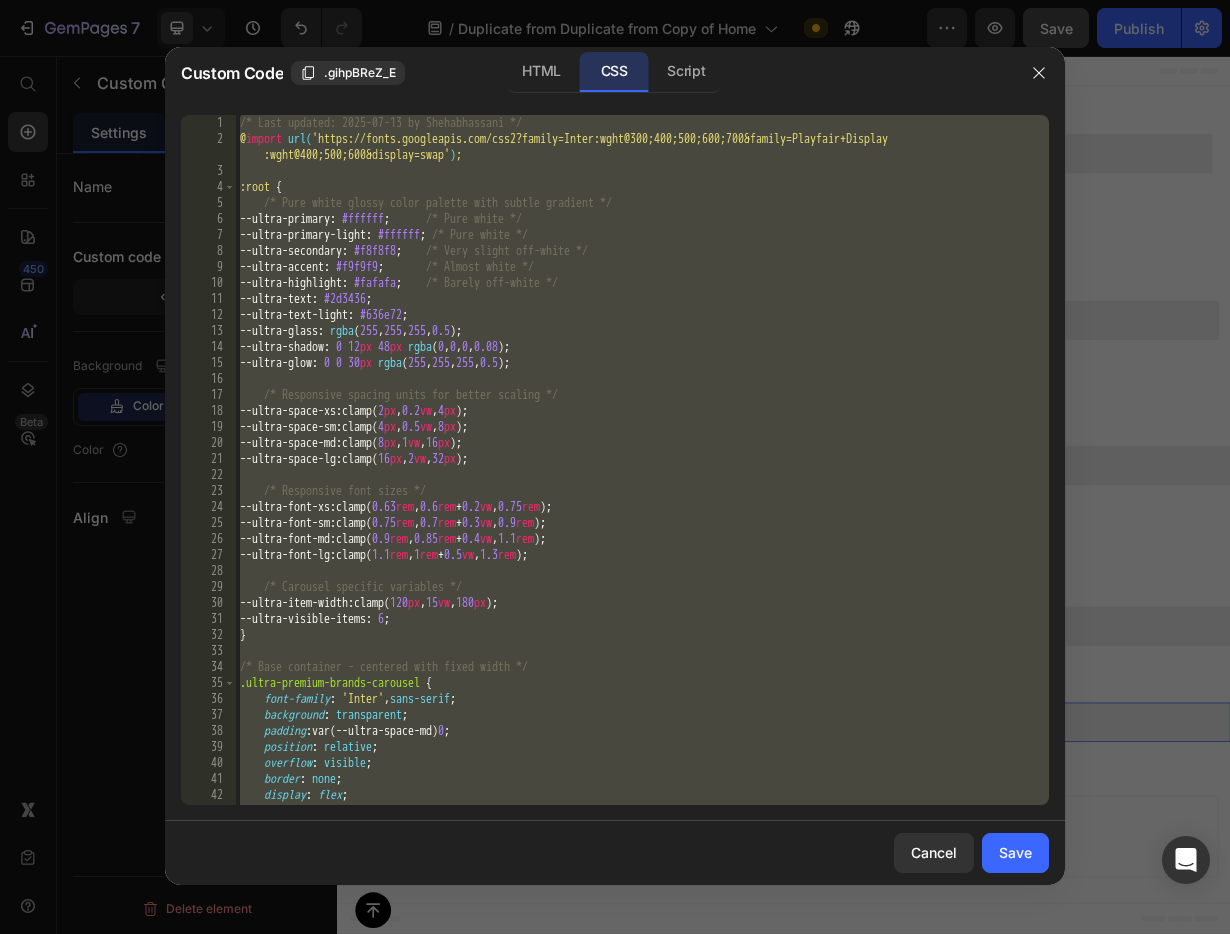 click on "/* Last updated: 2025-07-13 by Shehabhassani */ @ import   url( 'https://fonts.googleapis.com/css2?family=Inter:wght@300;400;500;600;700&family=Playfair+Display      :wght@400;500;600&display=swap' ) ; :root   {      /* Pure white glossy color palette with subtle gradient */     --ultra-primary :   #ffffff ;        /* Pure white */     --ultra-primary-light :   #ffffff ;   /* Pure white */     --ultra-secondary :   #f8f8f8 ;      /* Very slight off-white */     --ultra-accent :   #f9f9f9 ;         /* Almost white */     --ultra-highlight :   #fafafa ;      /* Barely off-white */     --ultra-text :   #2d3436 ;     --ultra-text-light :   #636e72 ;     --ultra-glass :   rgba ( 255 ,  255 ,  255 ,  0.5 ) ;     --ultra-shadow :   0   12 px   48 px   rgba ( 0 ,  0 ,  0 ,  0.08 ) ;     --ultra-glow :   0   0   30 px   rgba ( 255 ,  255 ,  255 ,  0.5 ) ;           /* Responsive spacing units for better scaling */     --ultra-space-xs :  clamp( 2 px ,  0.2 vw ,  4 px ) ;     --ultra-space-sm :  clamp( 4 px ,  0.5" at bounding box center (642, 476) 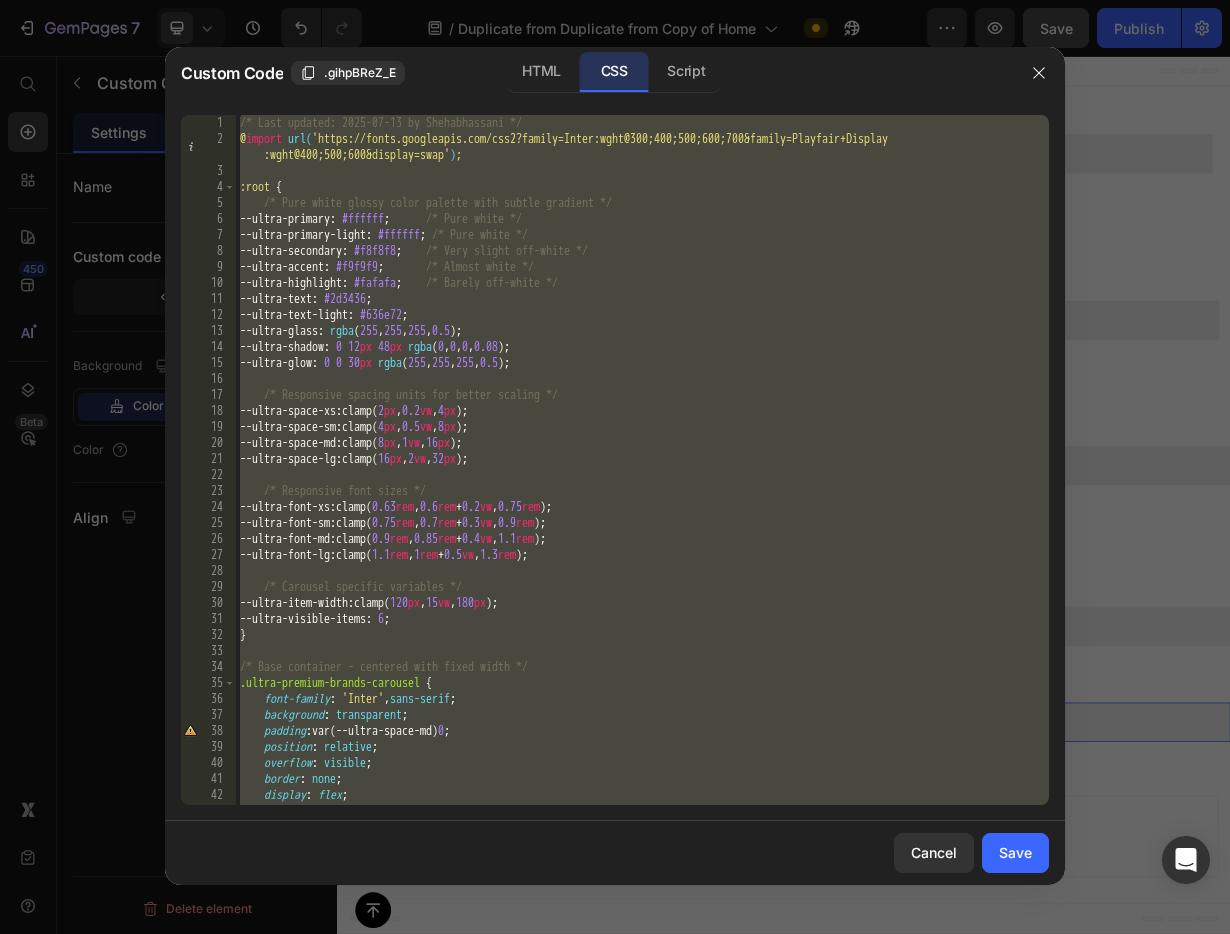 paste 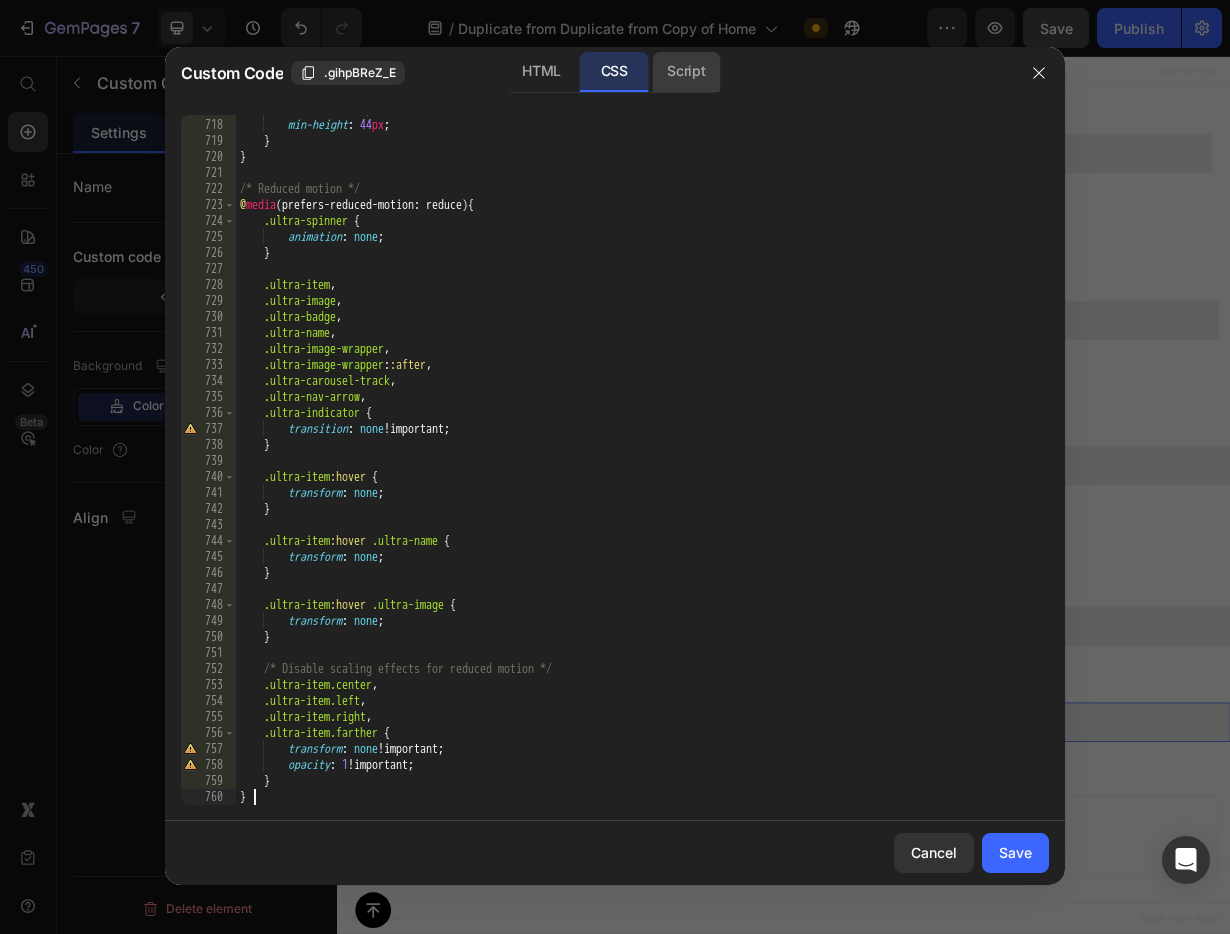 click on "Script" 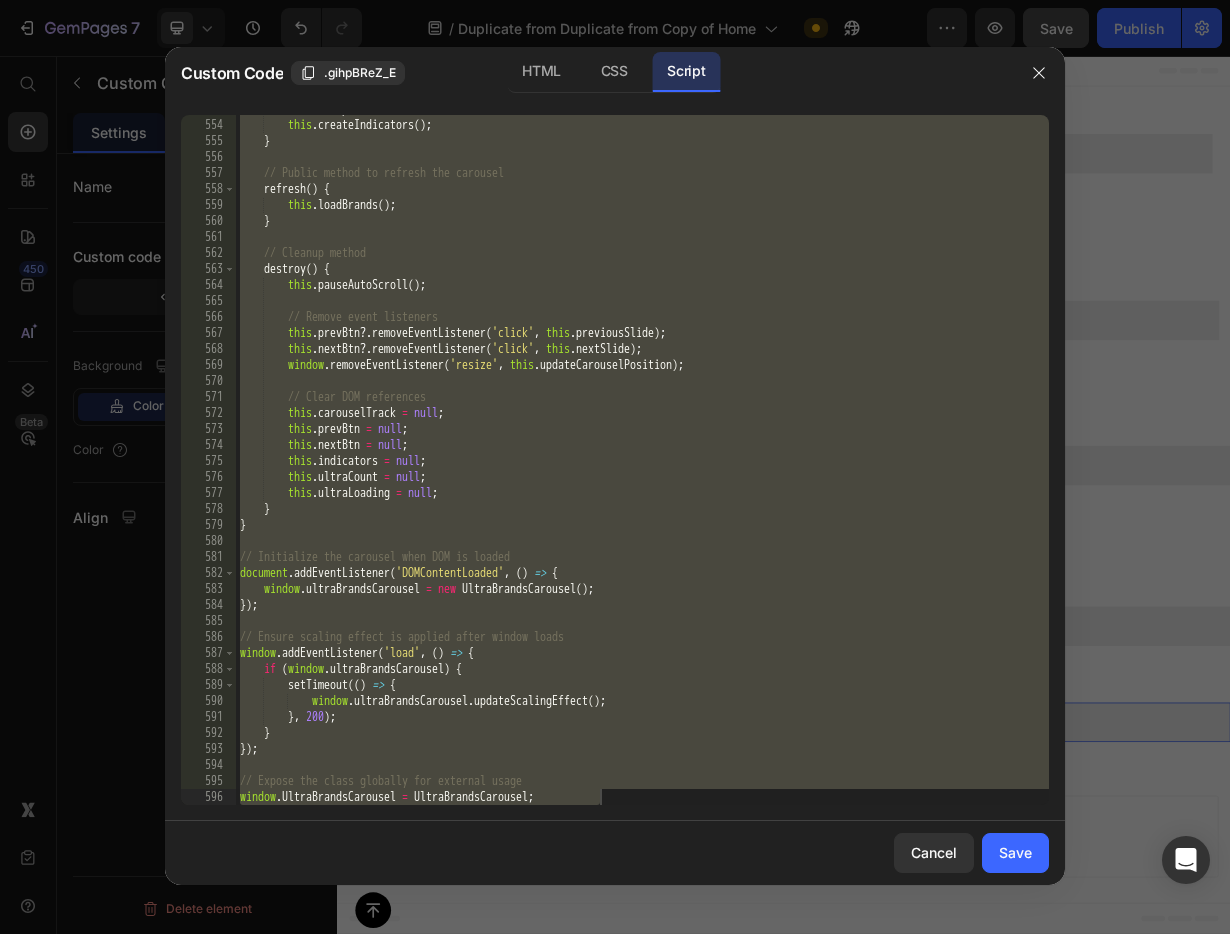 click on "this . setupCarousel ( ) ;           this . createIndicators ( ) ;      }           // Public method to refresh the carousel      refresh ( )   {           this . loadBrands ( ) ;      }           // Cleanup method      destroy ( )   {           this . pauseAutoScroll ( ) ;                     // Remove event listeners           this . prevBtn ?. removeEventListener ( 'click' ,   this . previousSlide ) ;           this . nextBtn ?. removeEventListener ( 'click' ,   this . nextSlide ) ;           window . removeEventListener ( 'resize' ,   this . updateCarouselPosition ) ;                     // Clear DOM references           this . carouselTrack   =   null ;           this . prevBtn   =   null ;           this . nextBtn   =   null ;           this . indicators   =   null ;           this . ultraCount   =   null ;           this . ultraLoading   =   null ;      } } // Initialize the carousel when DOM is loaded document . addEventListener ( 'DOMContentLoaded' ,   ( )   =>   {      window .   =   new" at bounding box center (642, 462) 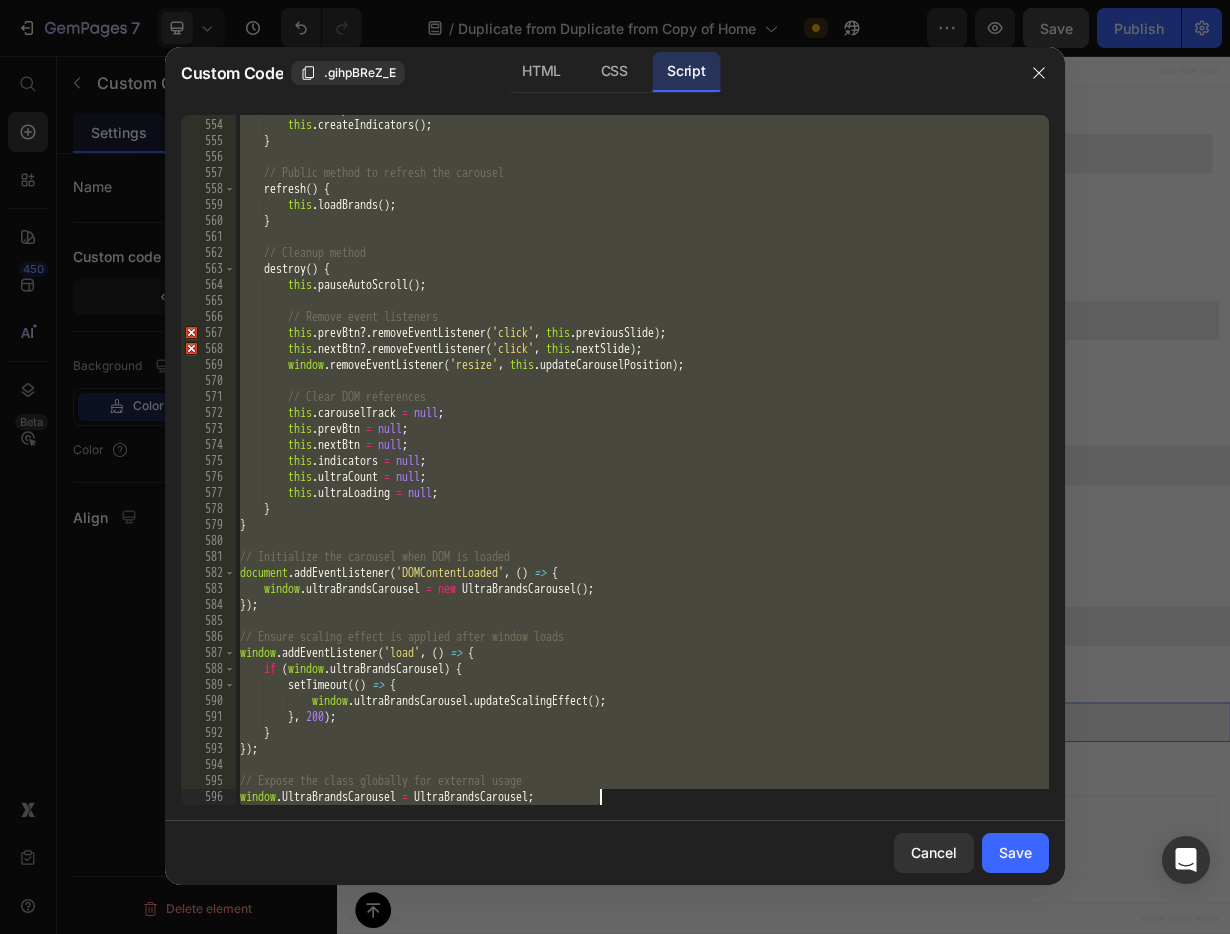 paste 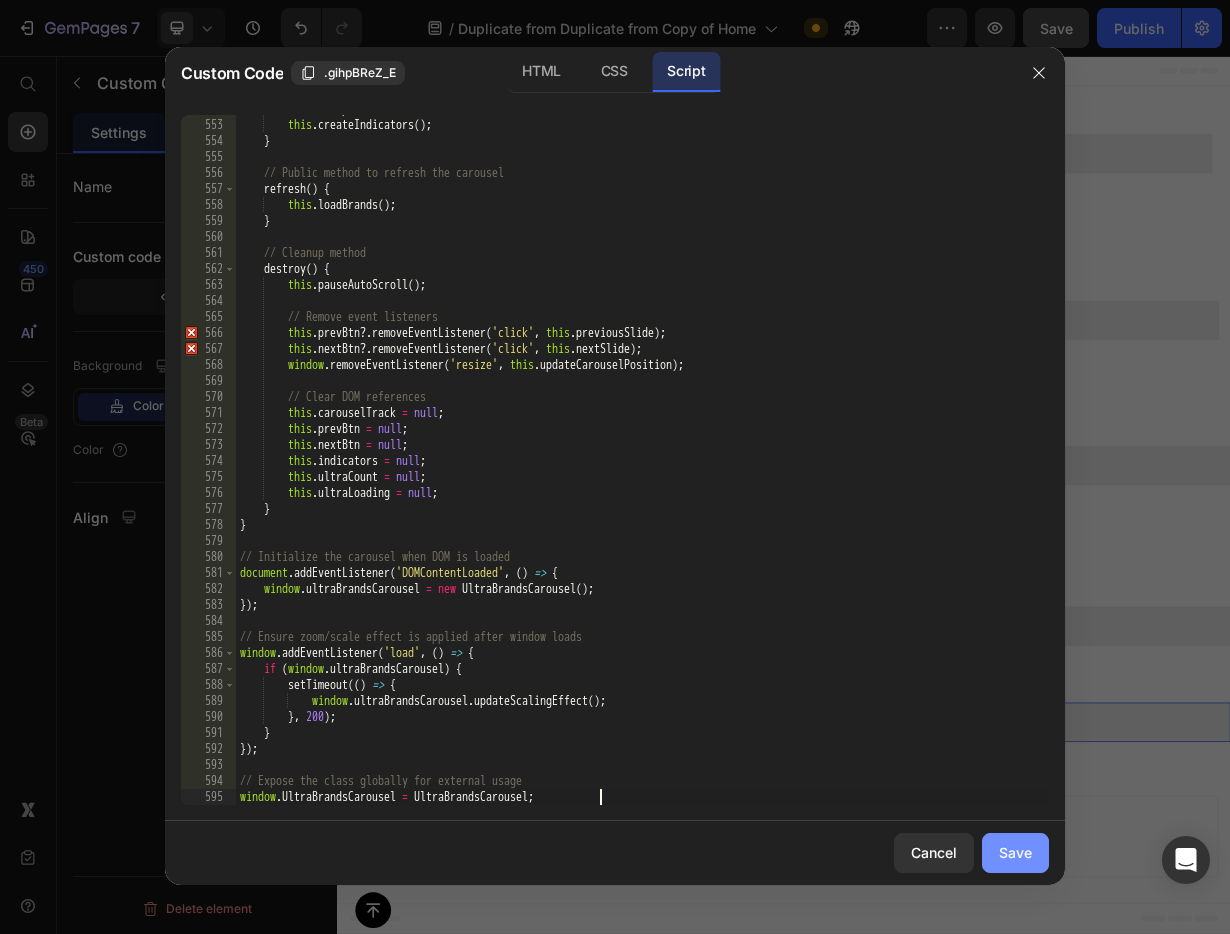 click on "Save" at bounding box center [1015, 852] 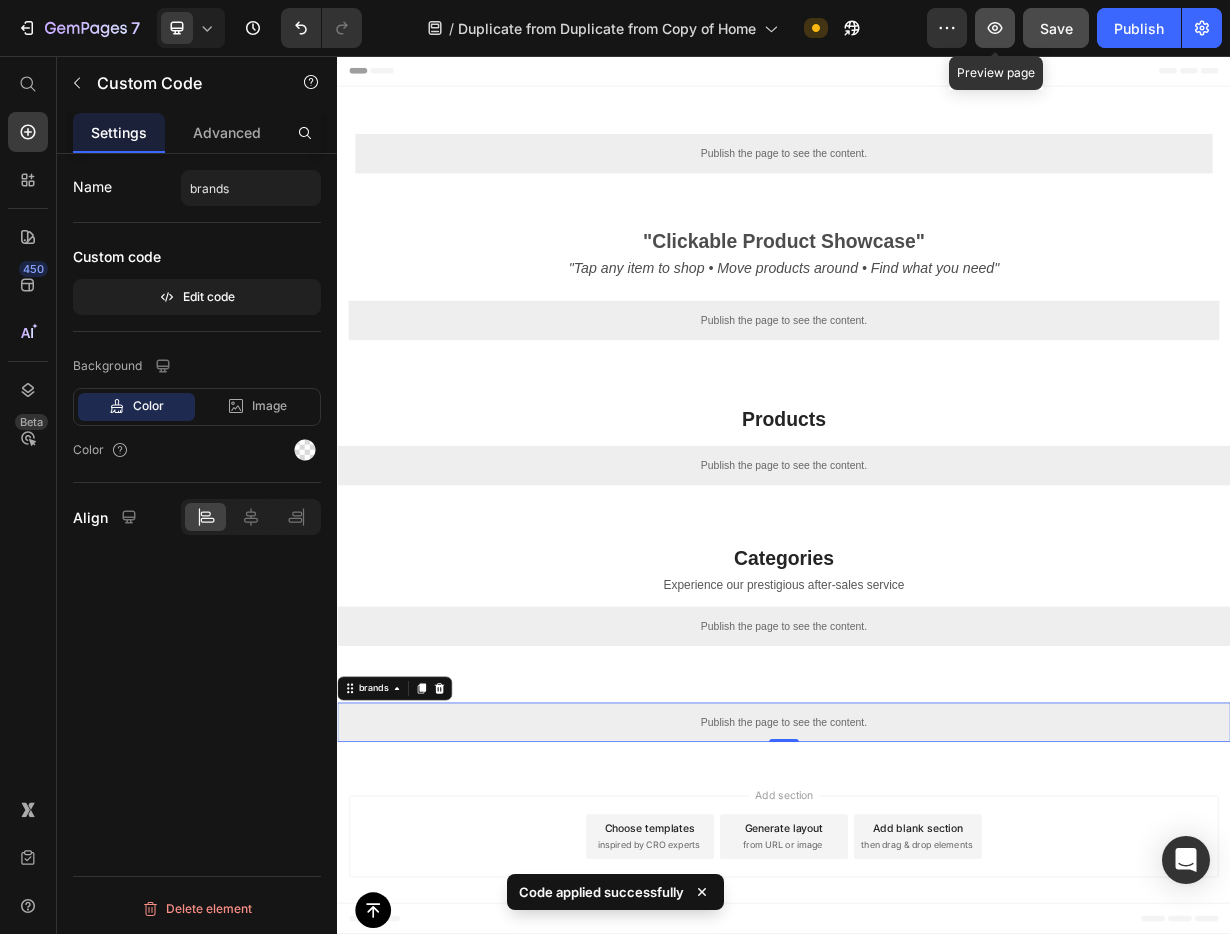 click 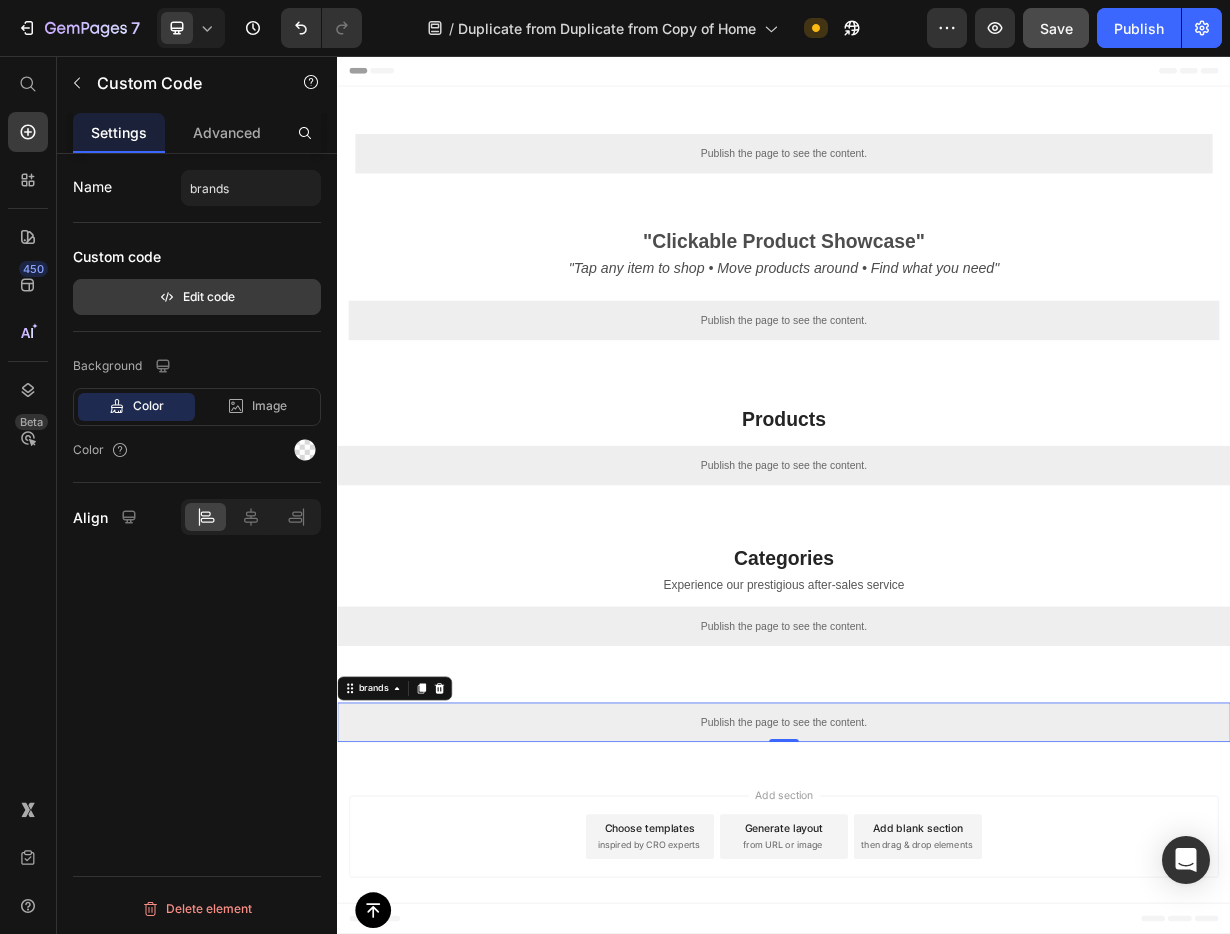 click on "Edit code" at bounding box center [197, 297] 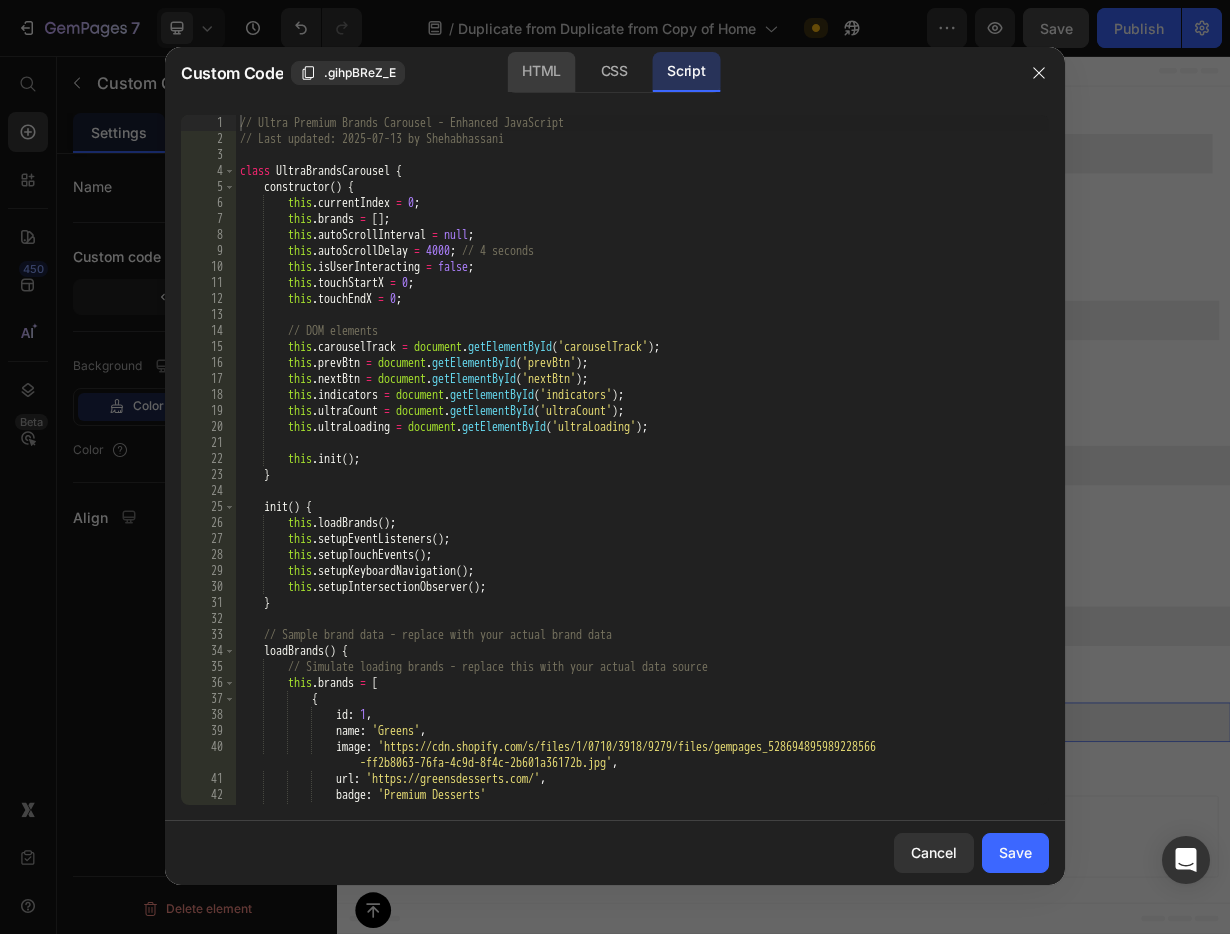 click on "HTML" 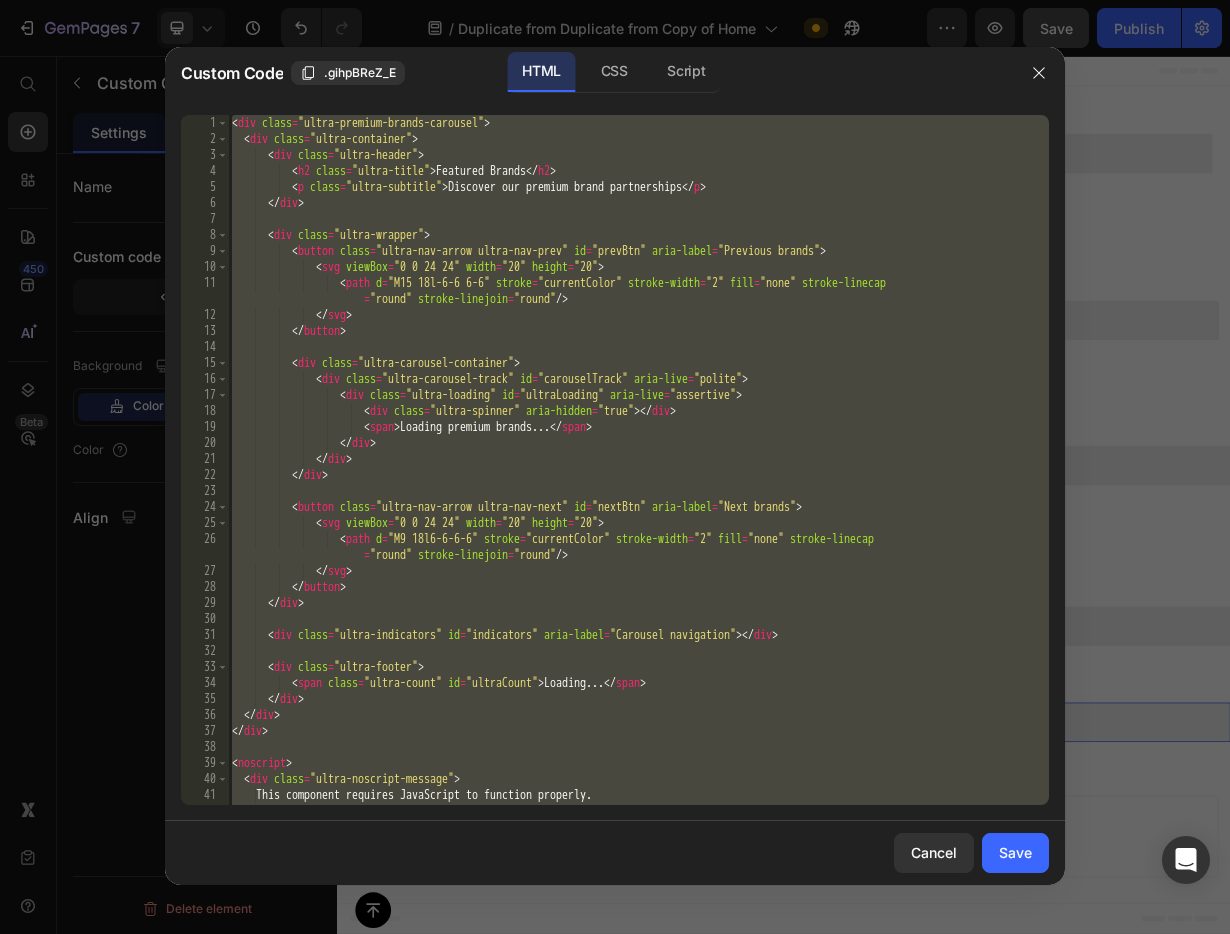 click on "< div   class = "ultra-premium-brands-carousel" >    < div   class = "ultra-container" >         < div   class = "ultra-header" >              < h2   class = "ultra-title" > Featured Brands </ h2 >              < p   class = "ultra-subtitle" > Discover our premium brand partnerships </ p >         </ div >                 < div   class = "ultra-wrapper" >              < button   class = "ultra-nav-arrow ultra-nav-prev"   id = "prevBtn"   aria-label = "Previous brands" >                   < svg   viewBox = "0 0 24 24"   width = "20"   height = "20" >                        < path   d = "M15 18l-6-6 6-6"   stroke = "currentColor"   stroke-width = "2"   fill = "none"   stroke-linecap                        = "round"   stroke-linejoin = "round" />                   </ svg >              </ button >                           < div   class = "ultra-carousel-container" >                   < div   class = "ultra-carousel-track"   id = "carouselTrack"   aria-live = "polite" >" at bounding box center (638, 476) 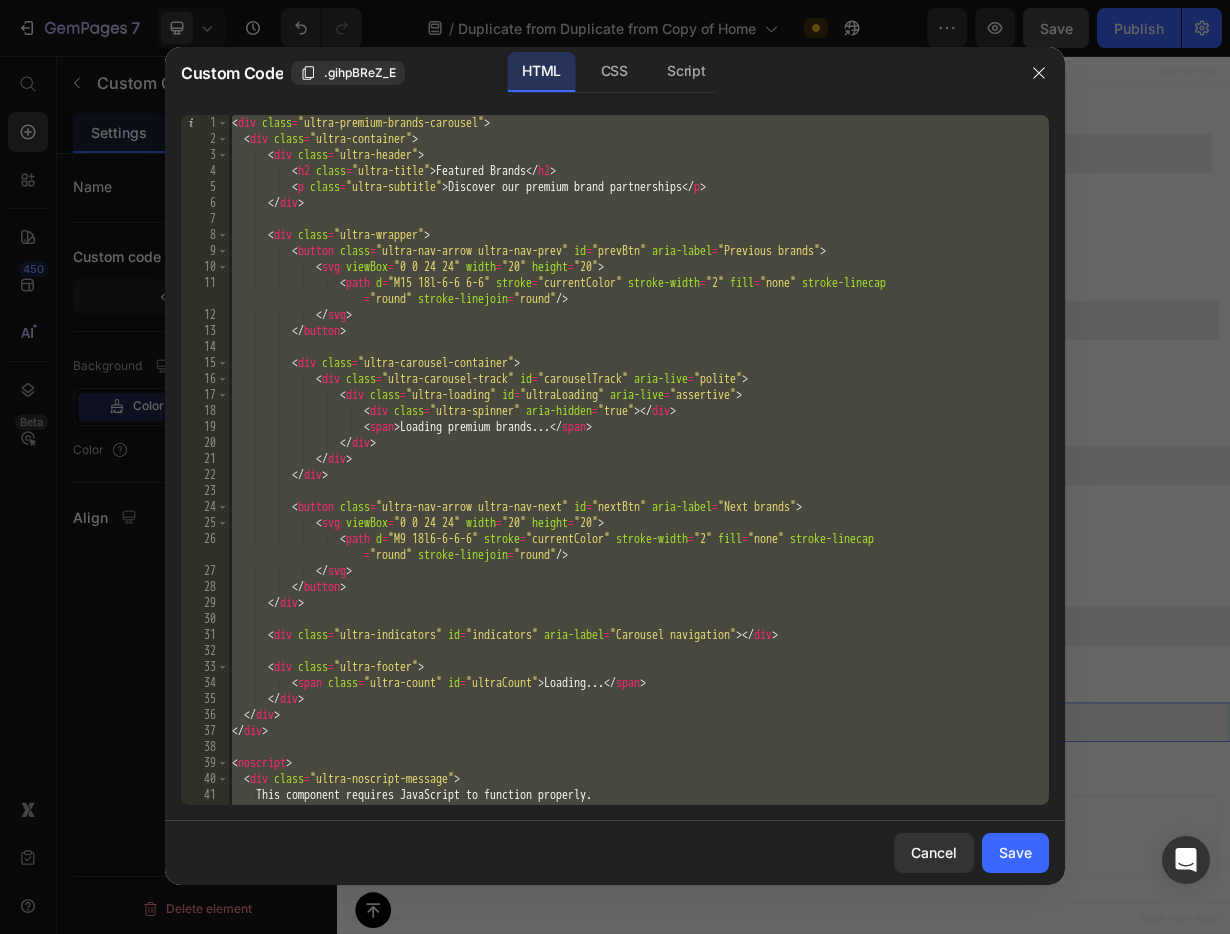 paste 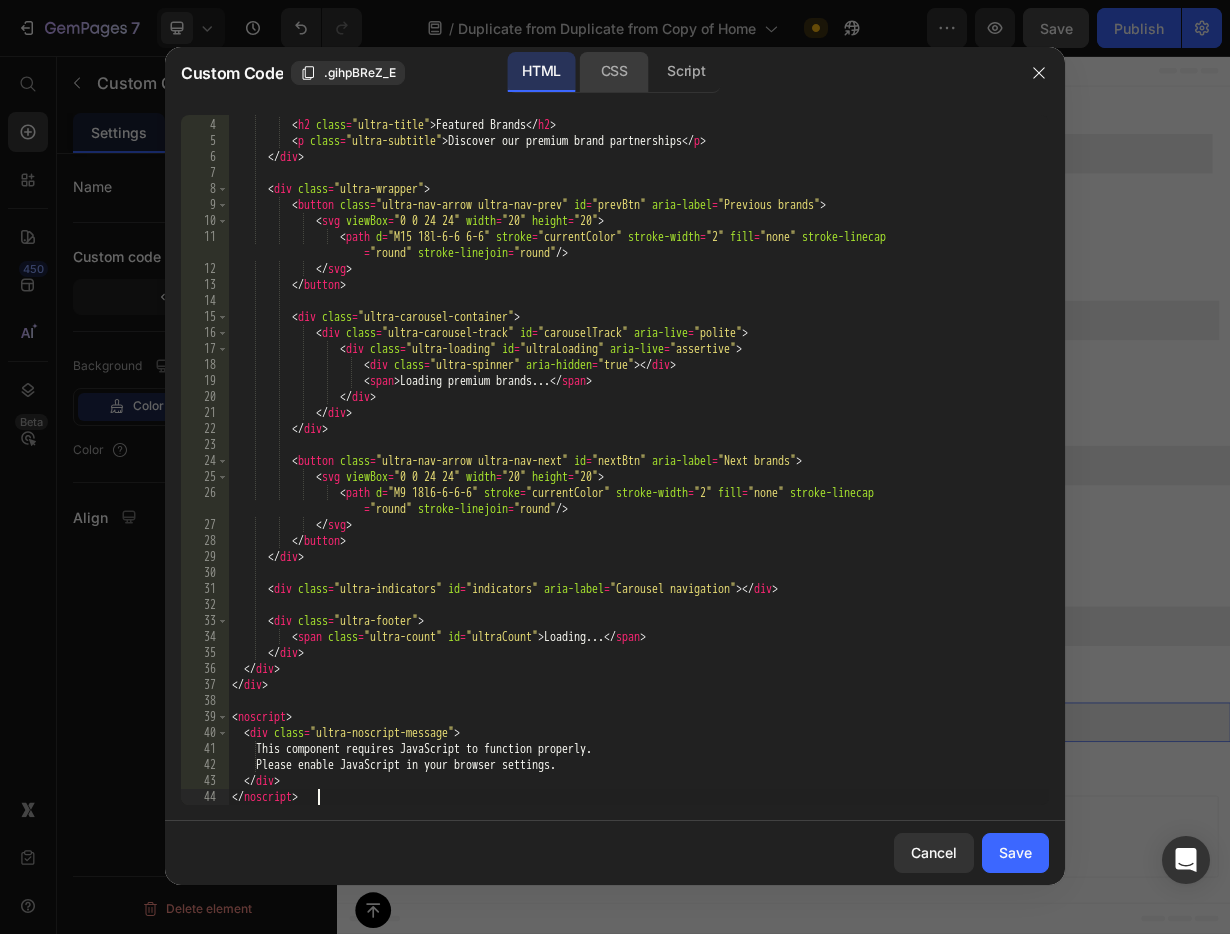 click on "CSS" 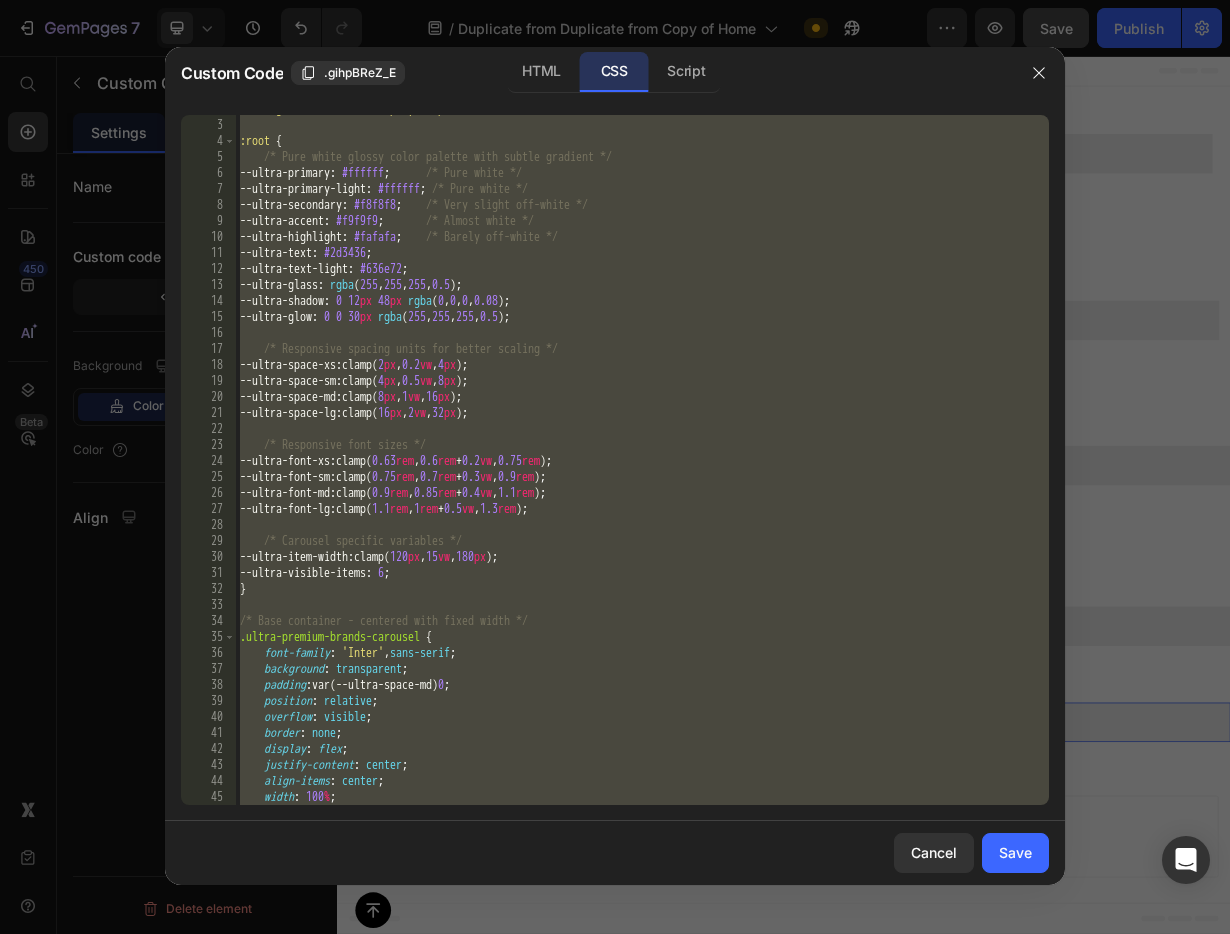 click on "@ import   url( 'https://fonts.googleapis.com/css2?family=Inter:wght@300;400;500;600;700&family=Playfair+Display      :wght@400;500;600&display=swap' ) ; :root   {      /* Pure white glossy color palette with subtle gradient */     --ultra-primary :   #ffffff ;        /* Pure white */     --ultra-primary-light :   #ffffff ;   /* Pure white */     --ultra-secondary :   #f8f8f8 ;      /* Very slight off-white */     --ultra-accent :   #f9f9f9 ;         /* Almost white */     --ultra-highlight :   #fafafa ;      /* Barely off-white */     --ultra-text :   #2d3436 ;     --ultra-text-light :   #636e72 ;     --ultra-glass :   rgba ( 255 ,  255 ,  255 ,  0.5 ) ;     --ultra-shadow :   0   12 px   48 px   rgba ( 0 ,  0 ,  0 ,  0.08 ) ;     --ultra-glow :   0   0   30 px   rgba ( 255 ,  255 ,  255 ,  0.5 ) ;           /* Responsive spacing units for better scaling */     --ultra-space-xs :  clamp( 2 px ,  0.2 vw ,  4 px ) ;     --ultra-space-sm :  clamp( 4 px ,  0.5 vw ,  8 px ) ;     --ultra-space-md :  clamp( 8" at bounding box center (642, 454) 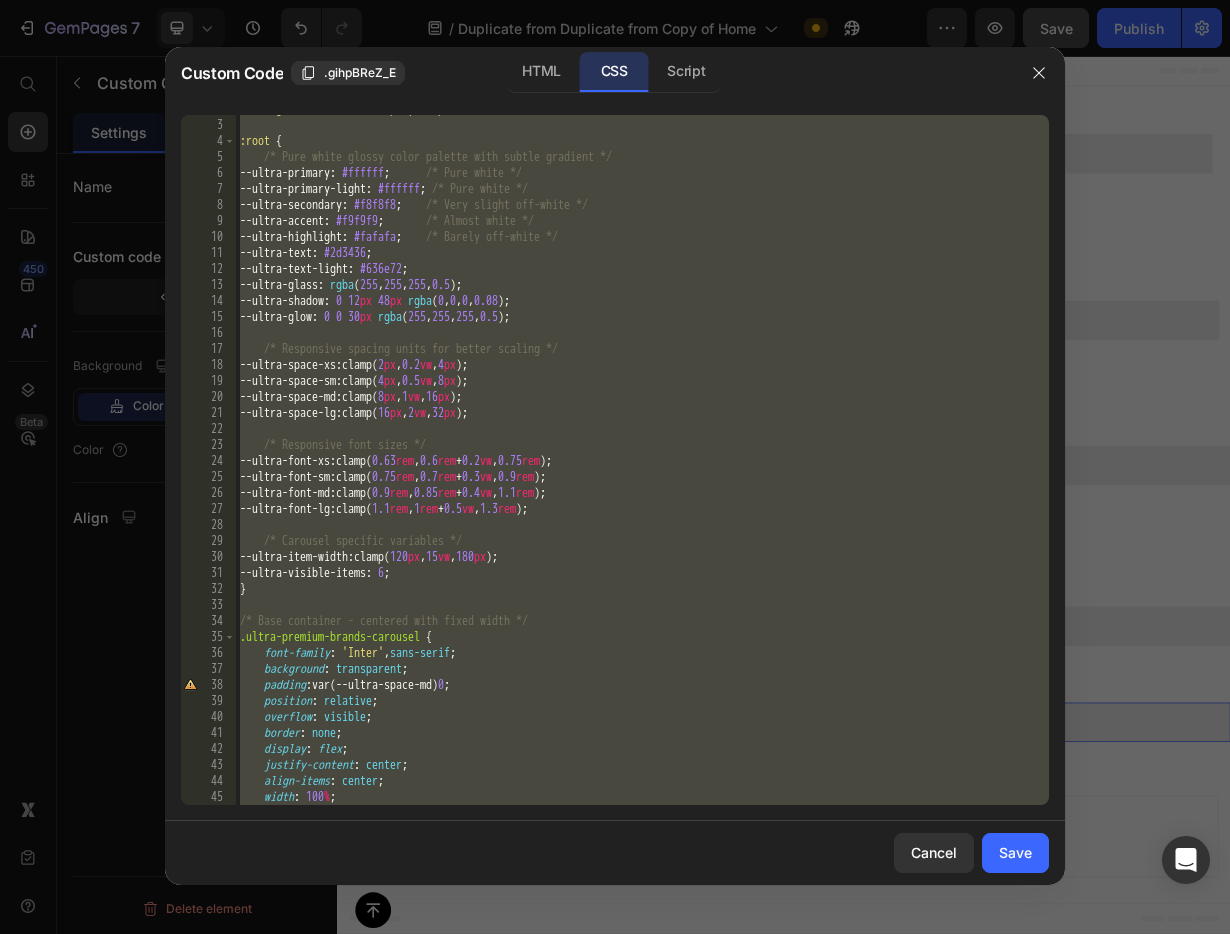 paste 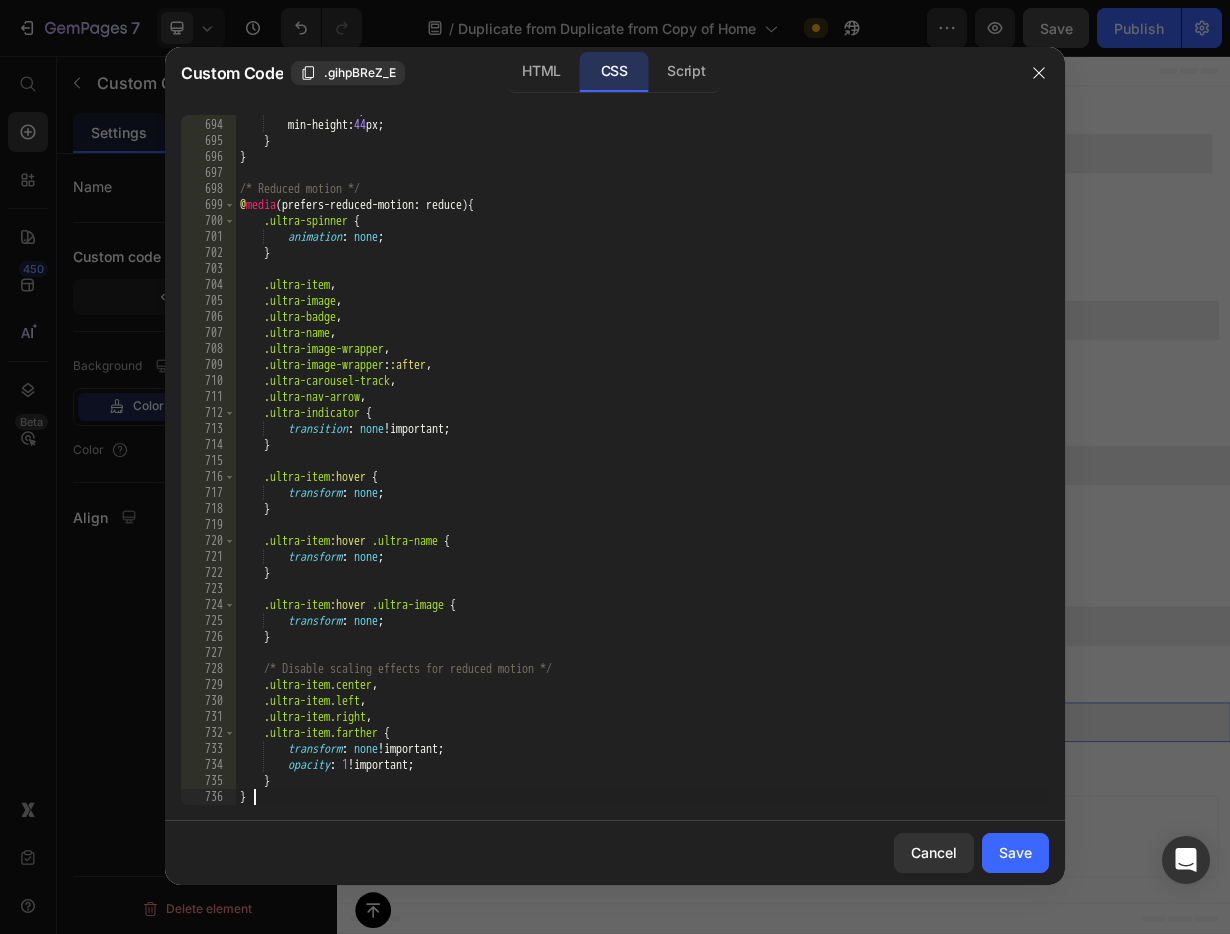 scroll, scrollTop: 11198, scrollLeft: 0, axis: vertical 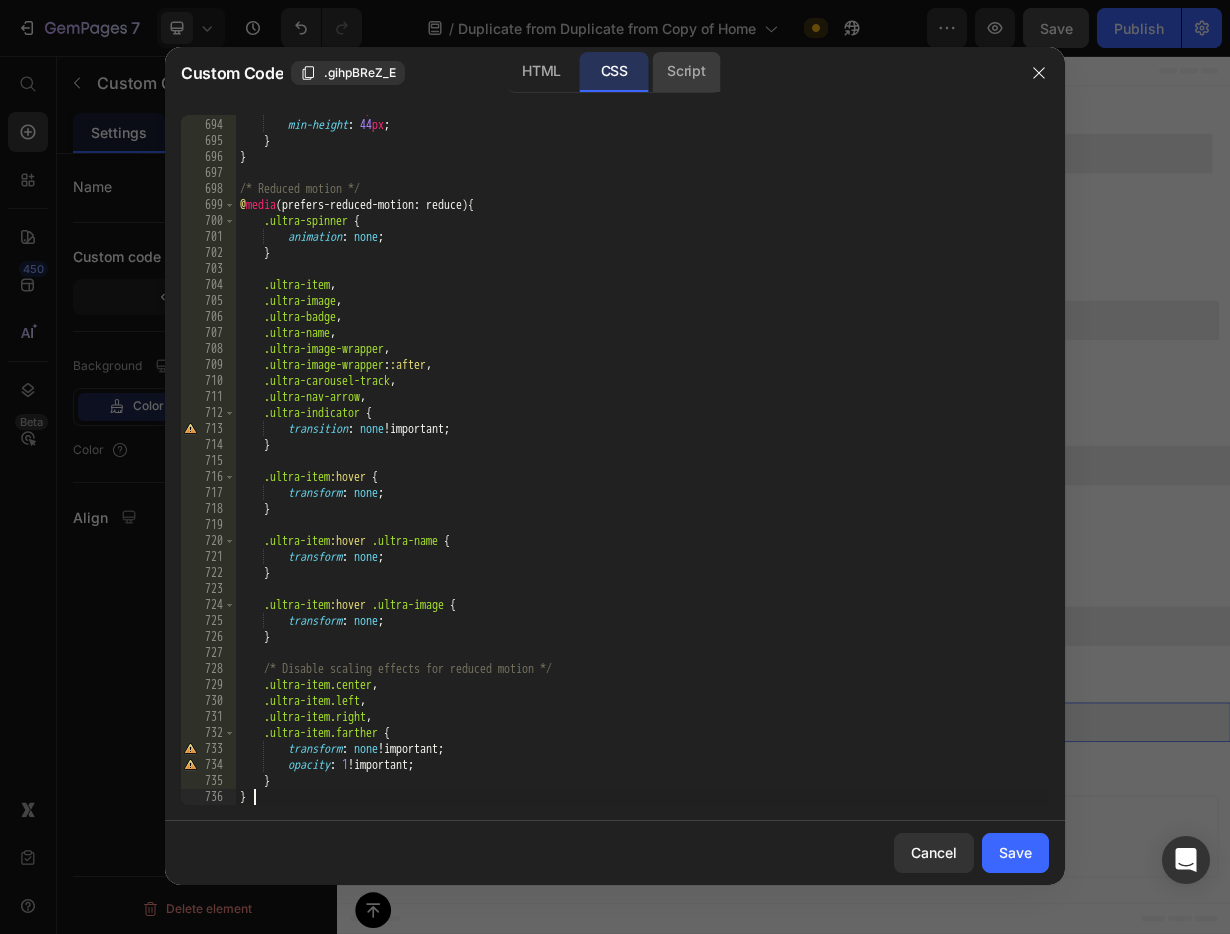 click on "Script" 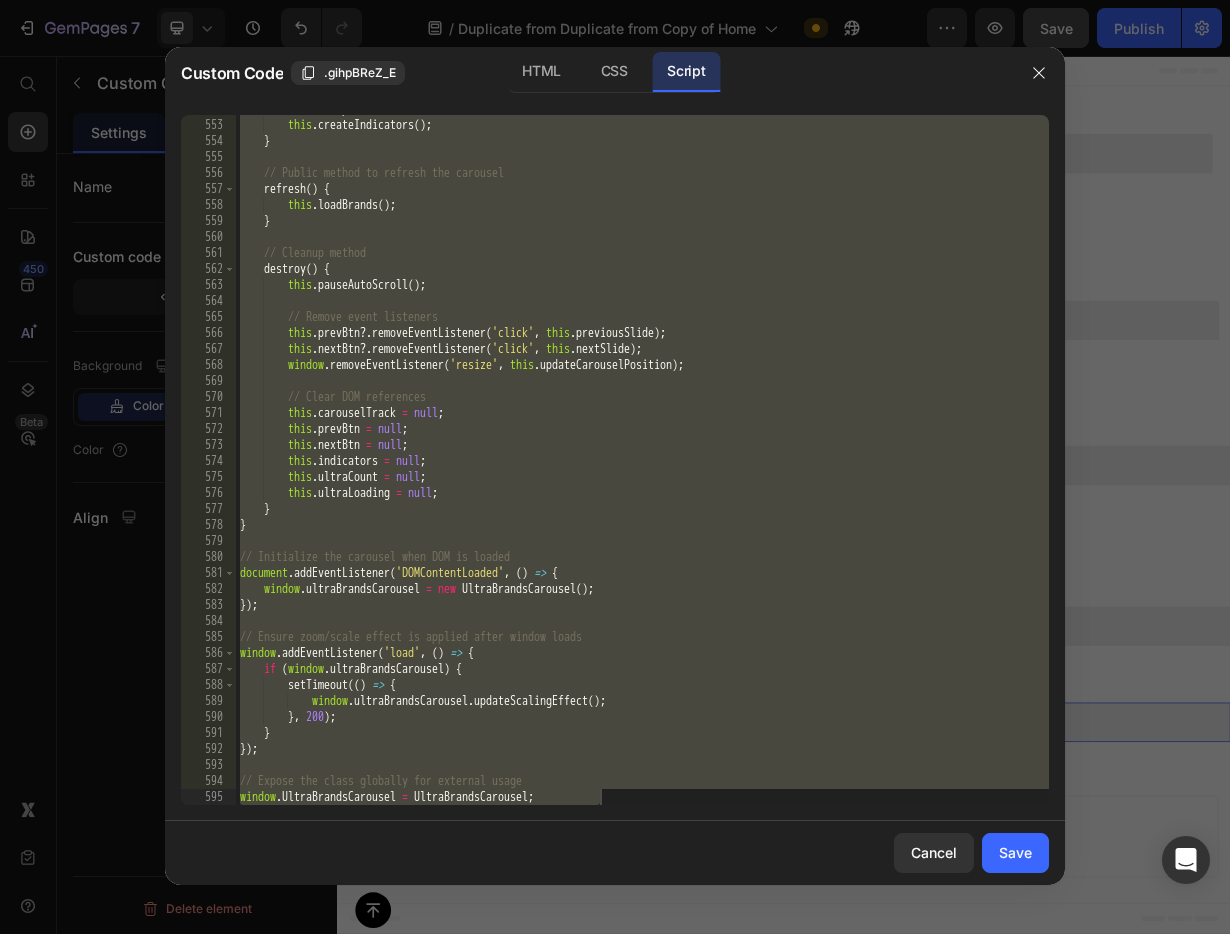 click on "this . setupCarousel ( ) ;           this . createIndicators ( ) ;      }           // Public method to refresh the carousel      refresh ( )   {           this . loadBrands ( ) ;      }           // Cleanup method      destroy ( )   {           this . pauseAutoScroll ( ) ;                     // Remove event listeners           this . prevBtn ?. removeEventListener ( 'click' ,   this . previousSlide ) ;           this . nextBtn ?. removeEventListener ( 'click' ,   this . nextSlide ) ;           window . removeEventListener ( 'resize' ,   this . updateCarouselPosition ) ;                     // Clear DOM references           this . carouselTrack   =   null ;           this . prevBtn   =   null ;           this . nextBtn   =   null ;           this . indicators   =   null ;           this . ultraCount   =   null ;           this . ultraLoading   =   null ;      } } // Initialize the carousel when DOM is loaded document . addEventListener ( 'DOMContentLoaded' ,   ( )   =>   {      window .   =   new" at bounding box center (642, 462) 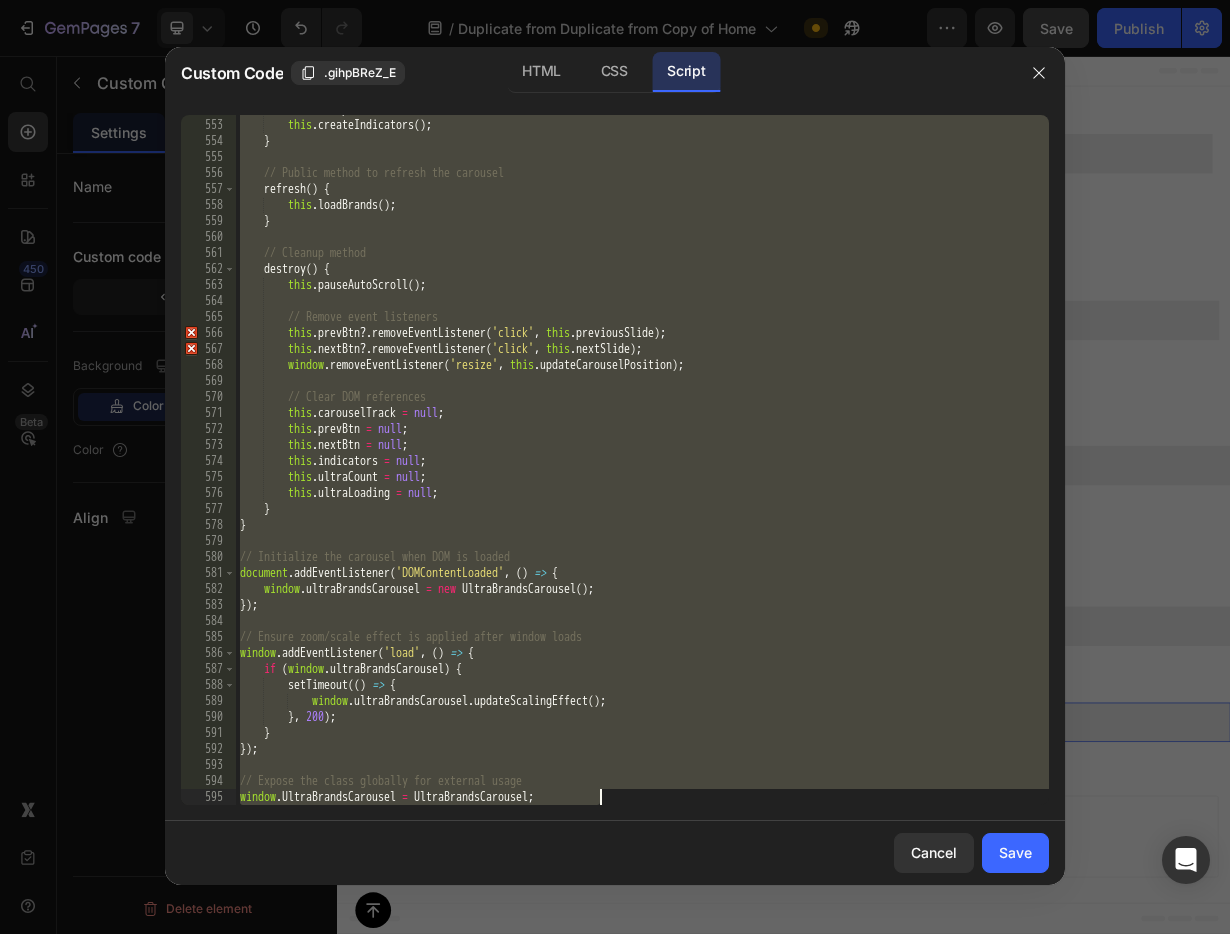 paste 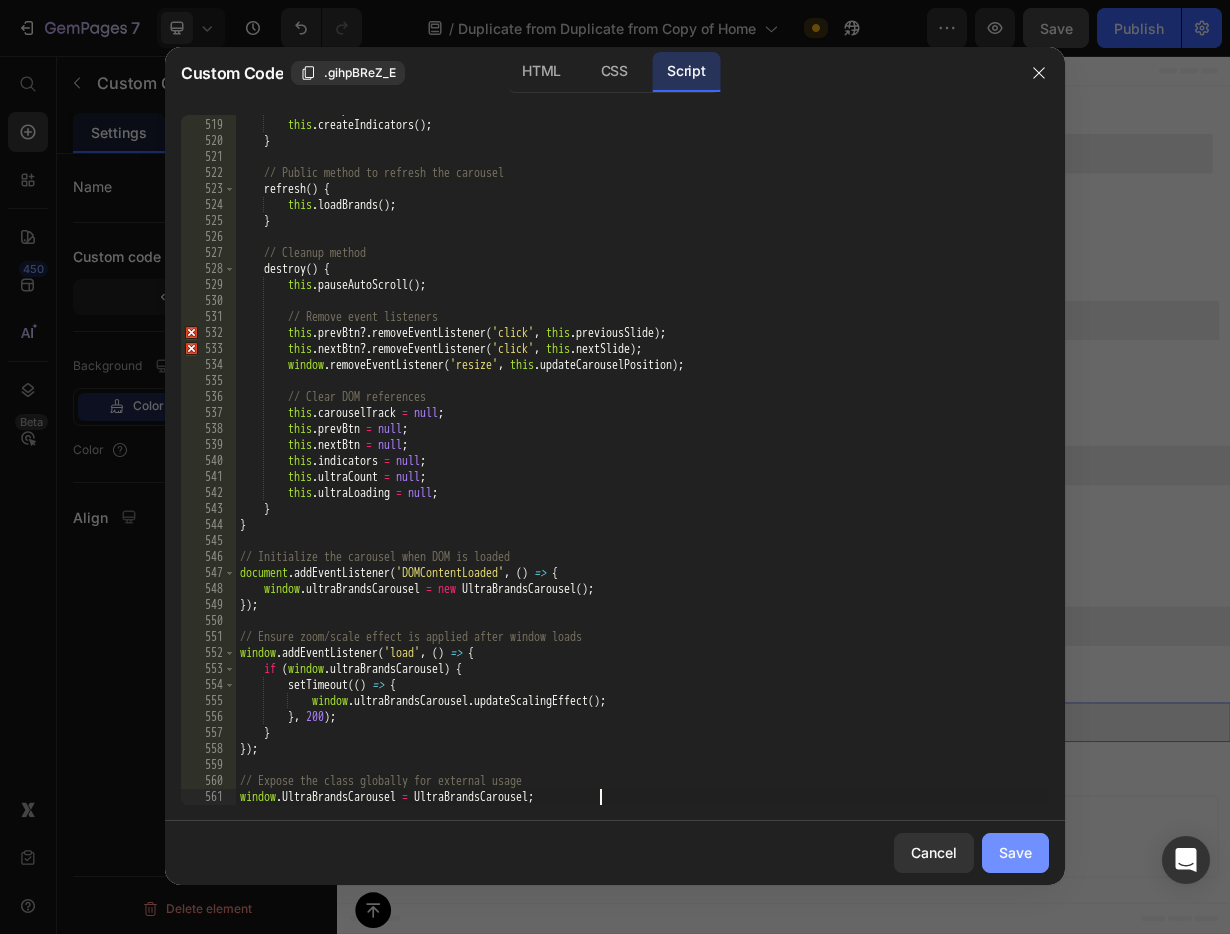 click on "Save" at bounding box center [1015, 852] 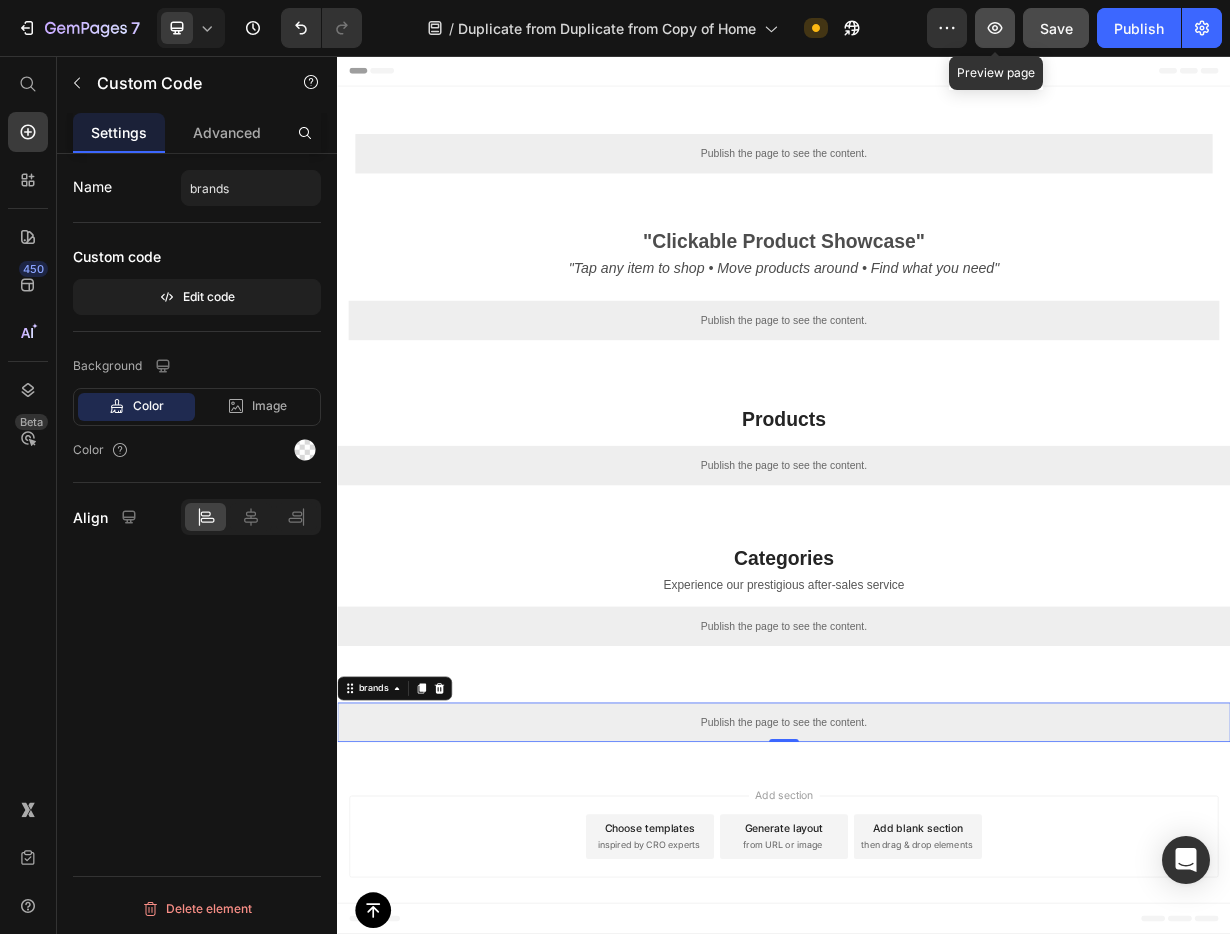 click 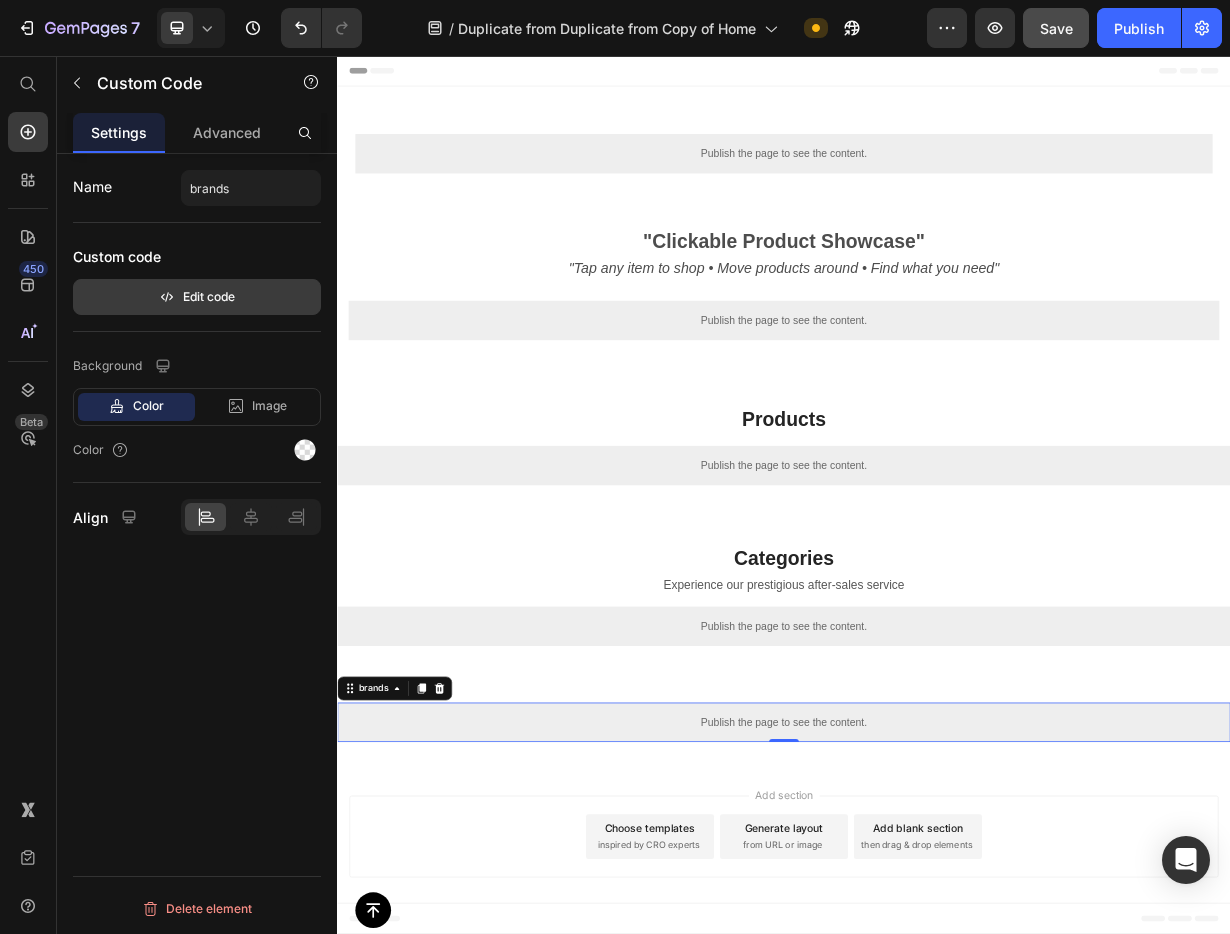 click on "Edit code" at bounding box center [197, 297] 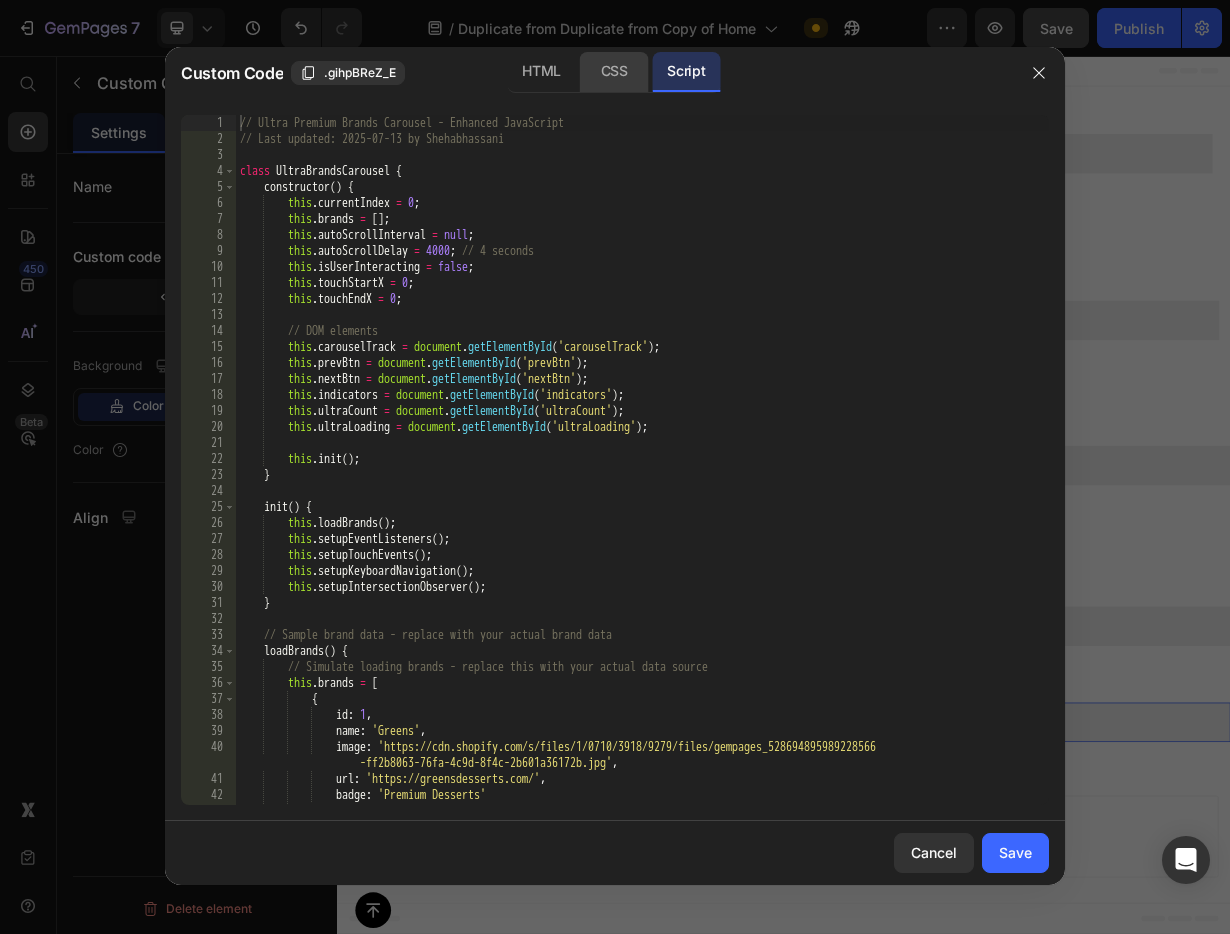 click on "CSS" 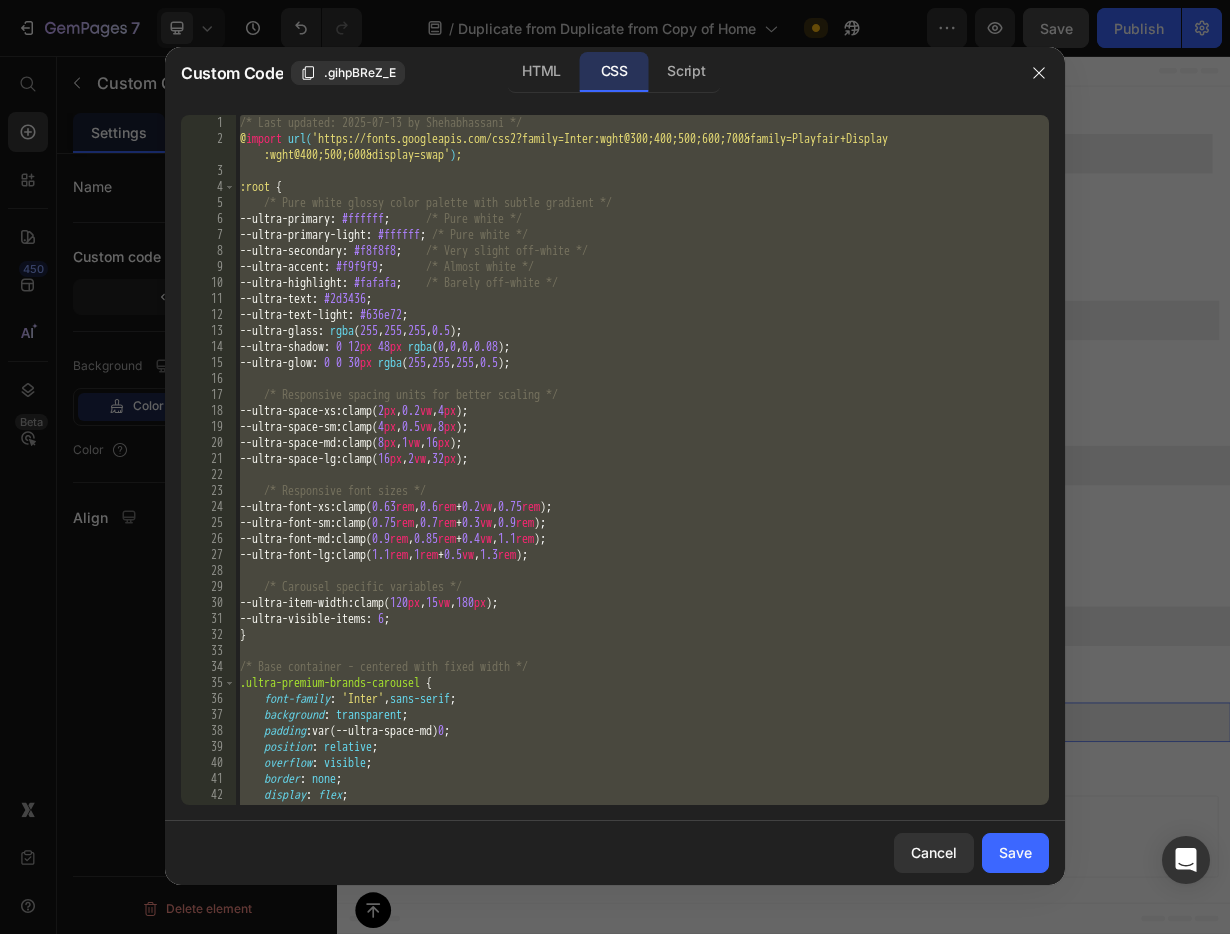 click on "/* Last updated: 2025-07-13 by Shehabhassani */ @ import   url( 'https://fonts.googleapis.com/css2?family=Inter:wght@300;400;500;600;700&family=Playfair+Display      :wght@400;500;600&display=swap' ) ; :root   {      /* Pure white glossy color palette with subtle gradient */     --ultra-primary :   #ffffff ;        /* Pure white */     --ultra-primary-light :   #ffffff ;   /* Pure white */     --ultra-secondary :   #f8f8f8 ;      /* Very slight off-white */     --ultra-accent :   #f9f9f9 ;         /* Almost white */     --ultra-highlight :   #fafafa ;      /* Barely off-white */     --ultra-text :   #2d3436 ;     --ultra-text-light :   #636e72 ;     --ultra-glass :   rgba ( 255 ,  255 ,  255 ,  0.5 ) ;     --ultra-shadow :   0   12 px   48 px   rgba ( 0 ,  0 ,  0 ,  0.08 ) ;     --ultra-glow :   0   0   30 px   rgba ( 255 ,  255 ,  255 ,  0.5 ) ;           /* Responsive spacing units for better scaling */     --ultra-space-xs :  clamp( 2 px ,  0.2 vw ,  4 px ) ;     --ultra-space-sm :  clamp( 4 px ,  0.5" at bounding box center (642, 476) 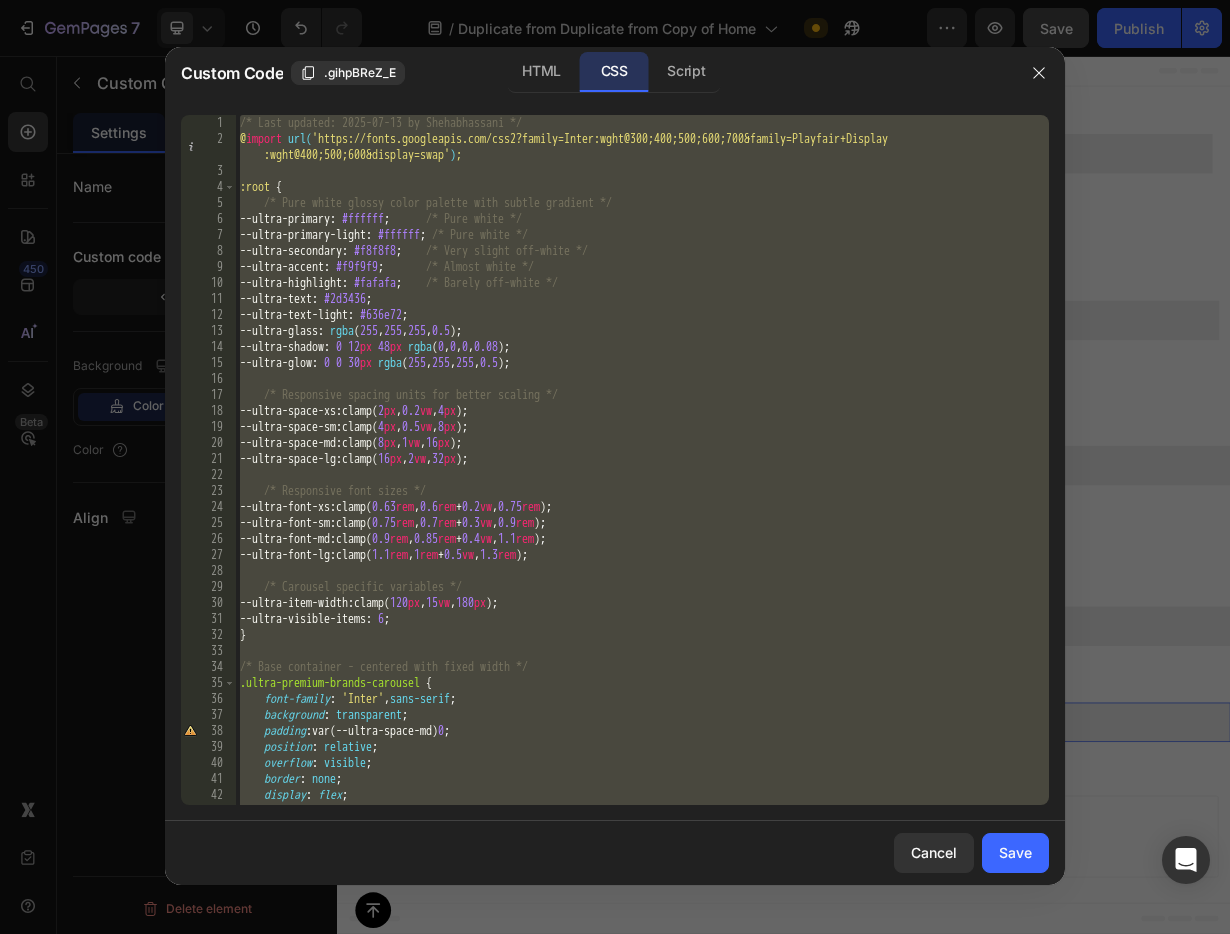 paste 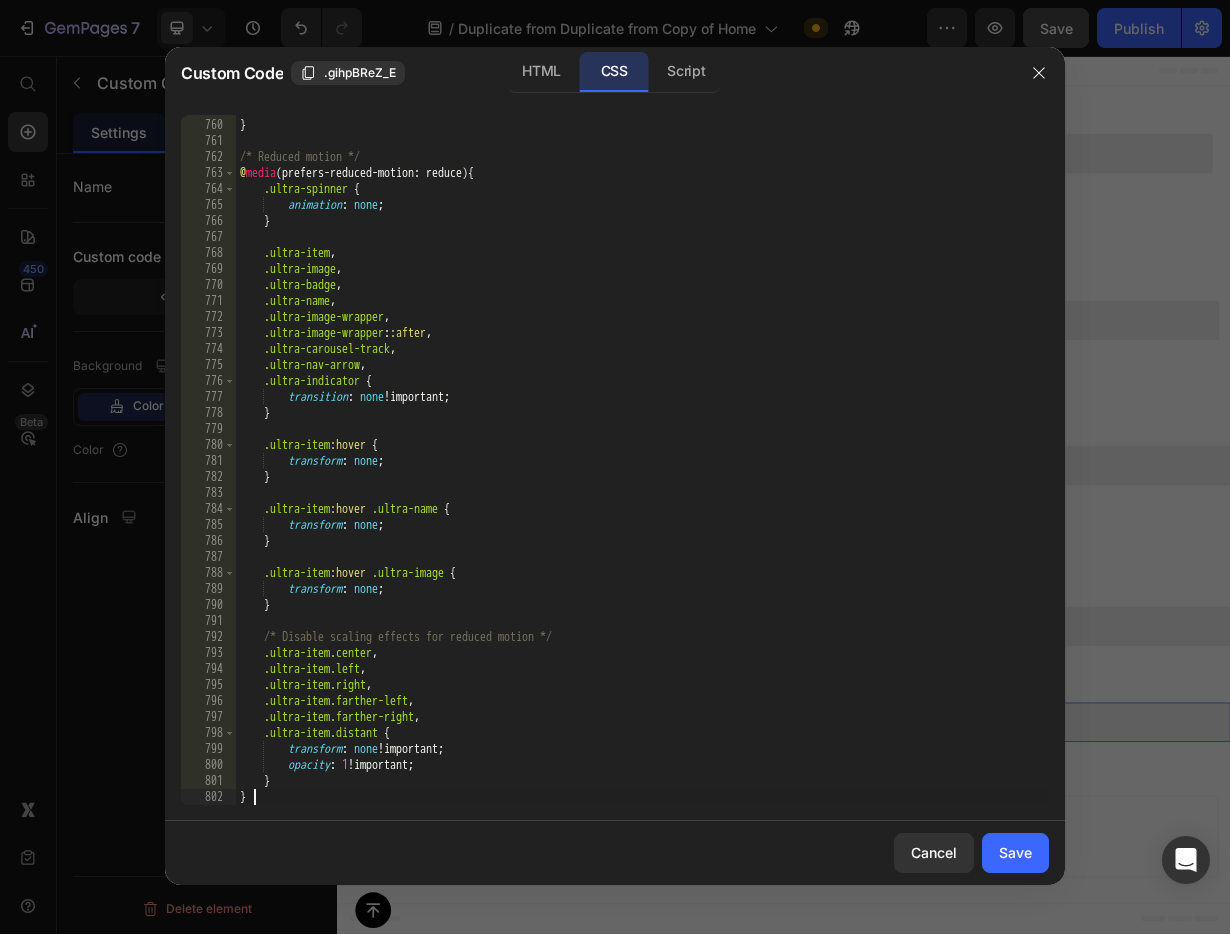 scroll, scrollTop: 12286, scrollLeft: 0, axis: vertical 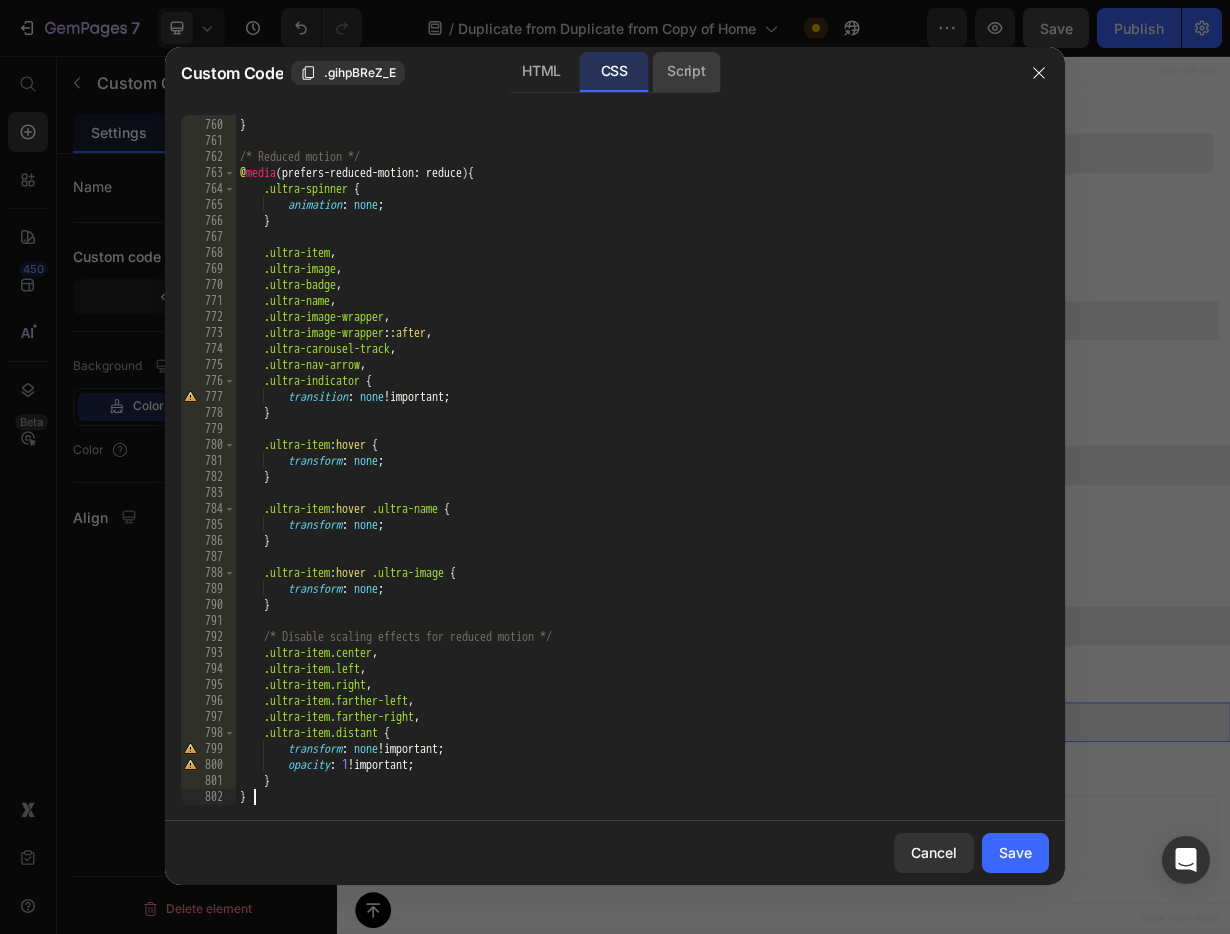 click on "Script" 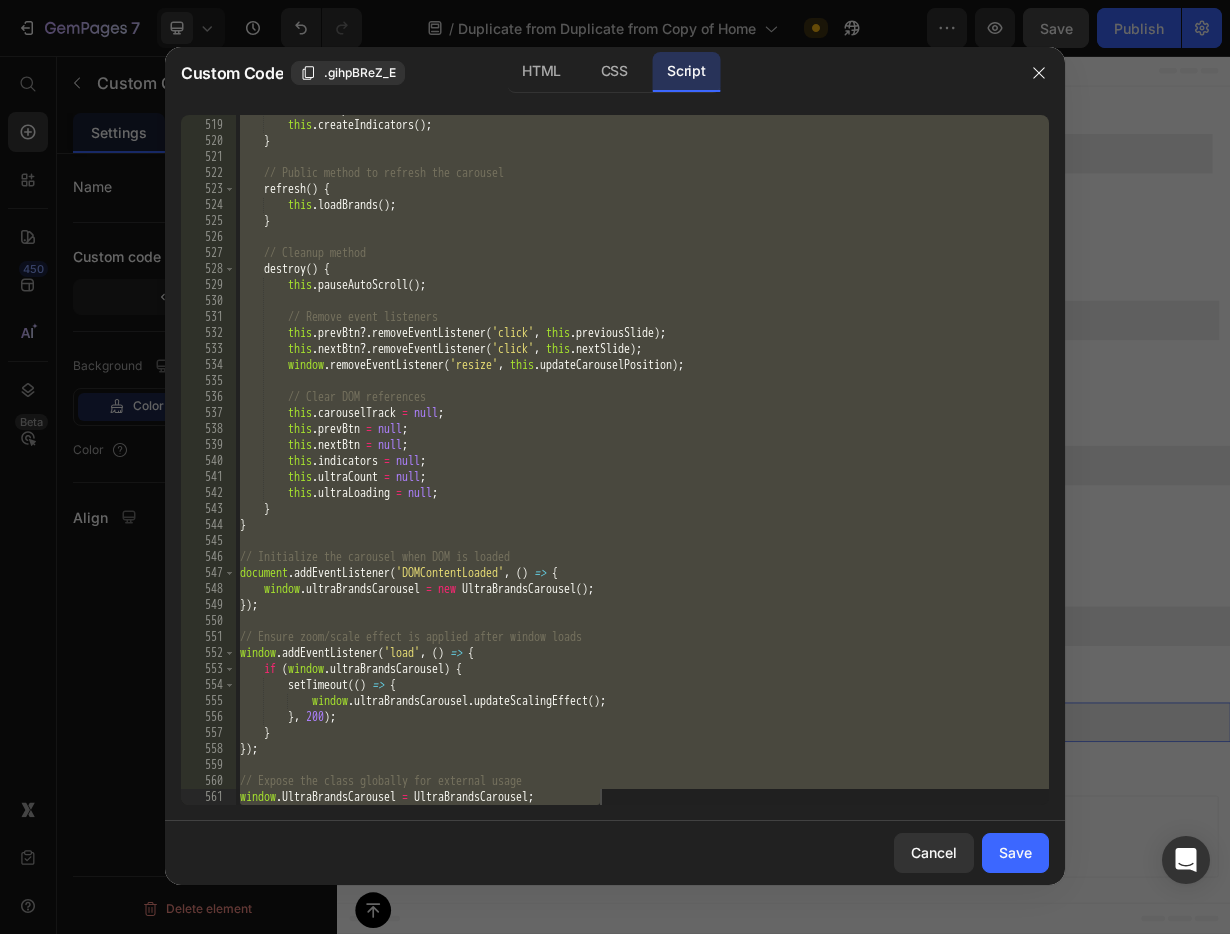 click on "this . setupCarousel ( ) ;           this . createIndicators ( ) ;      }           // Public method to refresh the carousel      refresh ( )   {           this . loadBrands ( ) ;      }           // Cleanup method      destroy ( )   {           this . pauseAutoScroll ( ) ;                     // Remove event listeners           this . prevBtn ?. removeEventListener ( 'click' ,   this . previousSlide ) ;           this . nextBtn ?. removeEventListener ( 'click' ,   this . nextSlide ) ;           window . removeEventListener ( 'resize' ,   this . updateCarouselPosition ) ;                     // Clear DOM references           this . carouselTrack   =   null ;           this . prevBtn   =   null ;           this . nextBtn   =   null ;           this . indicators   =   null ;           this . ultraCount   =   null ;           this . ultraLoading   =   null ;      } } // Initialize the carousel when DOM is loaded document . addEventListener ( 'DOMContentLoaded' ,   ( )   =>   {      window .   =   new" at bounding box center [642, 462] 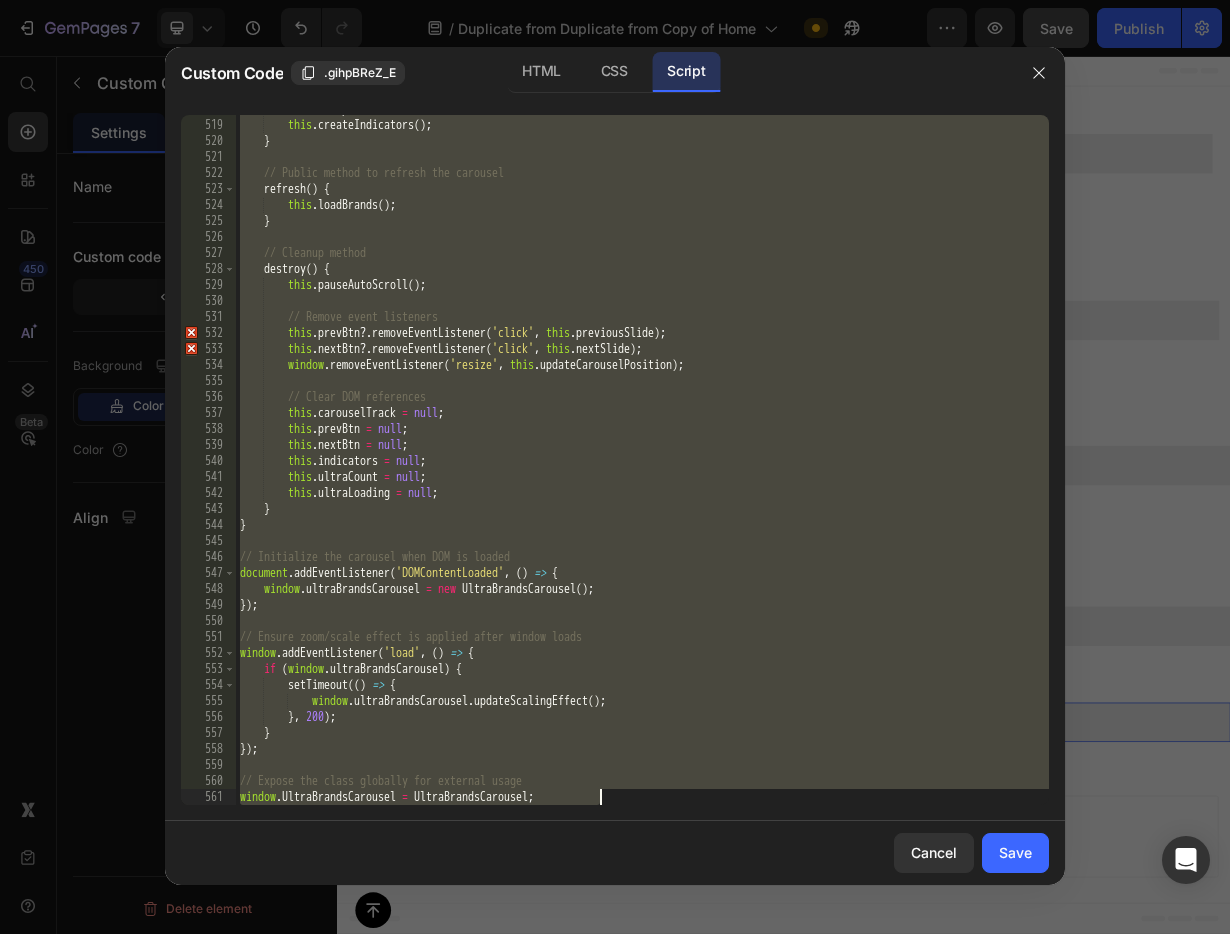 paste 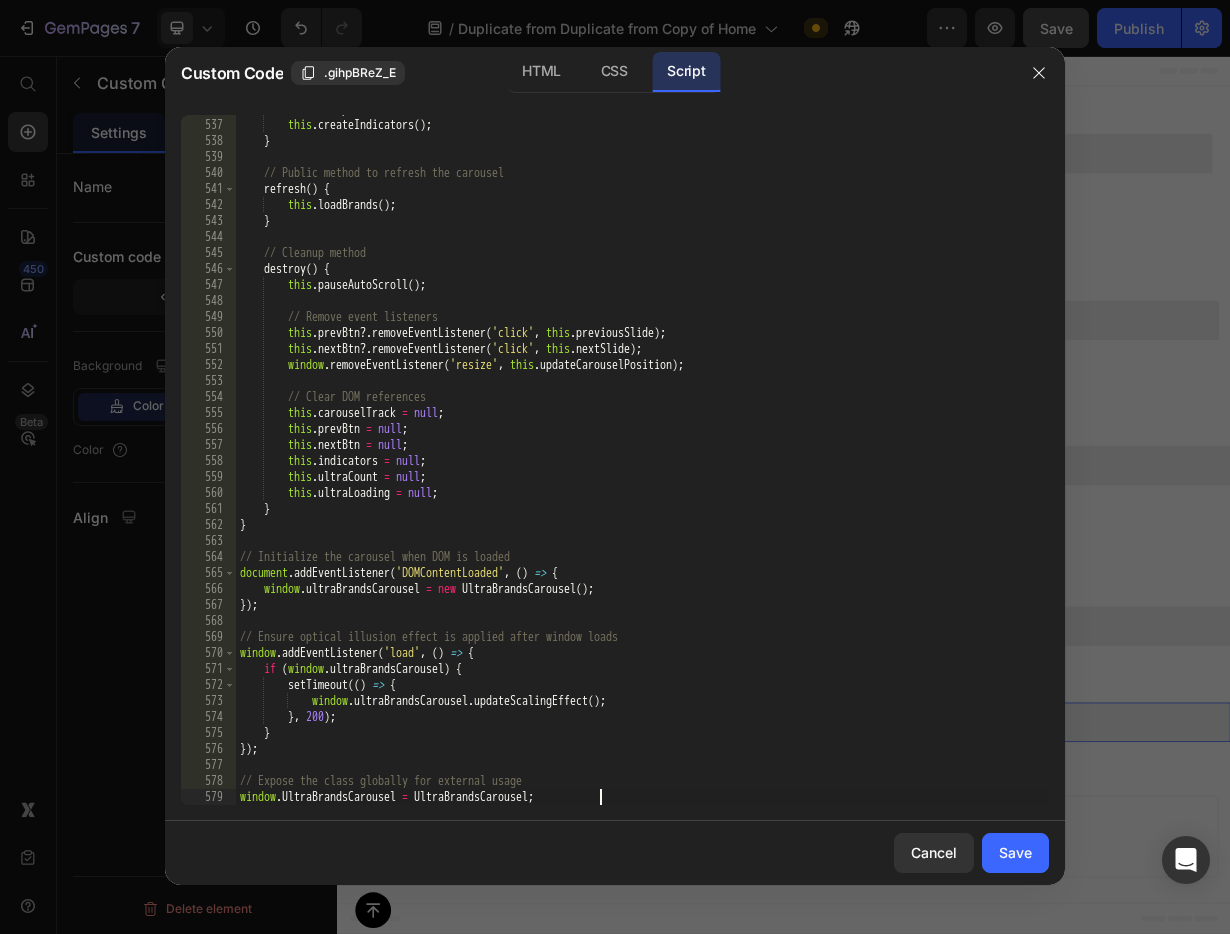 scroll, scrollTop: 8846, scrollLeft: 0, axis: vertical 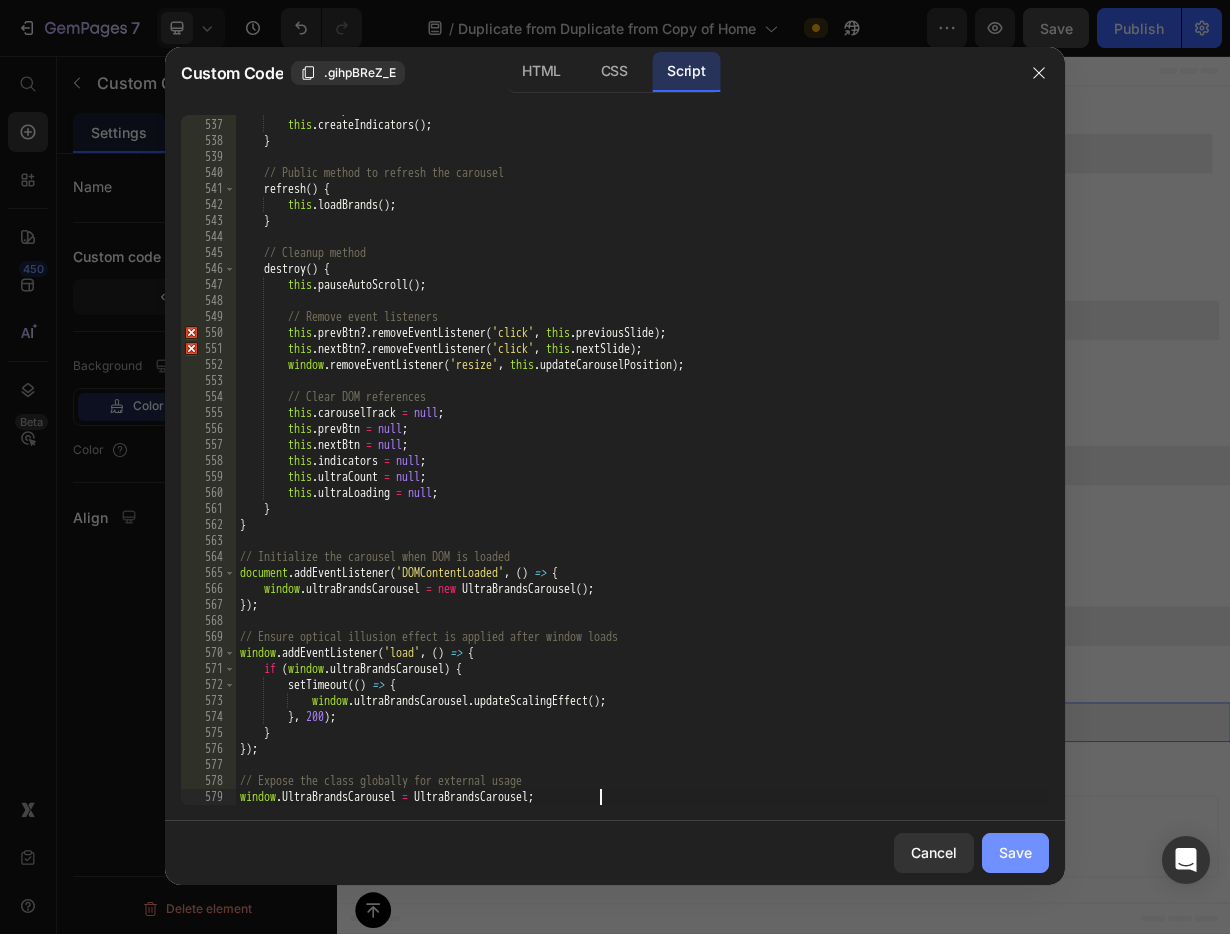 click on "Save" at bounding box center (1015, 852) 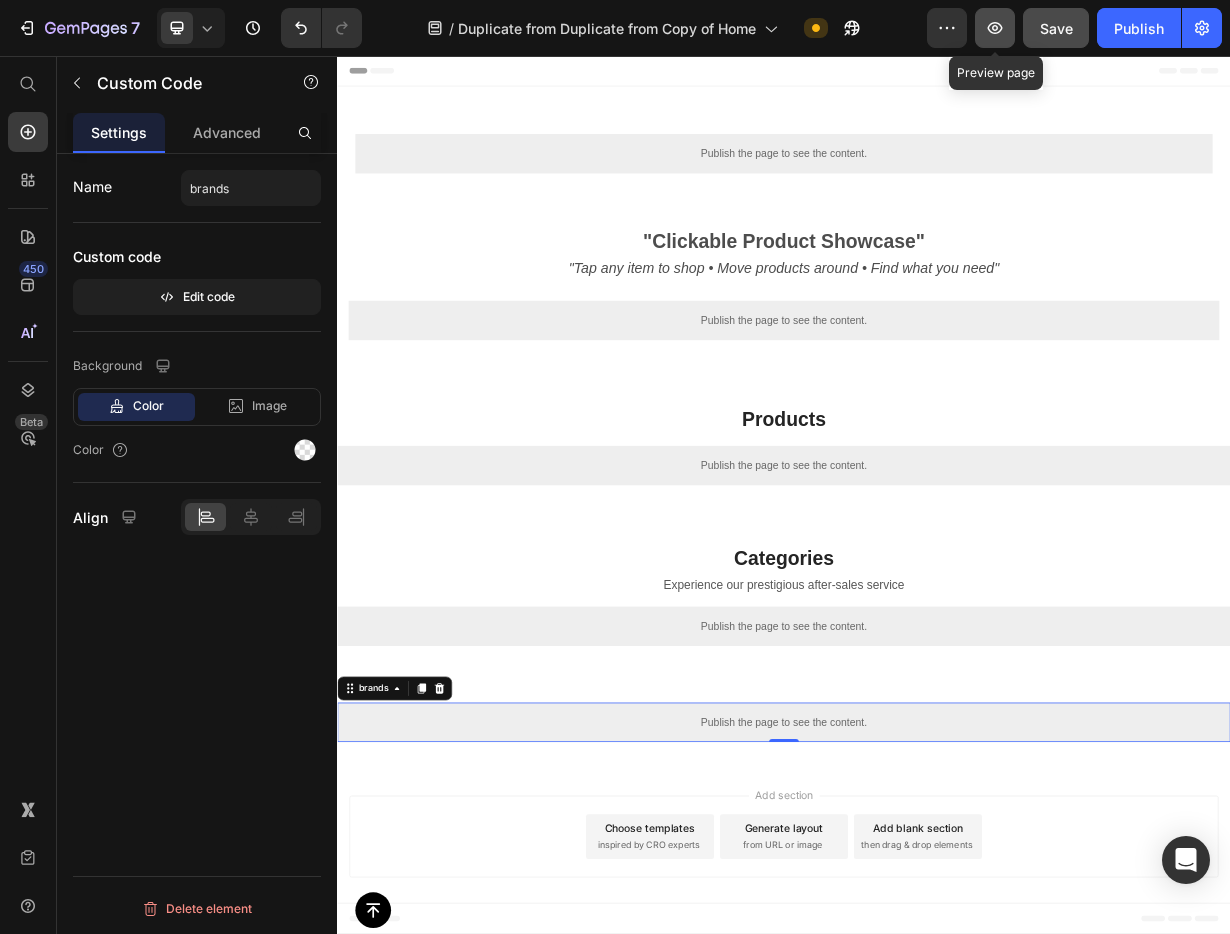 click 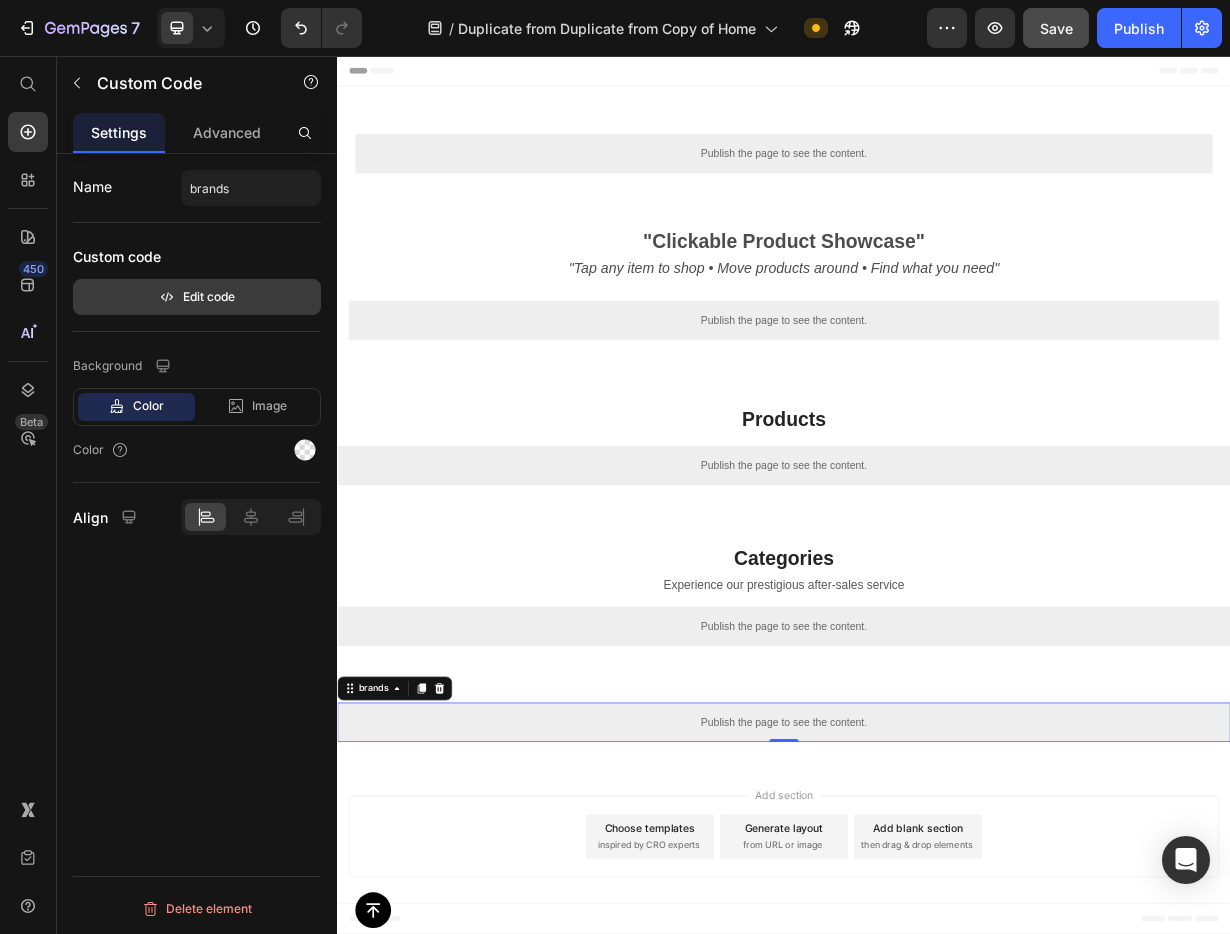 click on "Edit code" at bounding box center (197, 297) 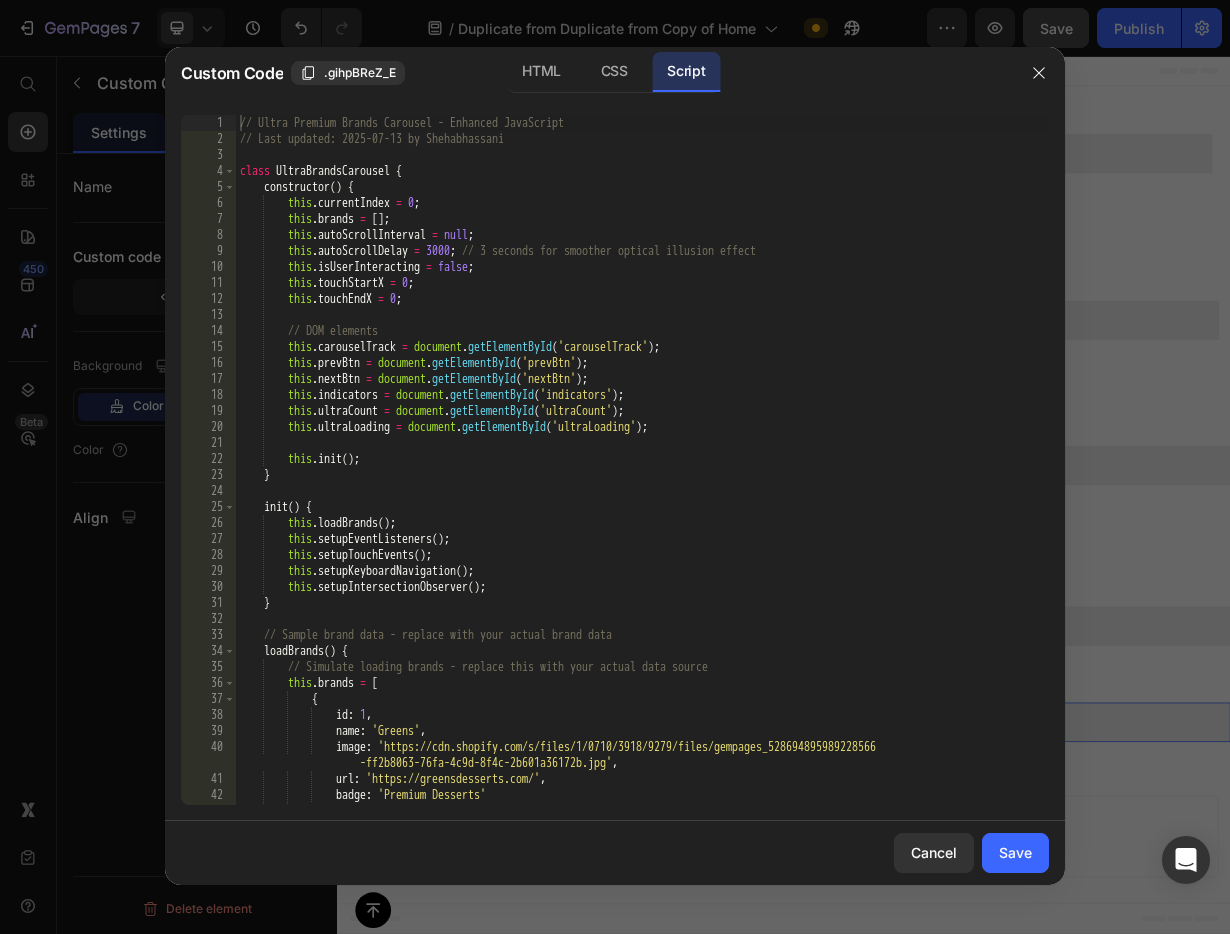 type 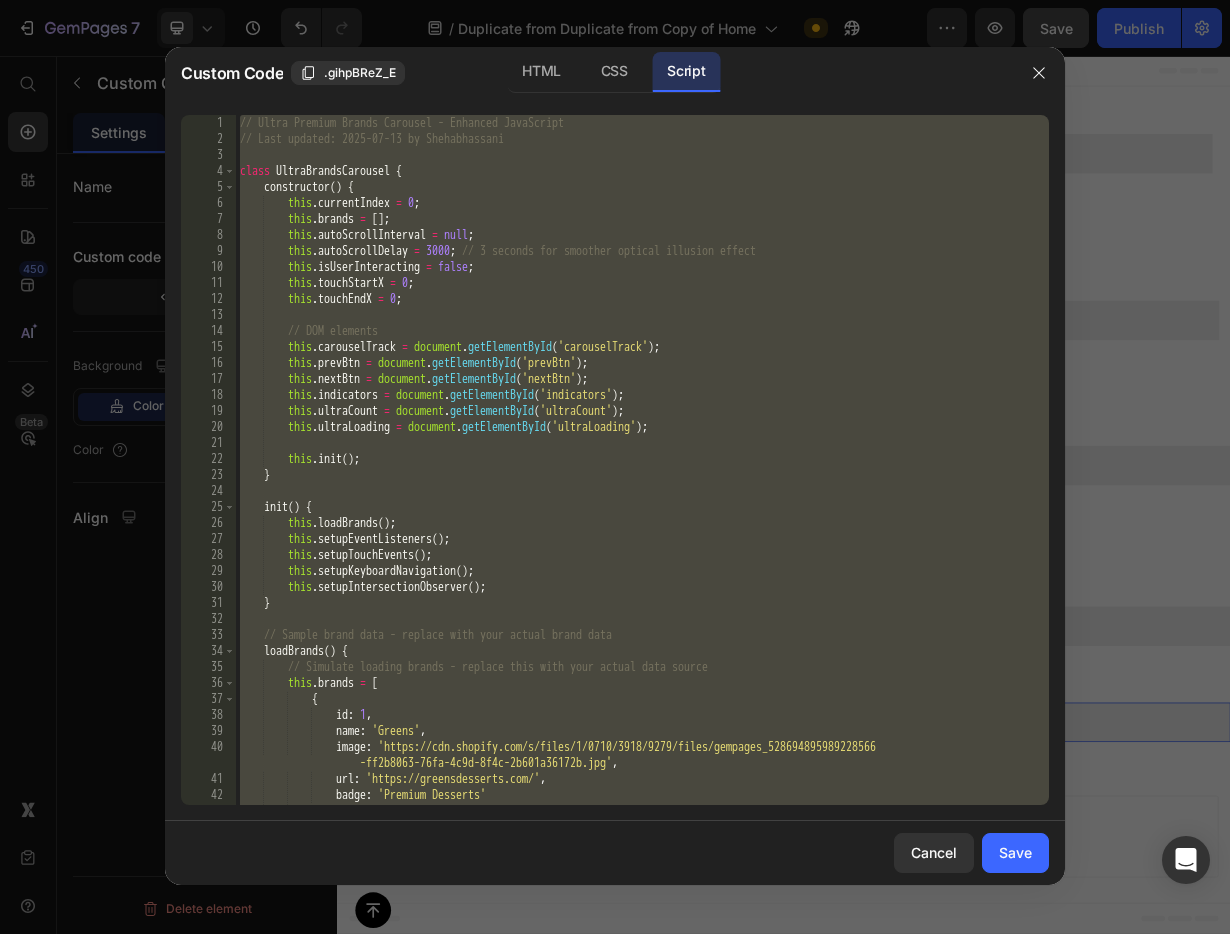 paste 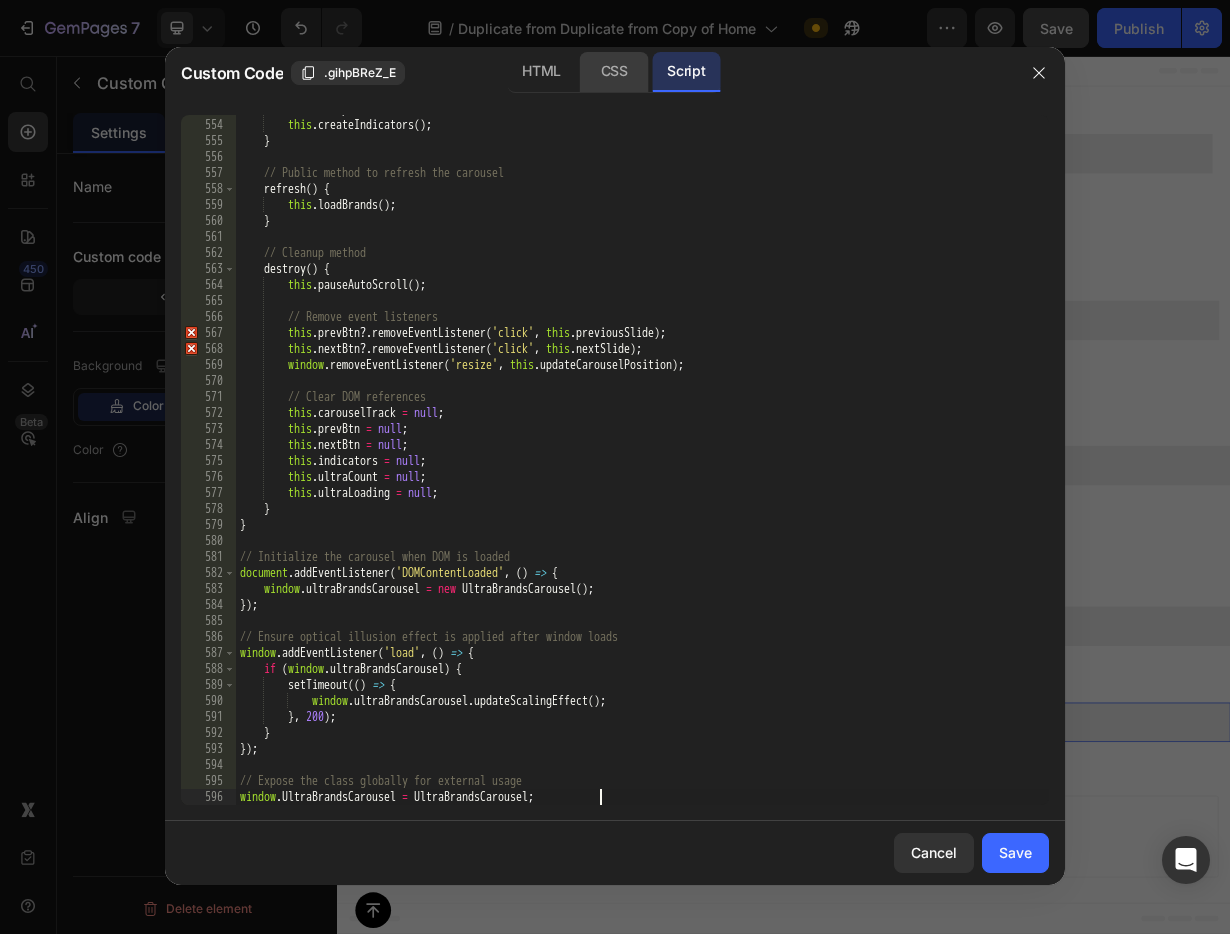 click on "CSS" 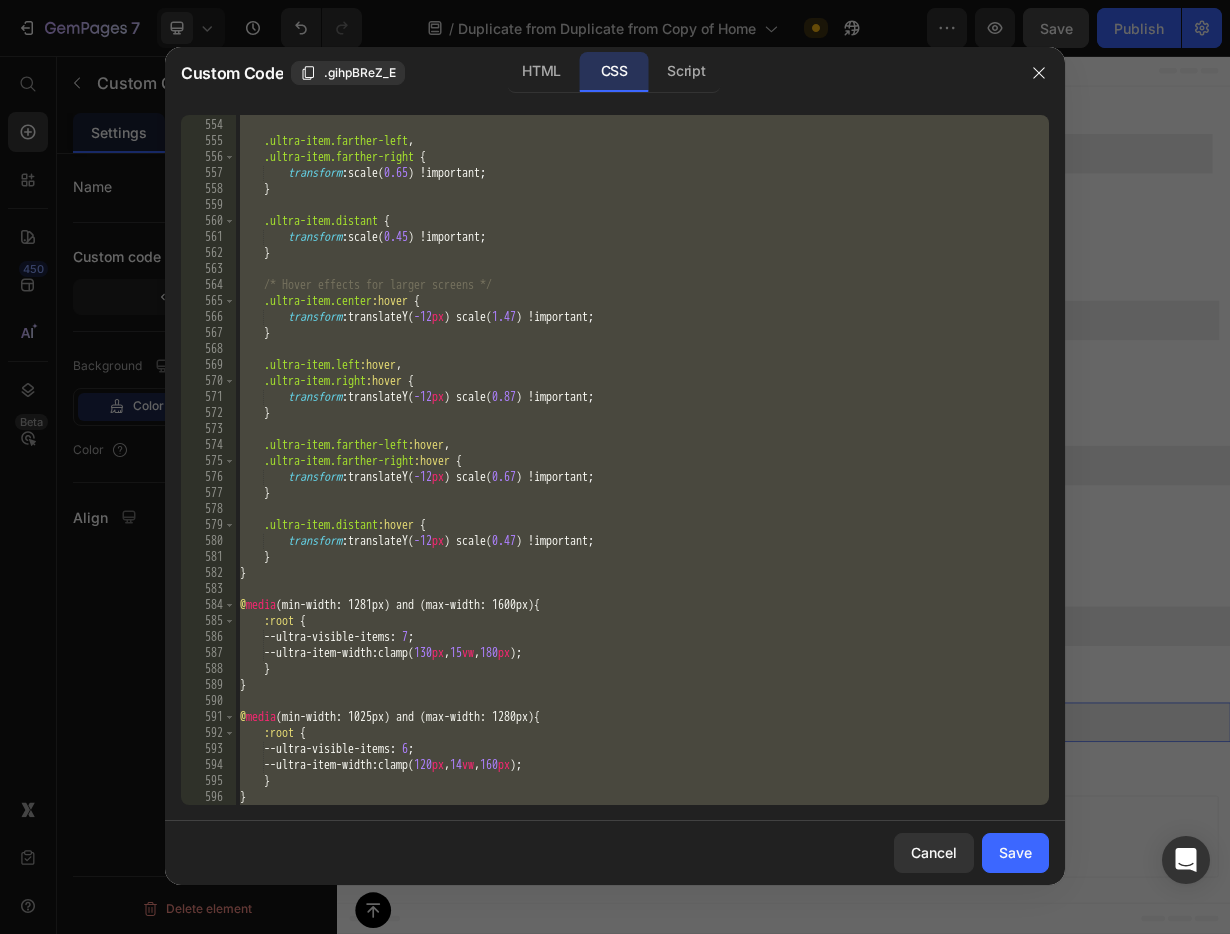 scroll, scrollTop: 8973, scrollLeft: 0, axis: vertical 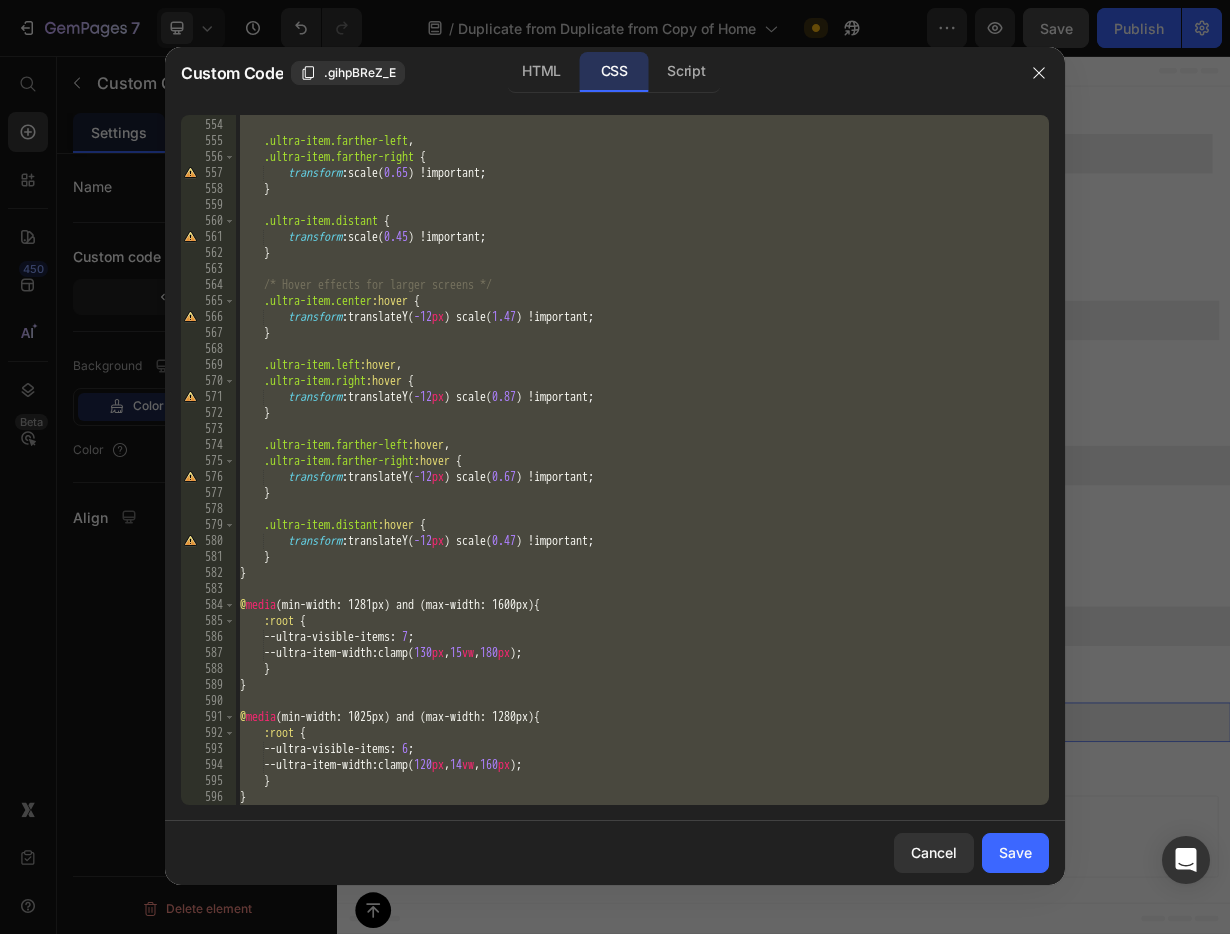 paste 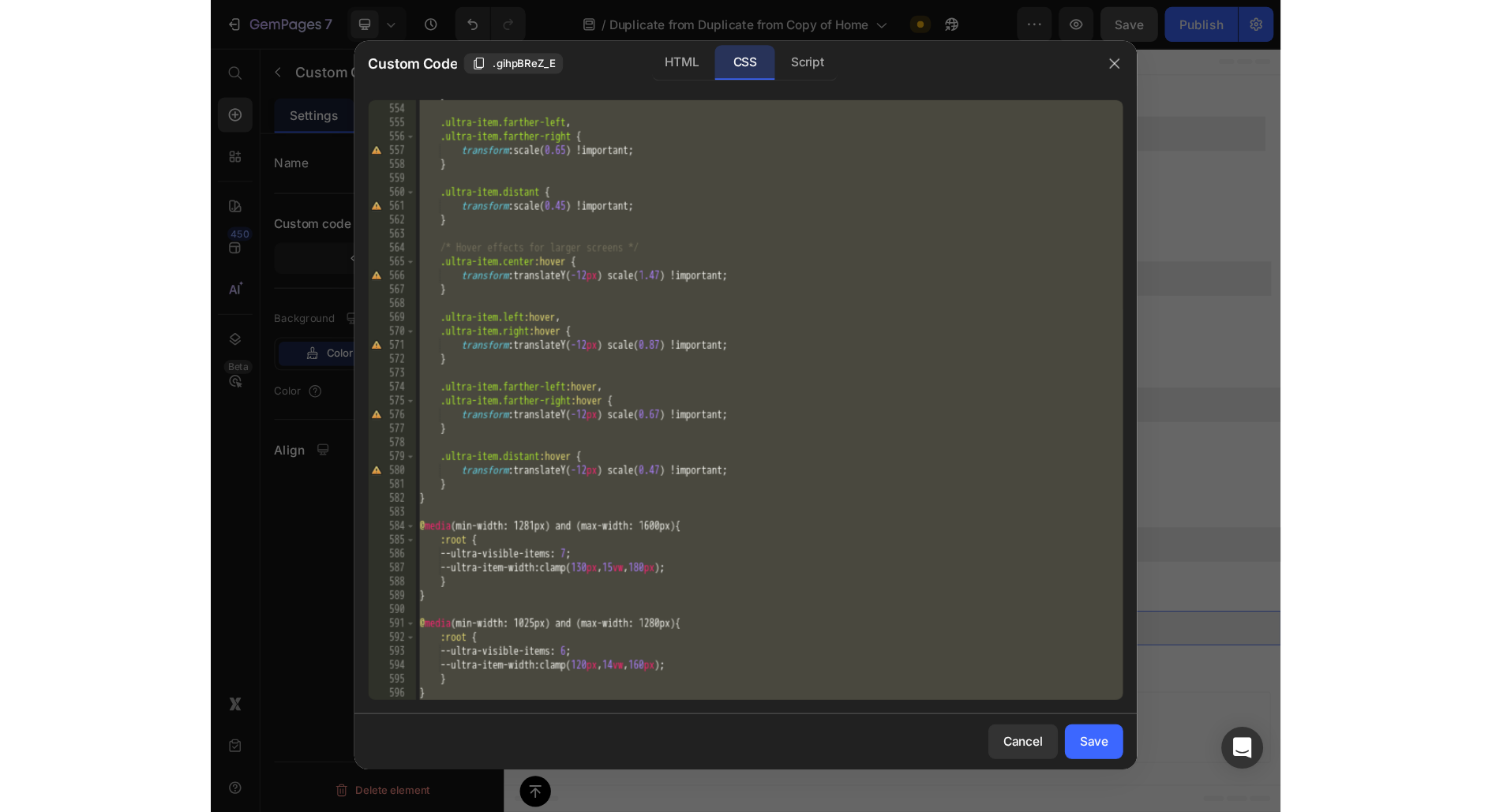 scroll, scrollTop: 9809, scrollLeft: 0, axis: vertical 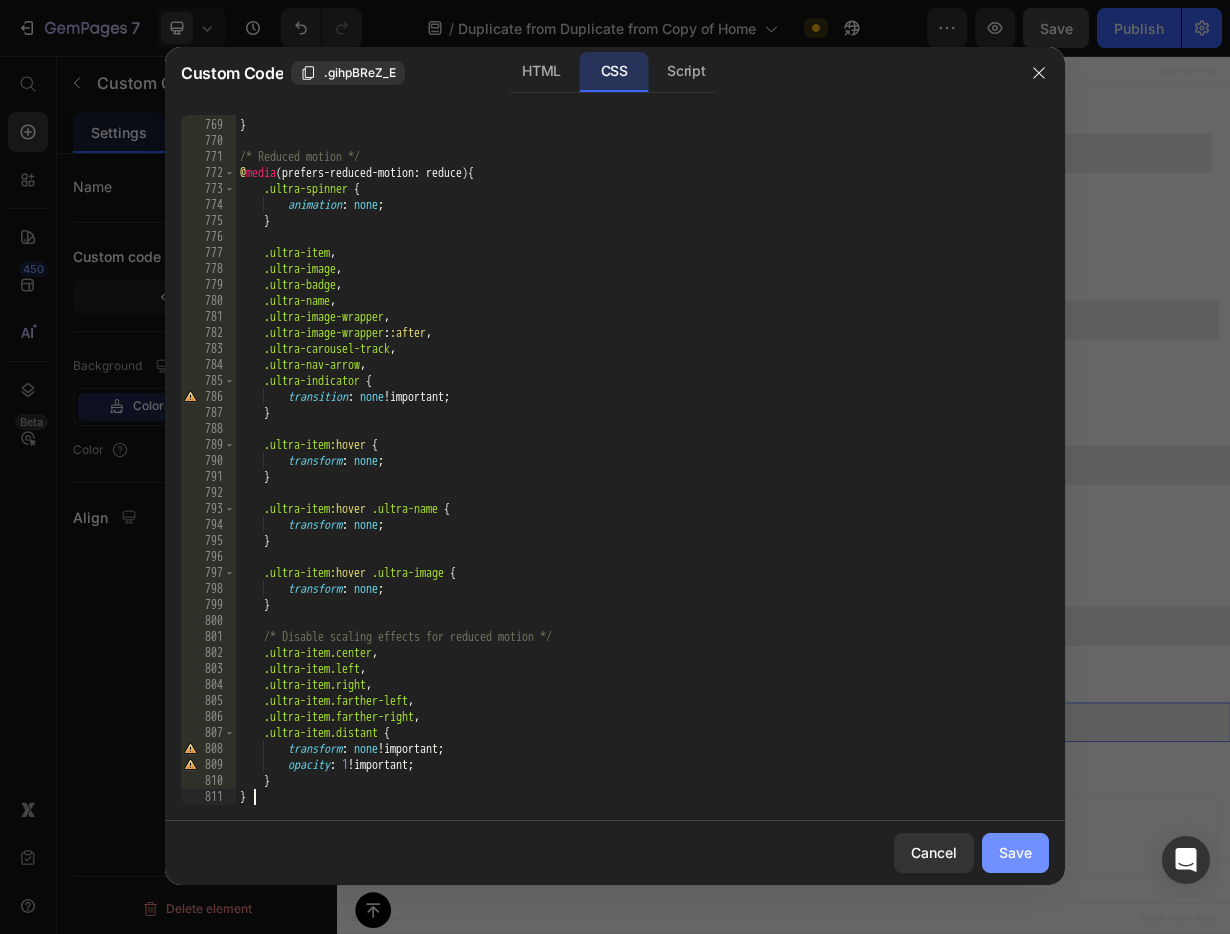 click on "Save" at bounding box center (1015, 852) 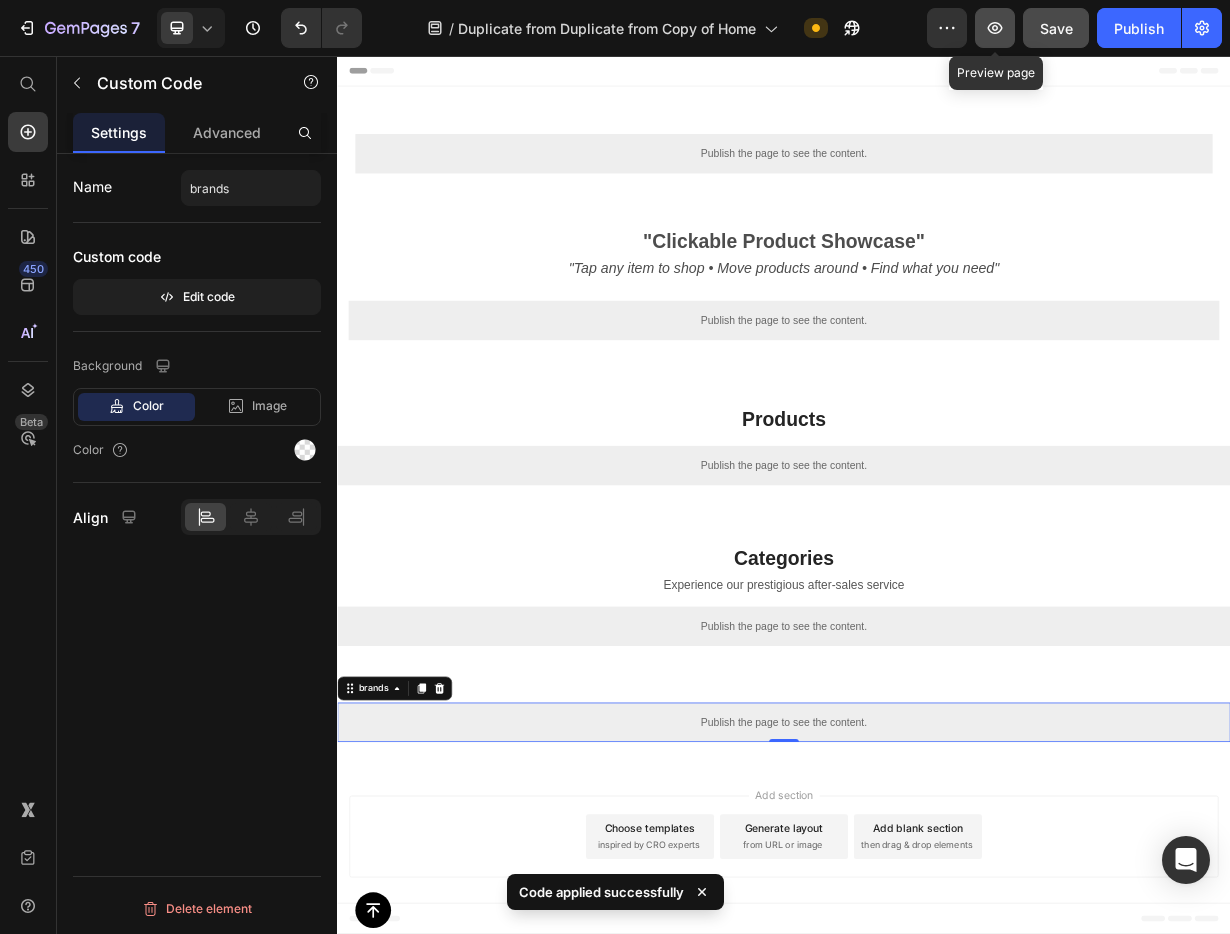 click 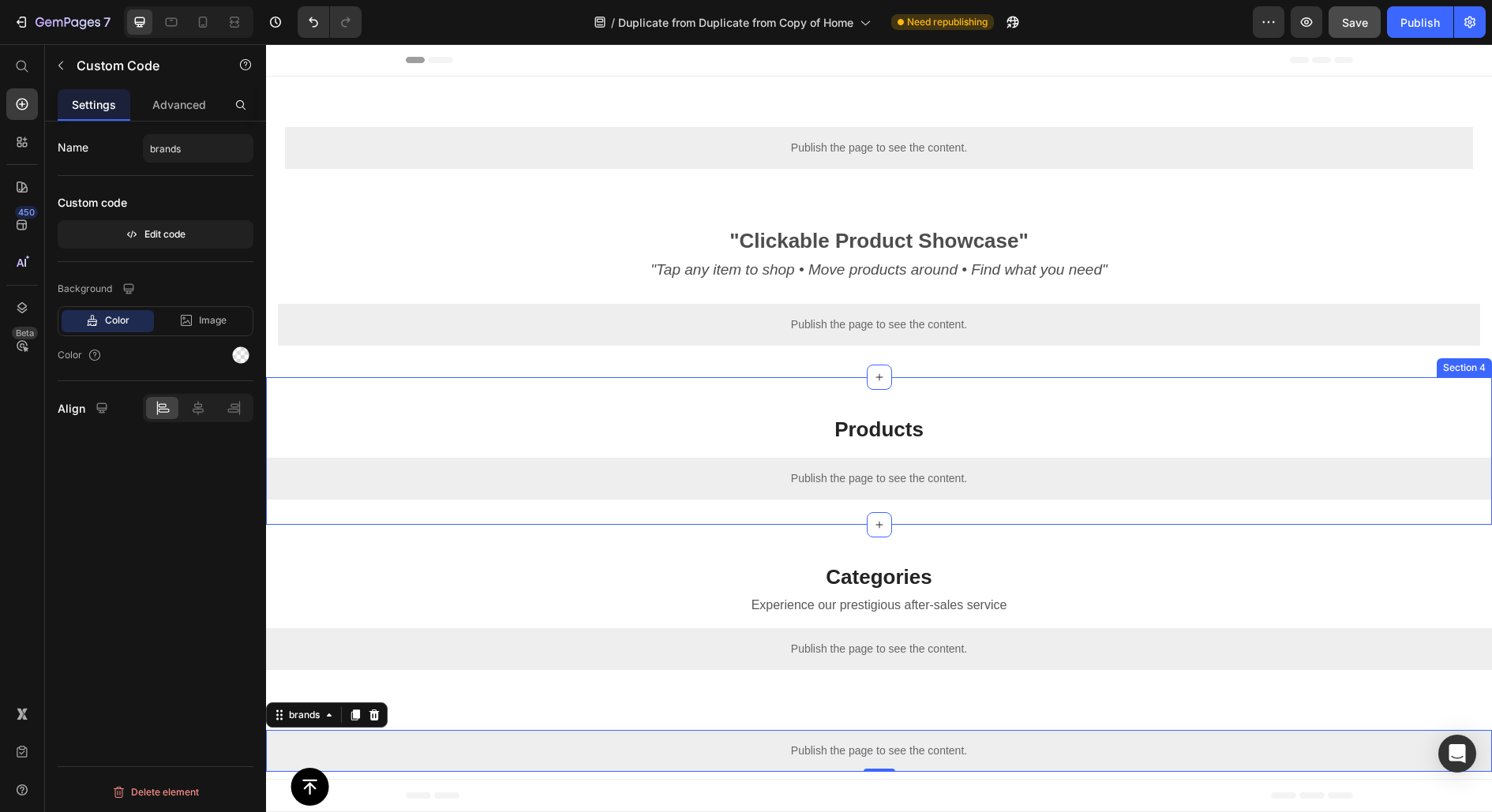 scroll, scrollTop: 140, scrollLeft: 0, axis: vertical 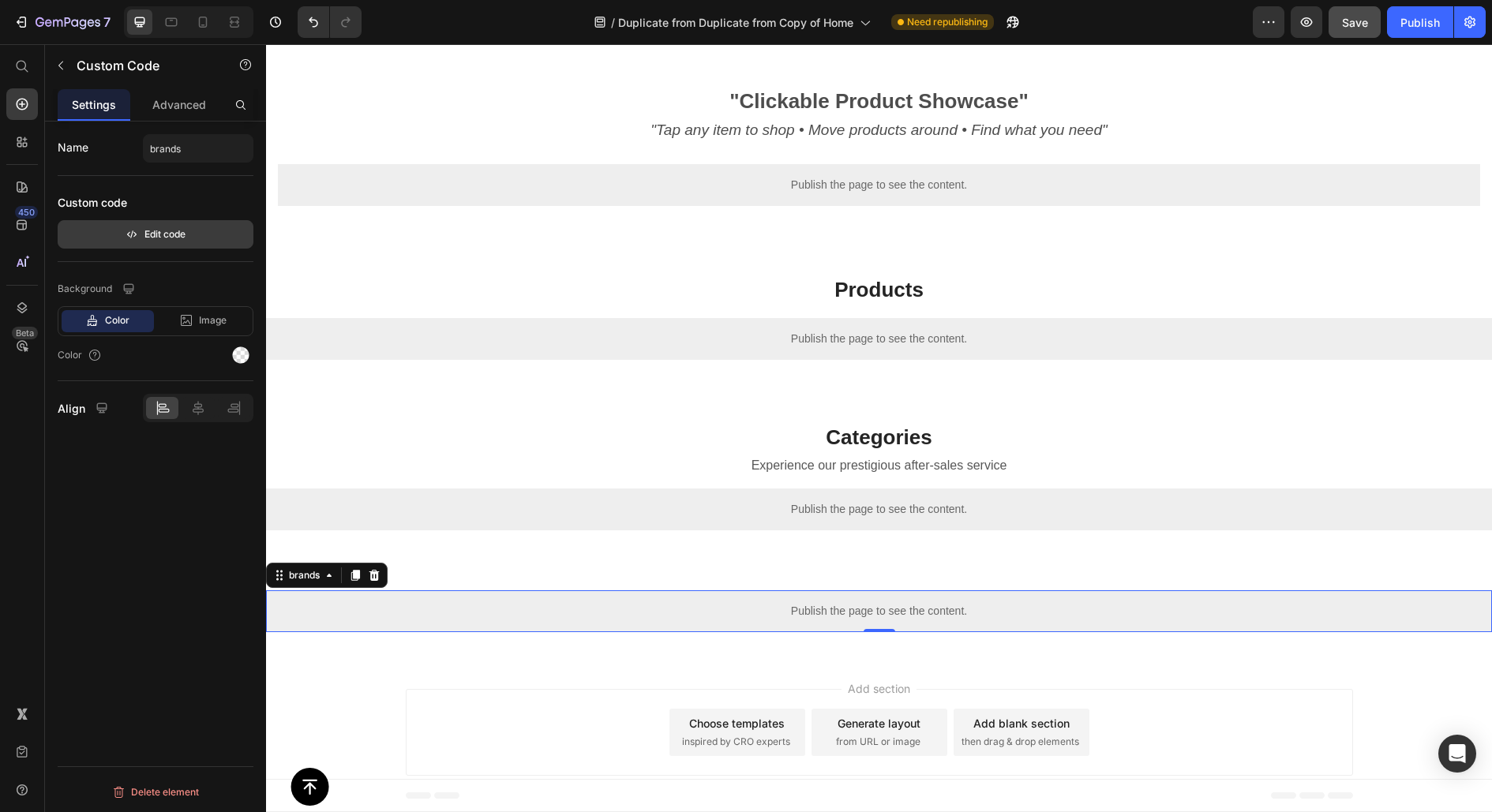 click on "Edit code" at bounding box center [156, 234] 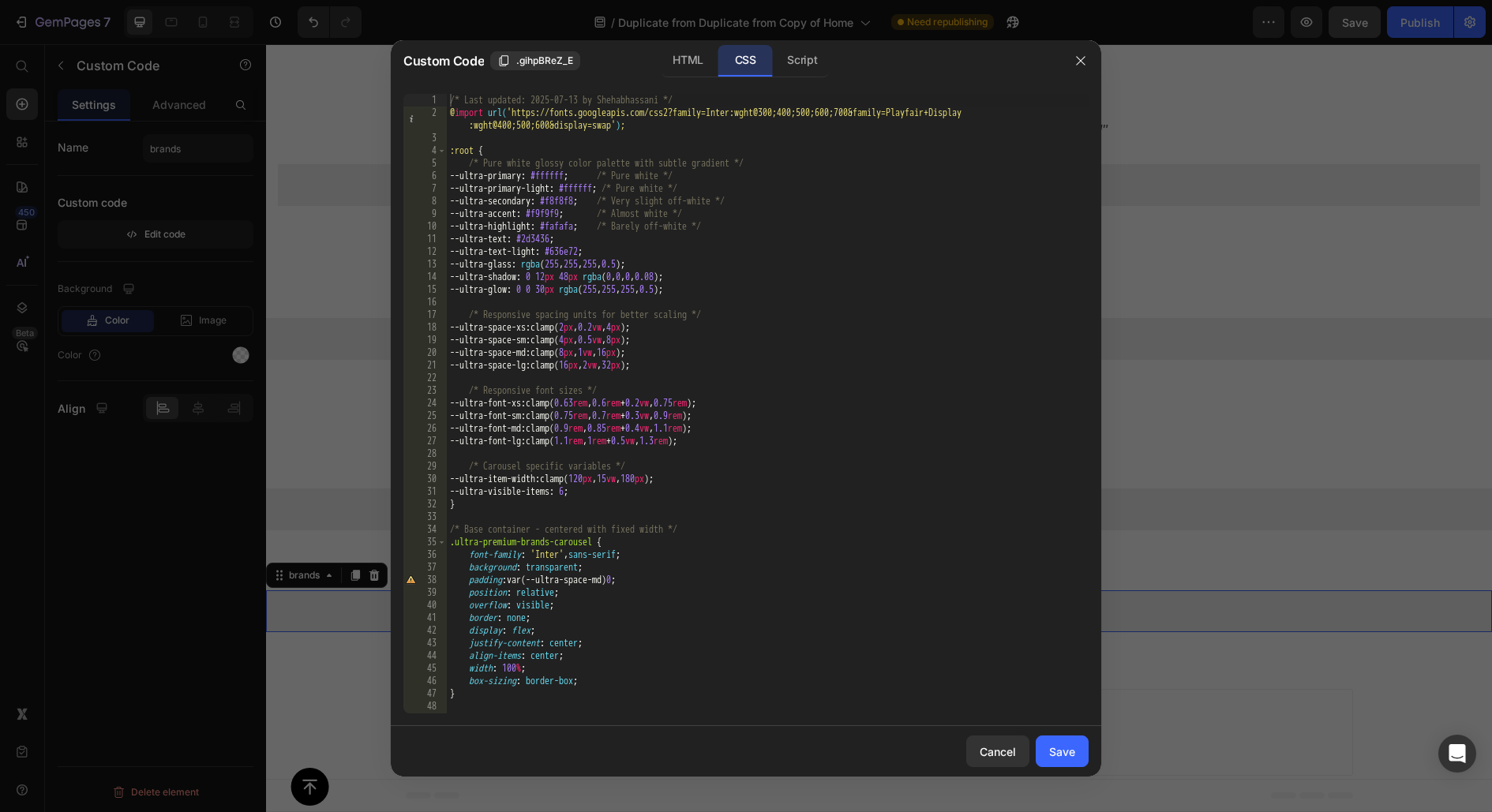 click on "/* Last updated: 2025-07-13 by Shehabhassani */ @ import   url( 'https://fonts.googleapis.com/css2?family=Inter:wght@300;400;500;600;700&family=Playfair+Display      :wght@400;500;600&display=swap' ) ; :root   {      /* Pure white glossy color palette with subtle gradient */     --ultra-primary :   #ffffff ;        /* Pure white */     --ultra-primary-light :   #ffffff ;   /* Pure white */     --ultra-secondary :   #f8f8f8 ;      /* Very slight off-white */     --ultra-accent :   #f9f9f9 ;         /* Almost white */     --ultra-highlight :   #fafafa ;      /* Barely off-white */     --ultra-text :   #2d3436 ;     --ultra-text-light :   #636e72 ;     --ultra-glass :   rgba ( 255 ,  255 ,  255 ,  0.5 ) ;     --ultra-shadow :   0   12 px   48 px   rgba ( 0 ,  0 ,  0 ,  0.08 ) ;     --ultra-glow :   0   0   30 px   rgba ( 255 ,  255 ,  255 ,  0.5 ) ;           /* Responsive spacing units for better scaling */     --ultra-space-xs :  clamp( 2 px ,  0.2 vw ,  4 px ) ;     --ultra-space-sm :  clamp( 4 px ,  0.5" at bounding box center (767, 416) 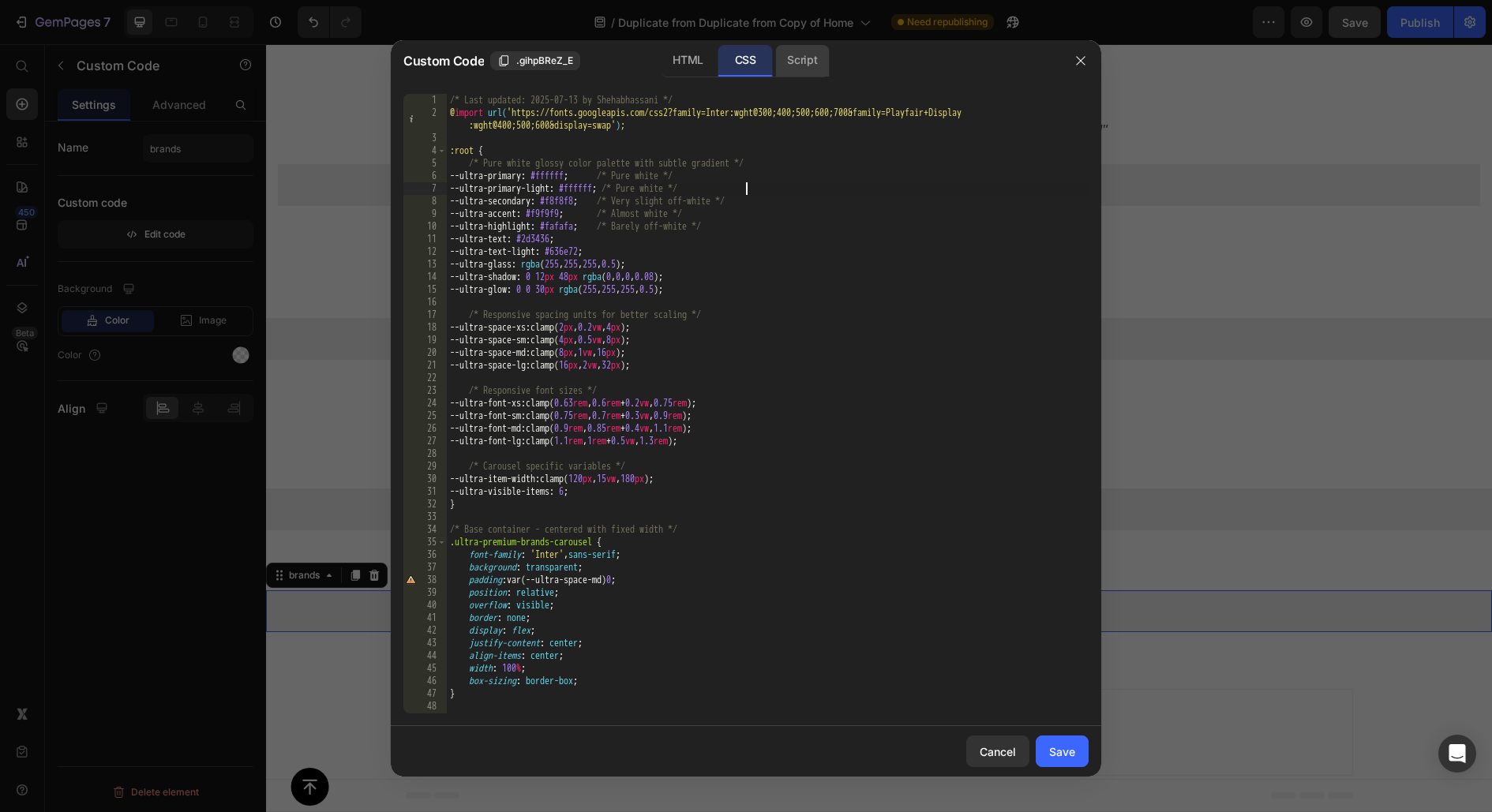 click on "Script" 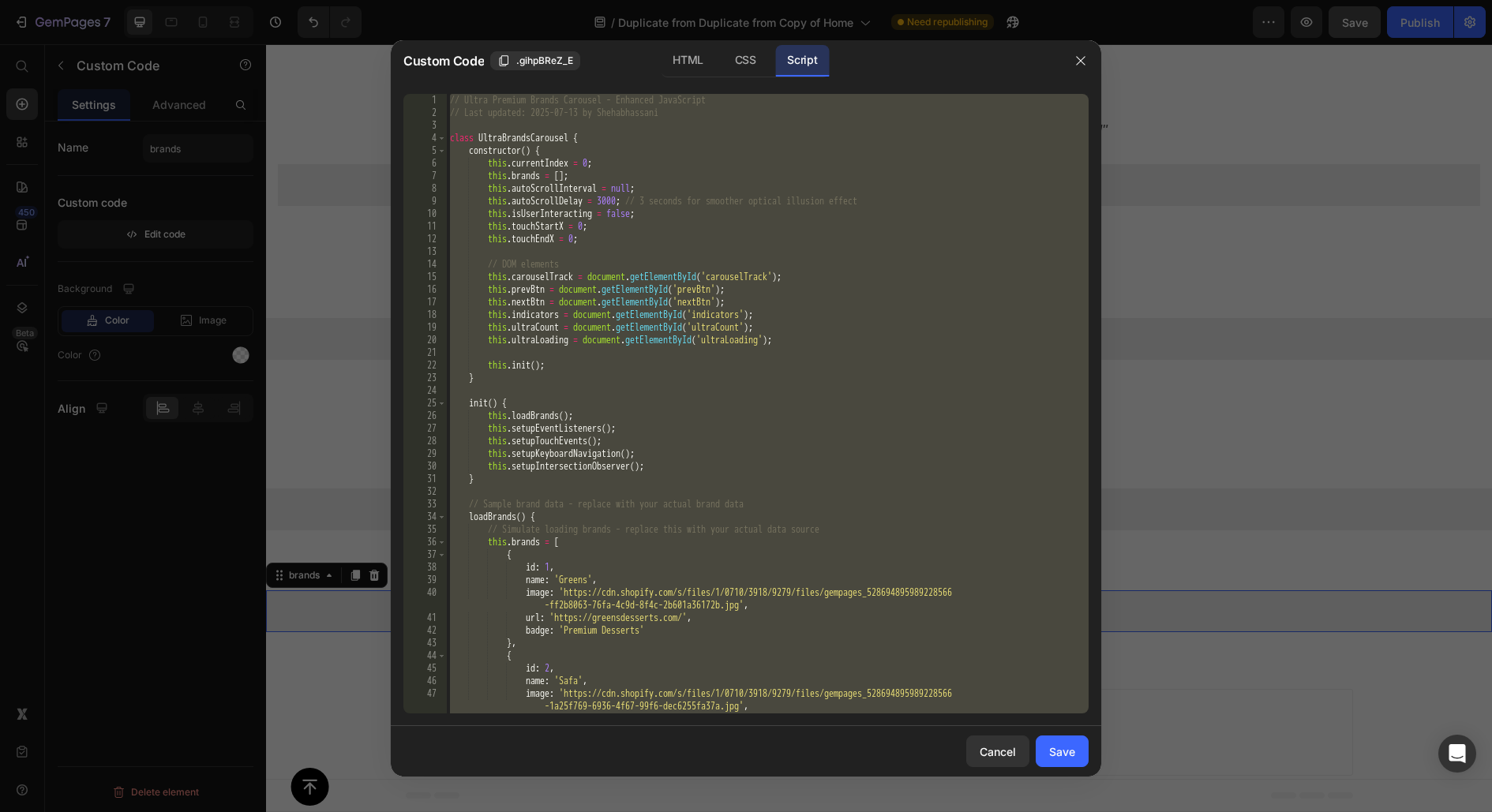 click on "// Ultra Premium Brands Carousel - Enhanced JavaScript // Last updated: 2025-07-13 by Shehabhassani class   UltraBrandsCarousel   {      constructor ( )   {           this . currentIndex   =   0 ;           this . brands   =   [ ] ;           this . autoScrollInterval   =   null ;           this . autoScrollDelay   =   3000 ;   // 3 seconds for smoother optical illusion effect           this . isUserInteracting   =   false ;           this . touchStartX   =   0 ;           this . touchEndX   =   0 ;                     // DOM elements           this . carouselTrack   =   document . getElementById ( 'carouselTrack' ) ;           this . prevBtn   =   document . getElementById ( 'prevBtn' ) ;           this . nextBtn   =   document . getElementById ( 'nextBtn' ) ;           this . indicators   =   document . getElementById ( 'indicators' ) ;           this . ultraCount   =   document . getElementById ( 'ultraCount' ) ;           this . ultraLoading   =   document . getElementById ( 'ultraLoading' ) ;           ." at bounding box center [767, 416] 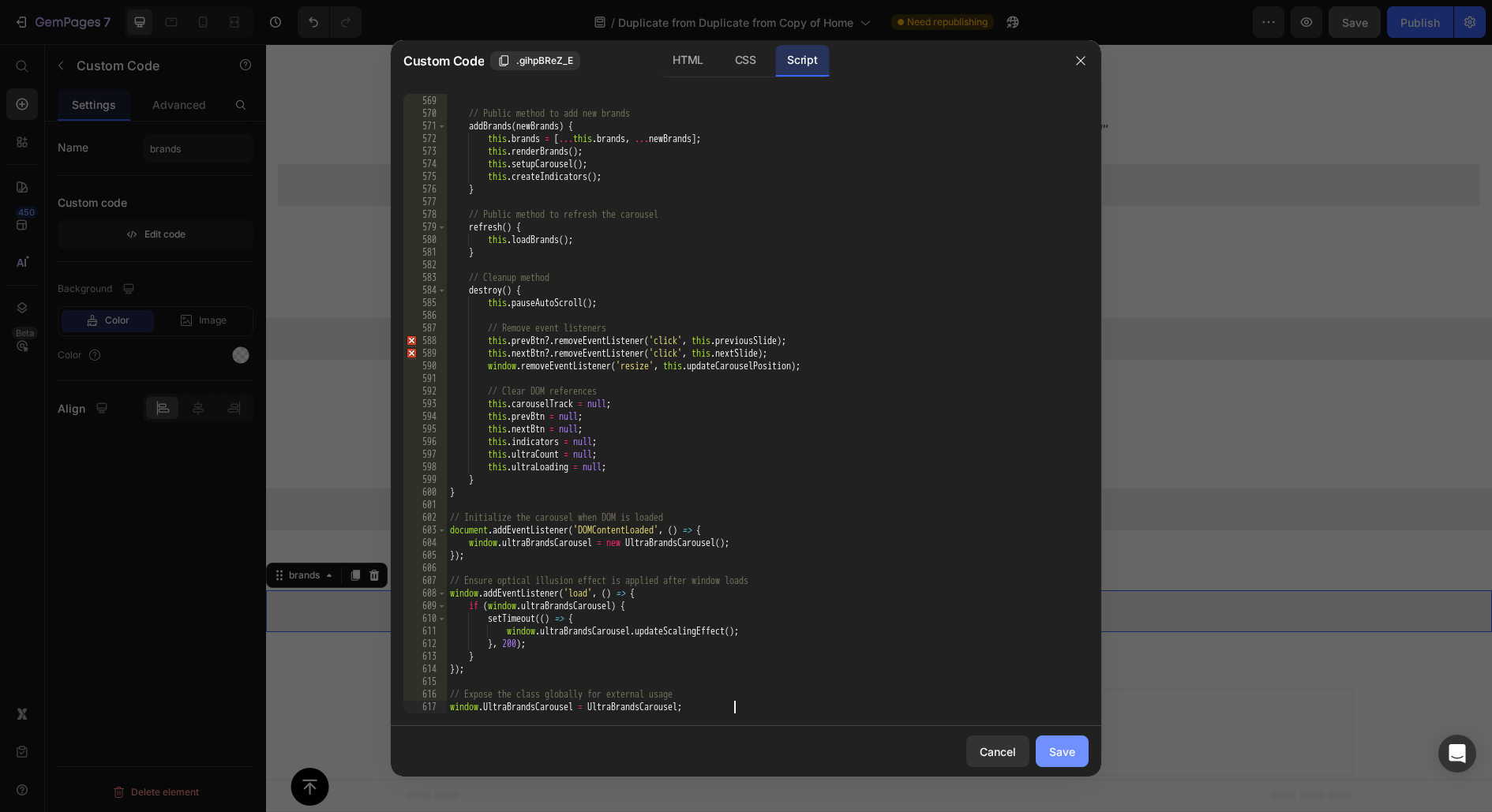 click on "Save" at bounding box center (1062, 751) 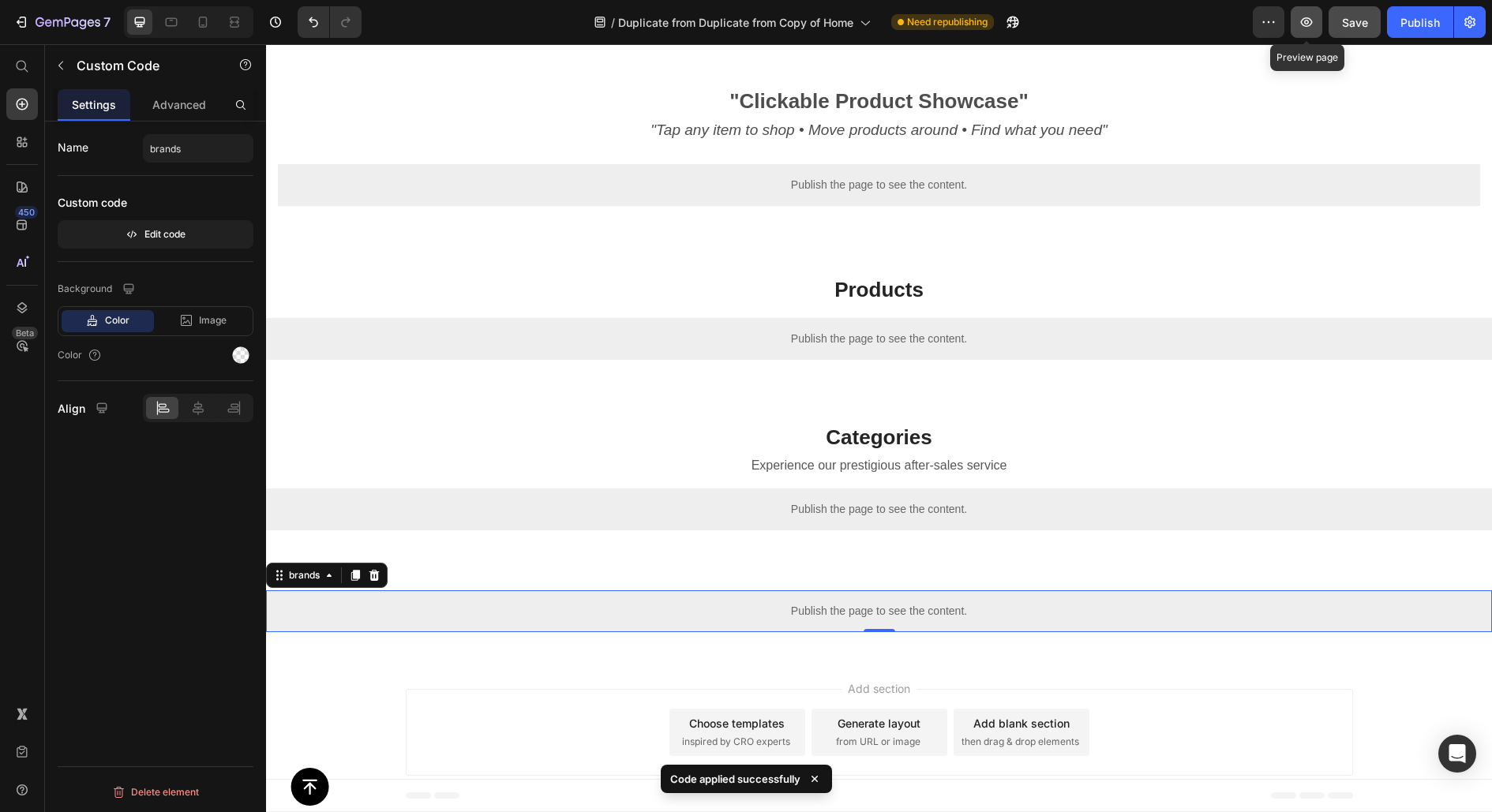 click 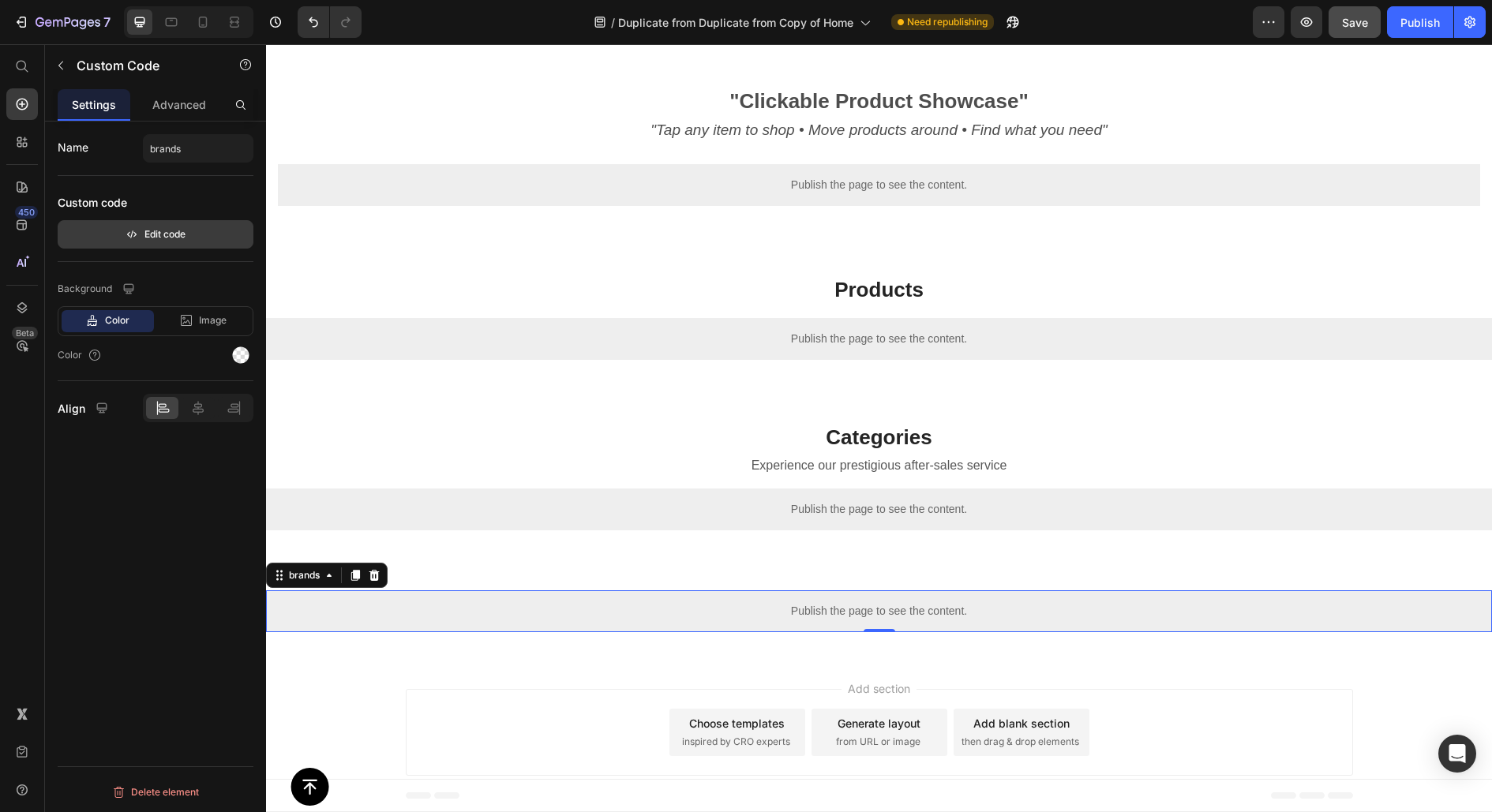 click on "Edit code" at bounding box center (156, 234) 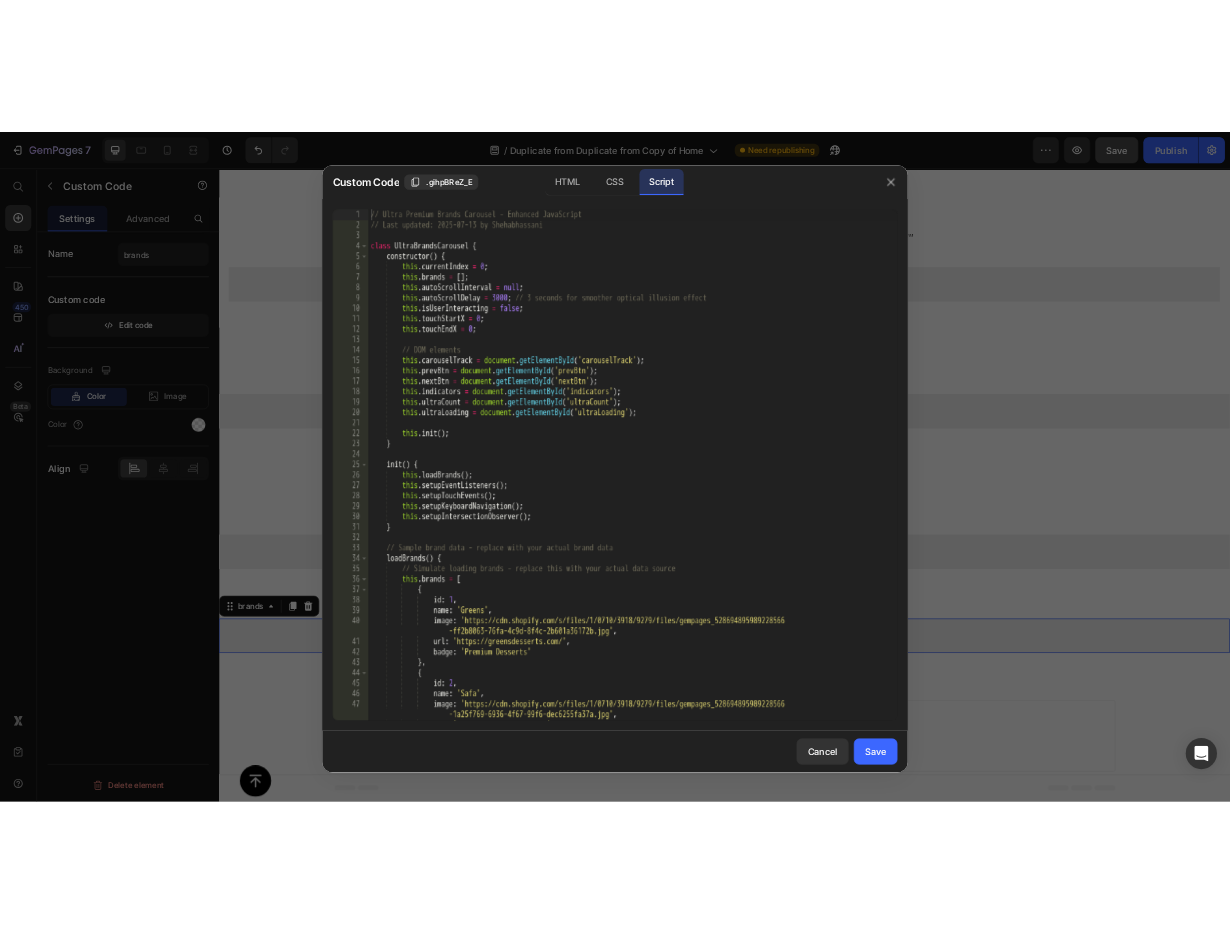 scroll, scrollTop: 0, scrollLeft: 0, axis: both 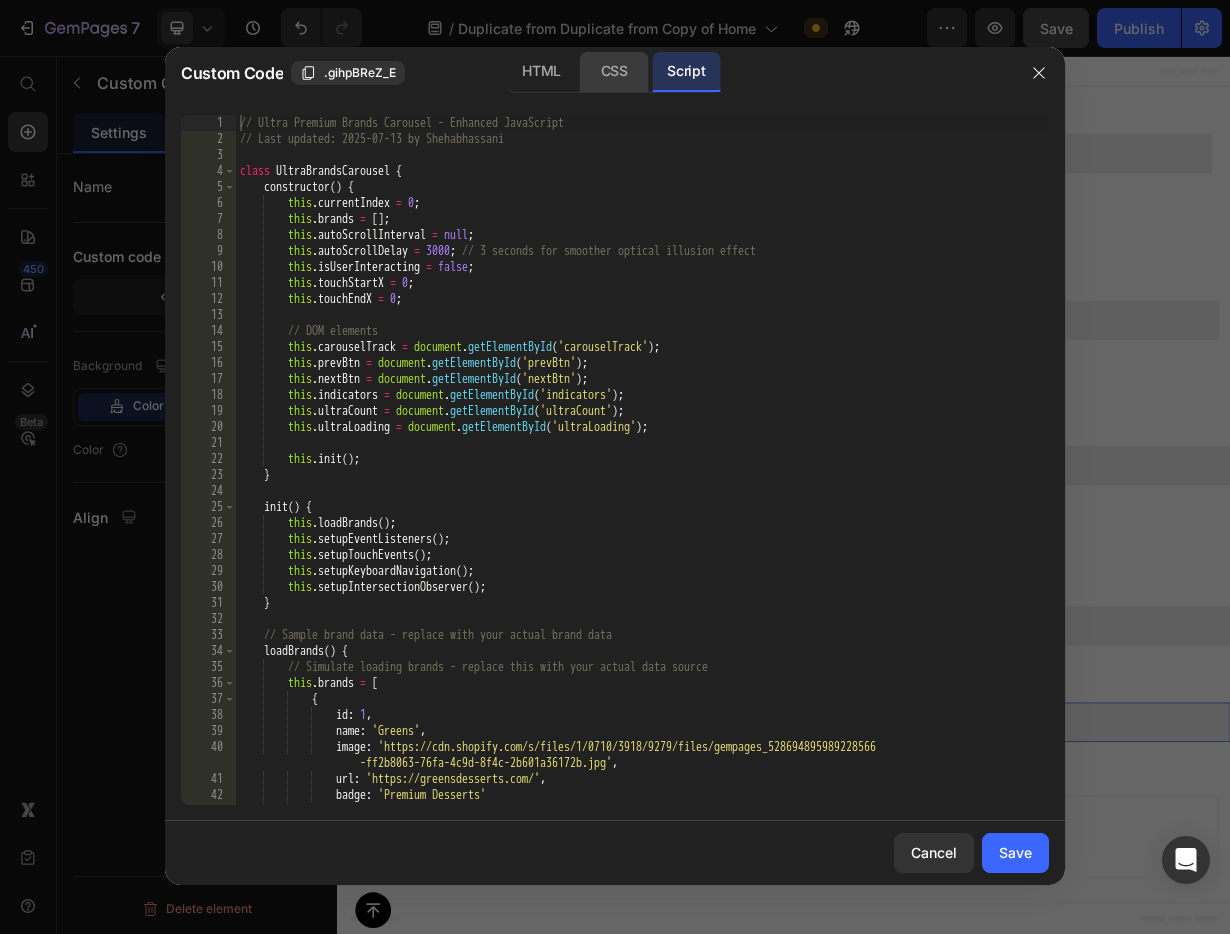 click on "CSS" 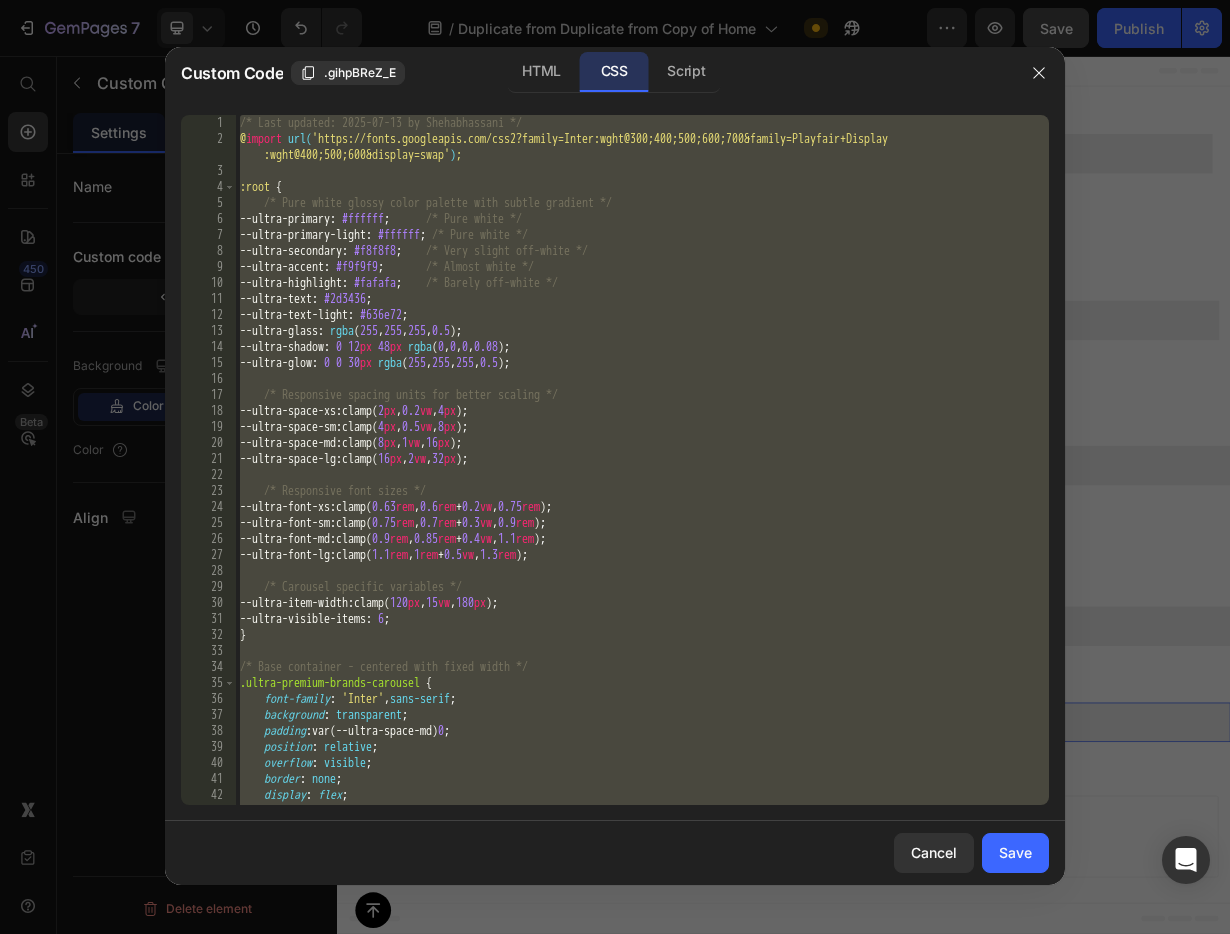 click on "/* Last updated: 2025-07-13 by Shehabhassani */ @ import   url( 'https://fonts.googleapis.com/css2?family=Inter:wght@300;400;500;600;700&family=Playfair+Display      :wght@400;500;600&display=swap' ) ; :root   {      /* Pure white glossy color palette with subtle gradient */     --ultra-primary :   #ffffff ;        /* Pure white */     --ultra-primary-light :   #ffffff ;   /* Pure white */     --ultra-secondary :   #f8f8f8 ;      /* Very slight off-white */     --ultra-accent :   #f9f9f9 ;         /* Almost white */     --ultra-highlight :   #fafafa ;      /* Barely off-white */     --ultra-text :   #2d3436 ;     --ultra-text-light :   #636e72 ;     --ultra-glass :   rgba ( 255 ,  255 ,  255 ,  0.5 ) ;     --ultra-shadow :   0   12 px   48 px   rgba ( 0 ,  0 ,  0 ,  0.08 ) ;     --ultra-glow :   0   0   30 px   rgba ( 255 ,  255 ,  255 ,  0.5 ) ;           /* Responsive spacing units for better scaling */     --ultra-space-xs :  clamp( 2 px ,  0.2 vw ,  4 px ) ;     --ultra-space-sm :  clamp( 4 px ,  0.5" at bounding box center (642, 476) 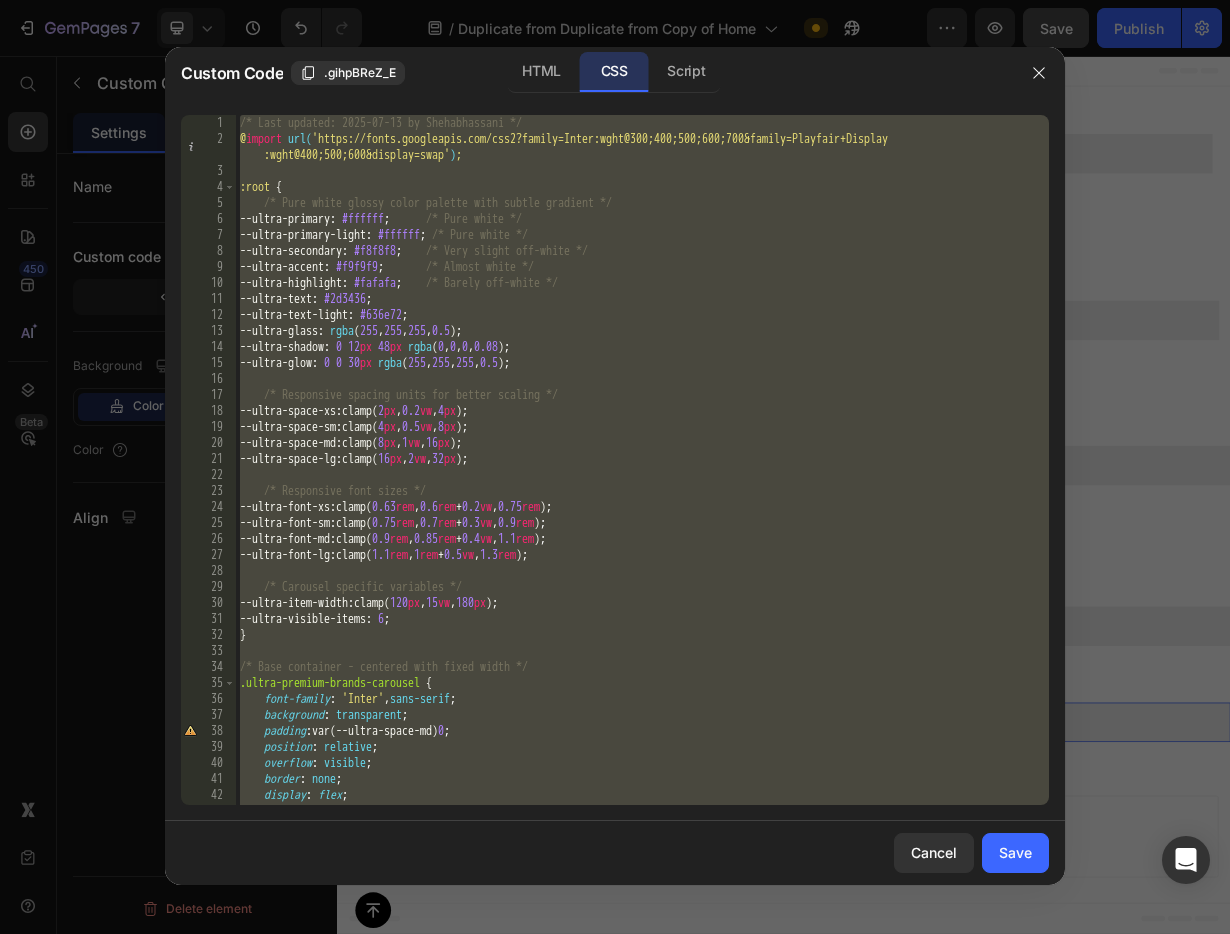 paste 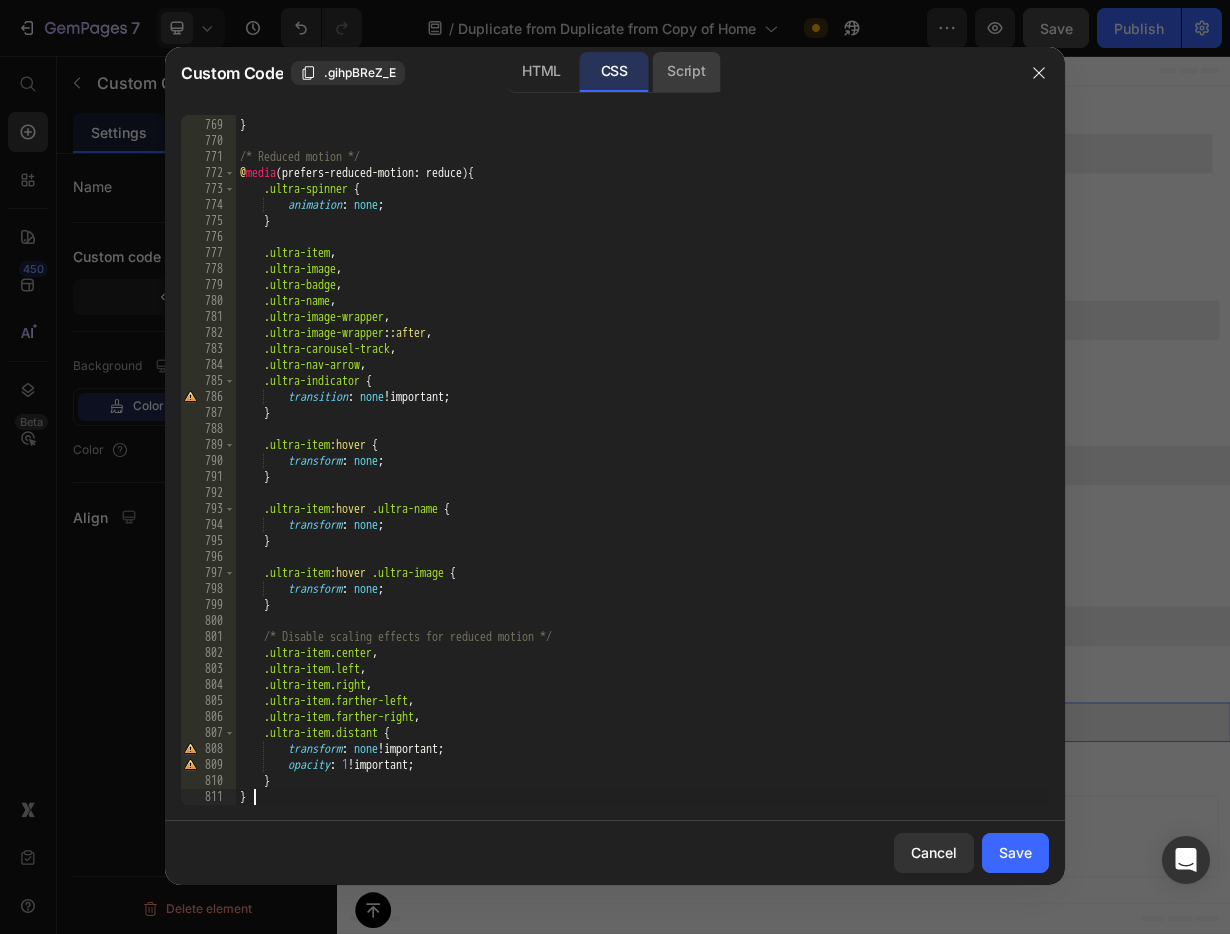 click on "Script" 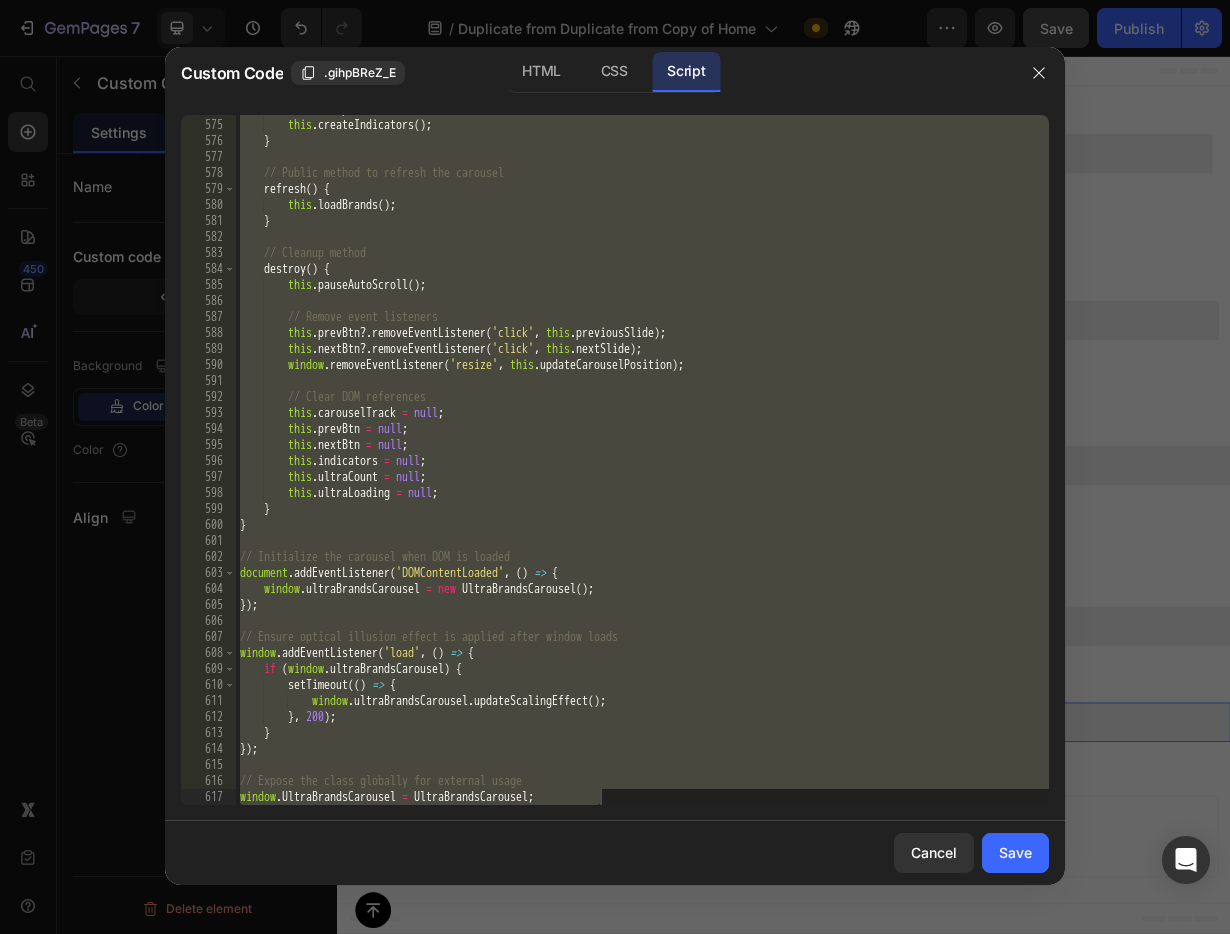 click on "this . setupCarousel ( ) ;           this . createIndicators ( ) ;      }           // Public method to refresh the carousel      refresh ( )   {           this . loadBrands ( ) ;      }           // Cleanup method      destroy ( )   {           this . pauseAutoScroll ( ) ;                     // Remove event listeners           this . prevBtn ?. removeEventListener ( 'click' ,   this . previousSlide ) ;           this . nextBtn ?. removeEventListener ( 'click' ,   this . nextSlide ) ;           window . removeEventListener ( 'resize' ,   this . updateCarouselPosition ) ;                     // Clear DOM references           this . carouselTrack   =   null ;           this . prevBtn   =   null ;           this . nextBtn   =   null ;           this . indicators   =   null ;           this . ultraCount   =   null ;           this . ultraLoading   =   null ;      } } // Initialize the carousel when DOM is loaded document . addEventListener ( 'DOMContentLoaded' ,   ( )   =>   {      window .   =   new" at bounding box center [642, 462] 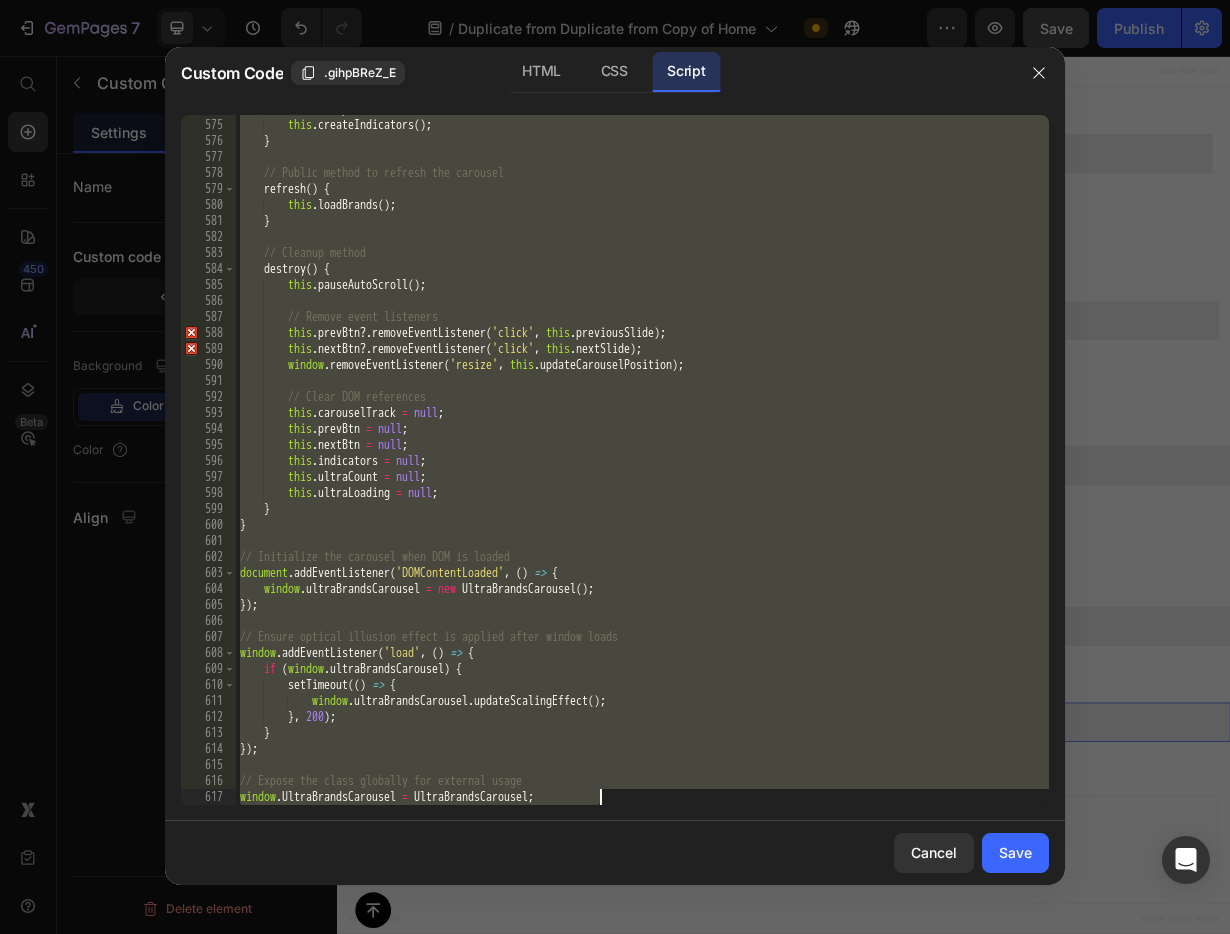 paste 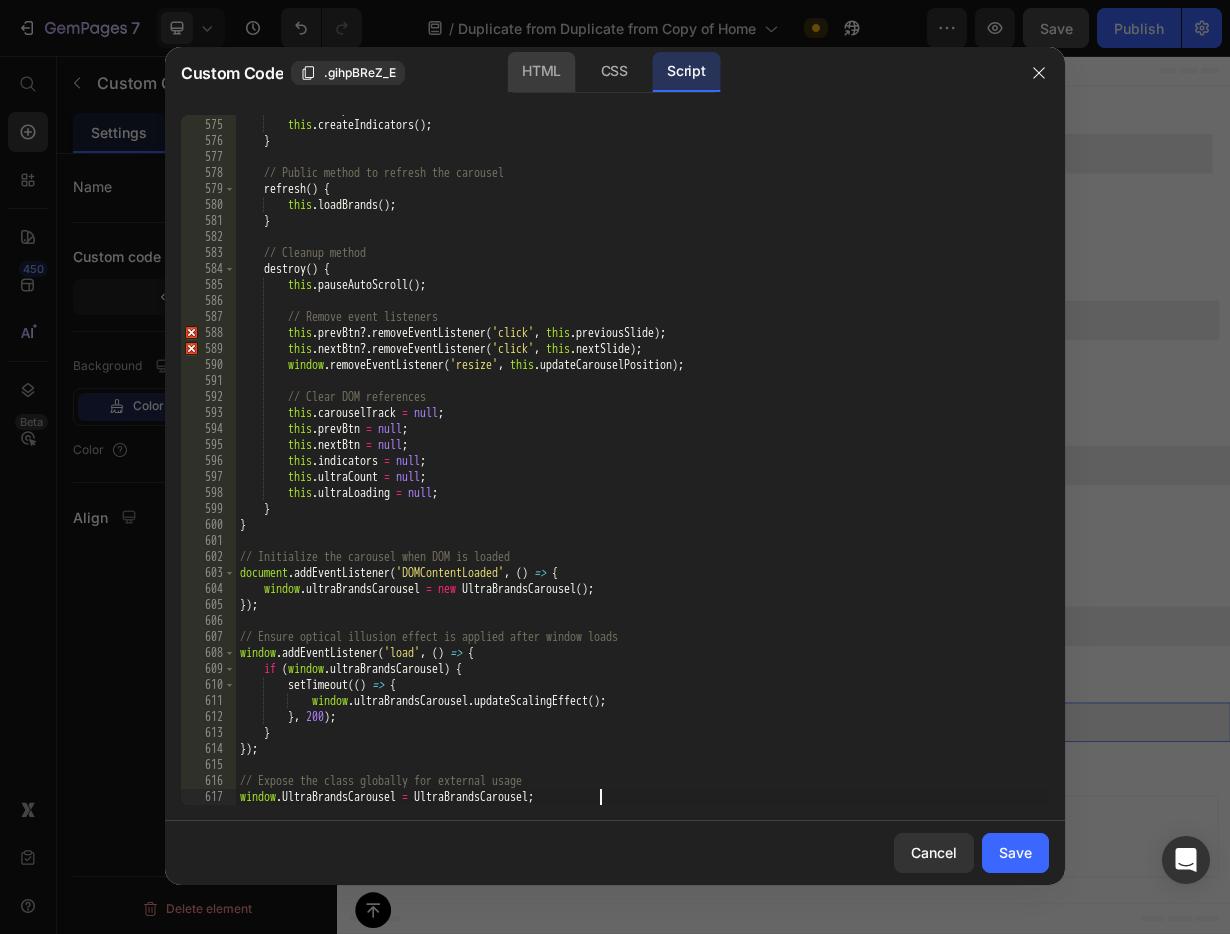 click on "HTML" 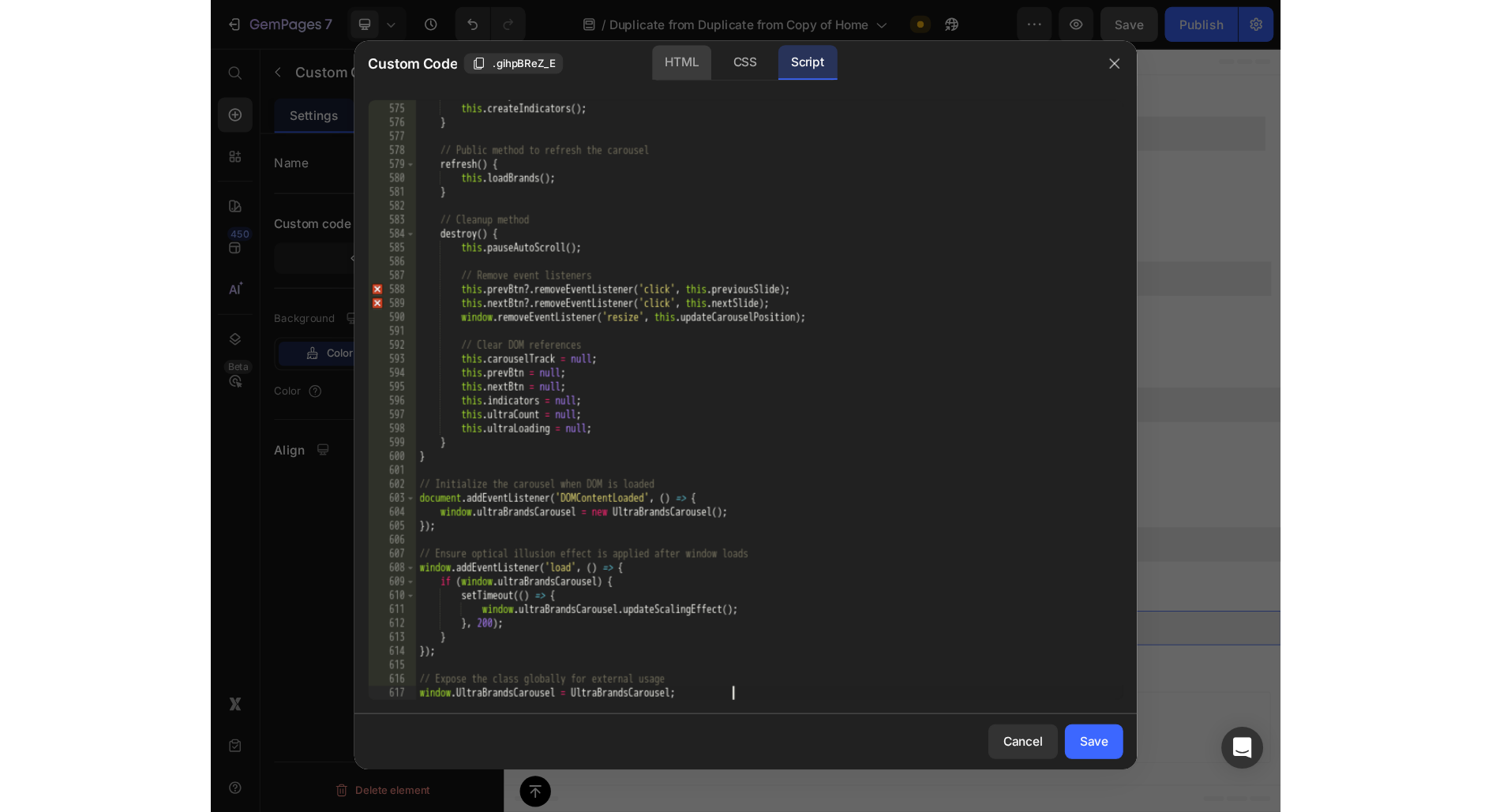 scroll, scrollTop: 36, scrollLeft: 0, axis: vertical 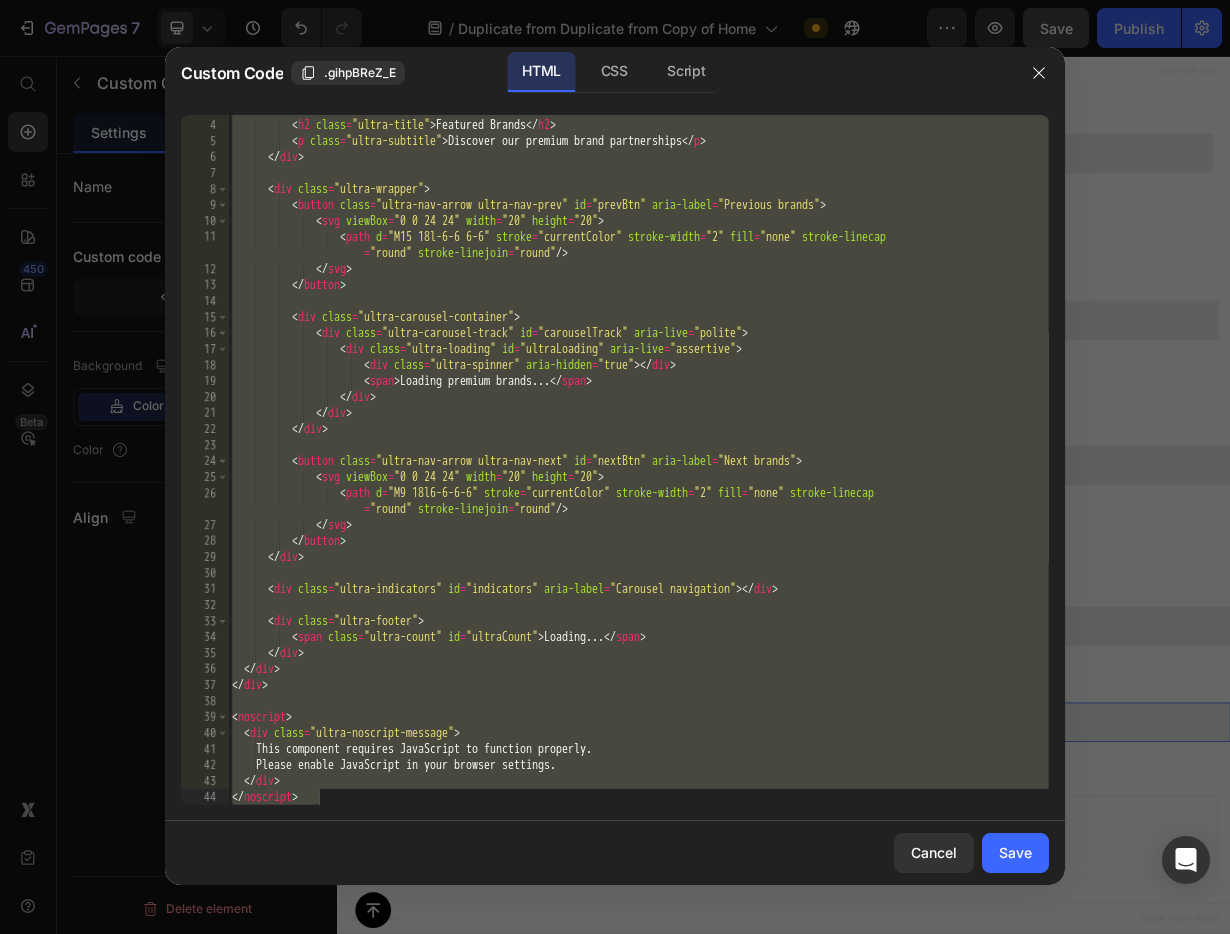 click on "< div   class = "ultra-header" >              < h2   class = "ultra-title" > Featured Brands </ h2 >              < p   class = "ultra-subtitle" > Discover our premium brand partnerships </ p >         </ div >                 < div   class = "ultra-wrapper" >              < button   class = "ultra-nav-arrow ultra-nav-prev"   id = "prevBtn"   aria-label = "Previous brands" >                   < svg   viewBox = "0 0 24 24"   width = "20"   height = "20" >                        < path   d = "M15 18l-6-6 6-6"   stroke = "currentColor"   stroke-width = "2"   fill = "none"   stroke-linecap                        = "round"   stroke-linejoin = "round" />                   </ svg >              </ button >                           < div   class = "ultra-carousel-container" >                   < div   class = "ultra-carousel-track"   id = "carouselTrack"   aria-live = "polite" >                        < div   class = "ultra-loading"   id = "ultraLoading"   aria-live = "assertive" >" at bounding box center [638, 462] 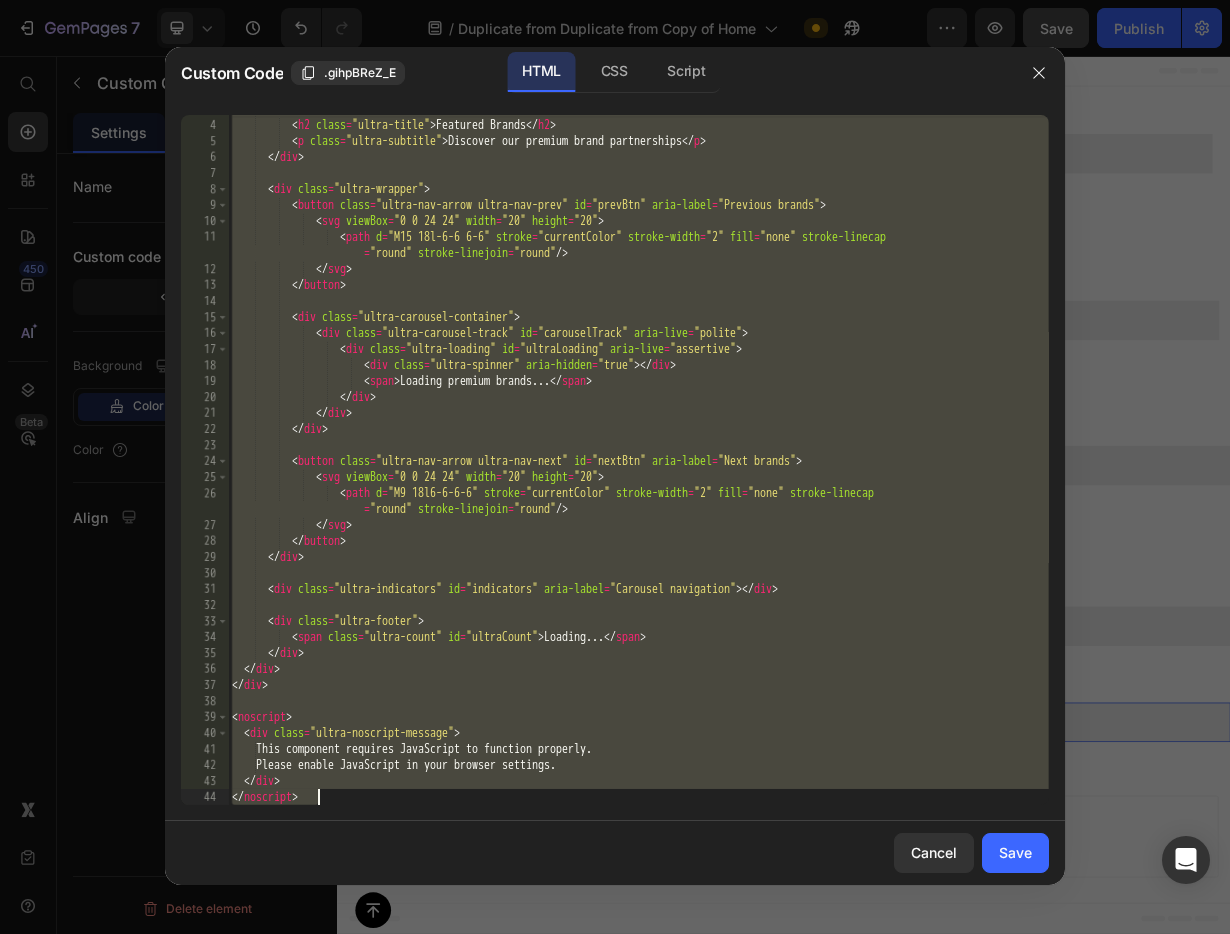 paste 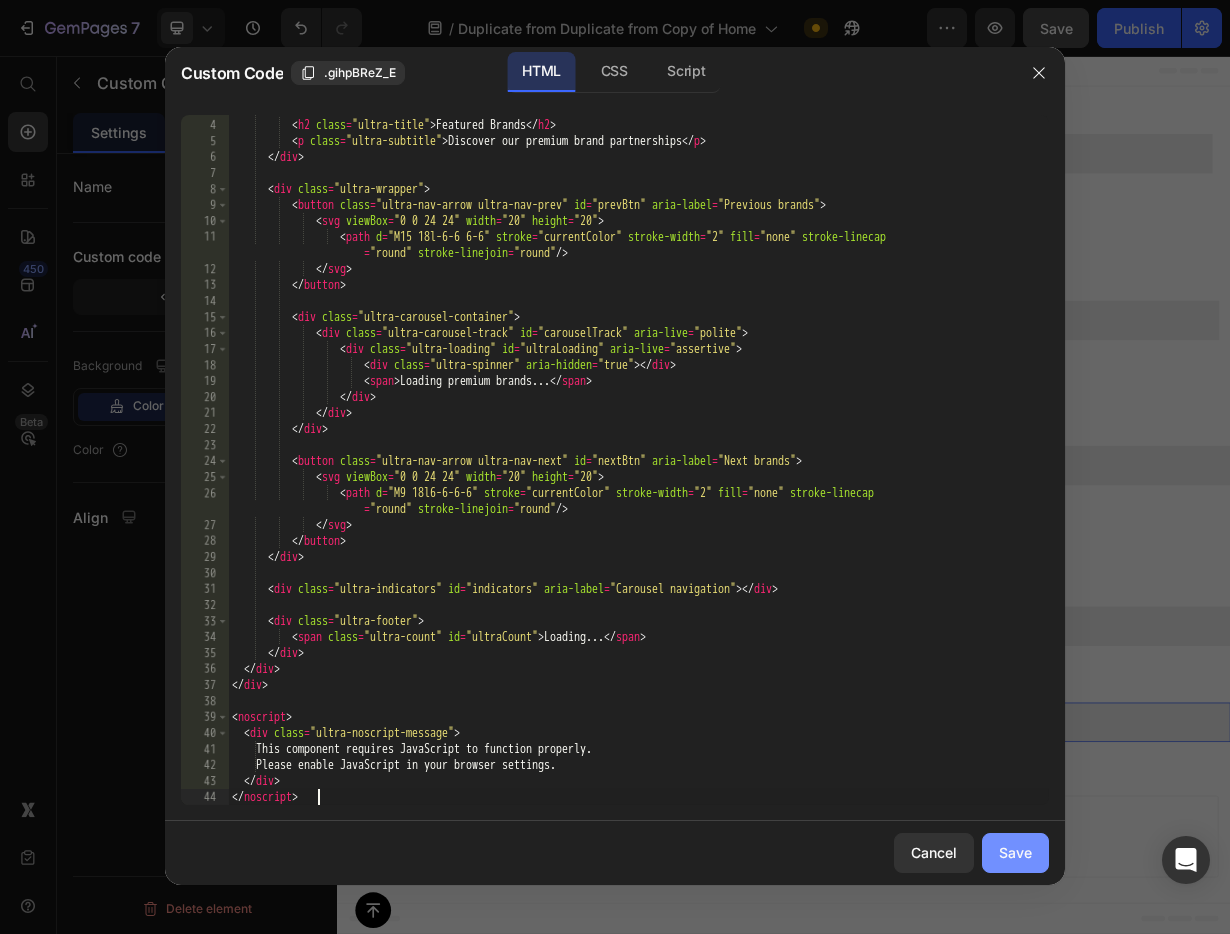 click on "Save" at bounding box center [1015, 852] 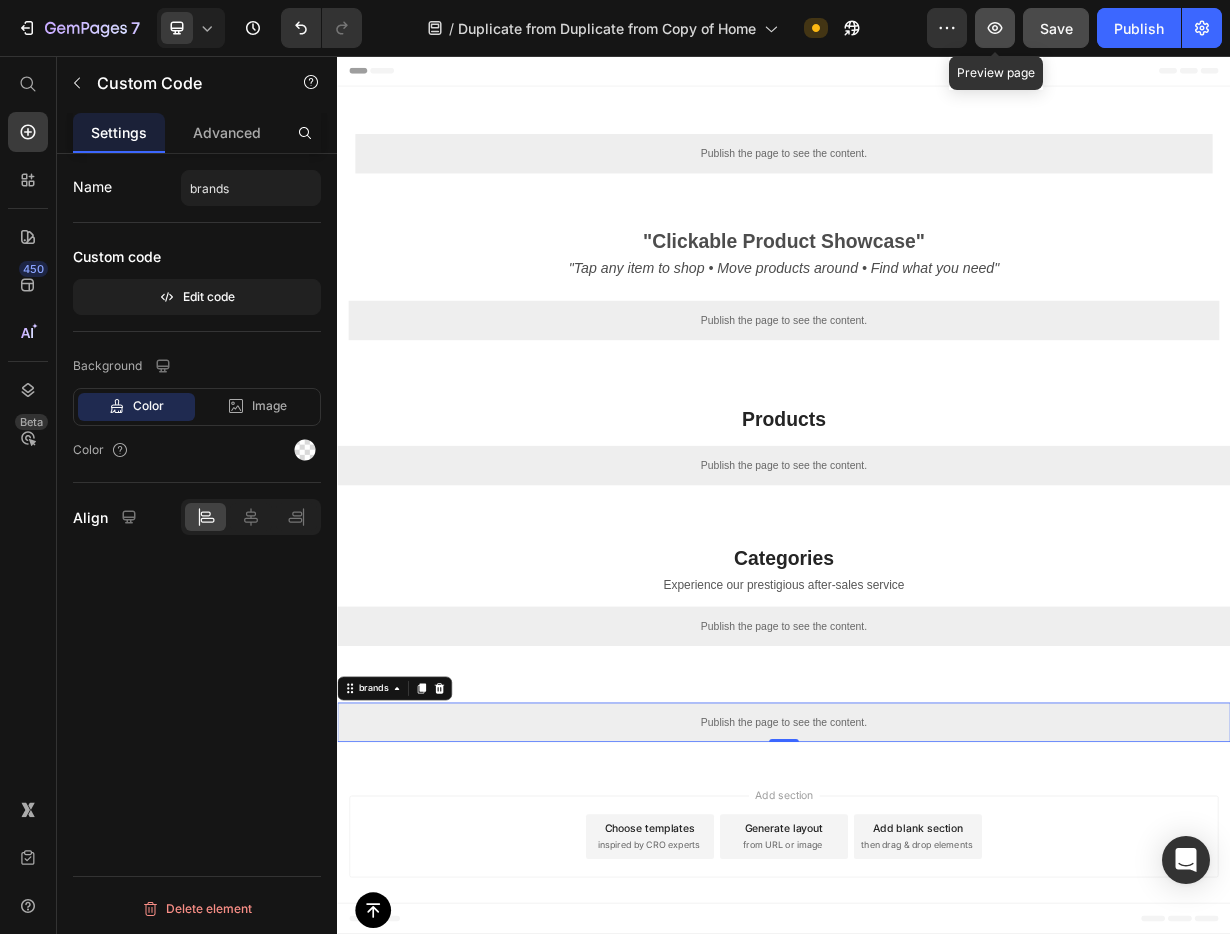 click 